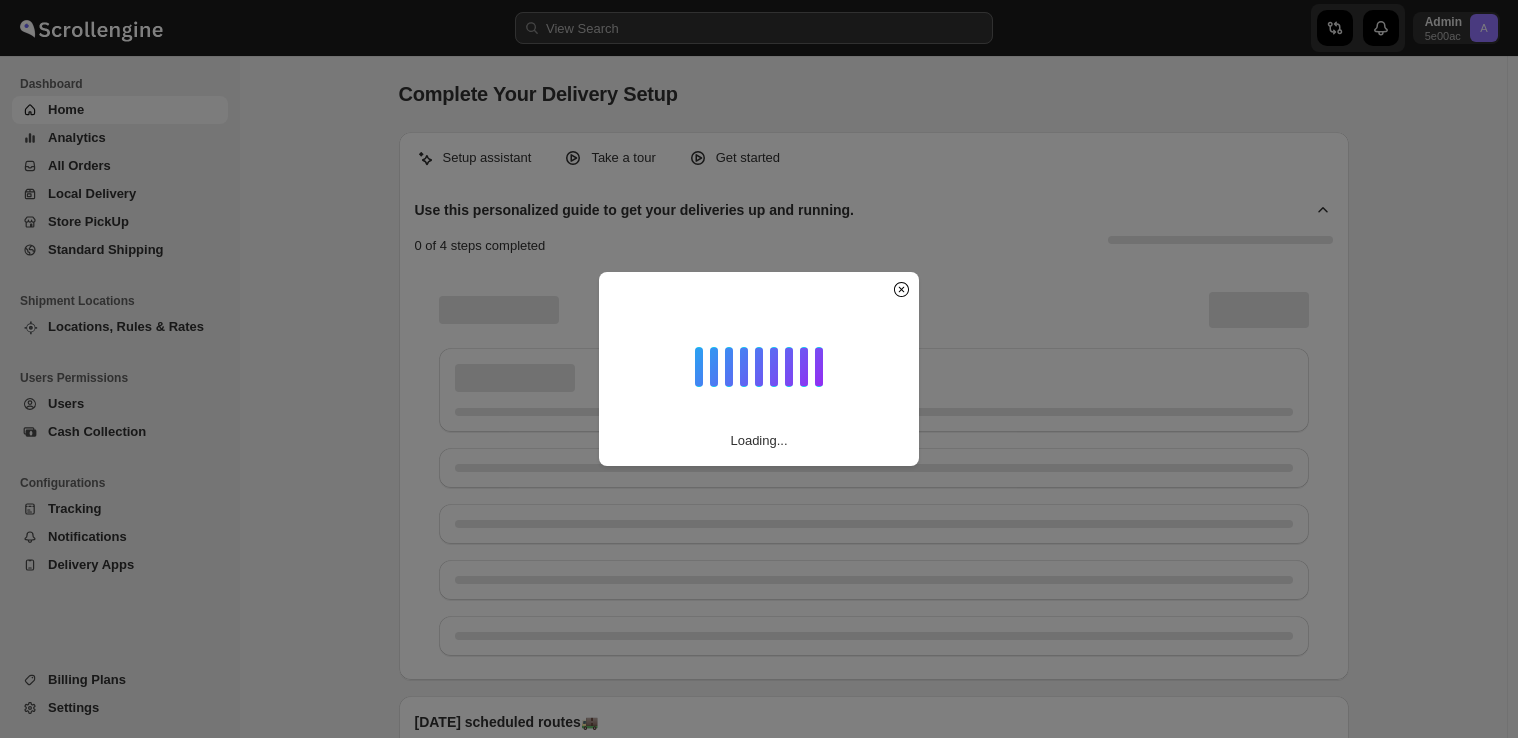 scroll, scrollTop: 0, scrollLeft: 0, axis: both 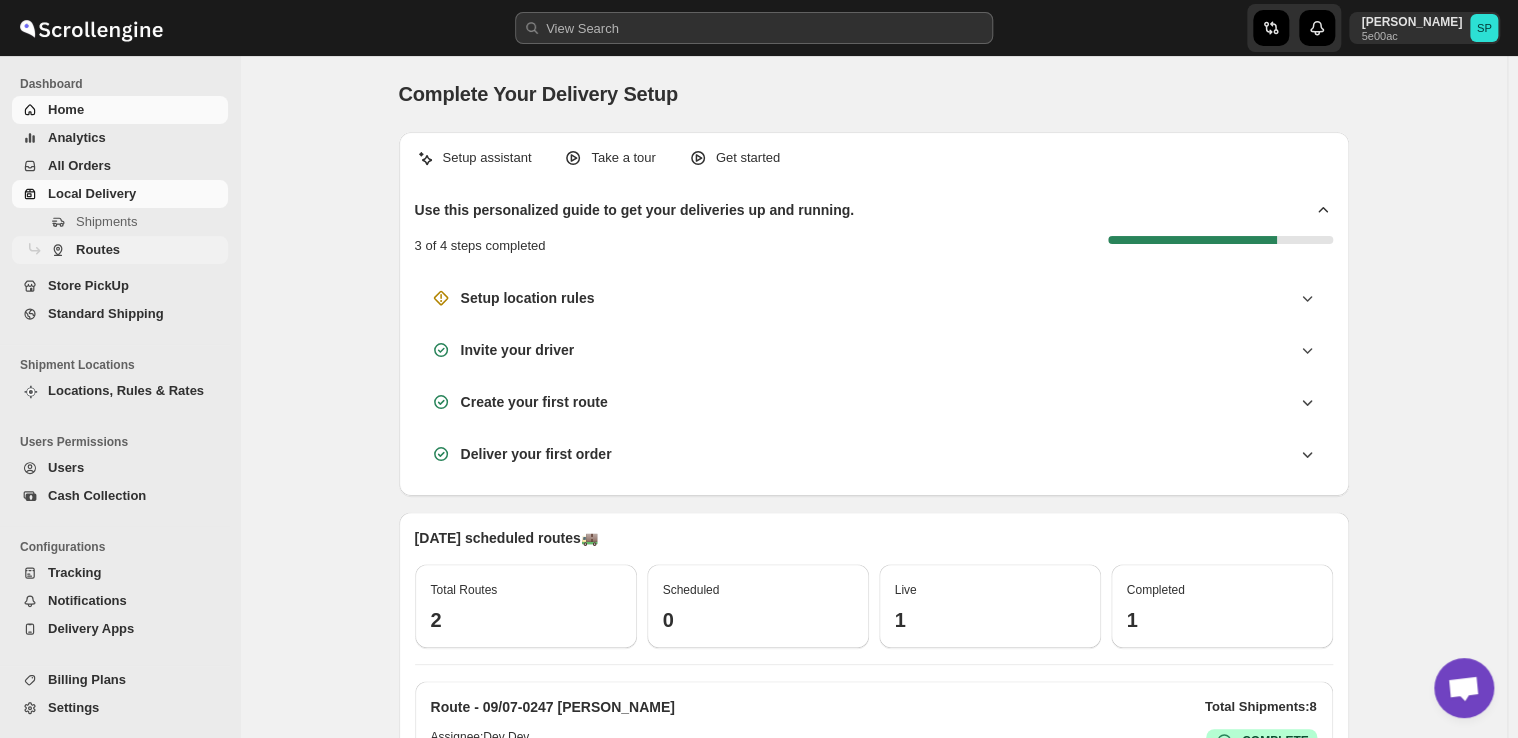 click on "Routes" at bounding box center [98, 249] 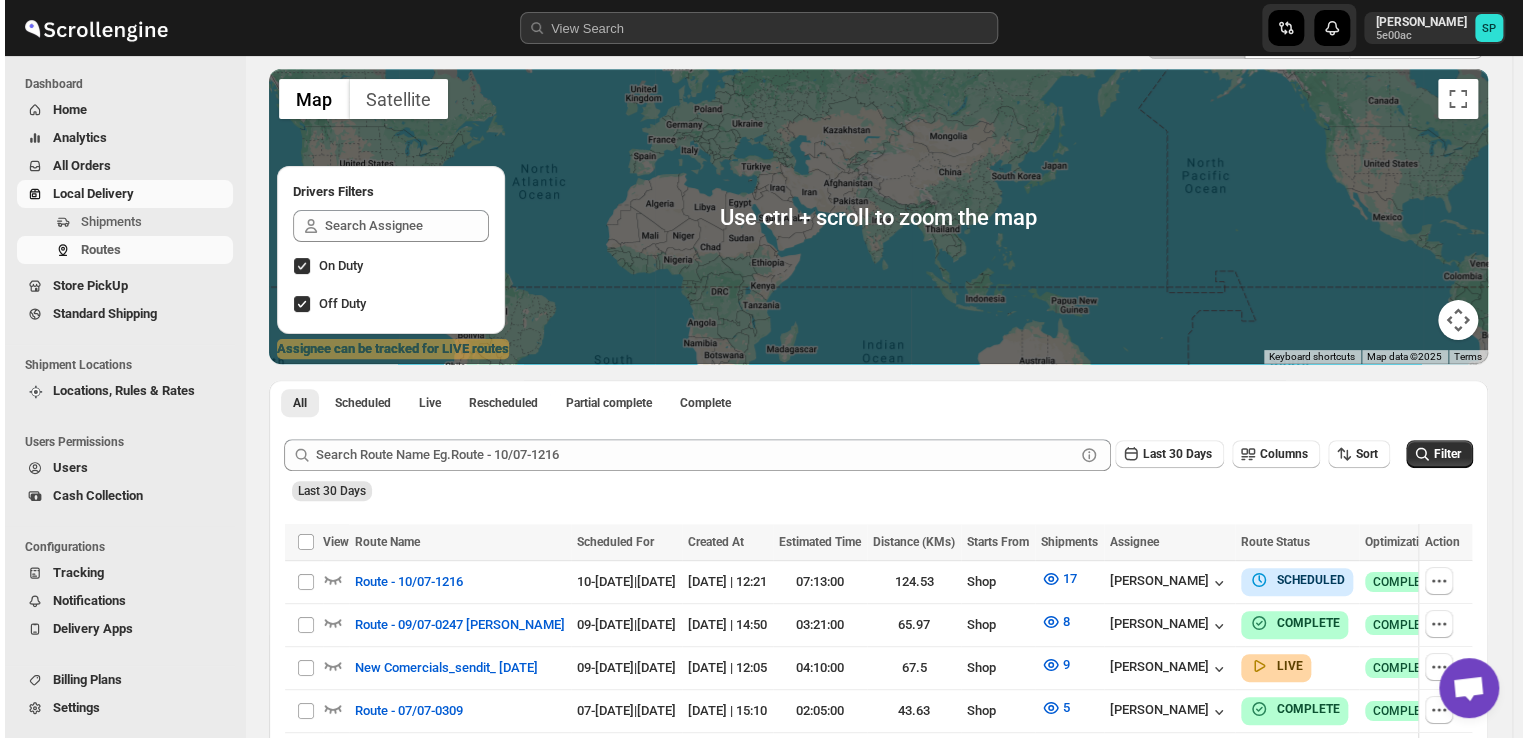scroll, scrollTop: 300, scrollLeft: 0, axis: vertical 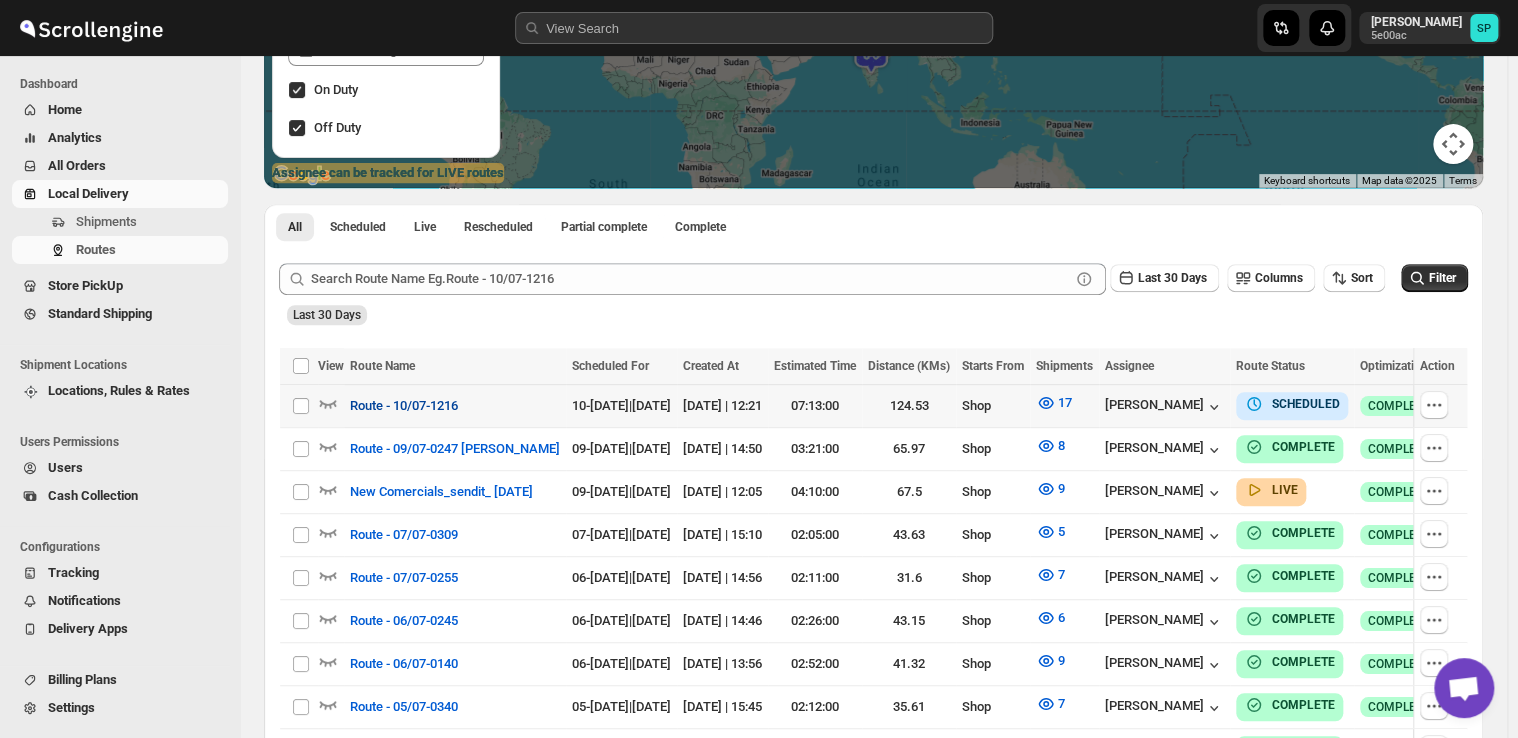 click on "Route - 10/07-1216" at bounding box center (404, 406) 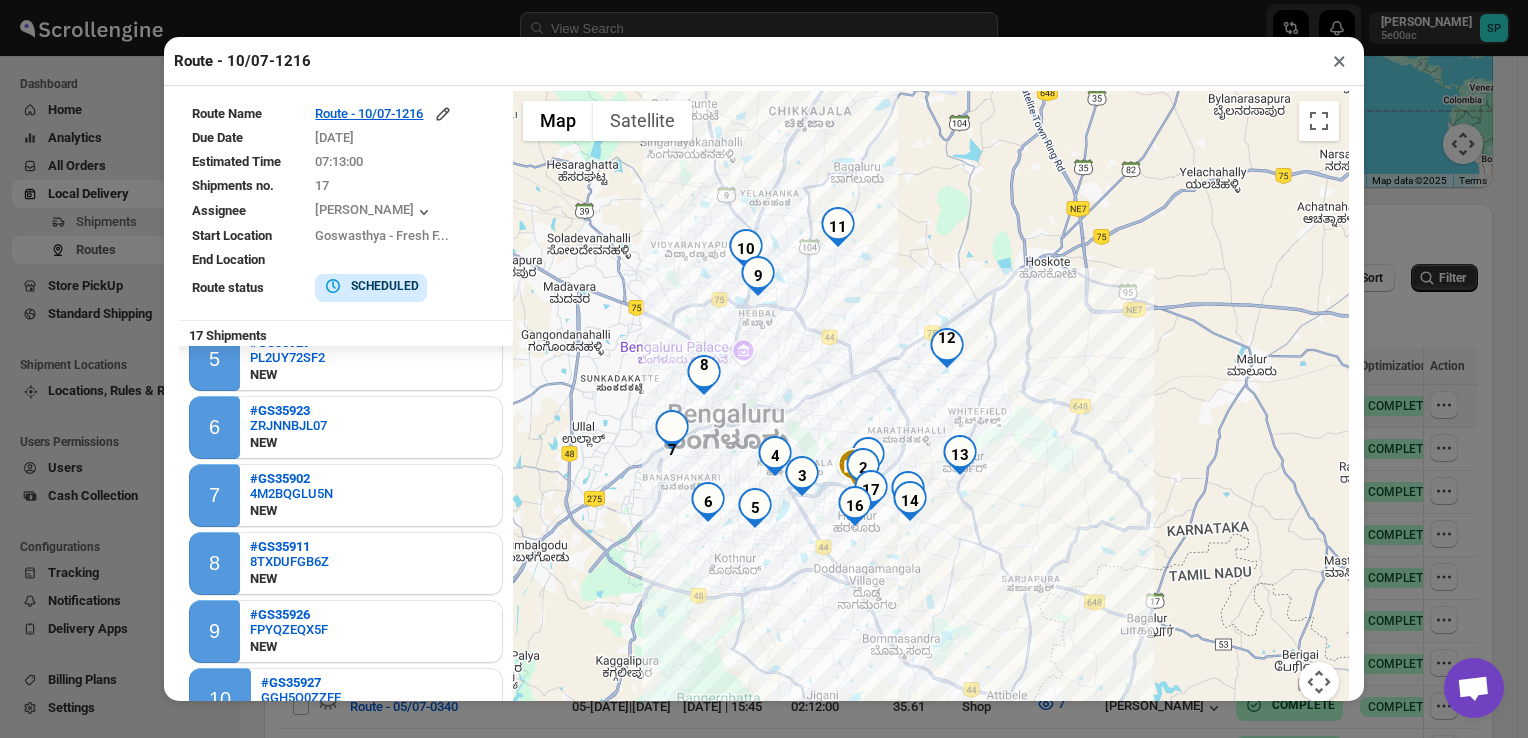 scroll, scrollTop: 400, scrollLeft: 0, axis: vertical 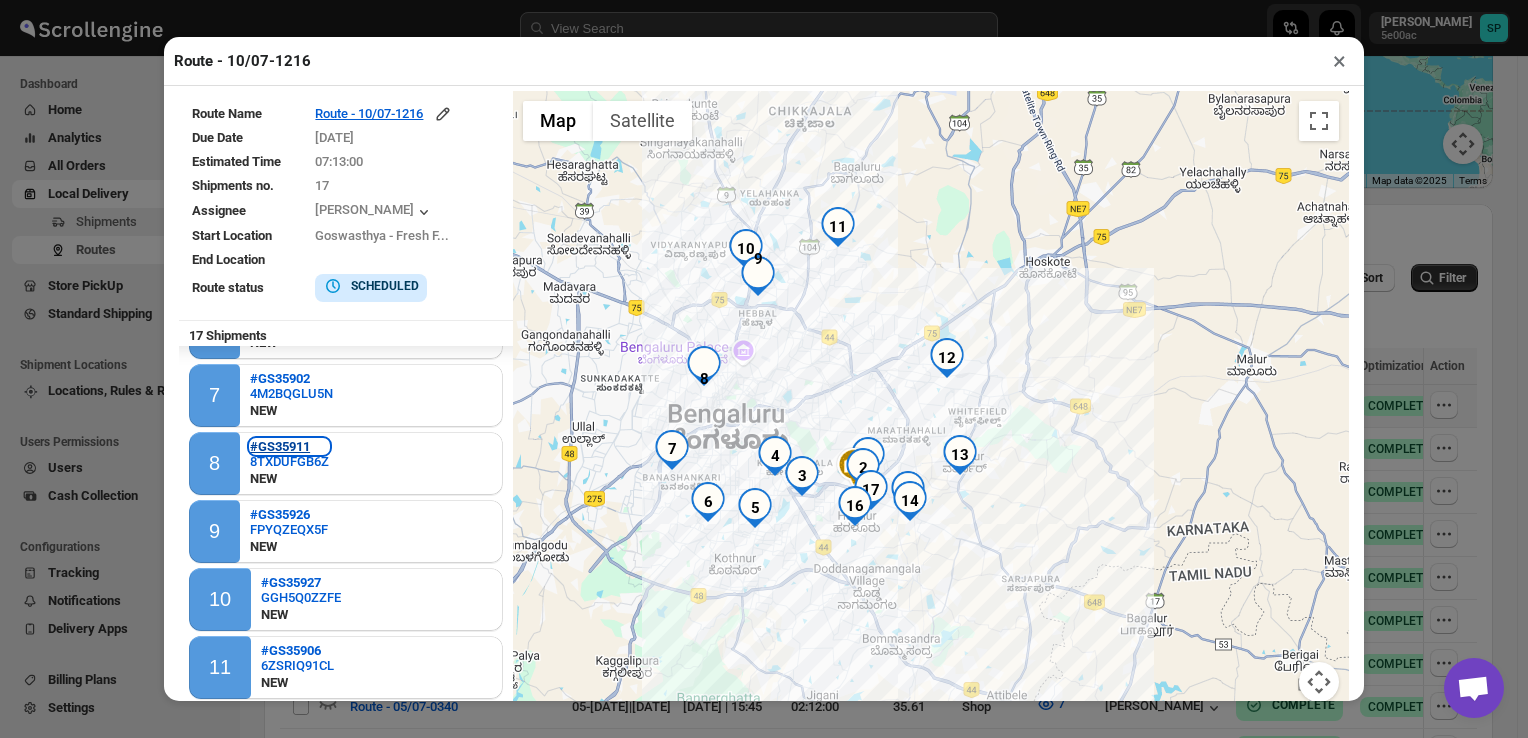 click on "#GS35911" at bounding box center (280, 446) 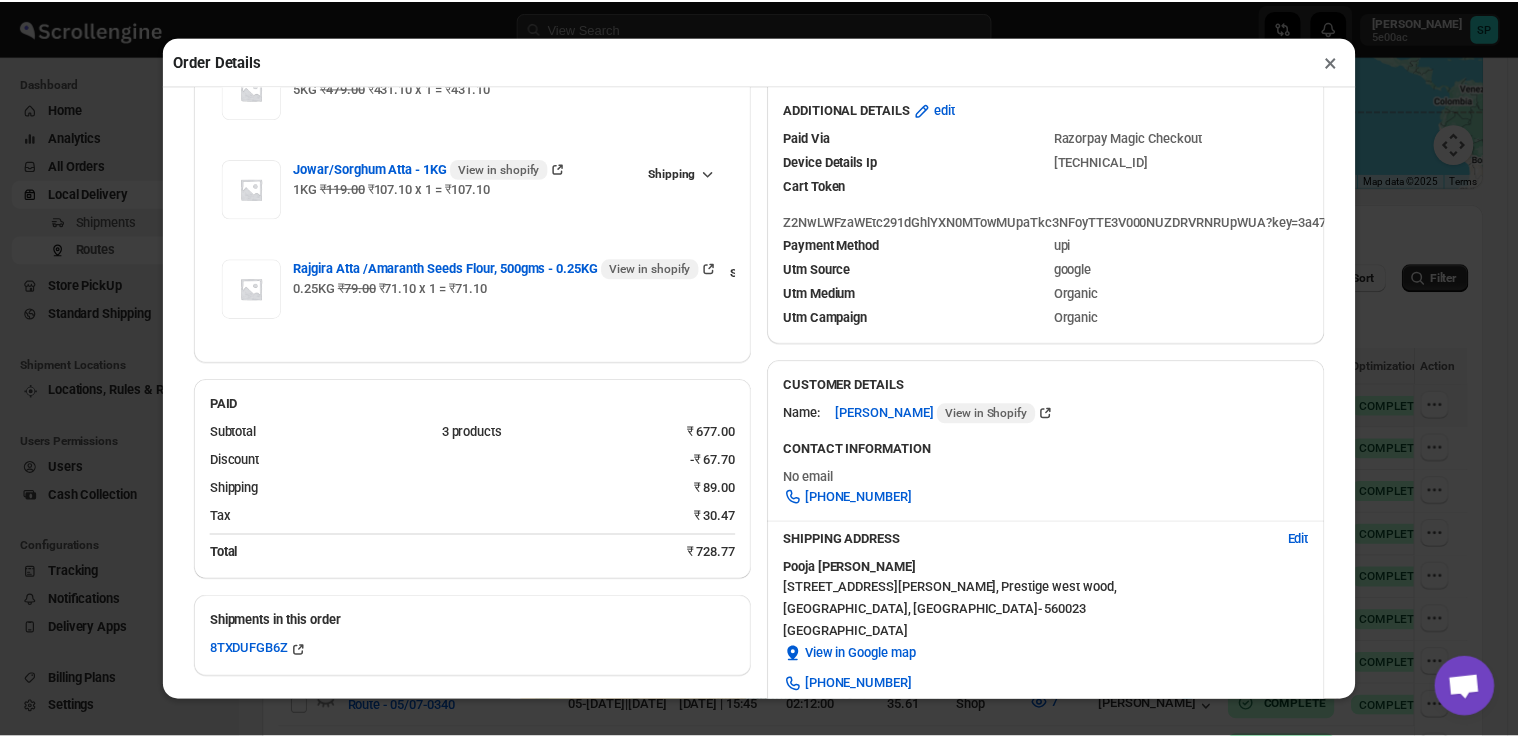 scroll, scrollTop: 300, scrollLeft: 0, axis: vertical 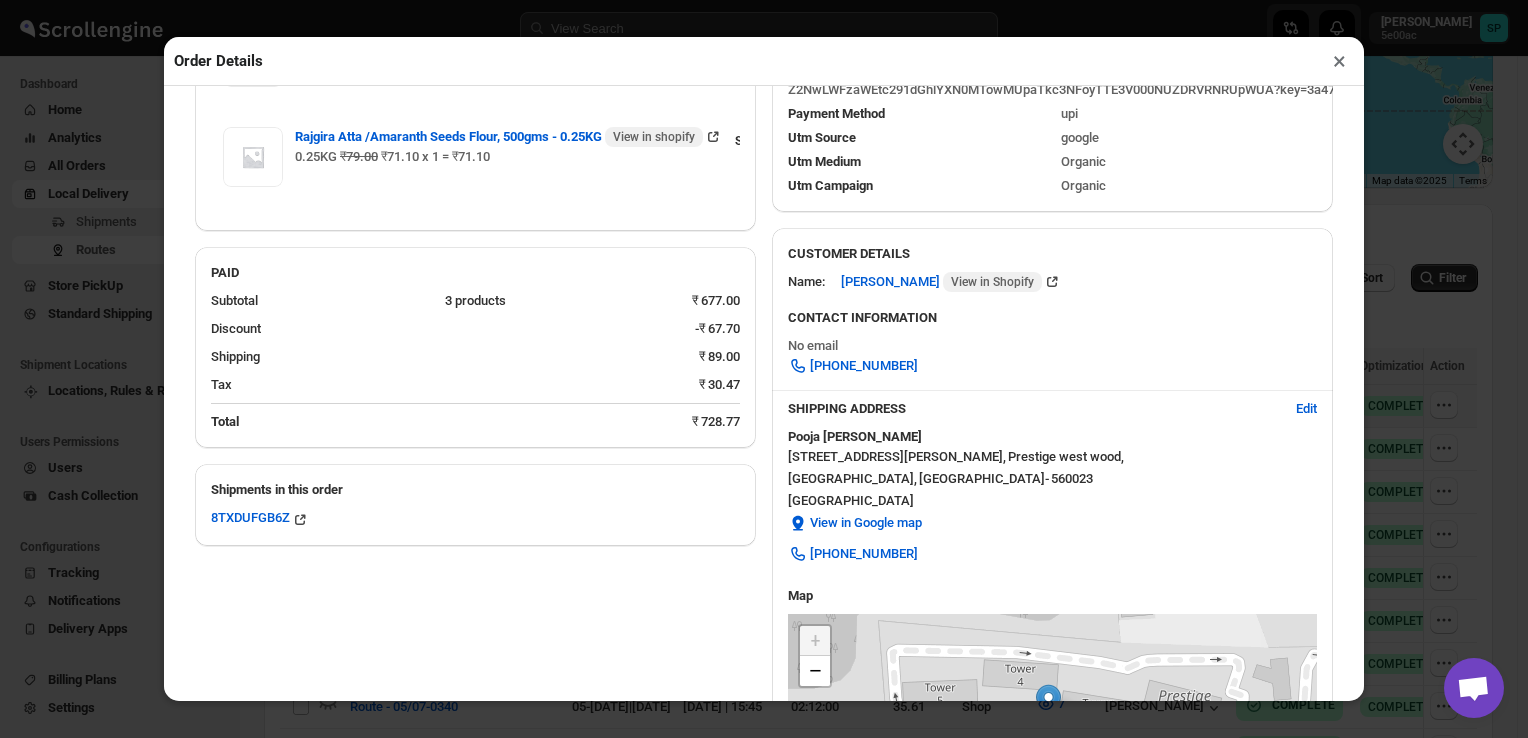 drag, startPoint x: 1336, startPoint y: 66, endPoint x: 1312, endPoint y: 109, distance: 49.24429 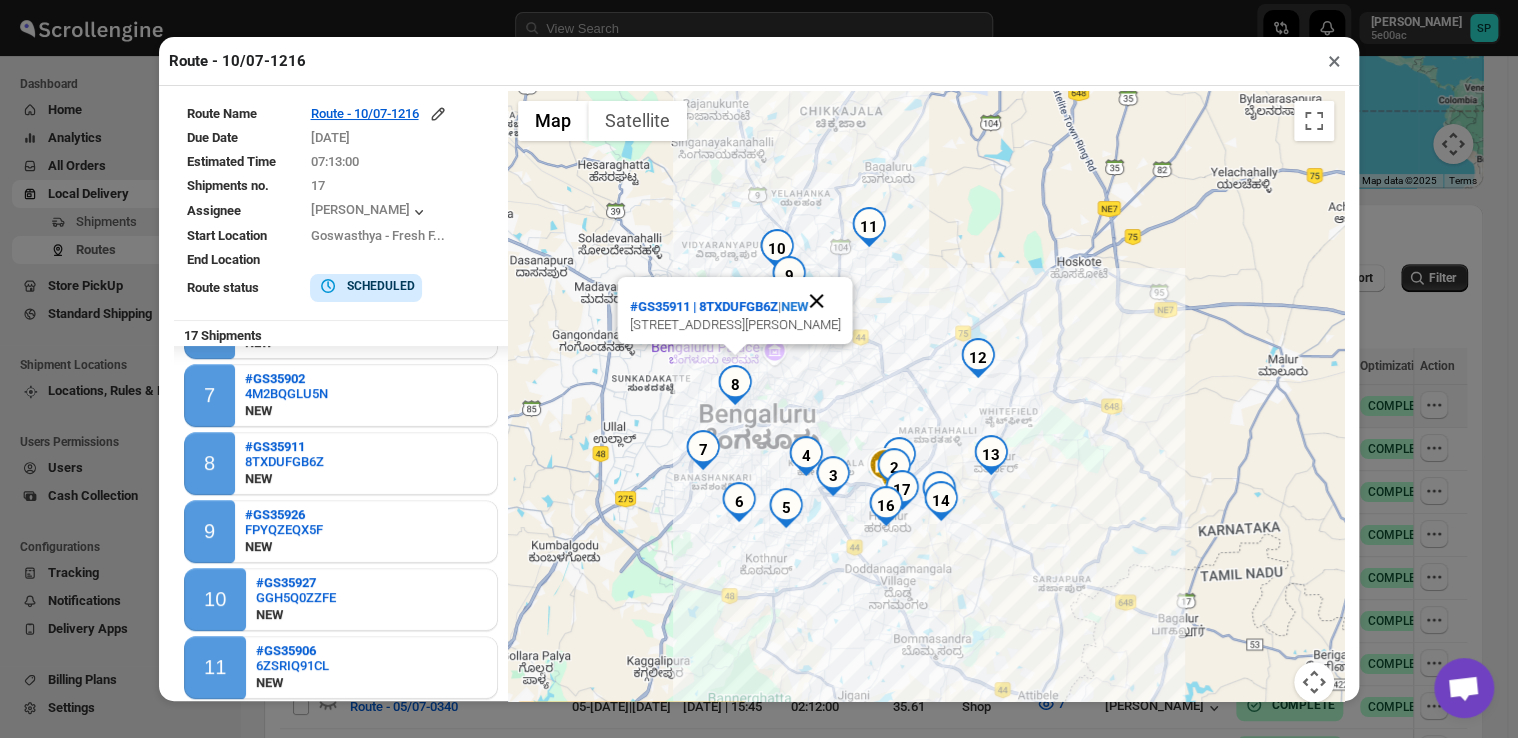 click at bounding box center [817, 301] 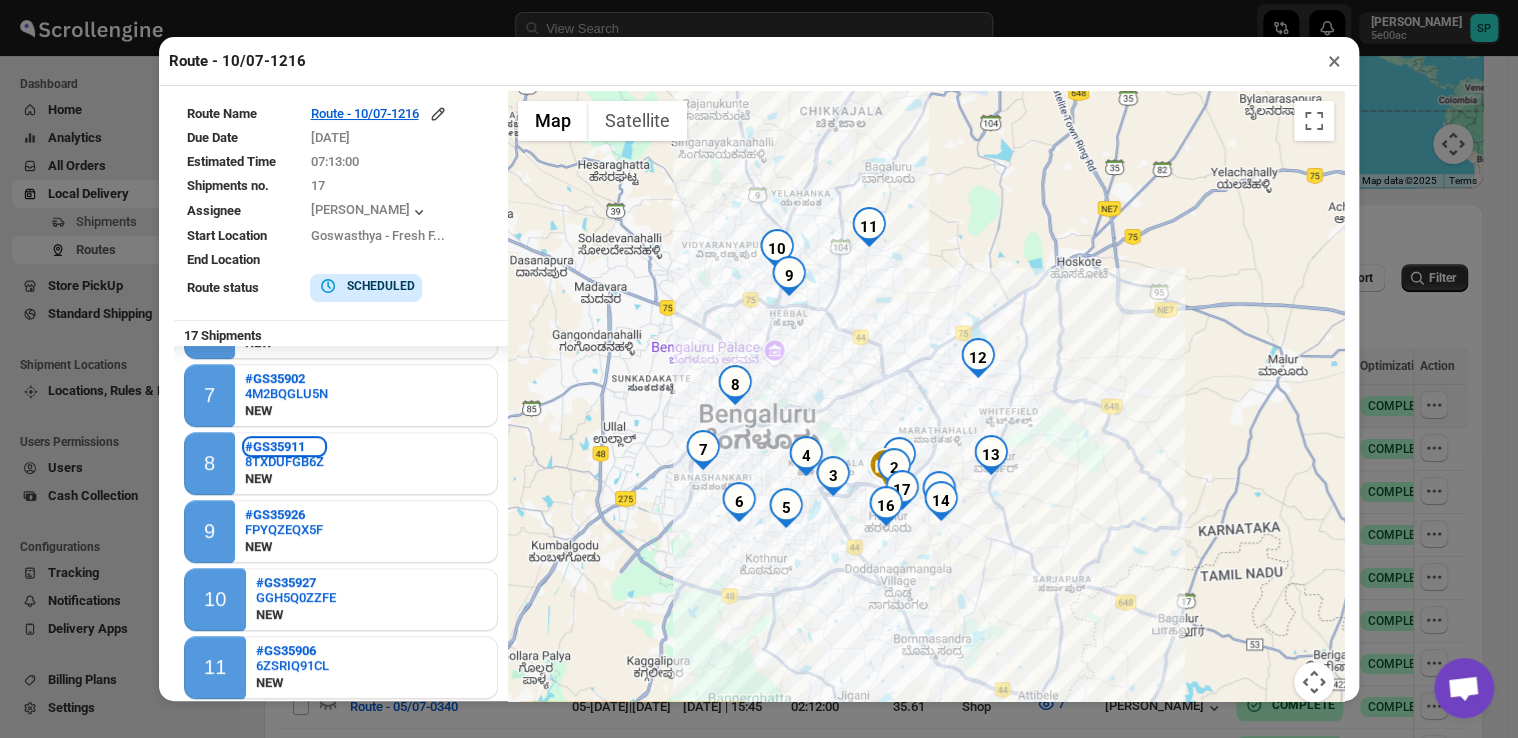 type 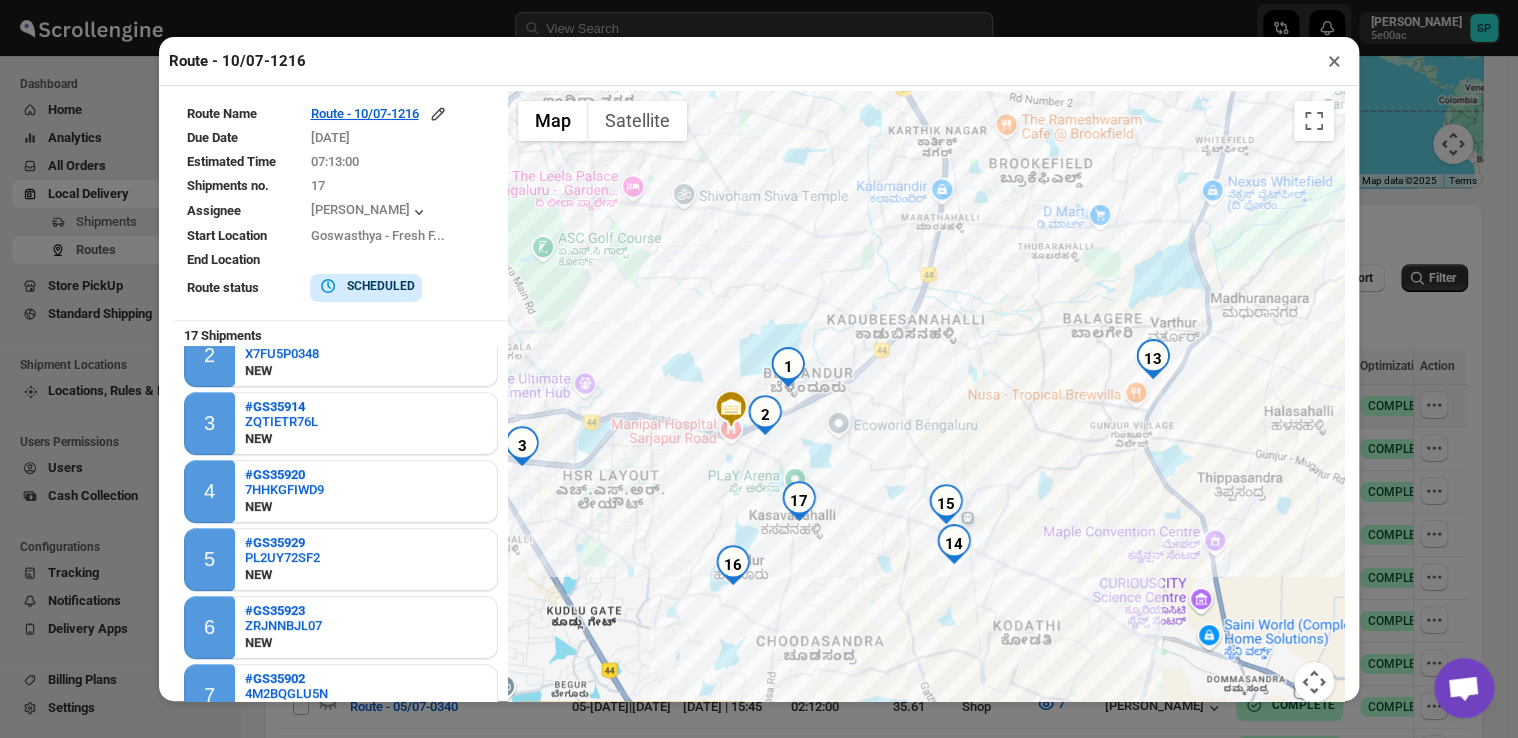 scroll, scrollTop: 0, scrollLeft: 0, axis: both 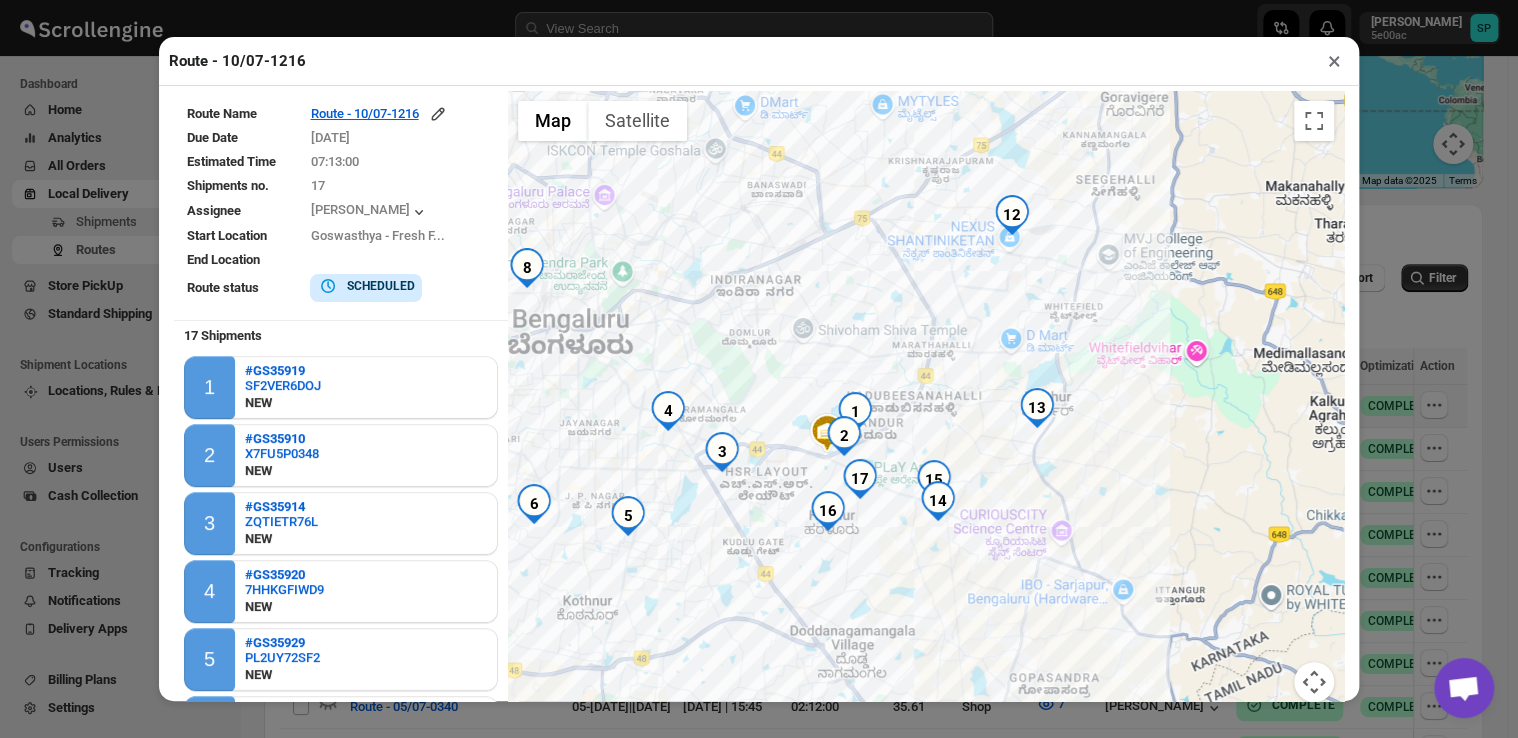 click on "×" at bounding box center [1334, 61] 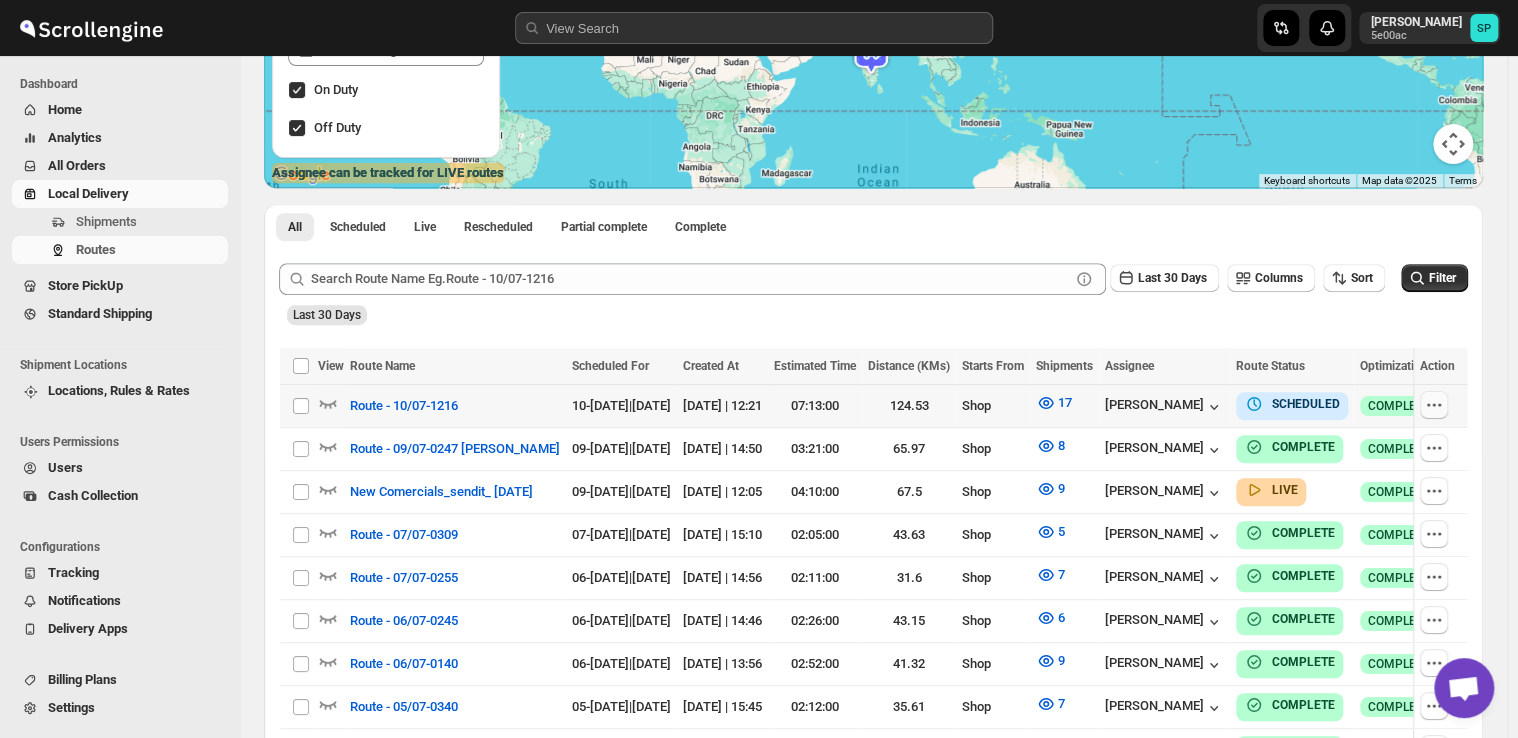click 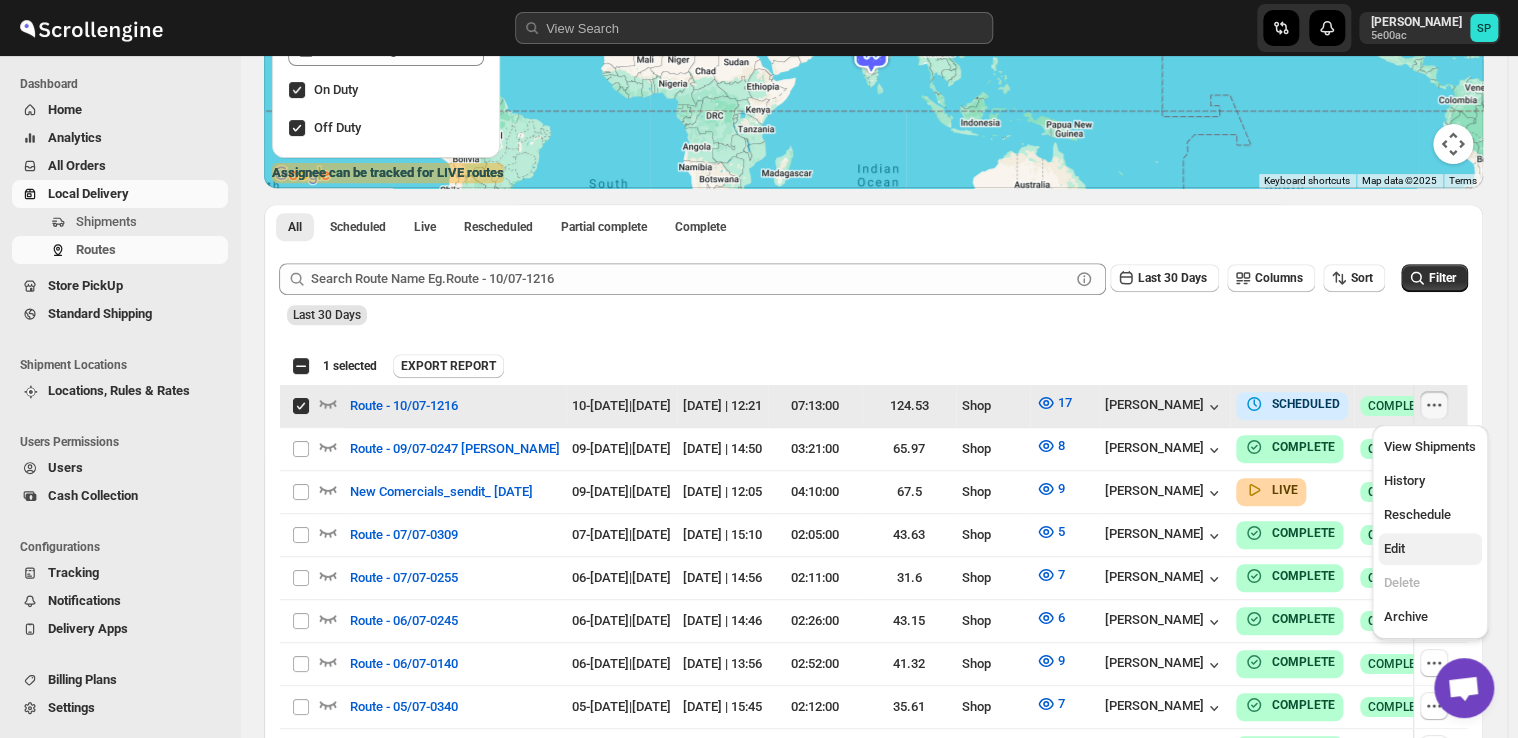 click on "Edit" at bounding box center [1394, 548] 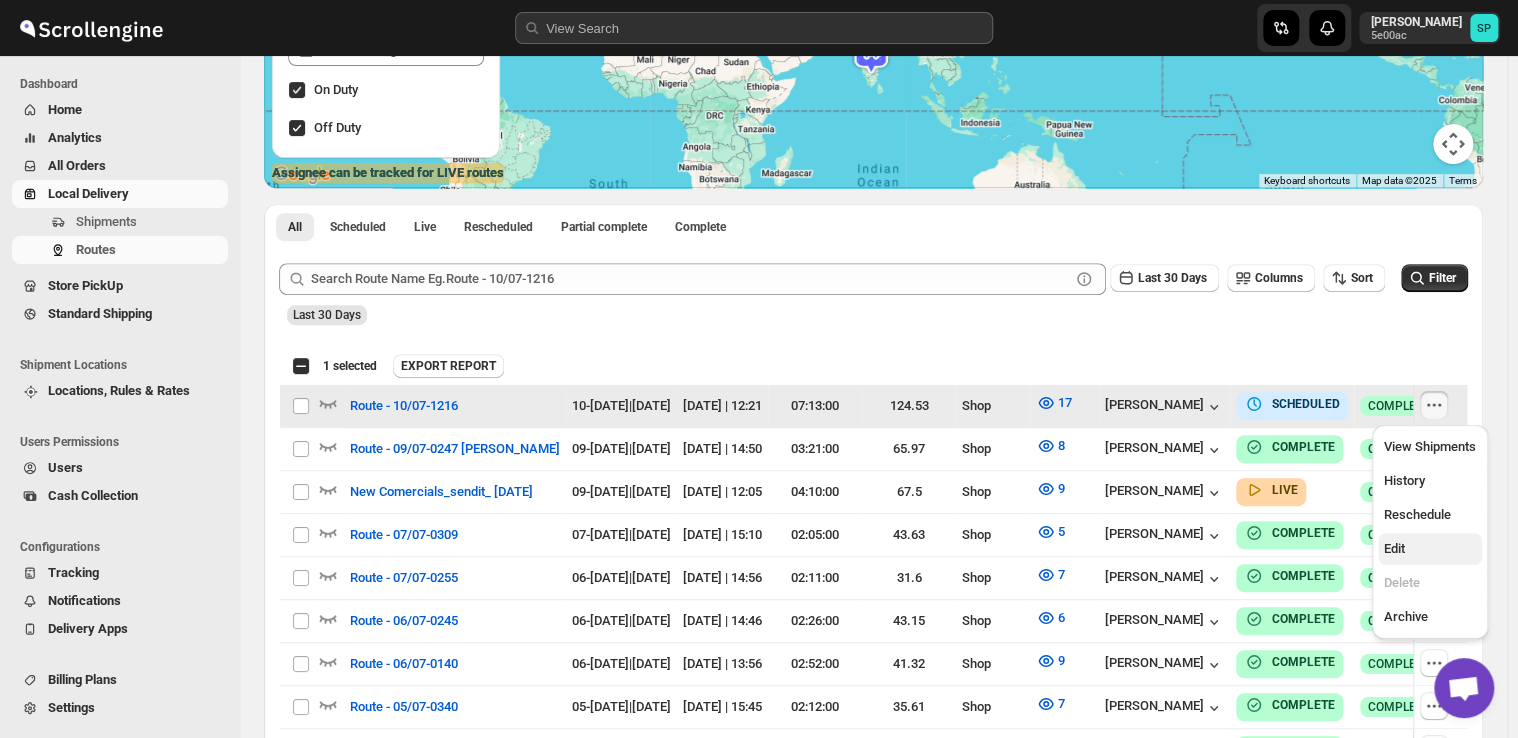 checkbox on "false" 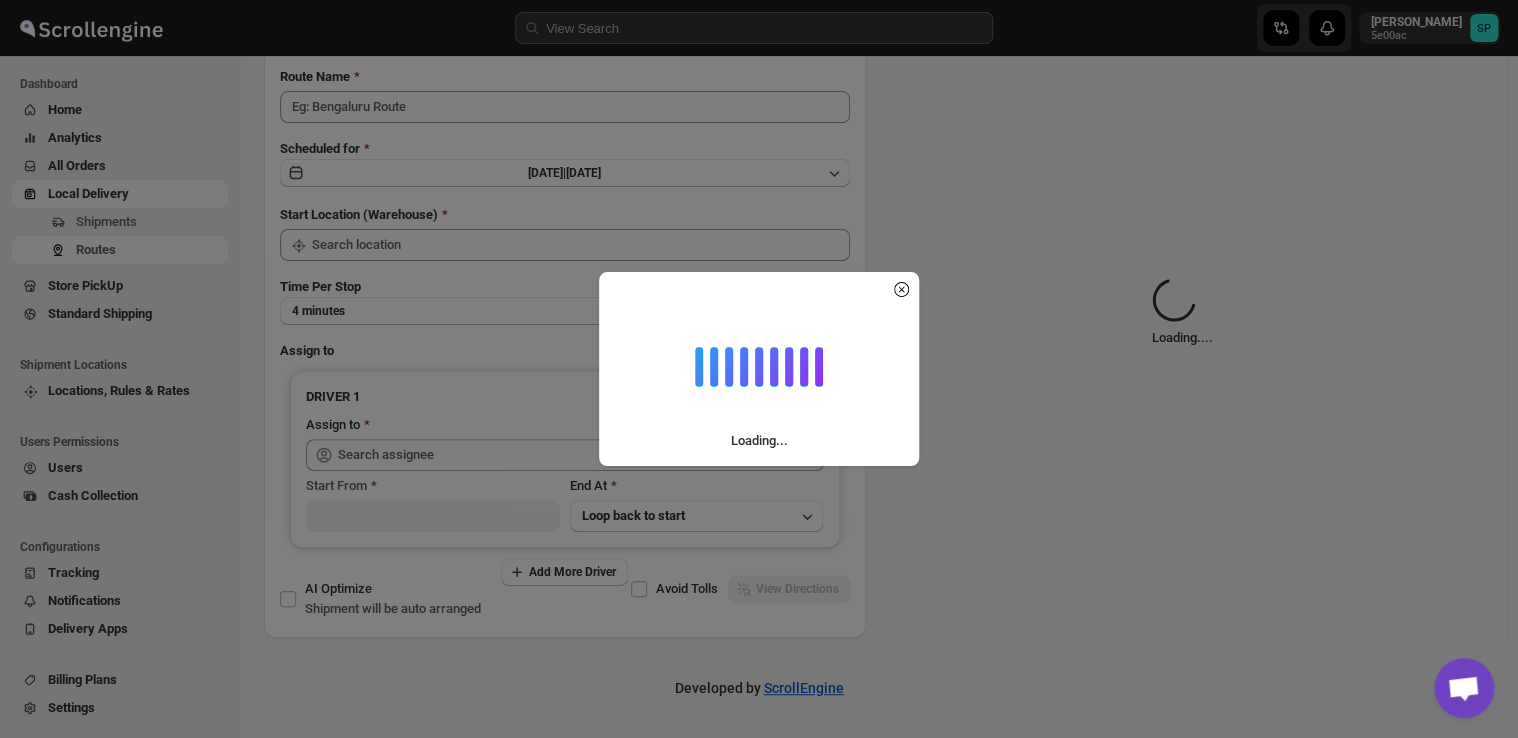 scroll, scrollTop: 0, scrollLeft: 0, axis: both 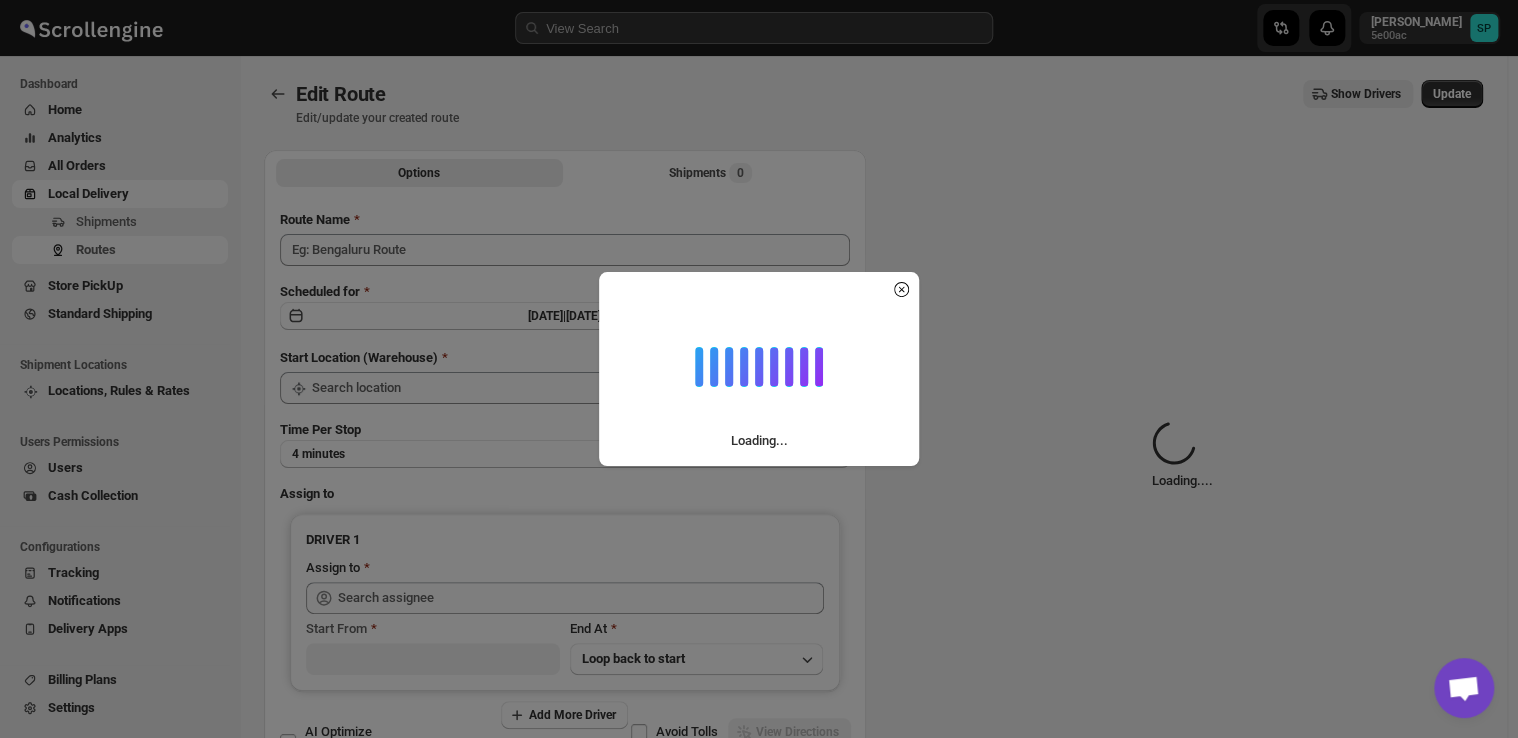 type on "Route - 10/07-1216" 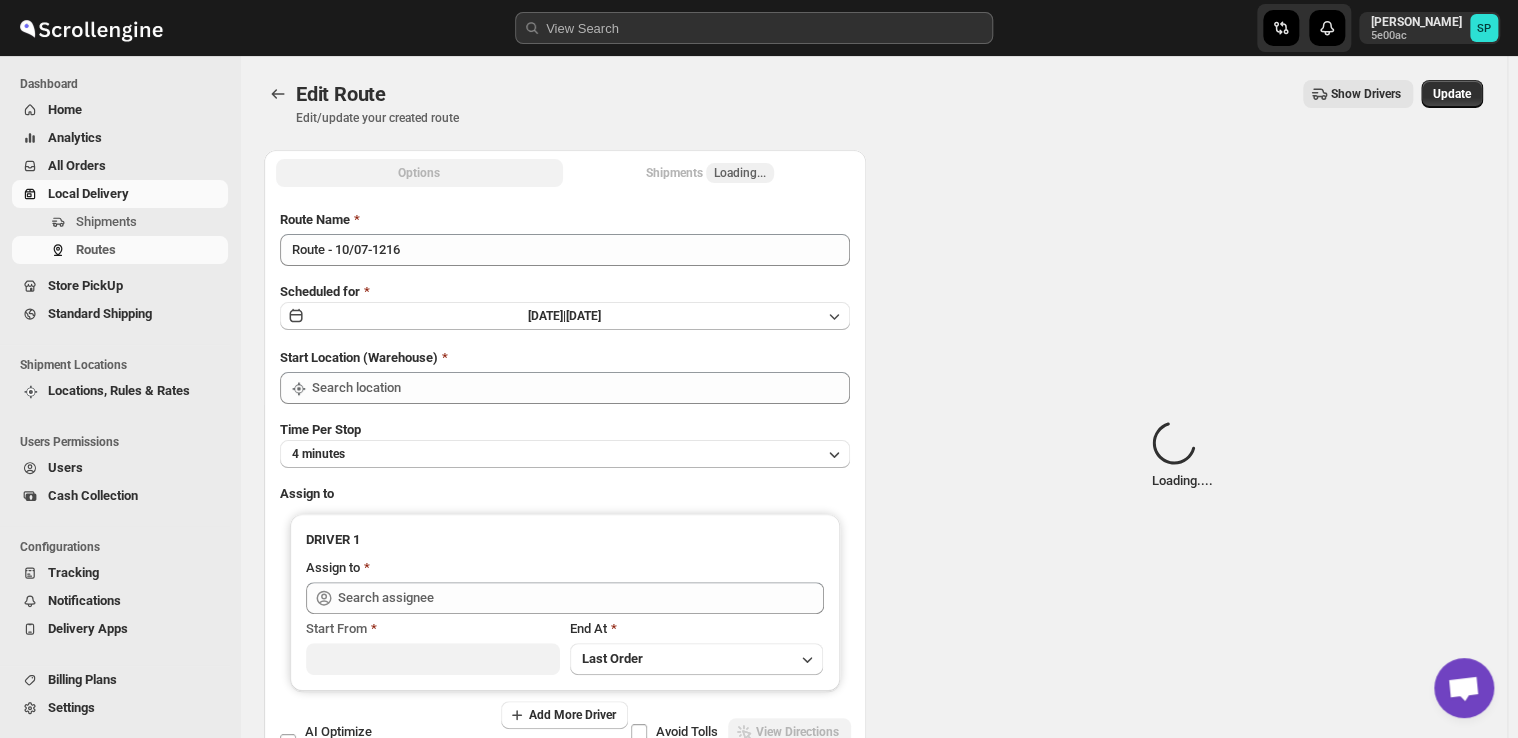 type on "Shop" 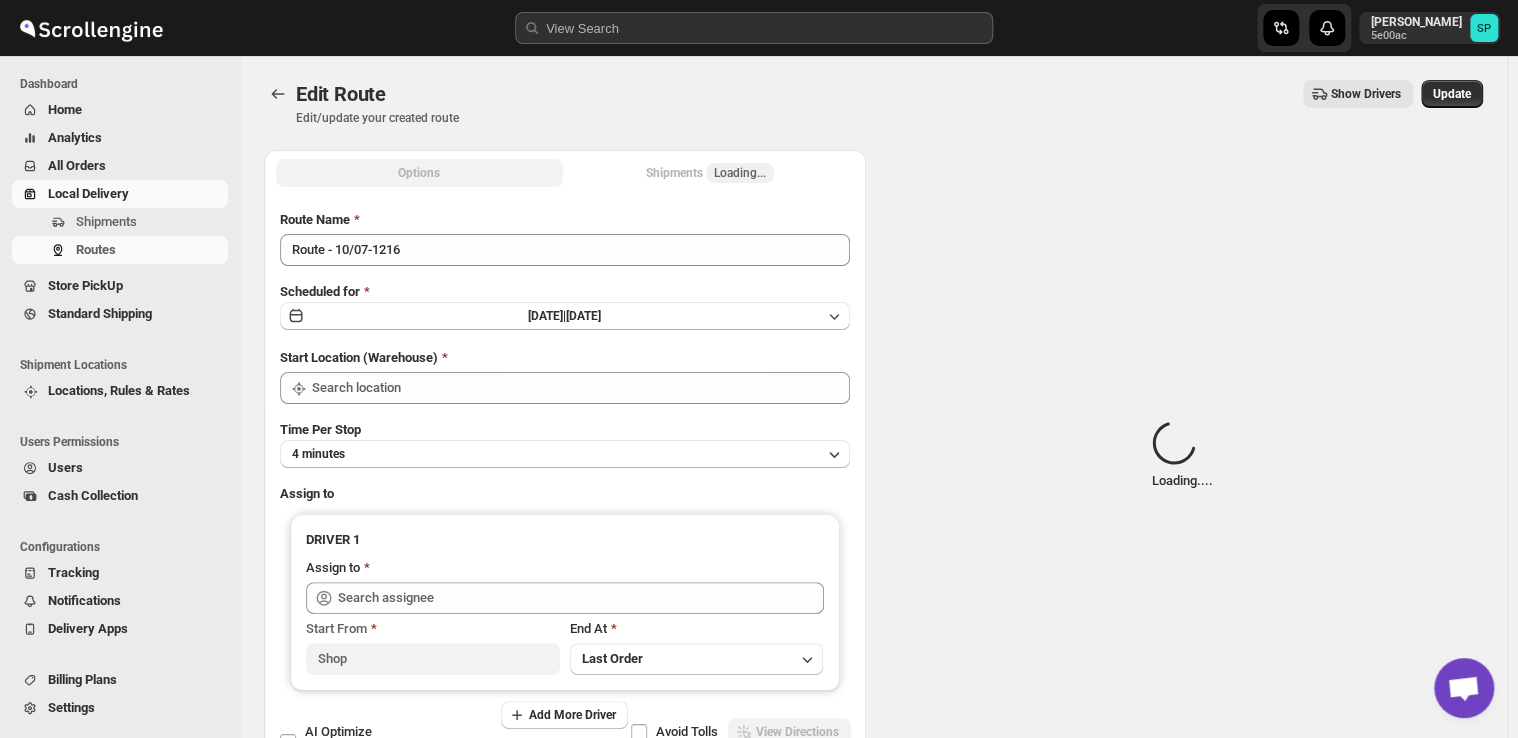 type on "Shop" 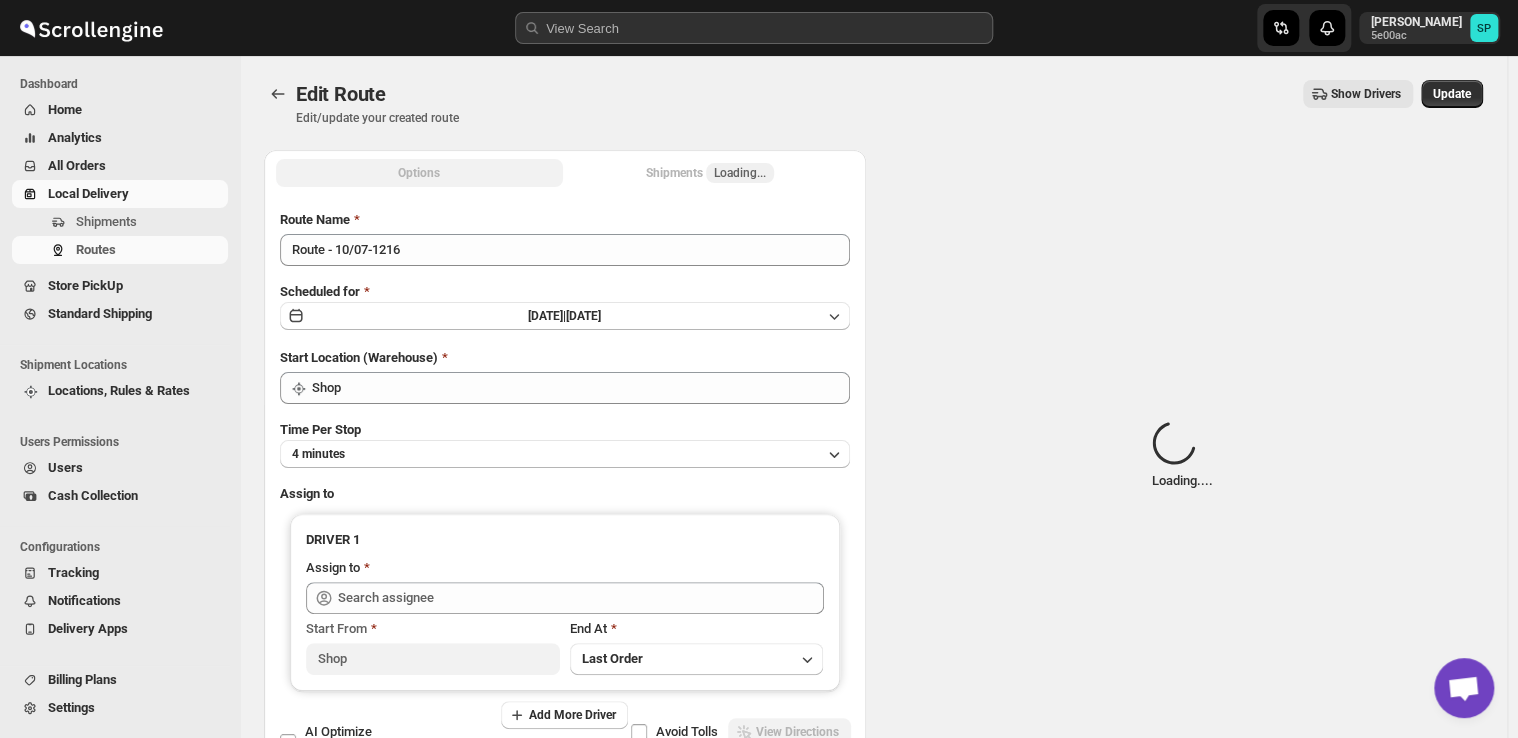 type on "[PERSON_NAME]" 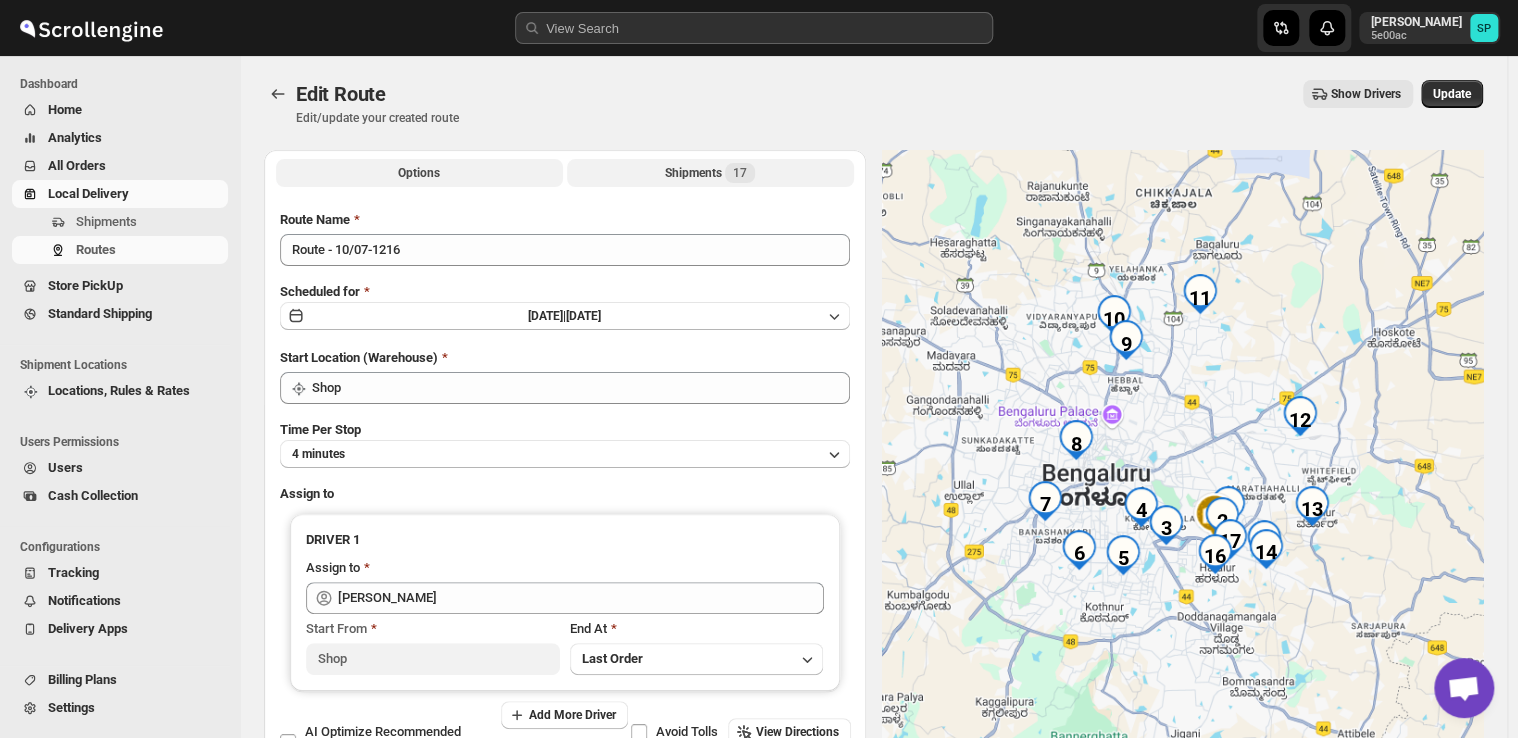 click on "Shipments   17" at bounding box center (710, 173) 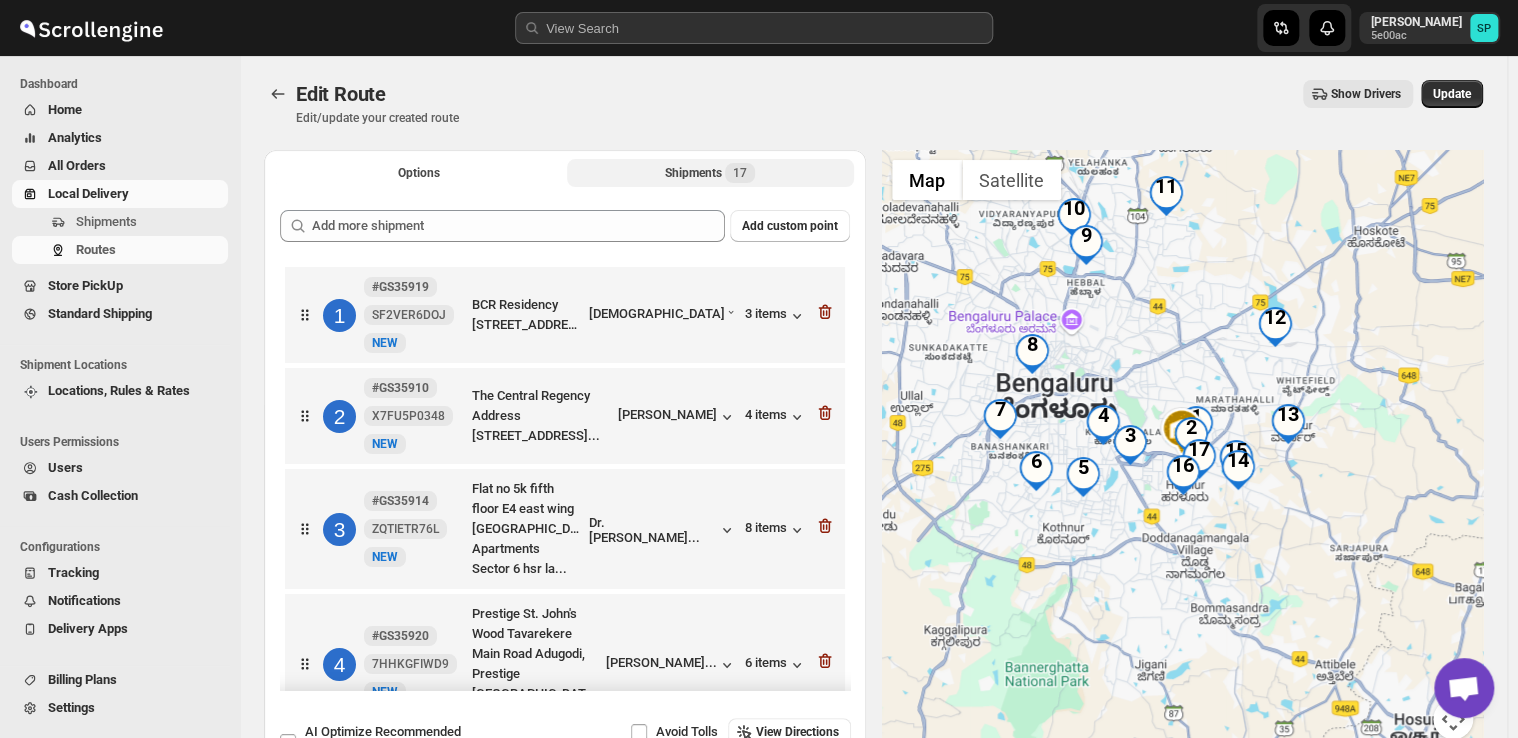 click on "Shipments   17" at bounding box center [710, 173] 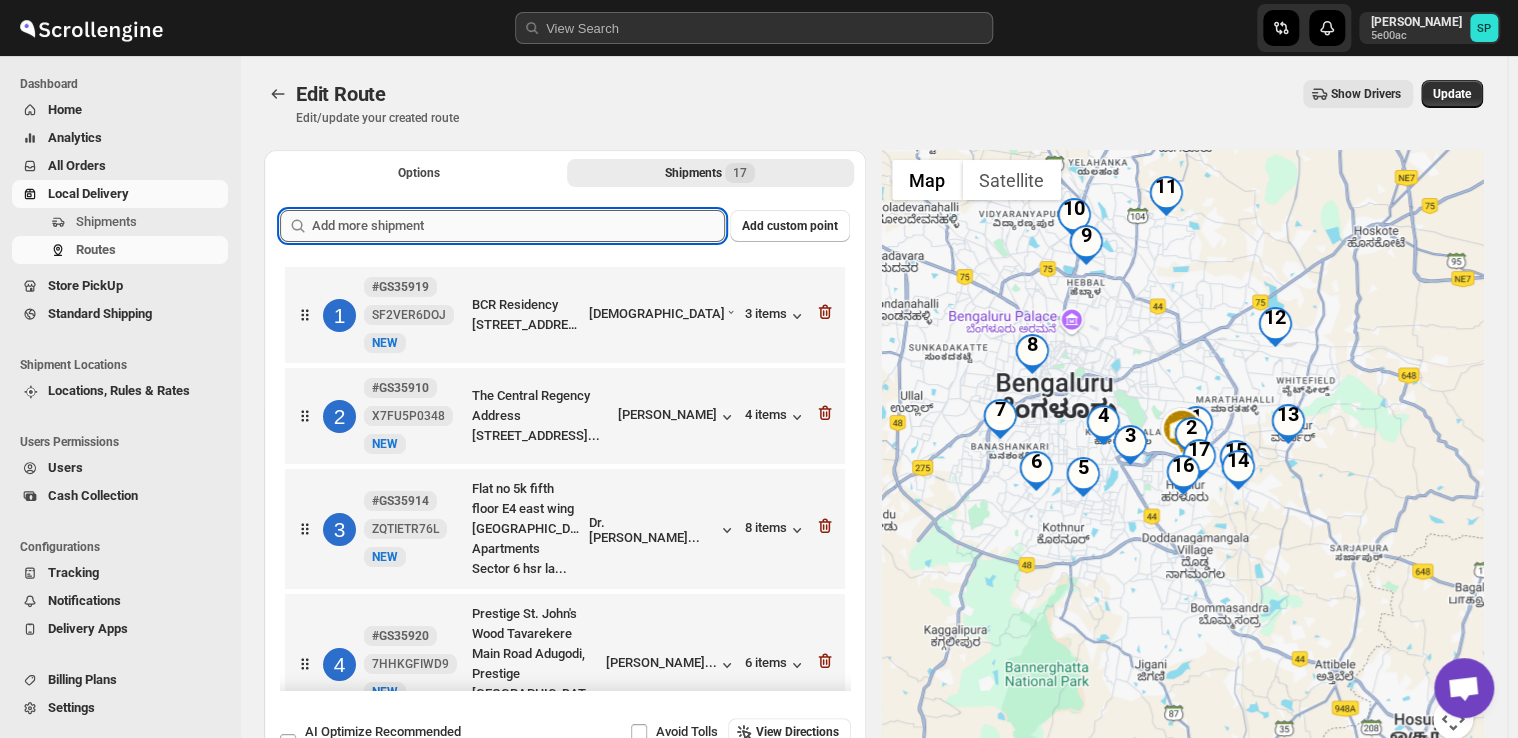 click at bounding box center [518, 226] 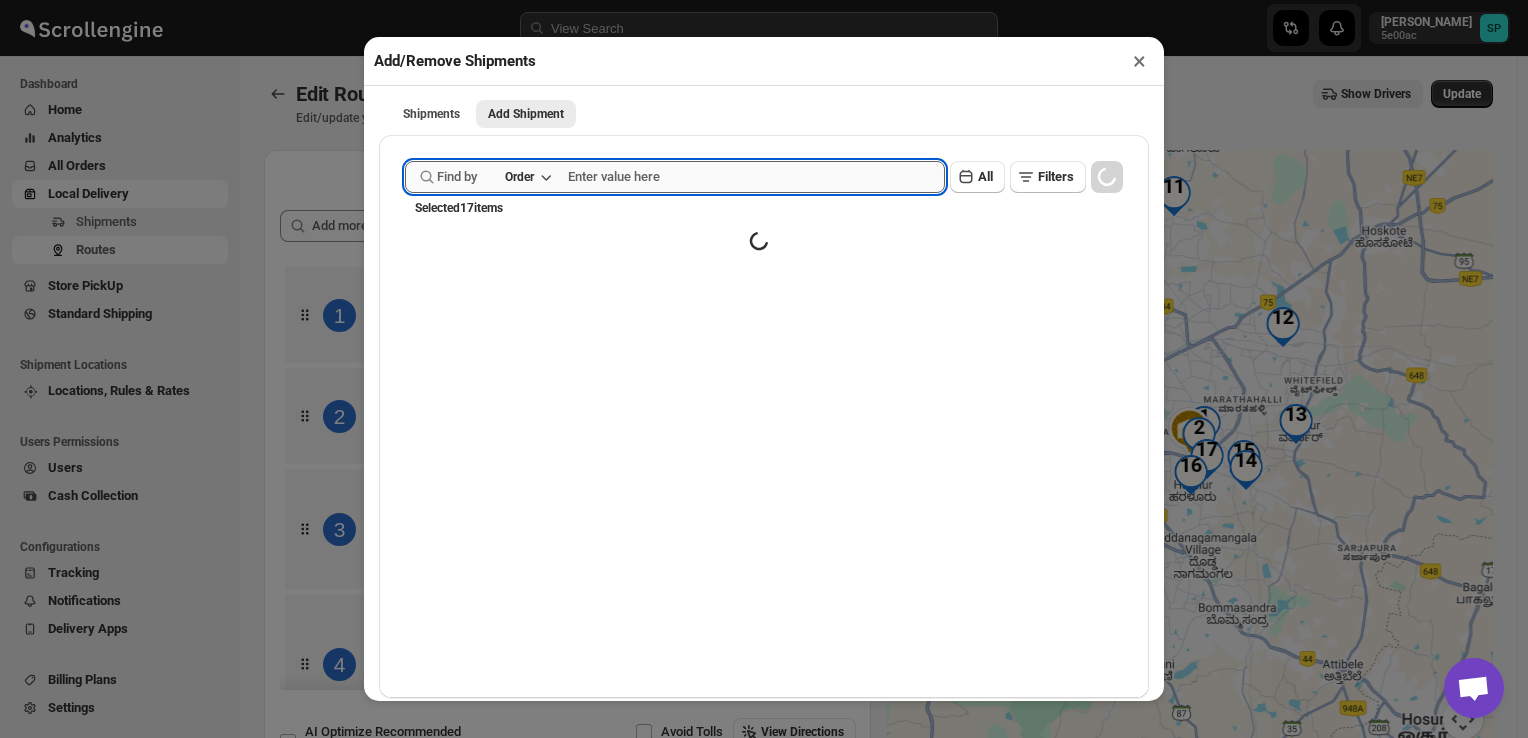 click at bounding box center (756, 177) 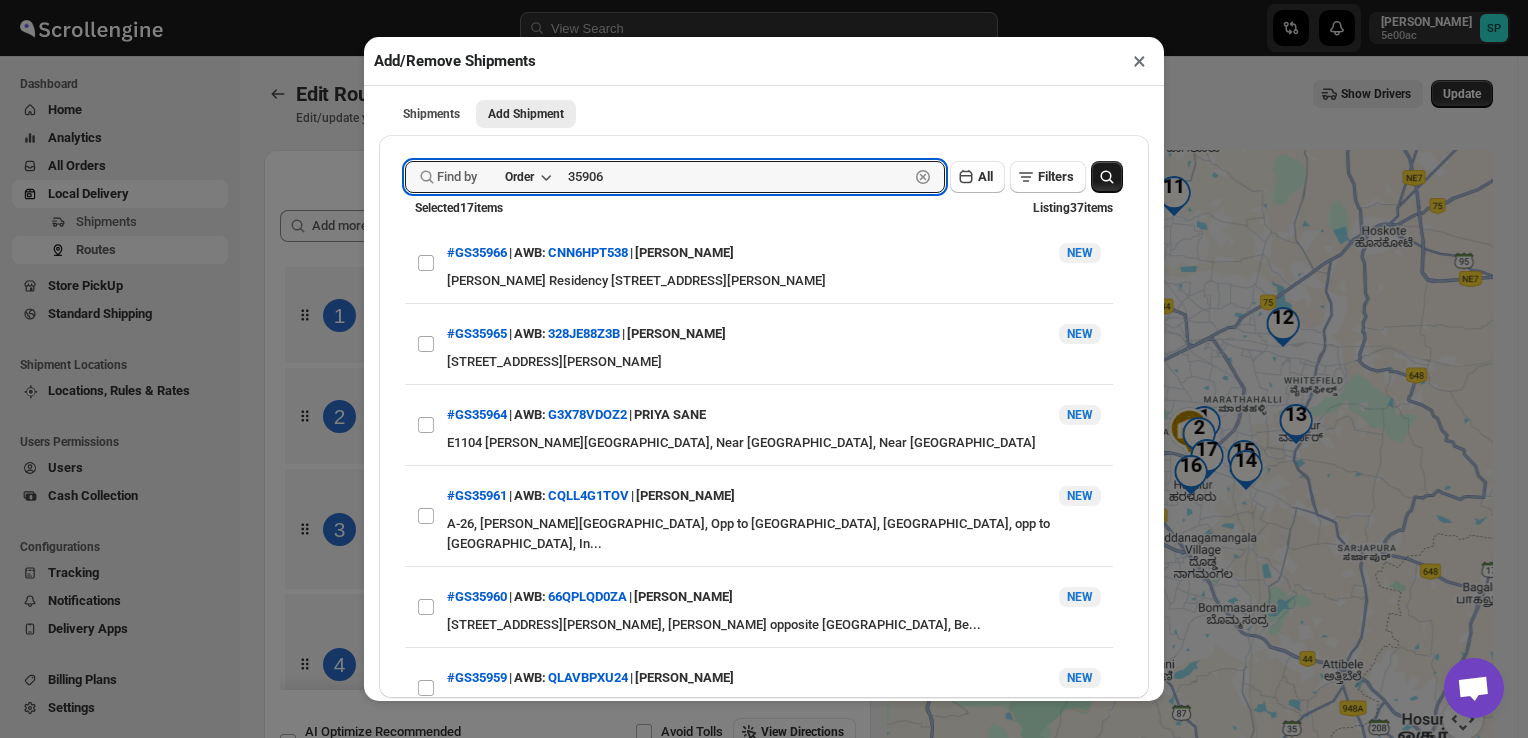 type on "35906" 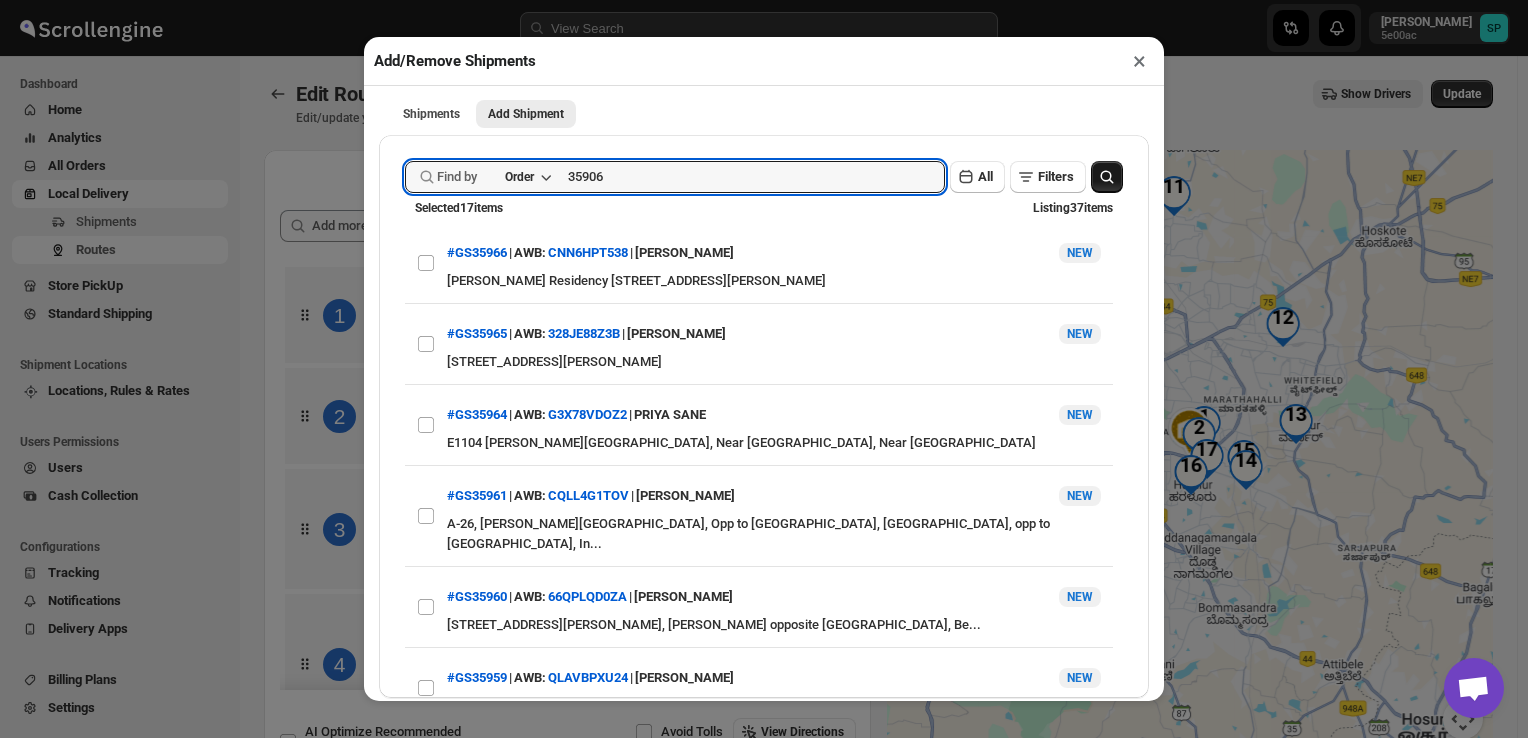 click 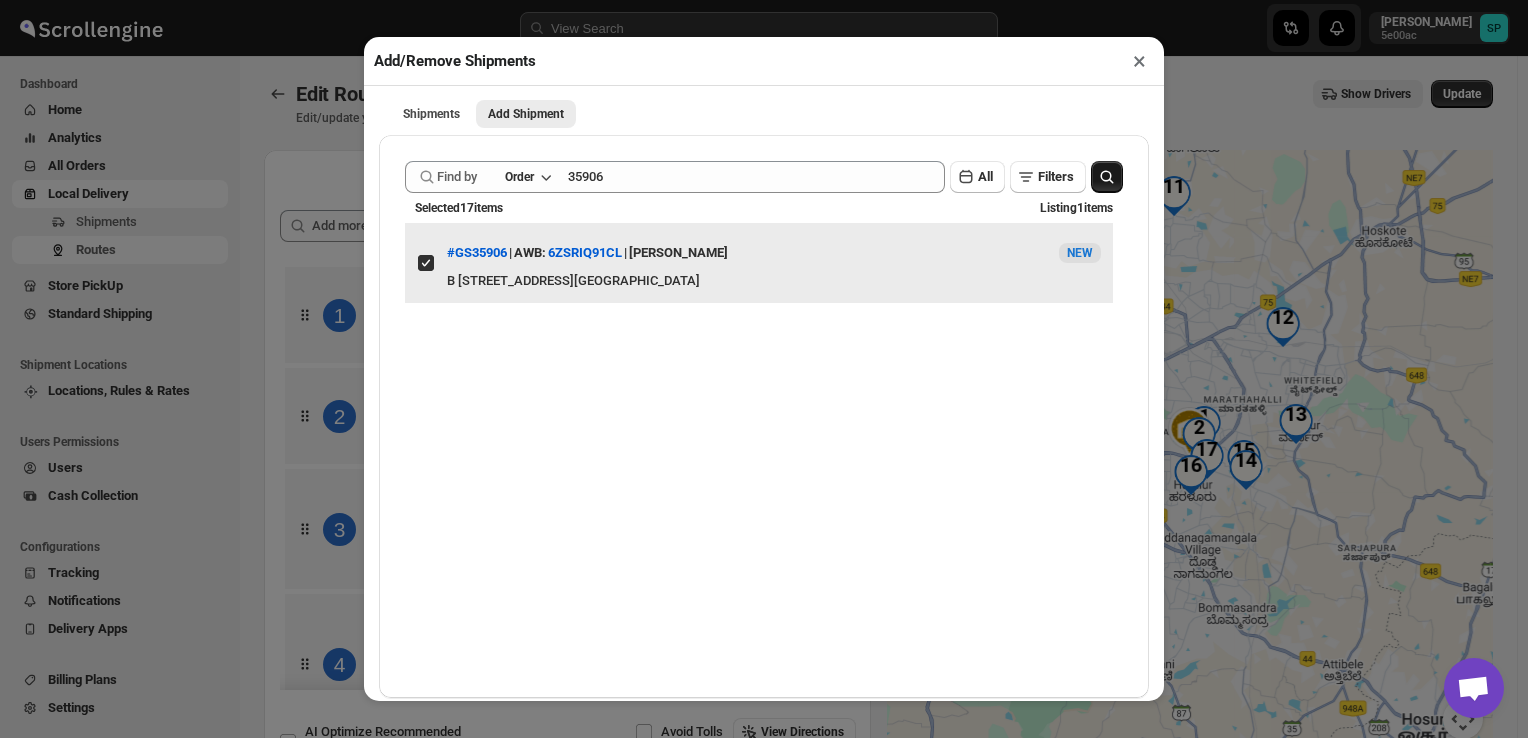 click on "View details for 686d0222b07747a2d9ffc8df" at bounding box center [426, 263] 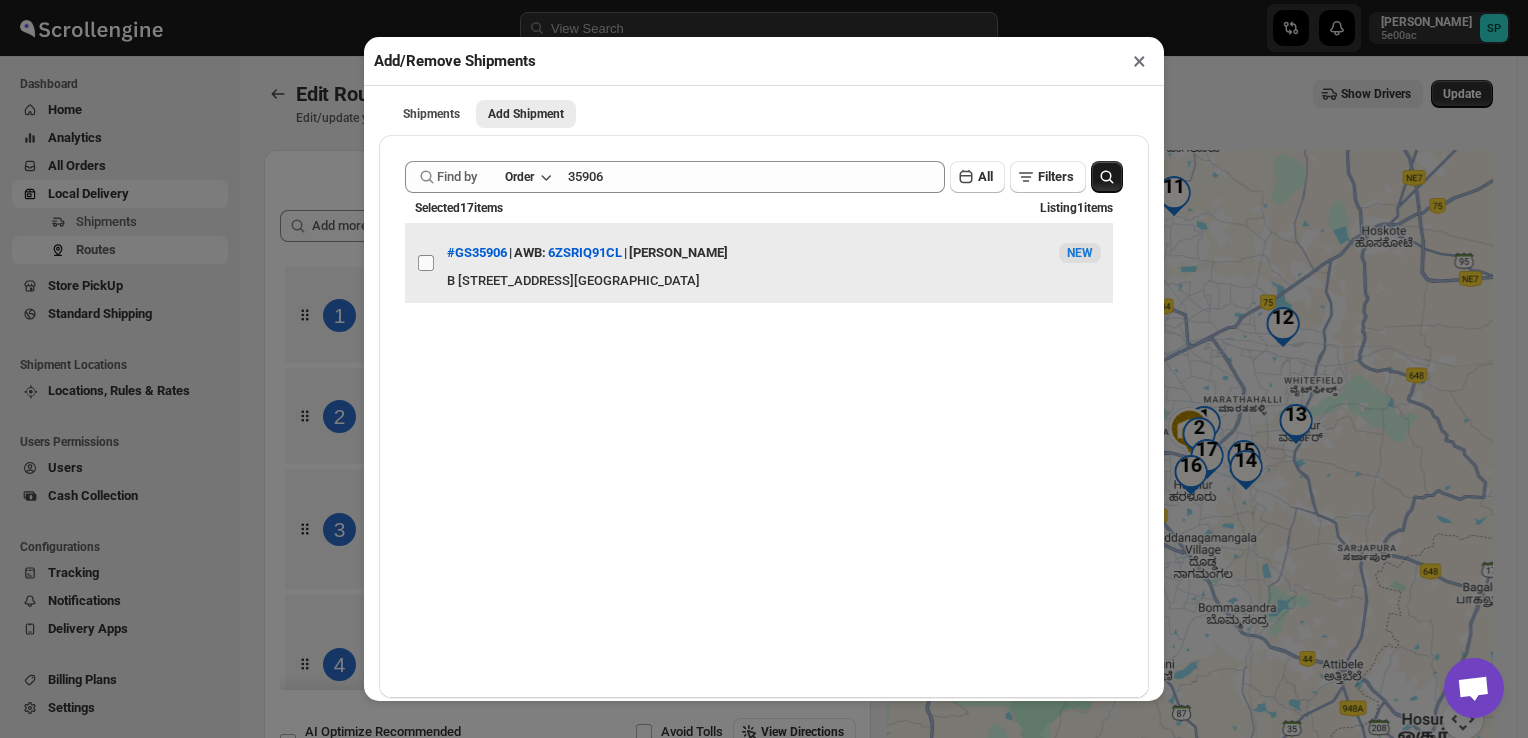 checkbox on "false" 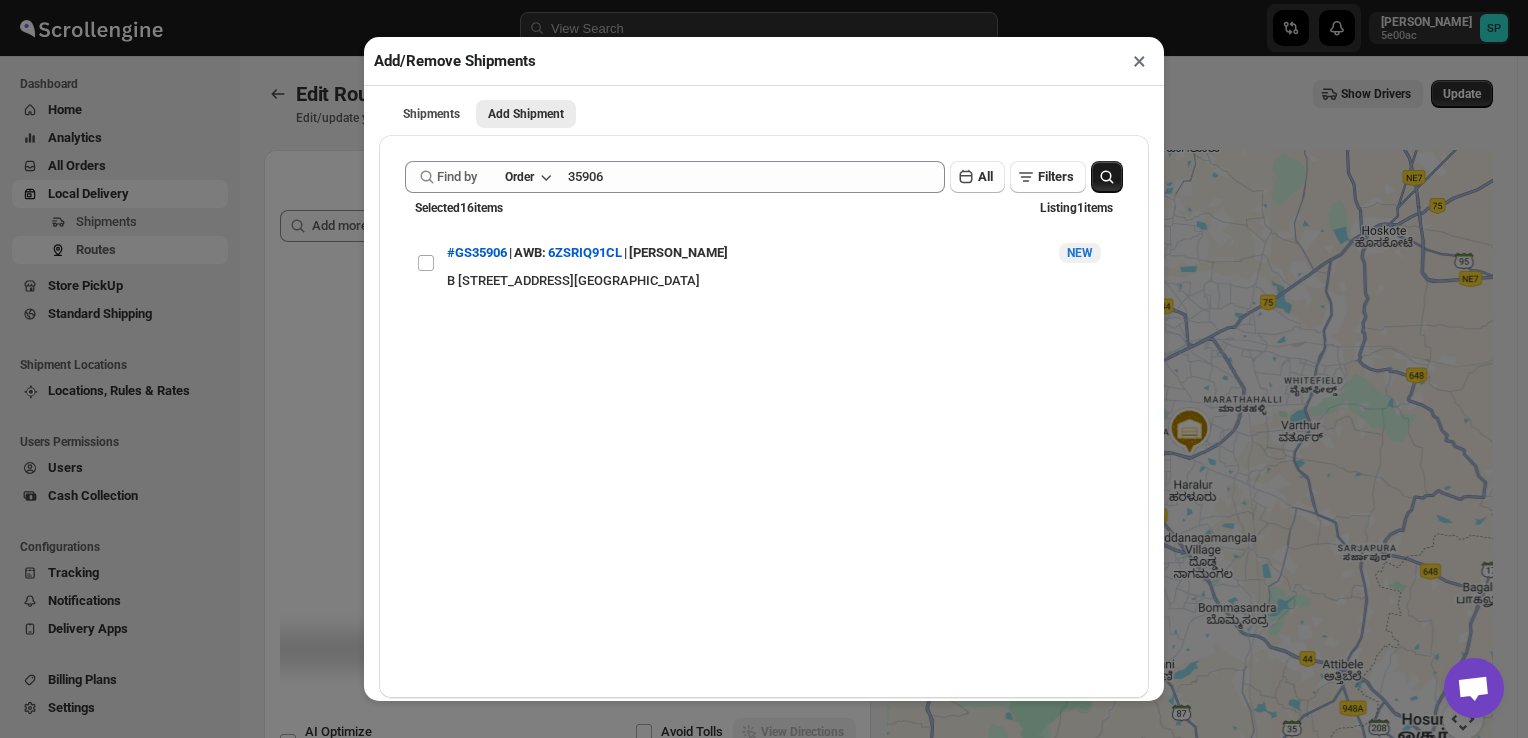 type 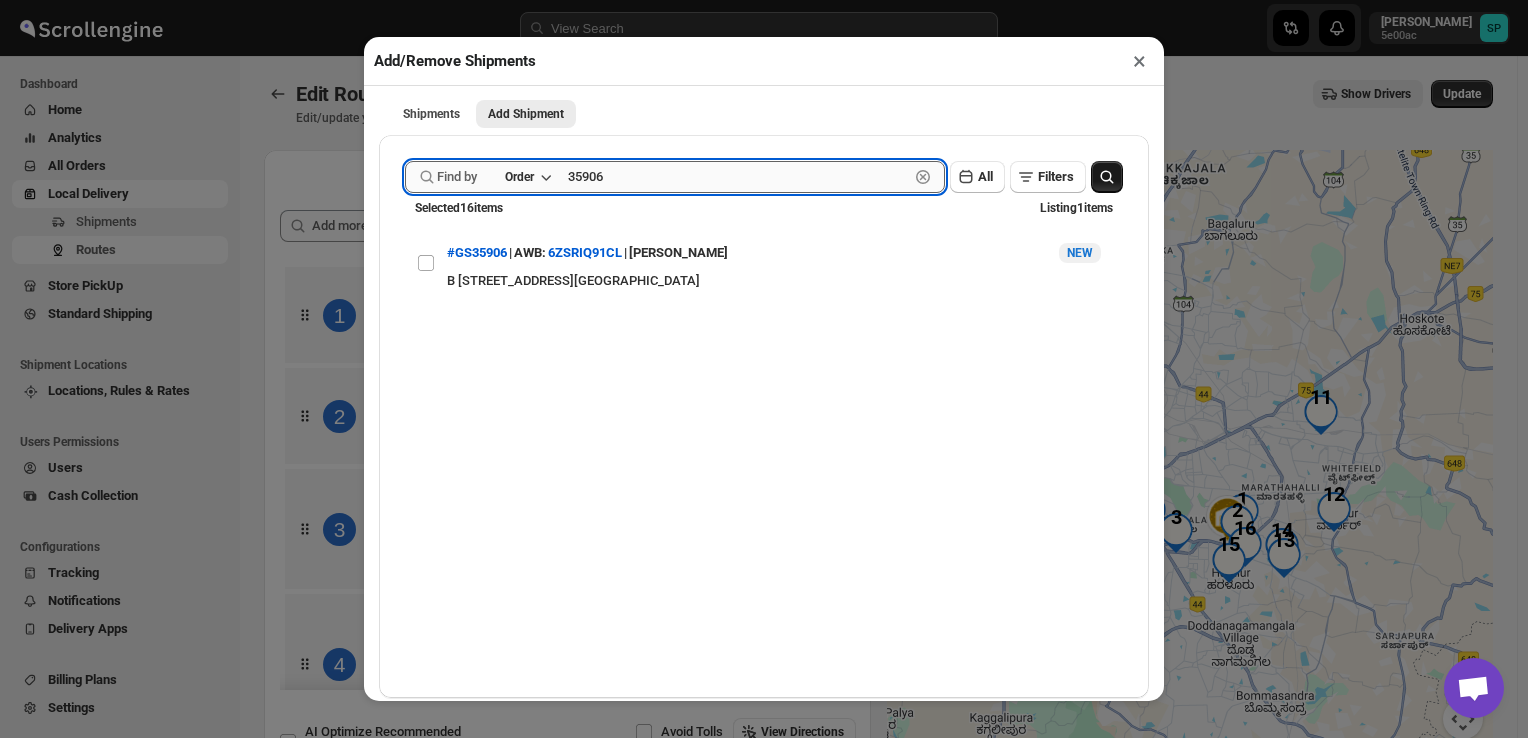 click on "35906" at bounding box center (738, 177) 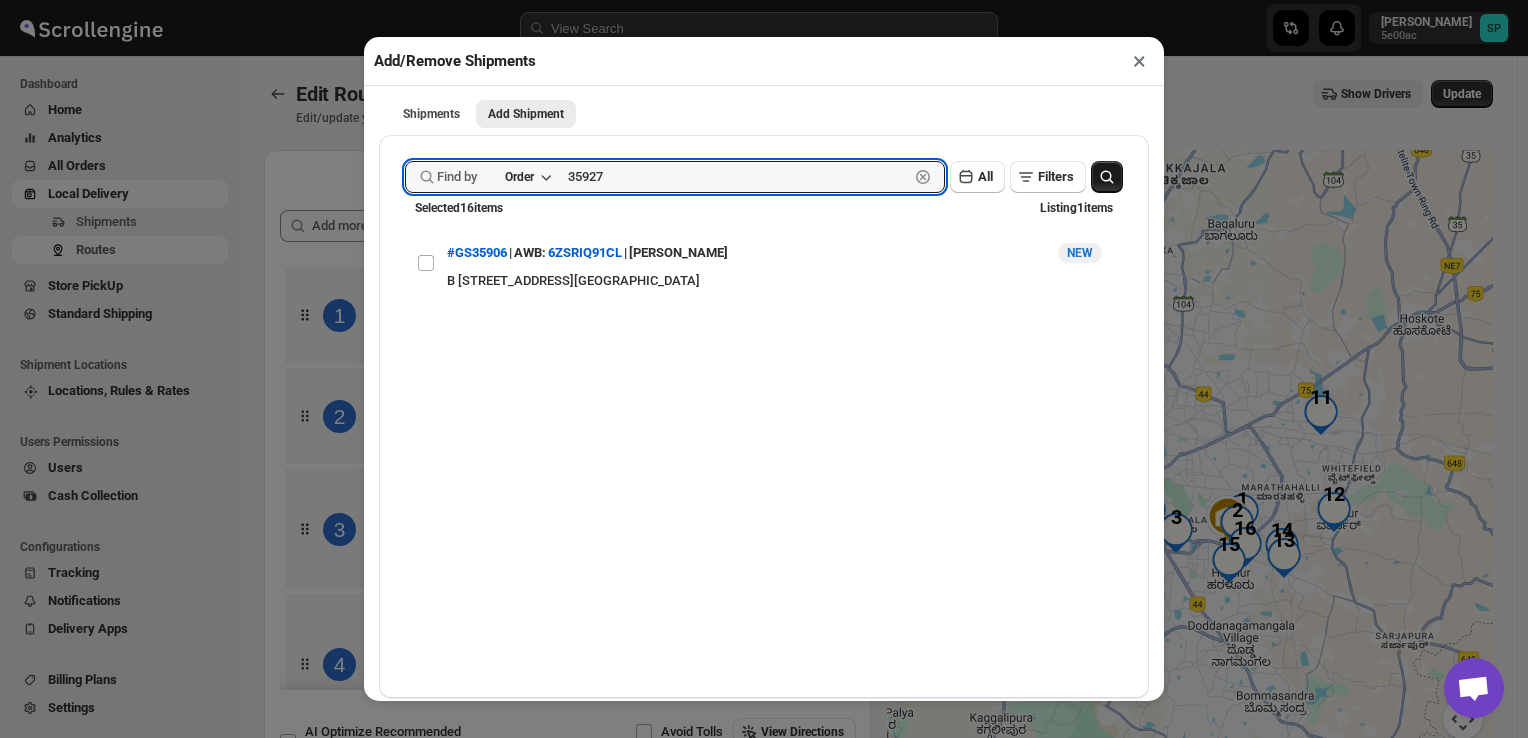type on "35927" 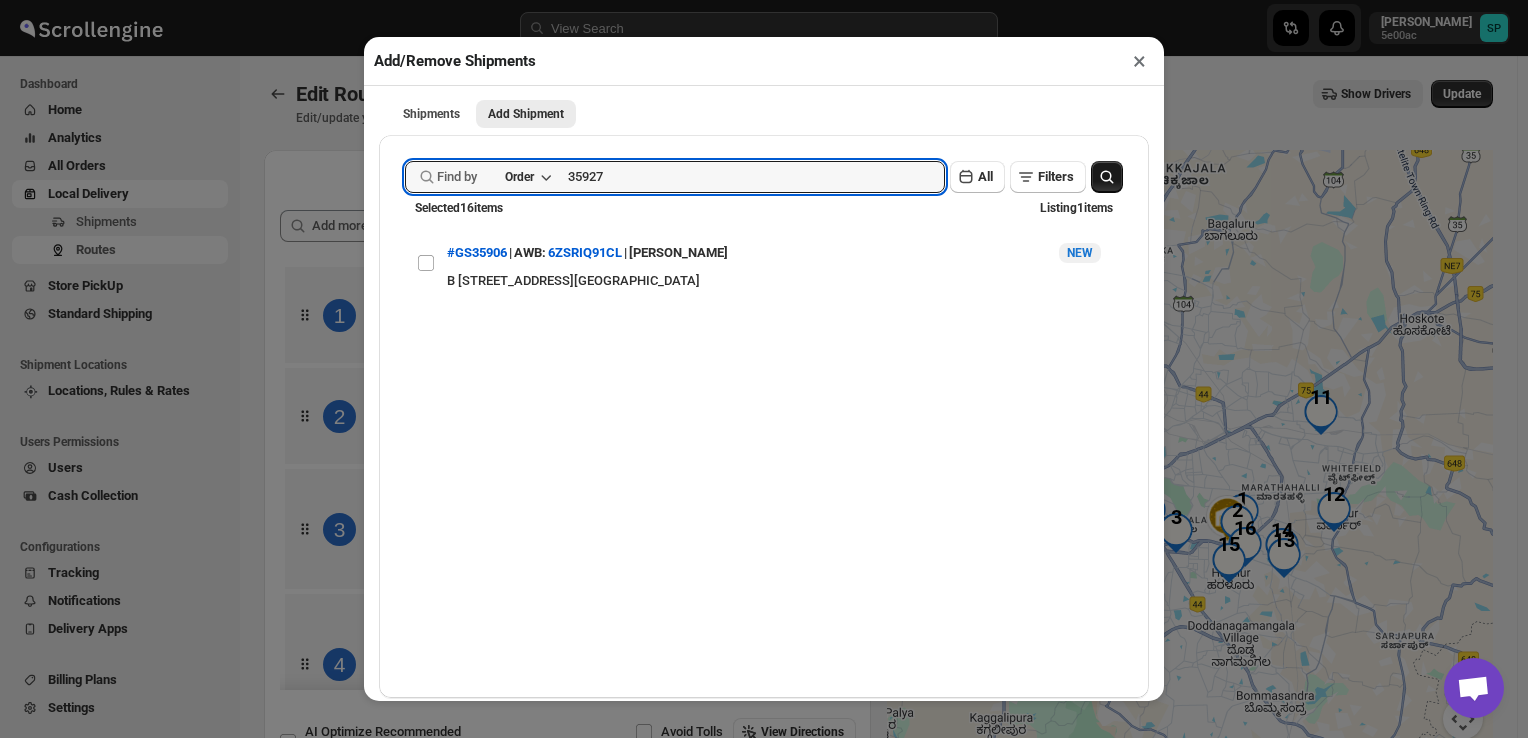click 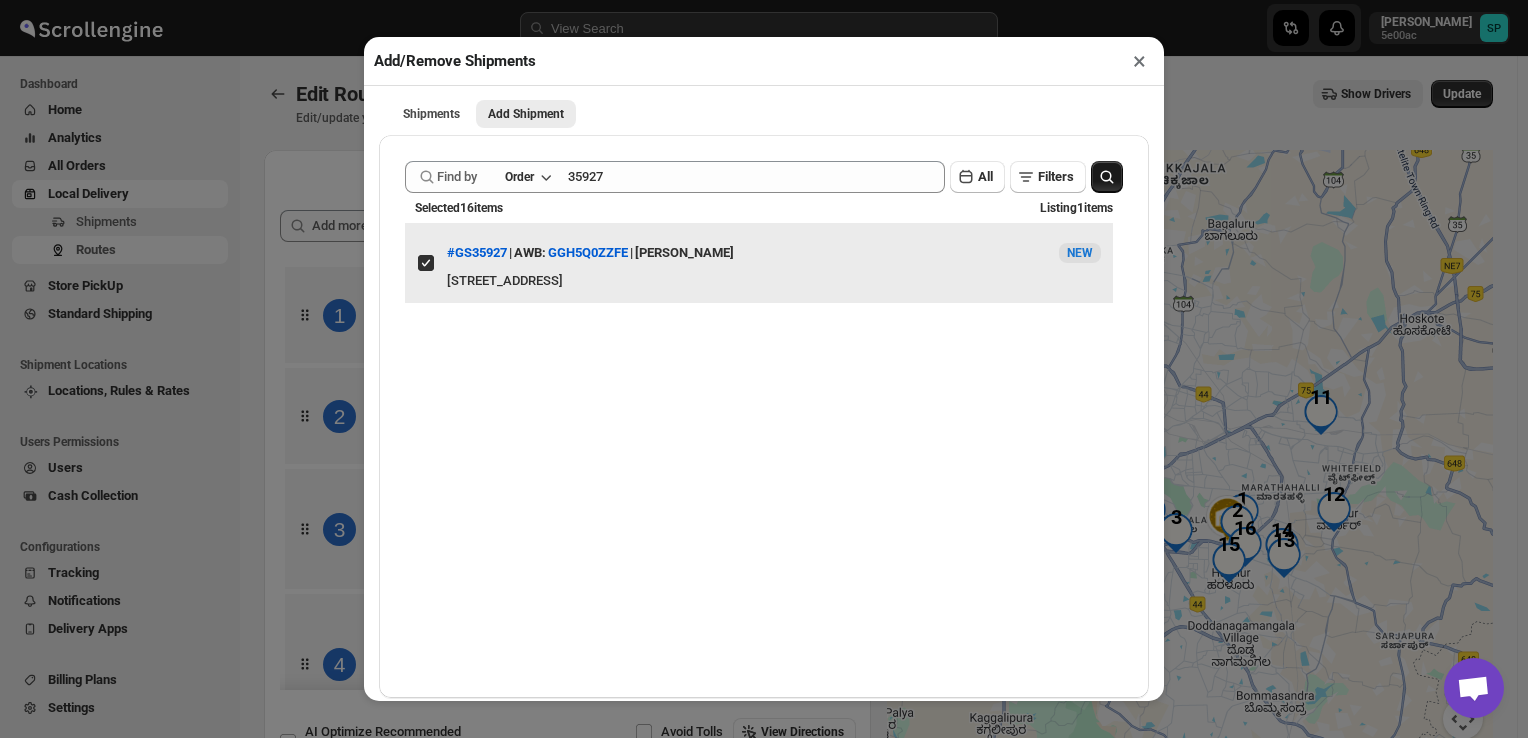 click on "View details for 686e37c2b07747a2d9ffe135" at bounding box center (426, 263) 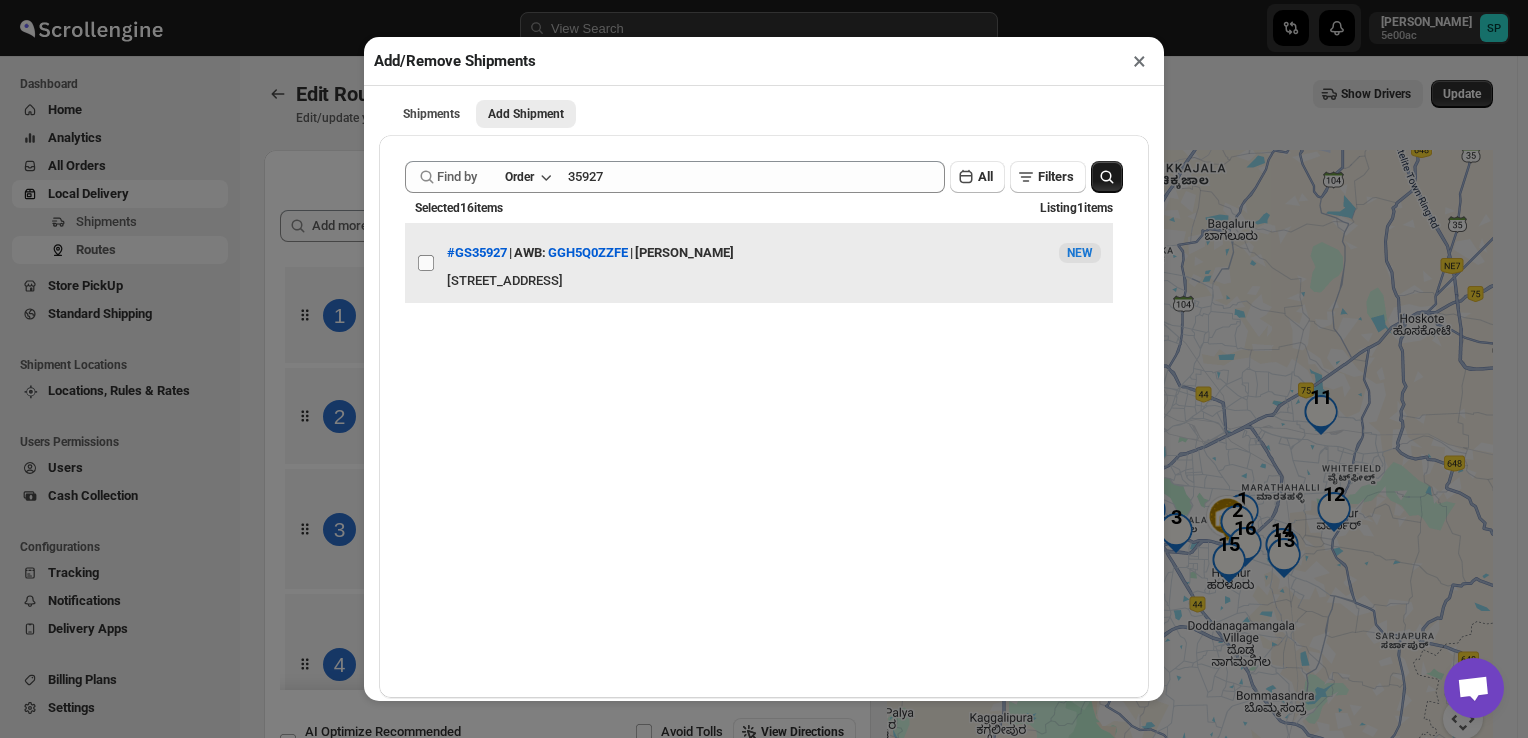 checkbox on "false" 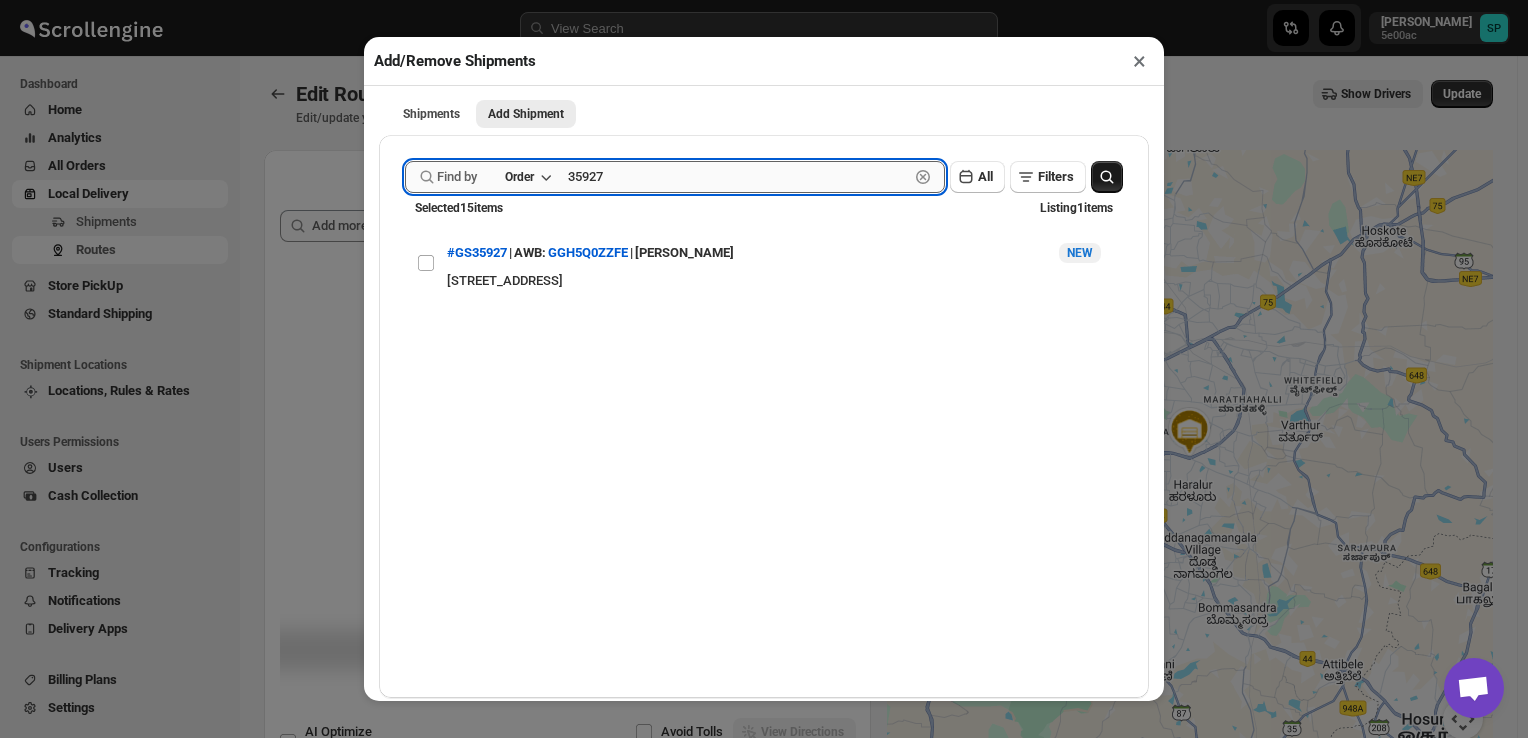 click on "35927" at bounding box center (738, 177) 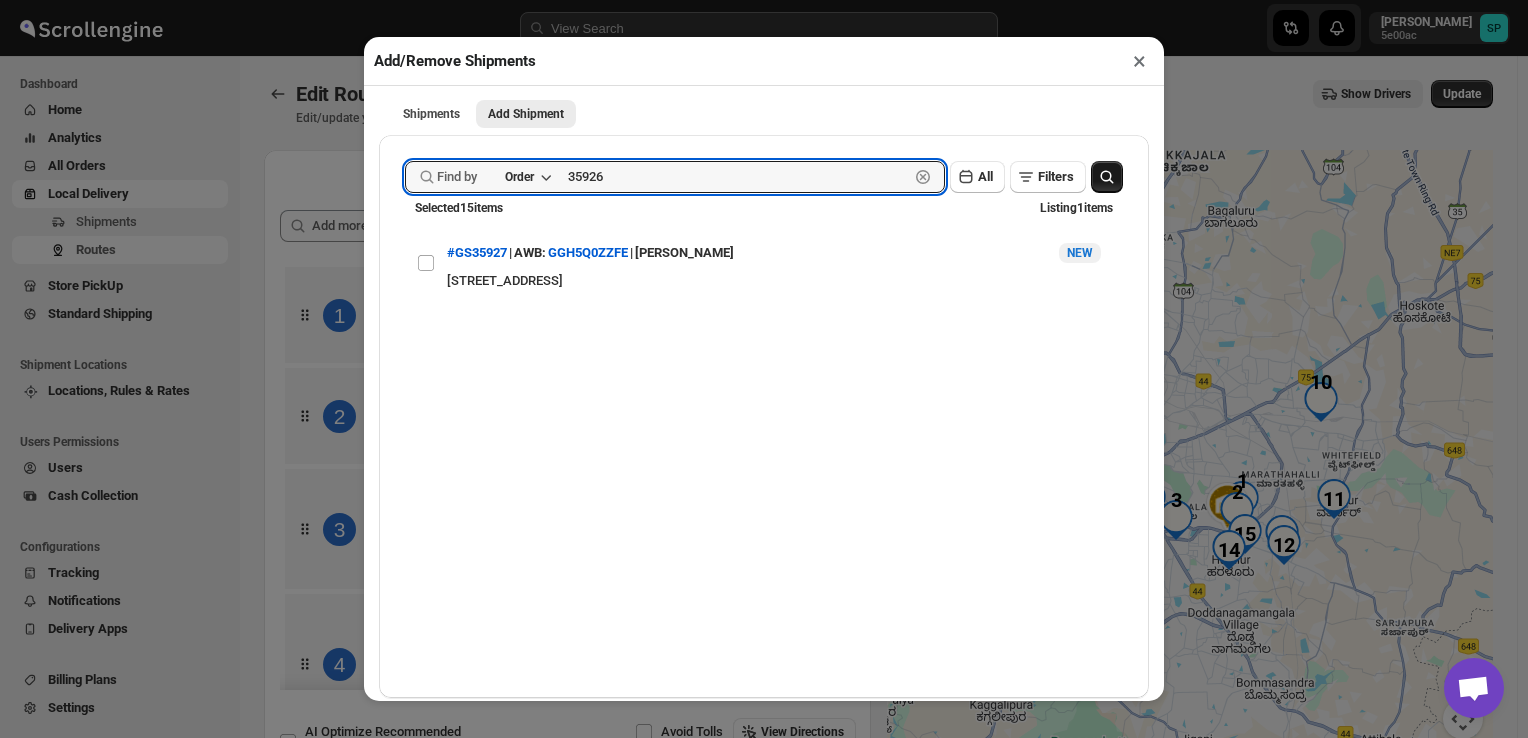 type on "35926" 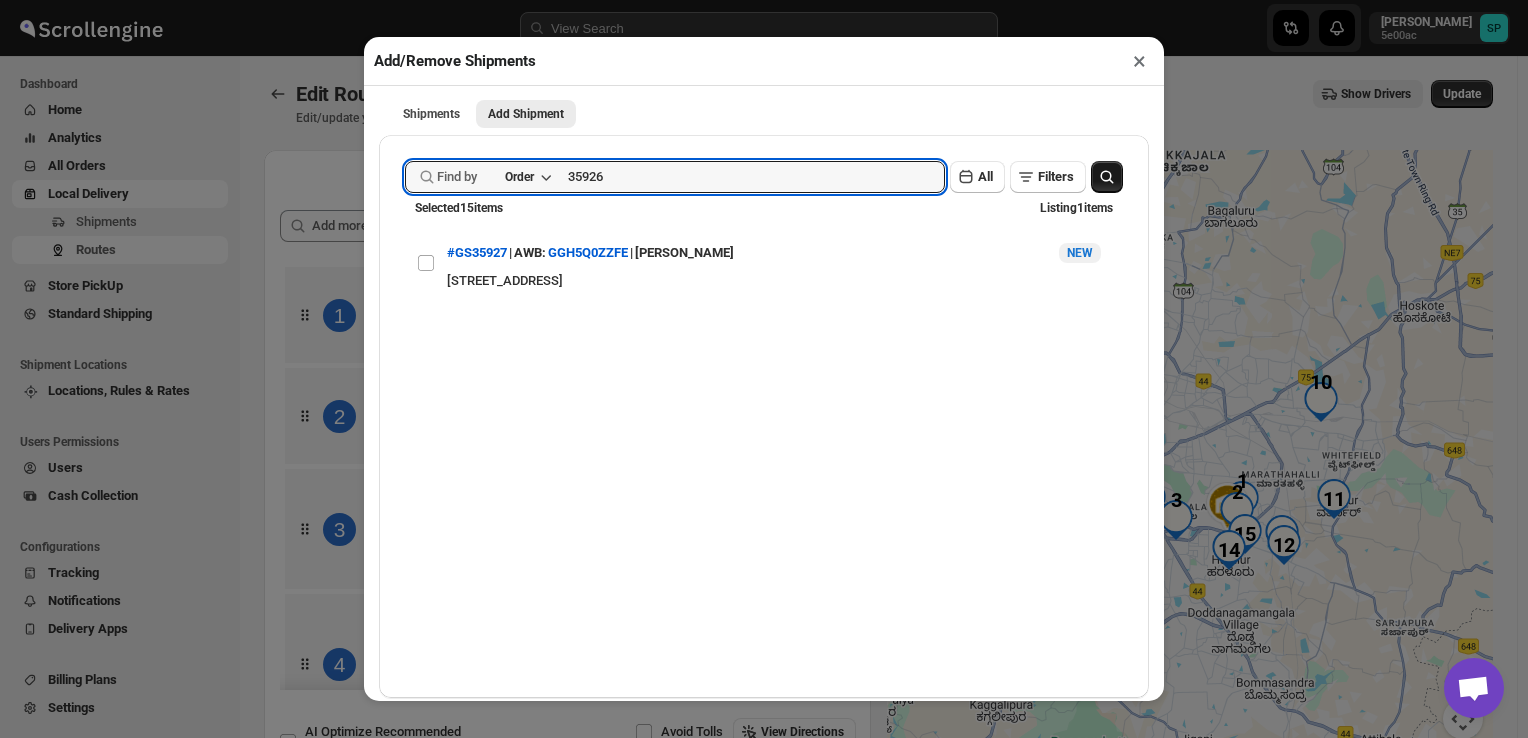 click 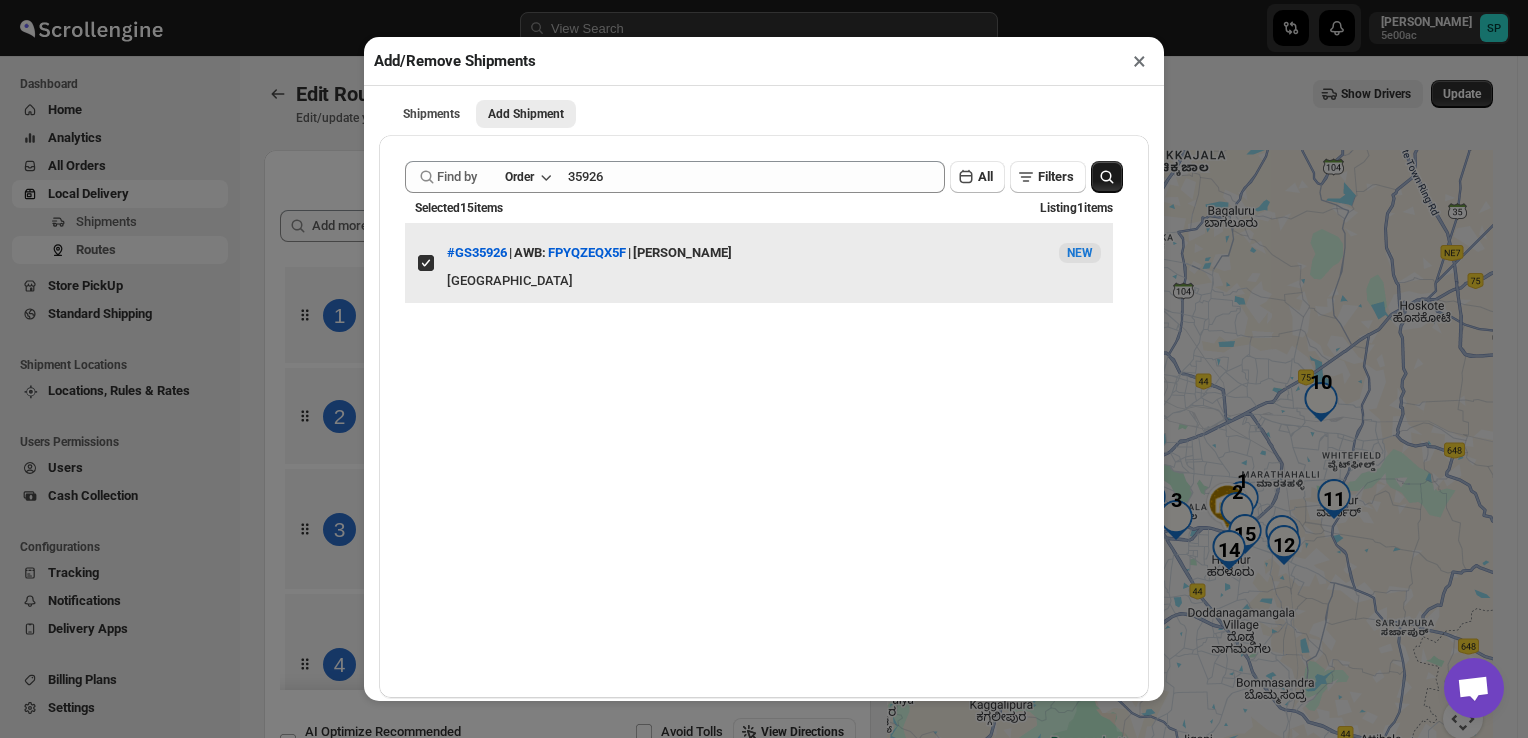click on "View details for 686e37c0b07747a2d9ffe134" at bounding box center (426, 263) 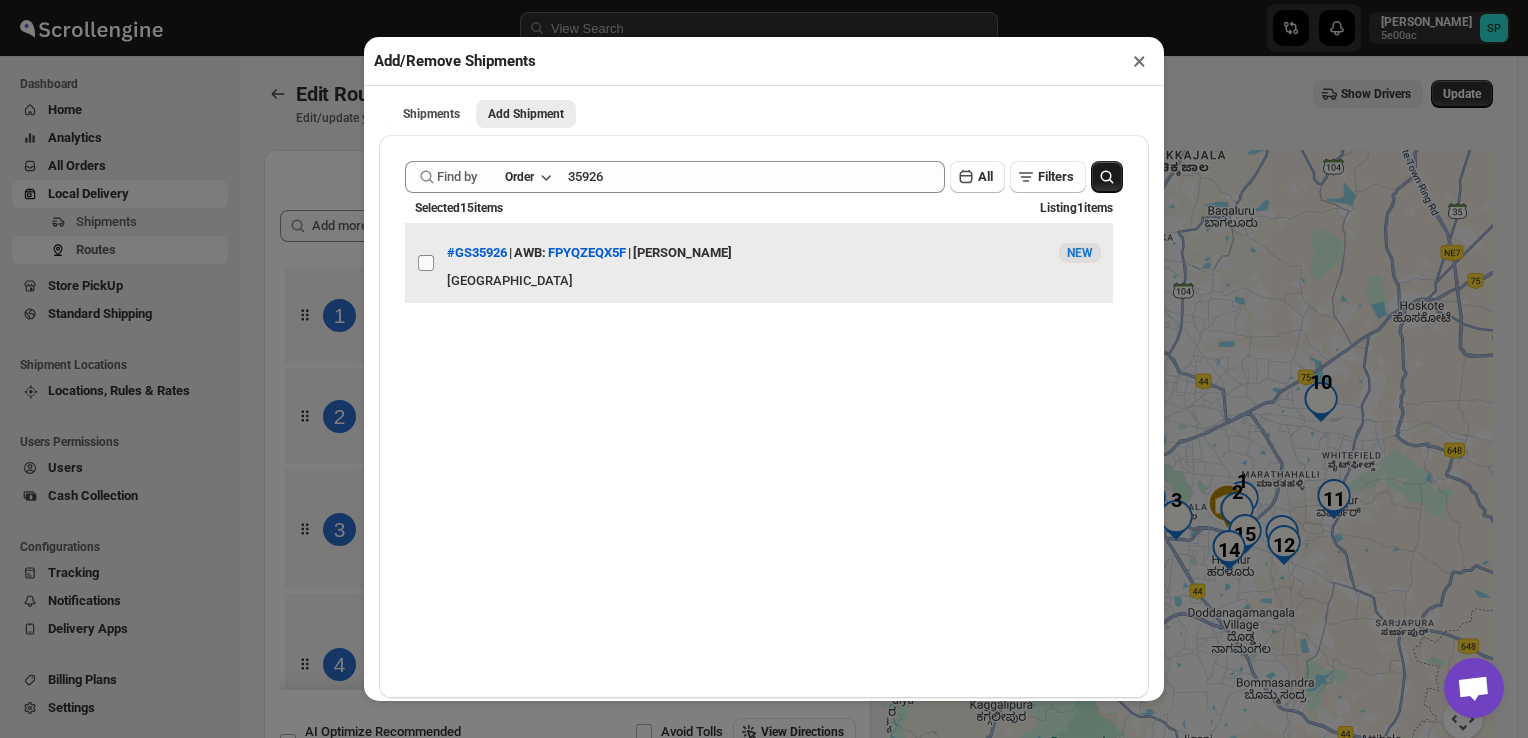 checkbox on "false" 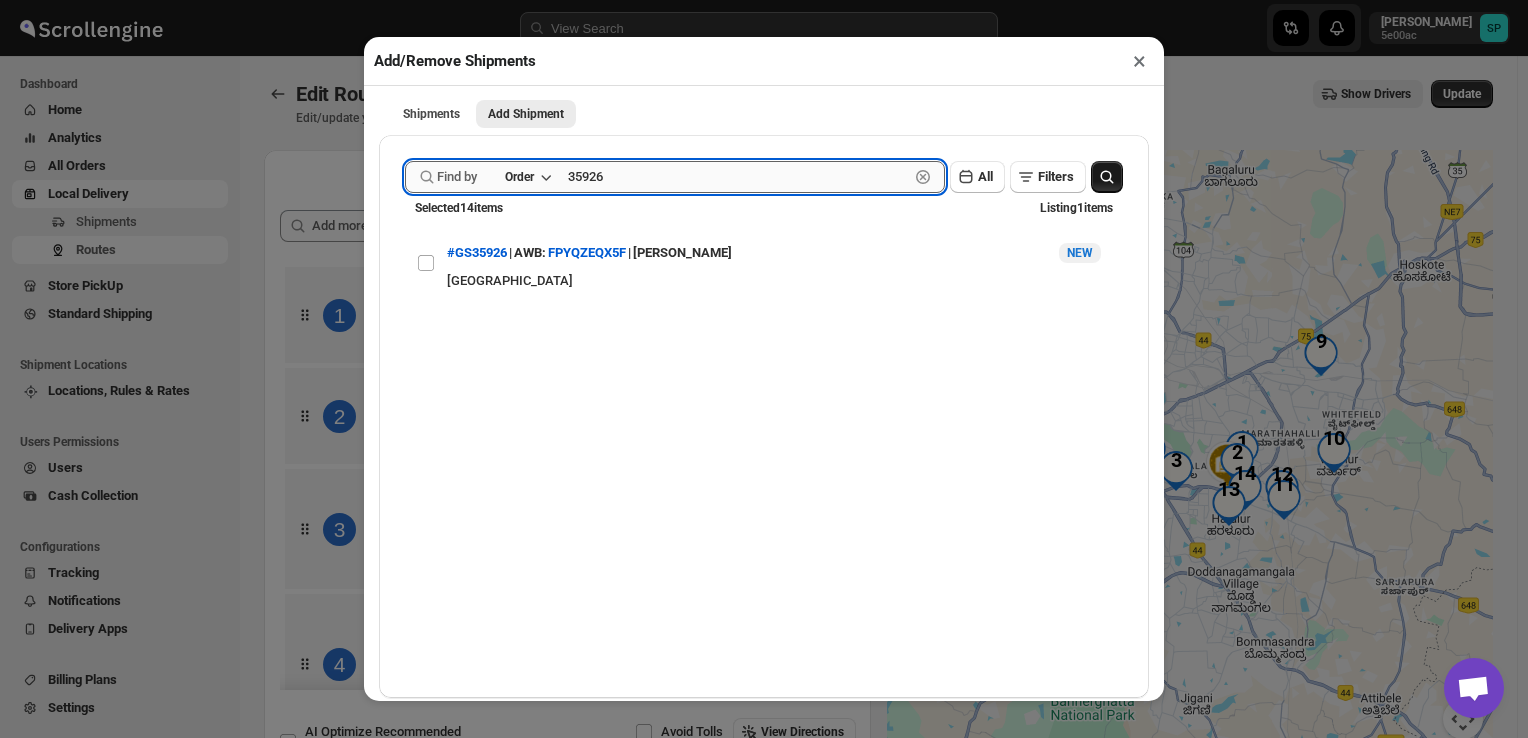 click on "35926" at bounding box center [738, 177] 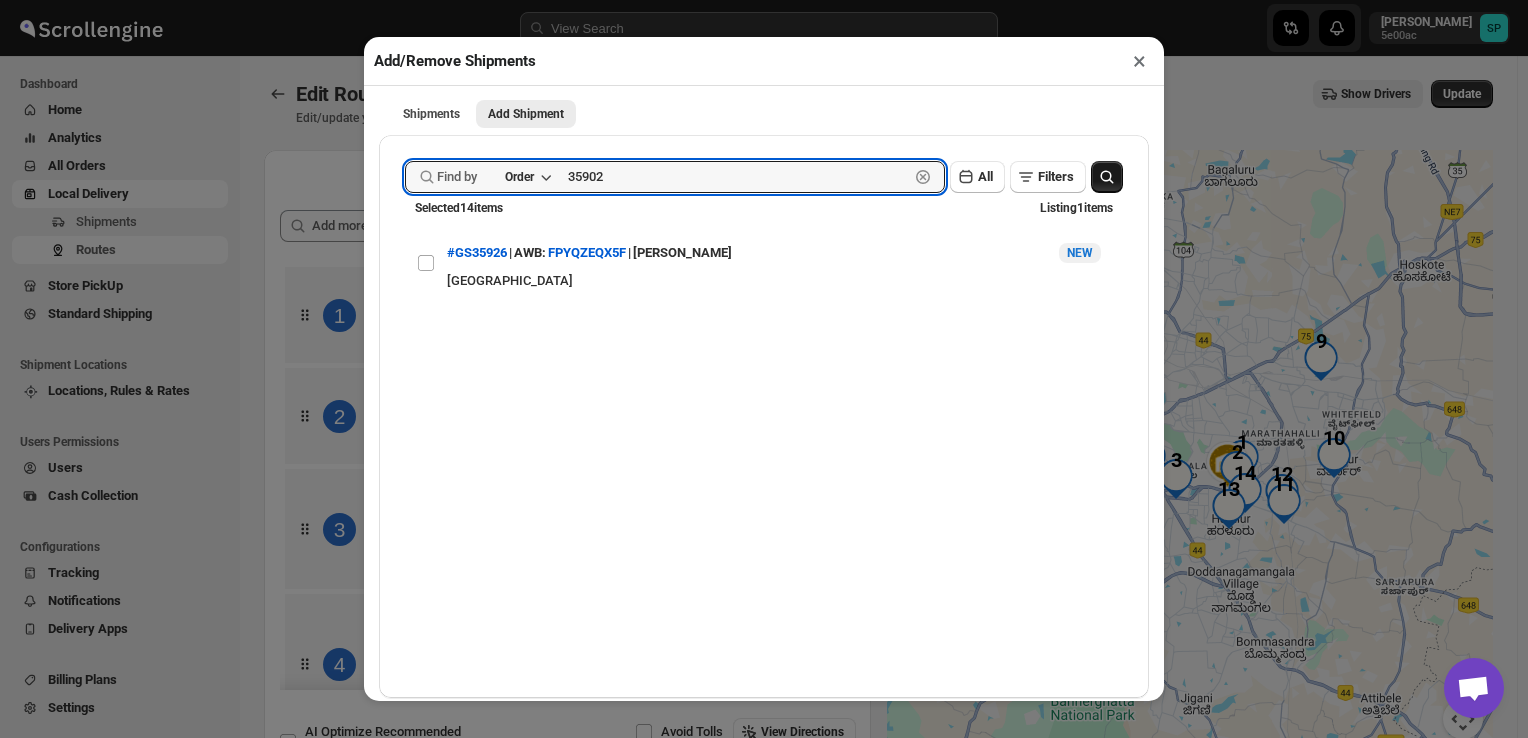 type on "35902" 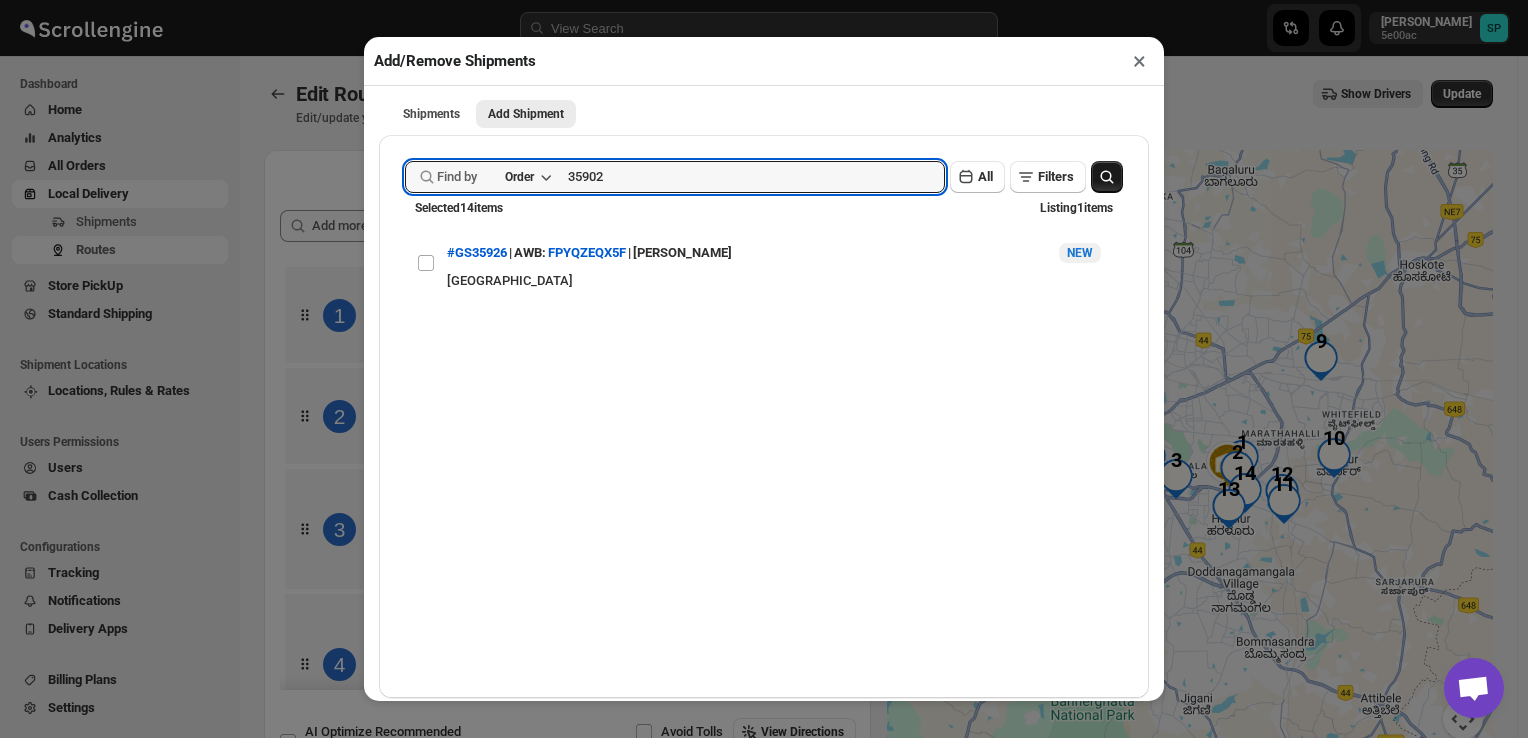 click 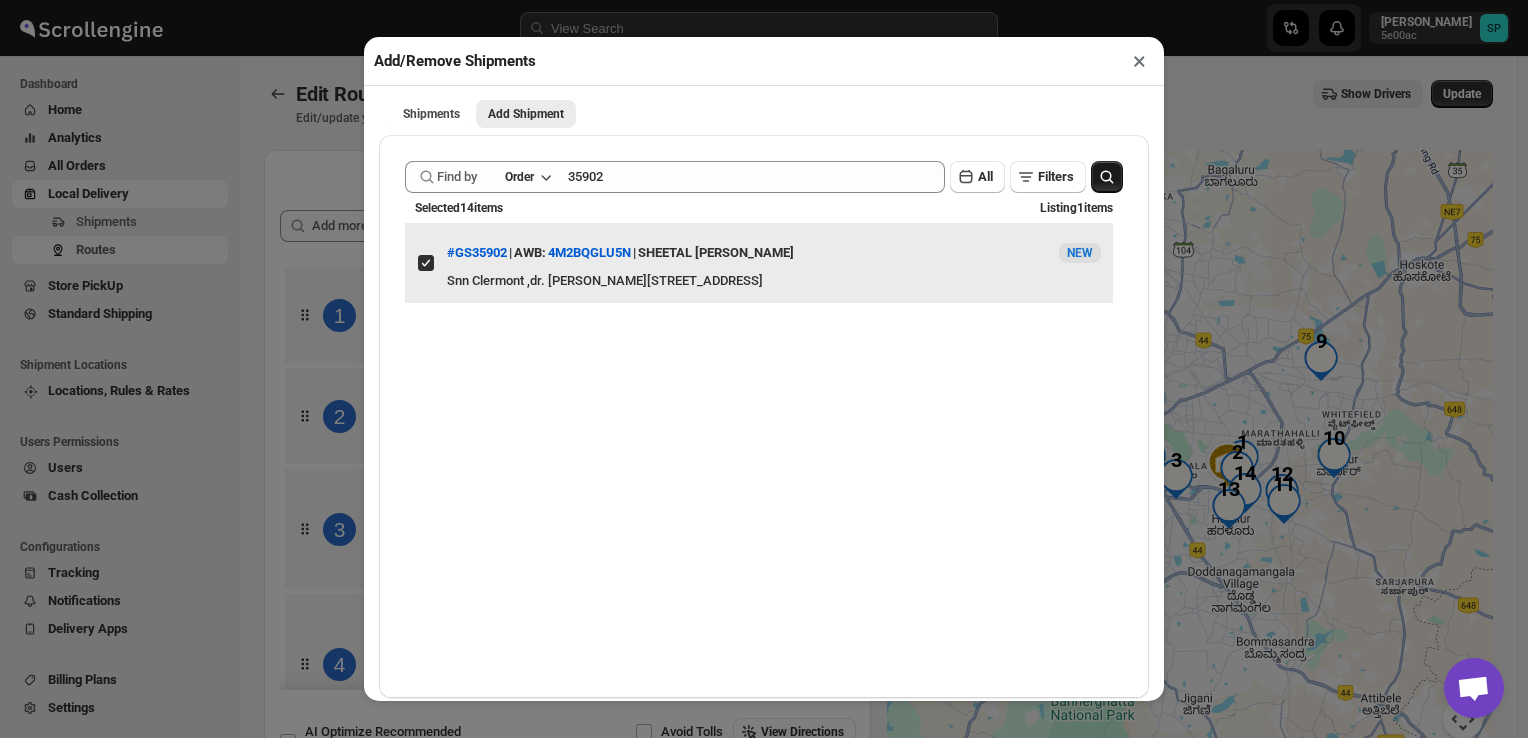 click on "View details for 686ce99fb07747a2d9ffc715" at bounding box center [426, 263] 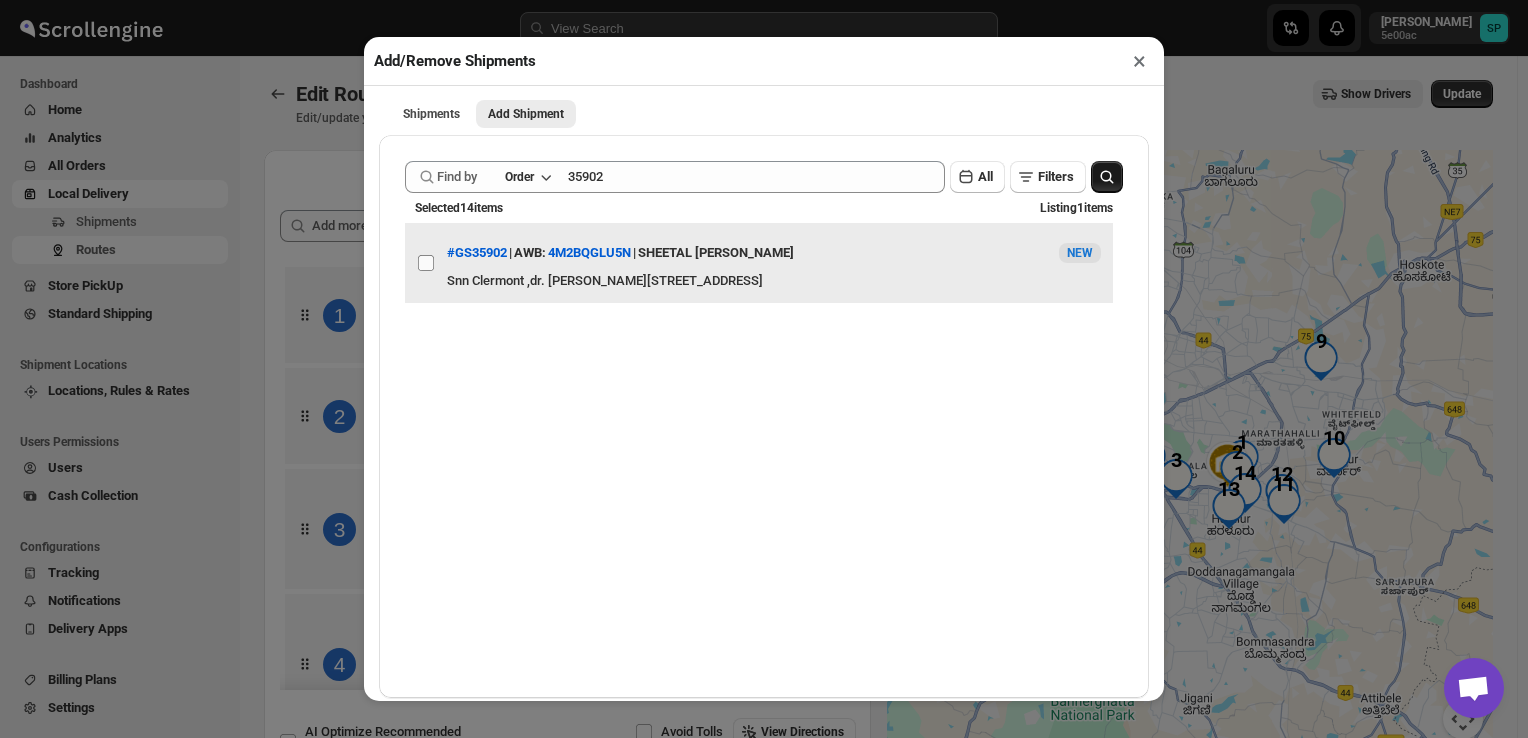 checkbox on "false" 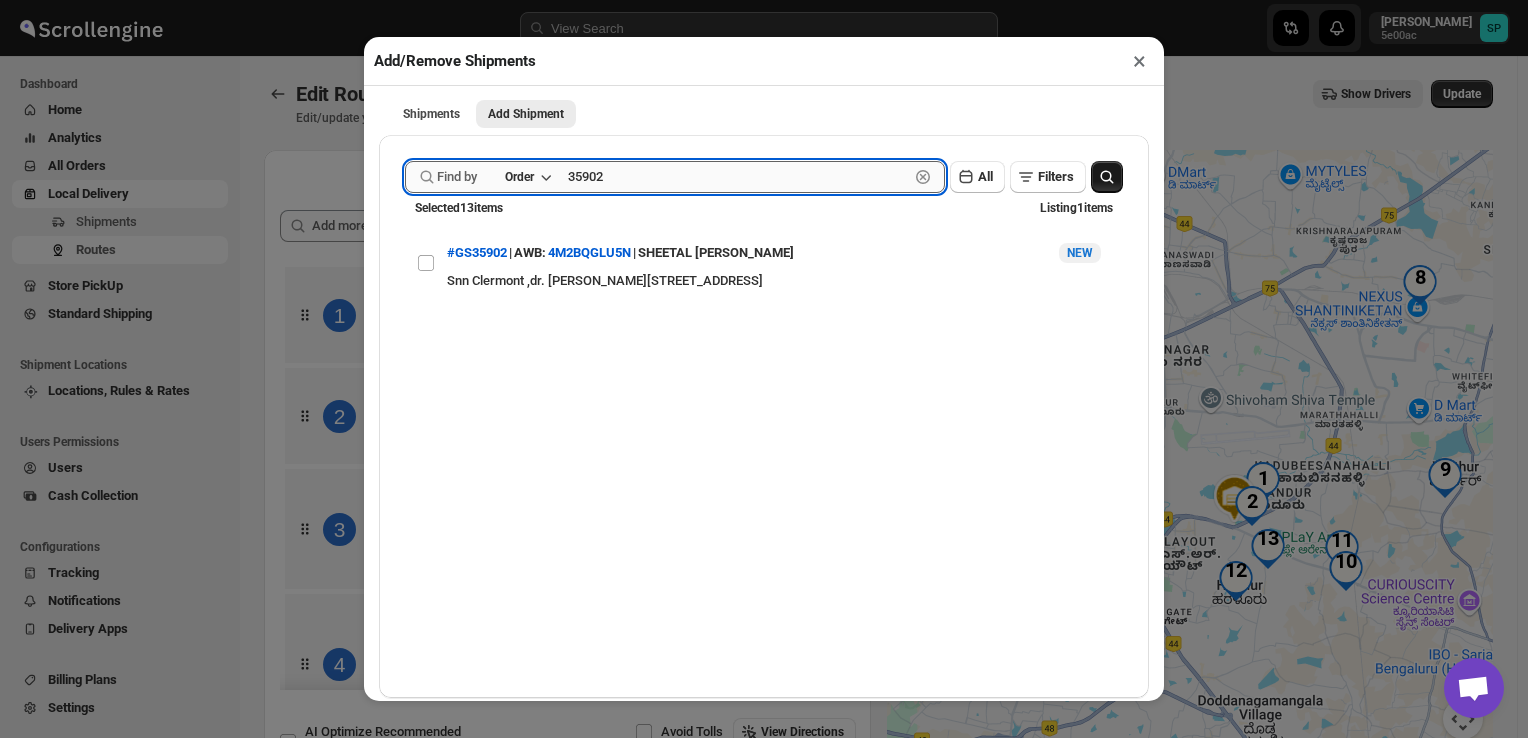 click on "35902" at bounding box center [738, 177] 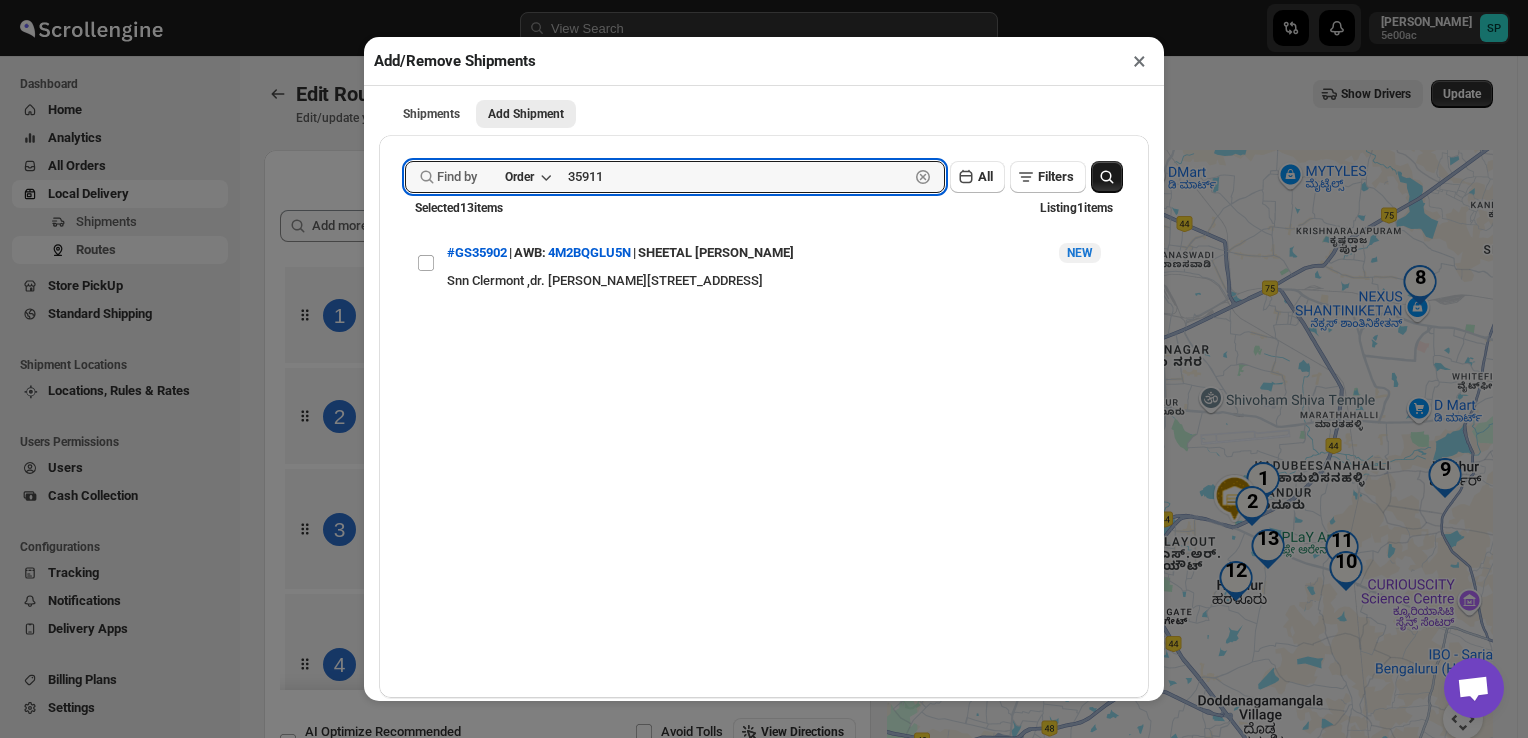 type on "35911" 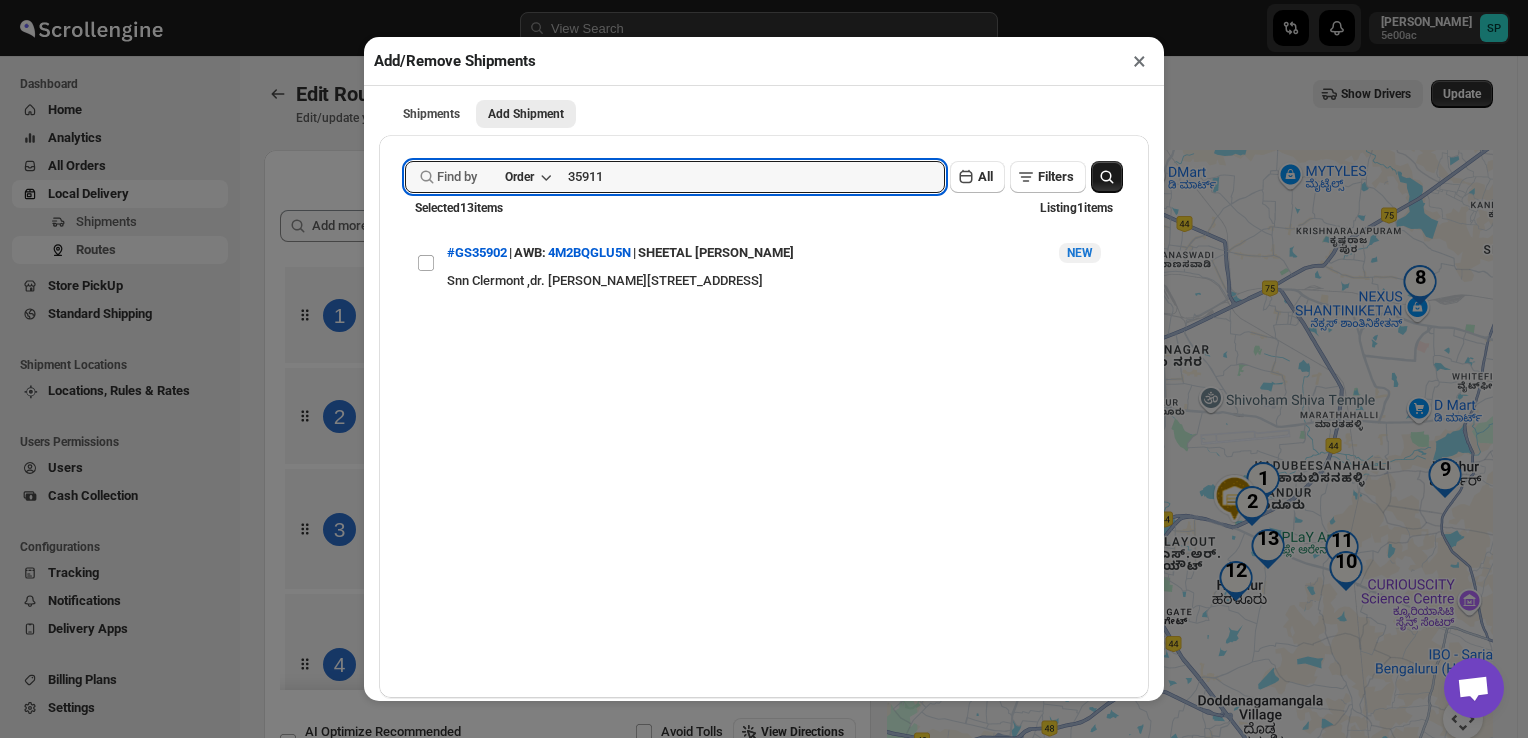 click 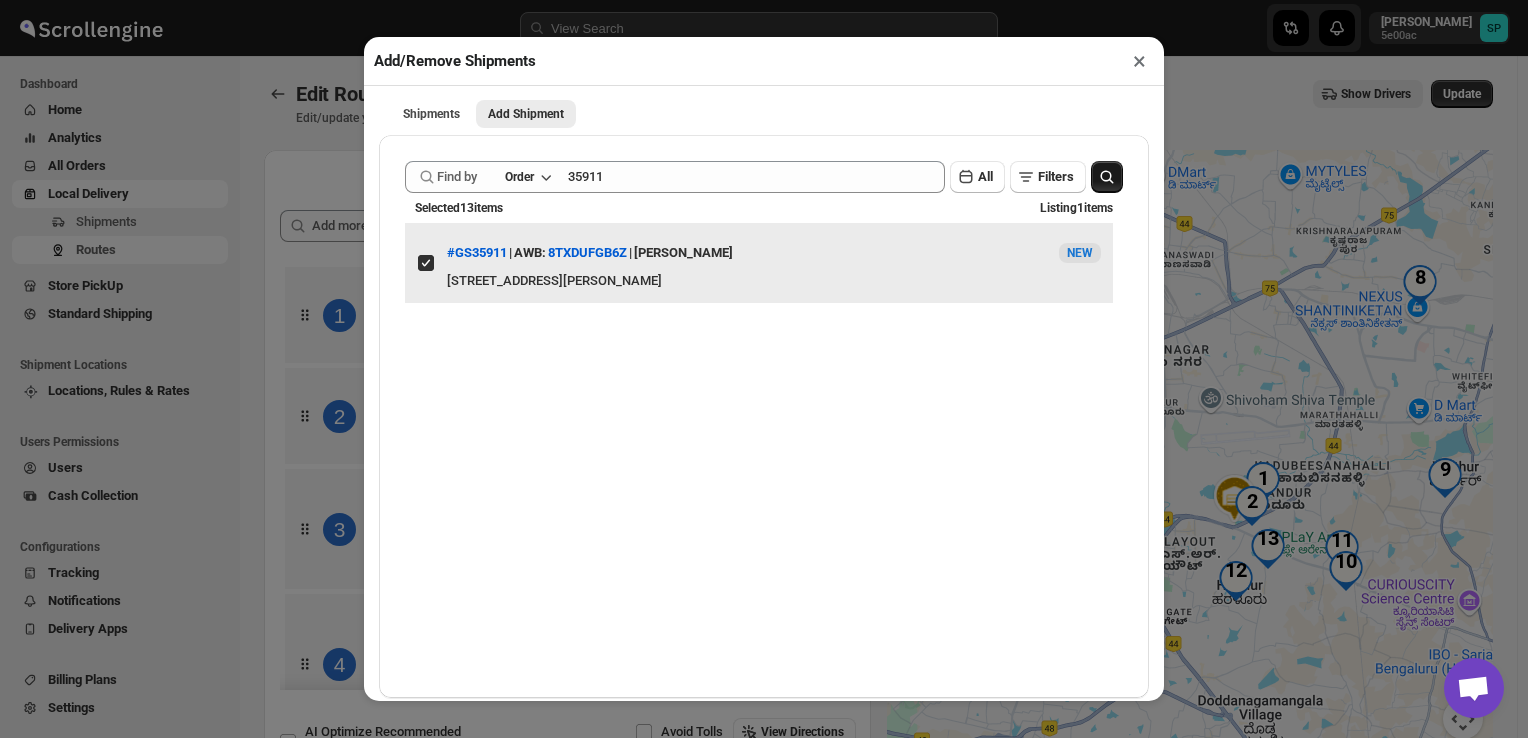 click on "View details for 686d51fab07747a2d9ffd001" at bounding box center (426, 263) 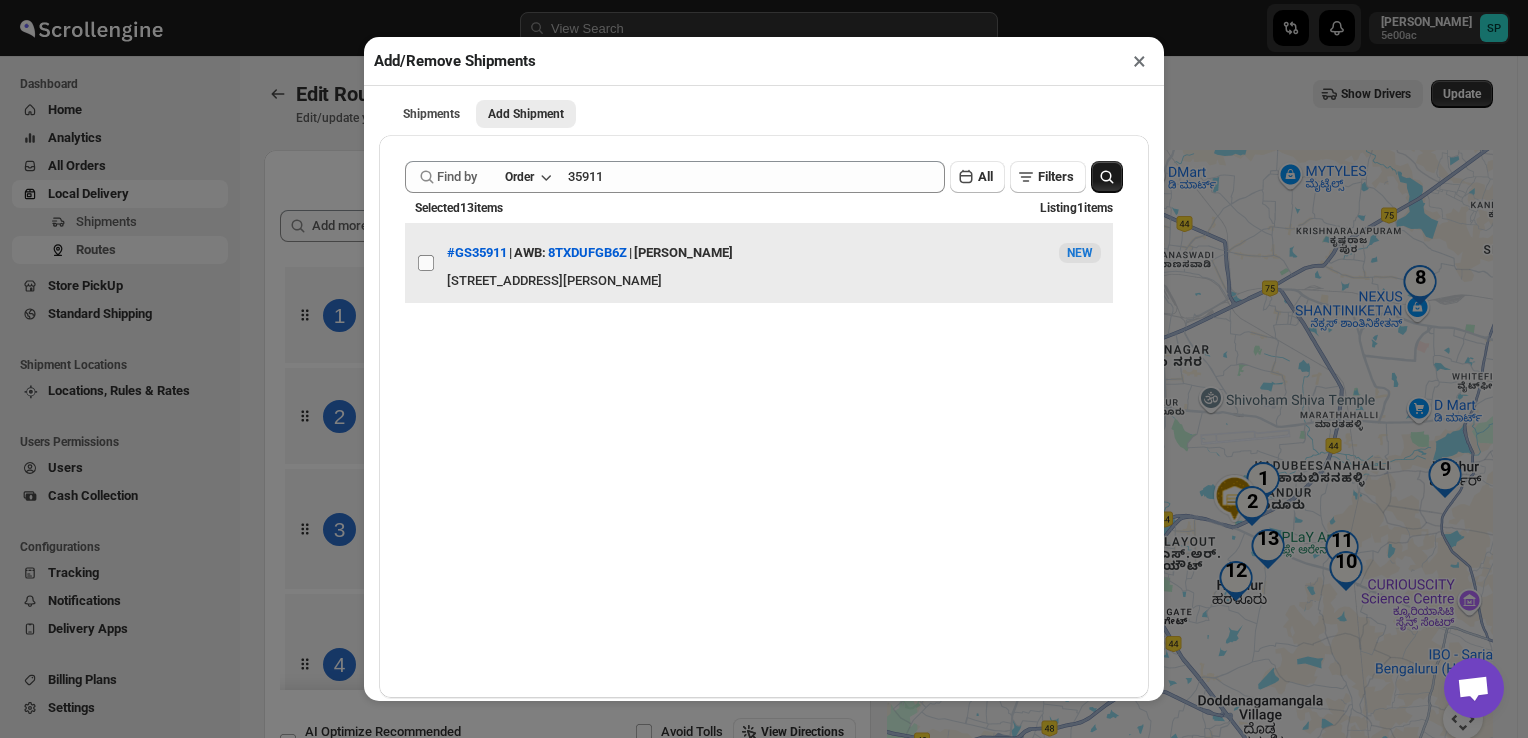checkbox on "false" 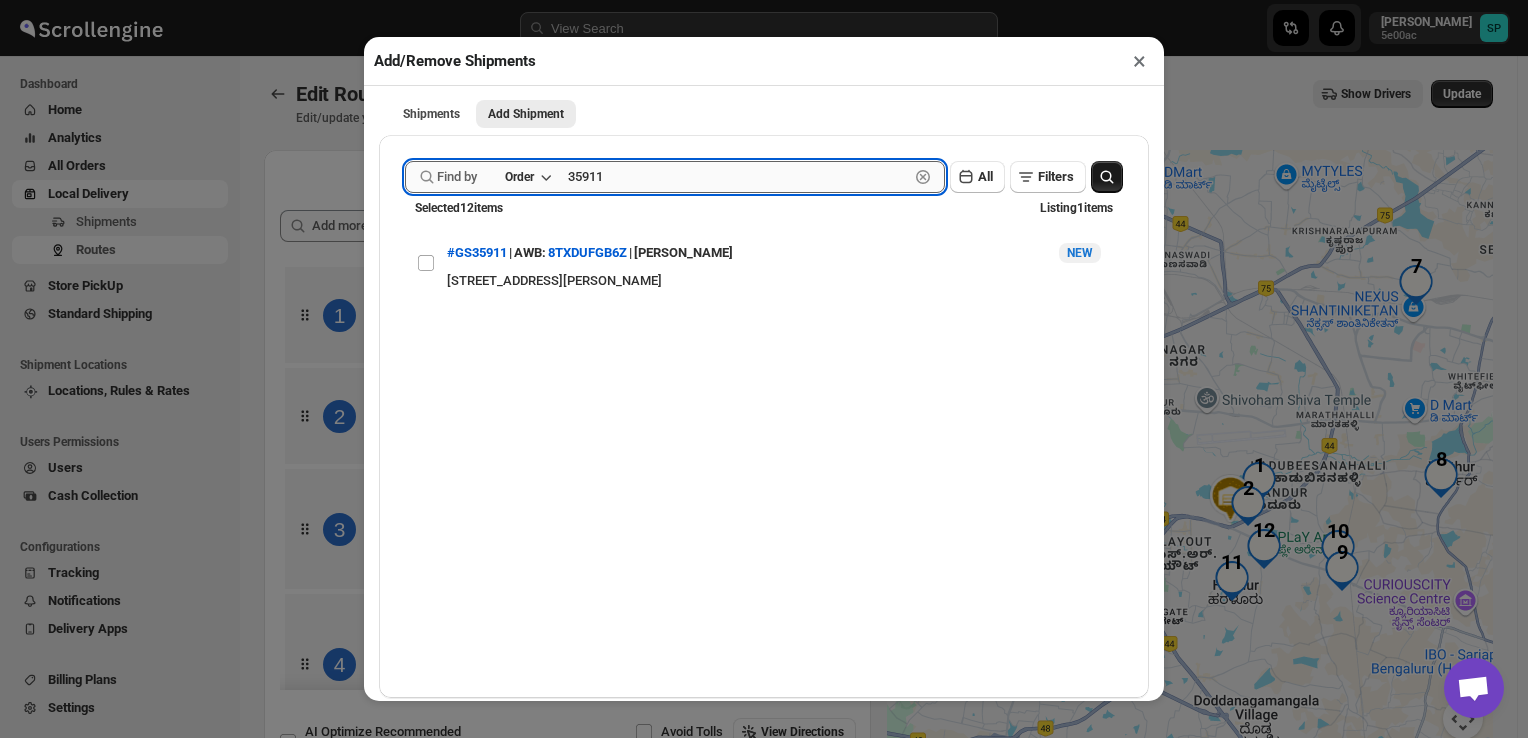 click on "35911" at bounding box center [738, 177] 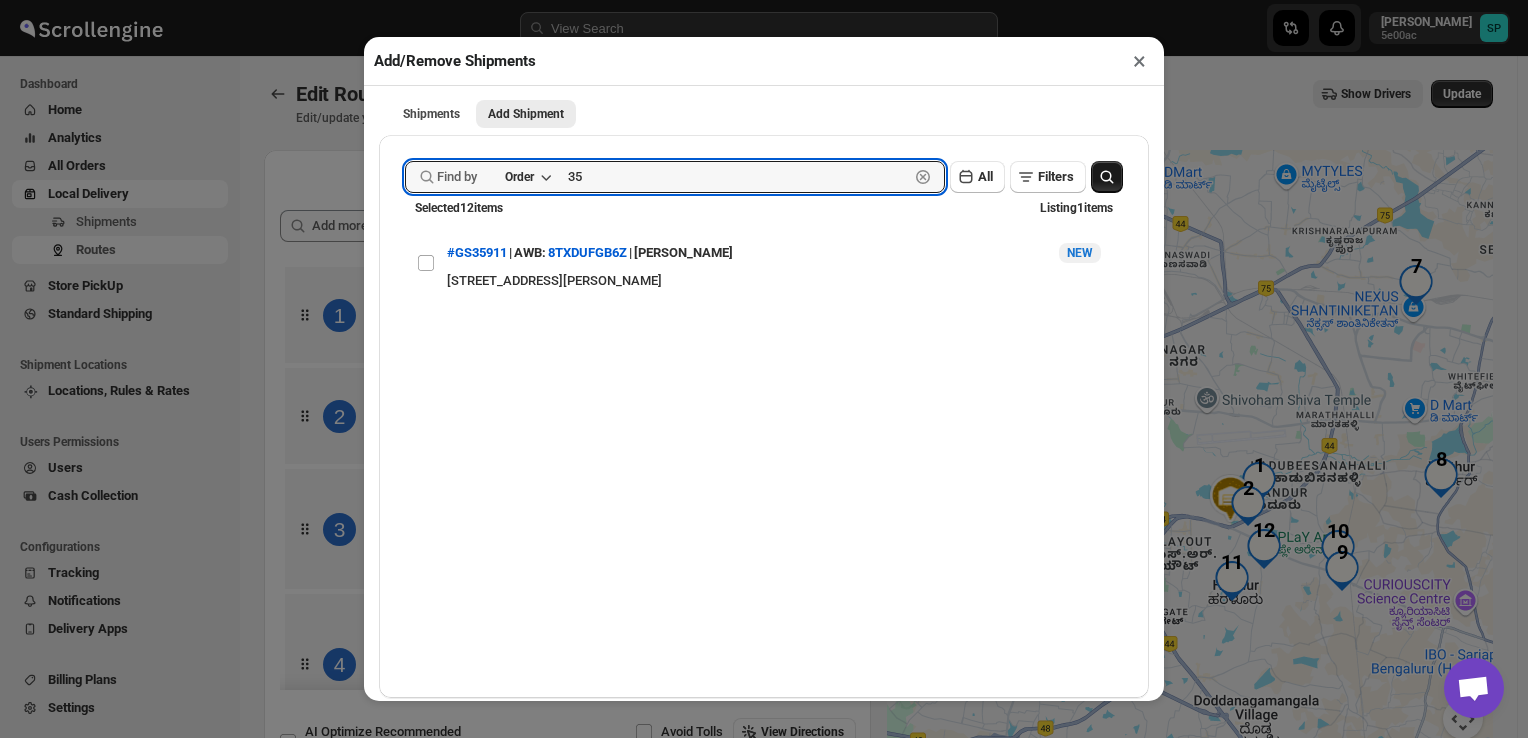 type on "3" 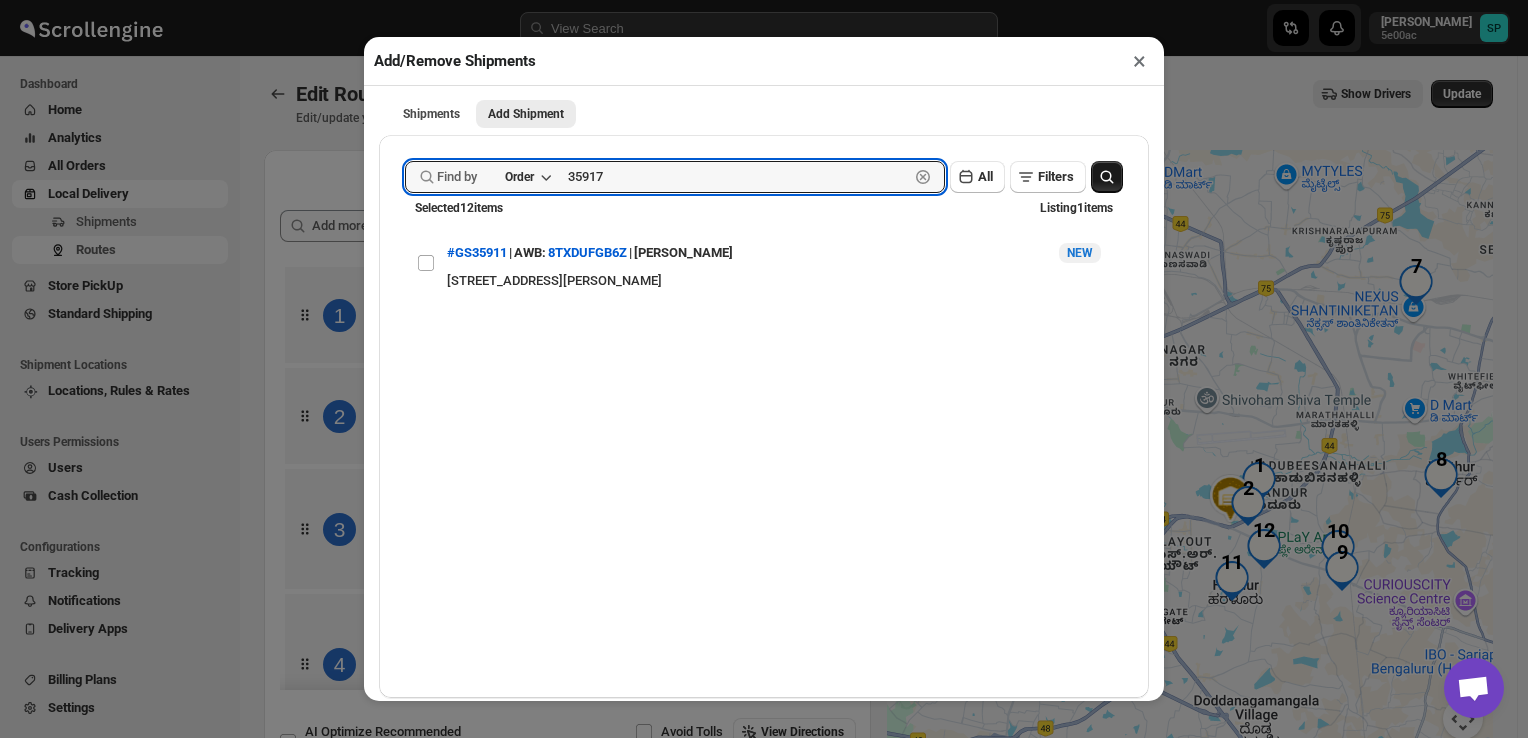 type on "35917" 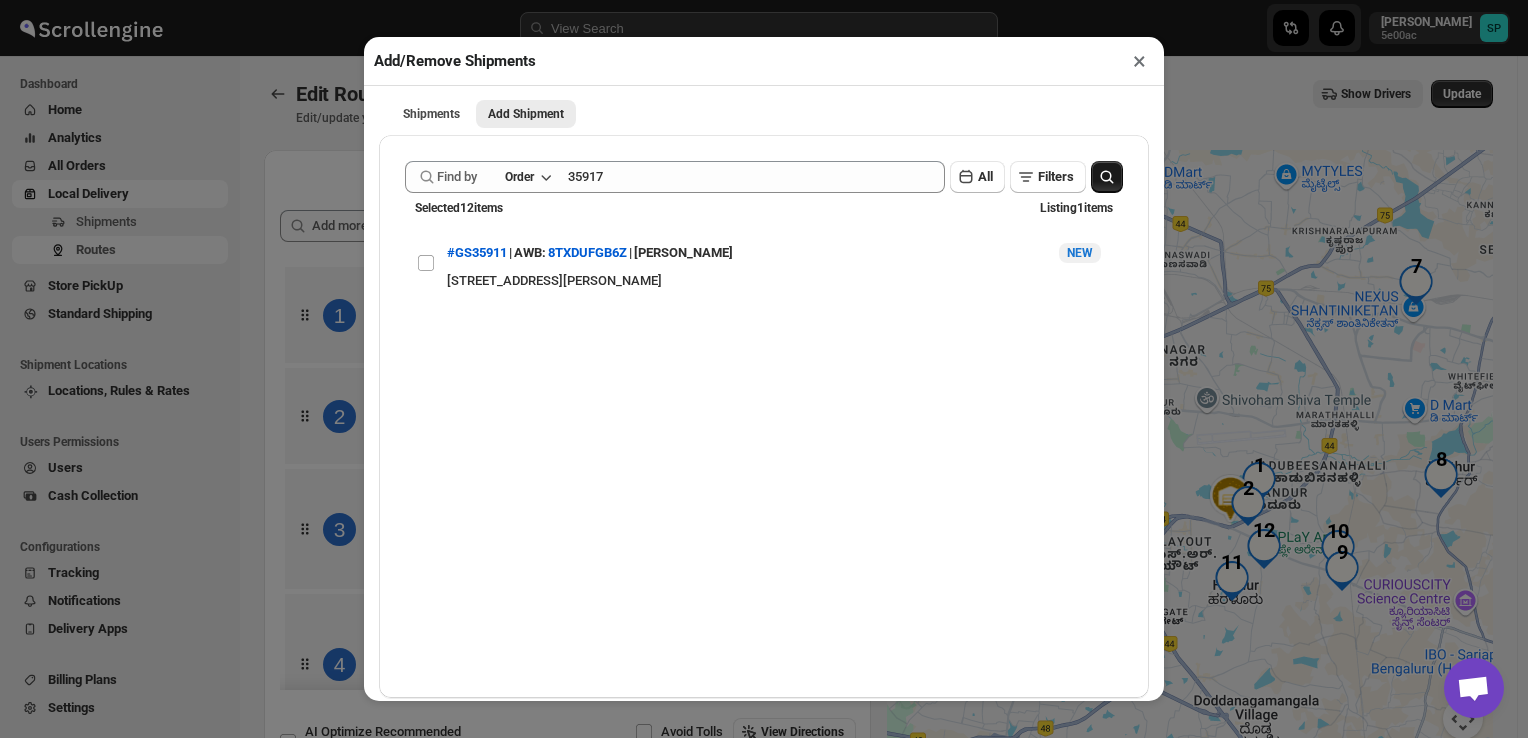 click 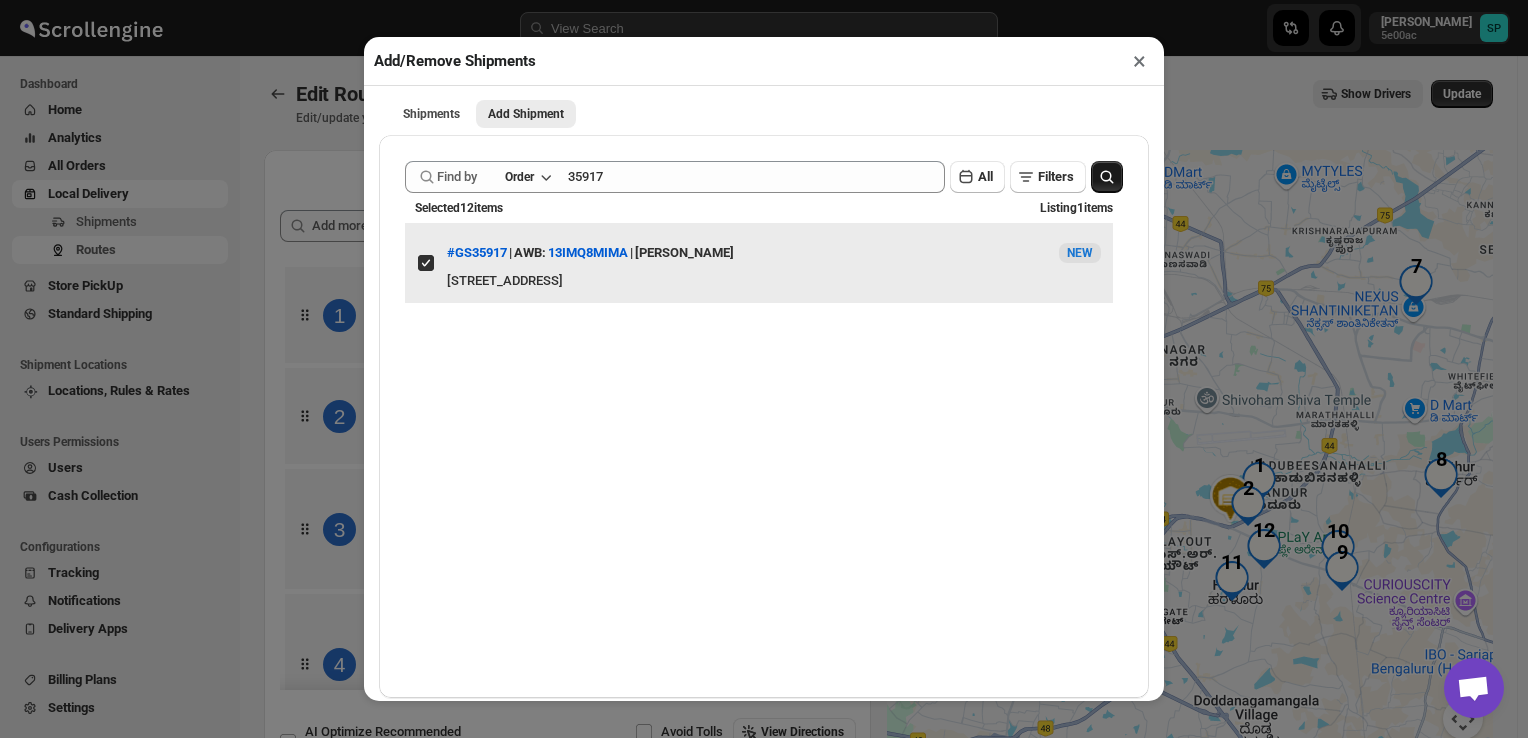 click on "View details for 686dea17b07747a2d9ffd933" at bounding box center [426, 263] 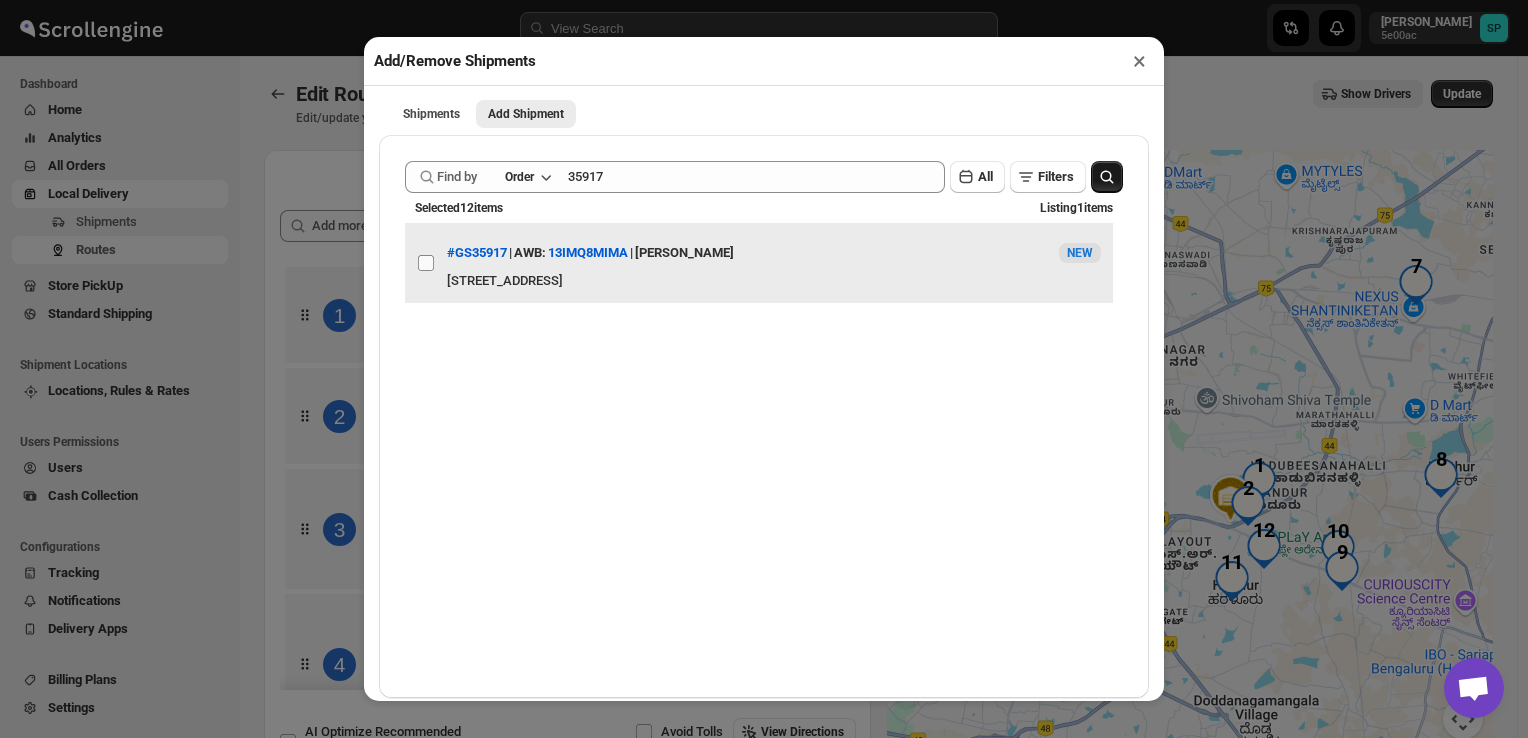 checkbox on "false" 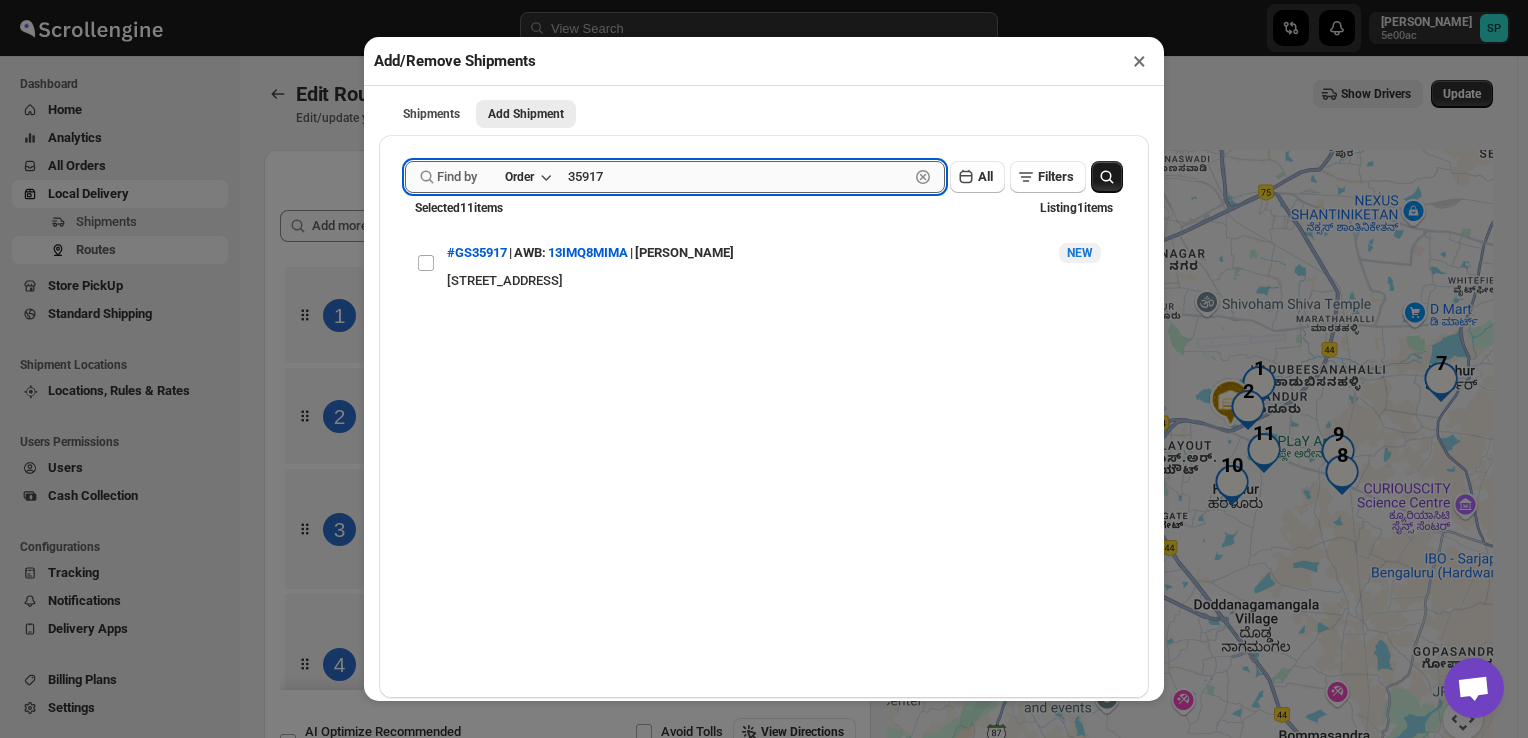 click on "35917" at bounding box center (738, 177) 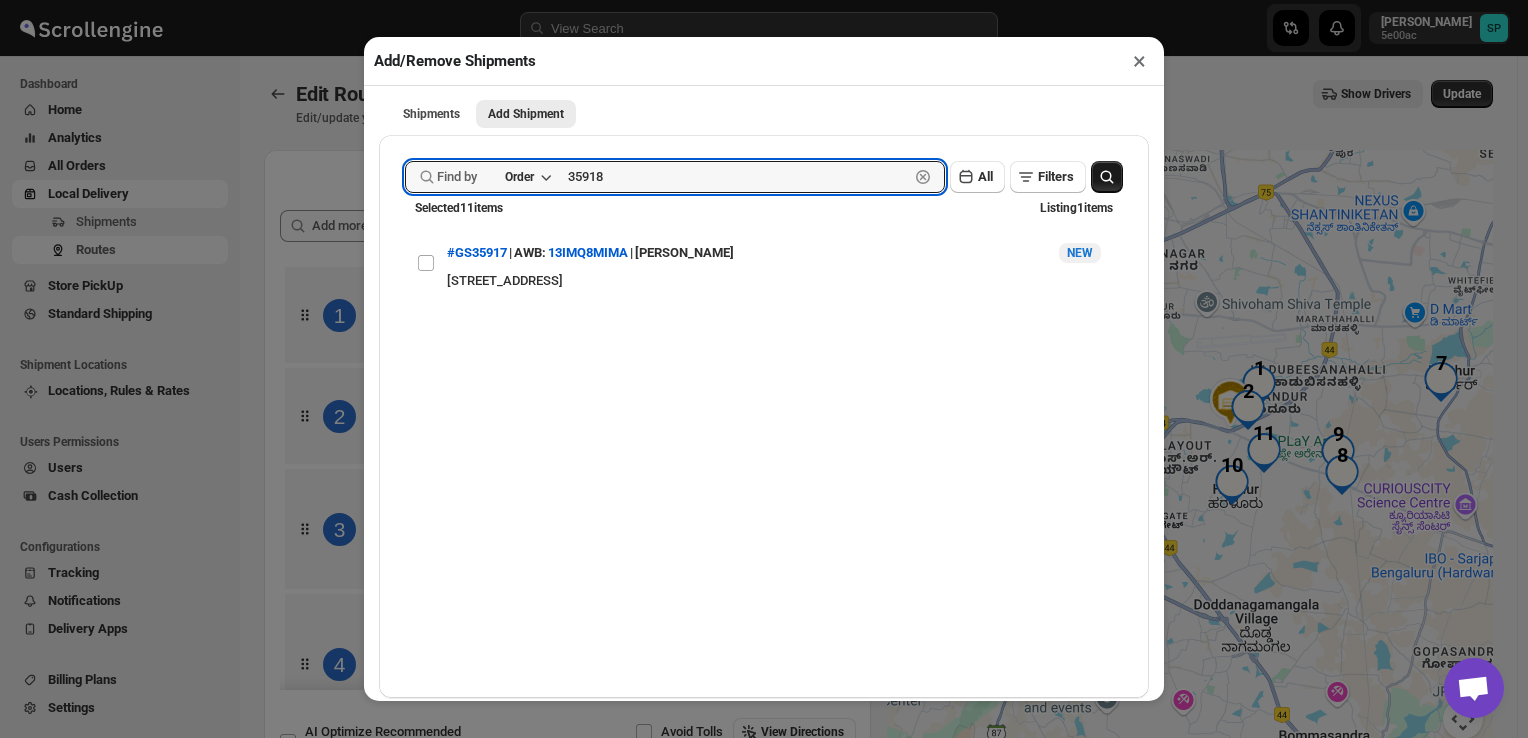 type on "35918" 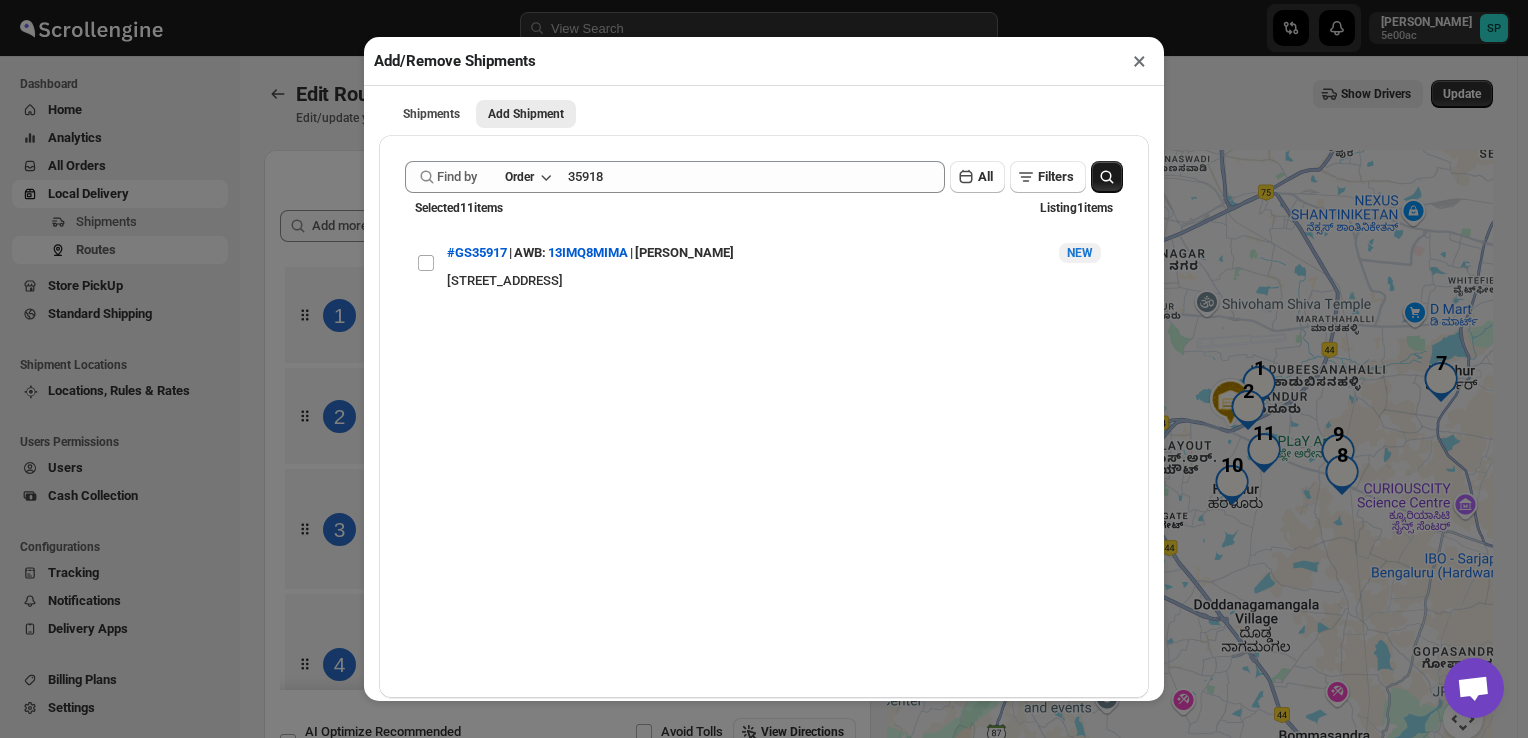 click at bounding box center [1107, 177] 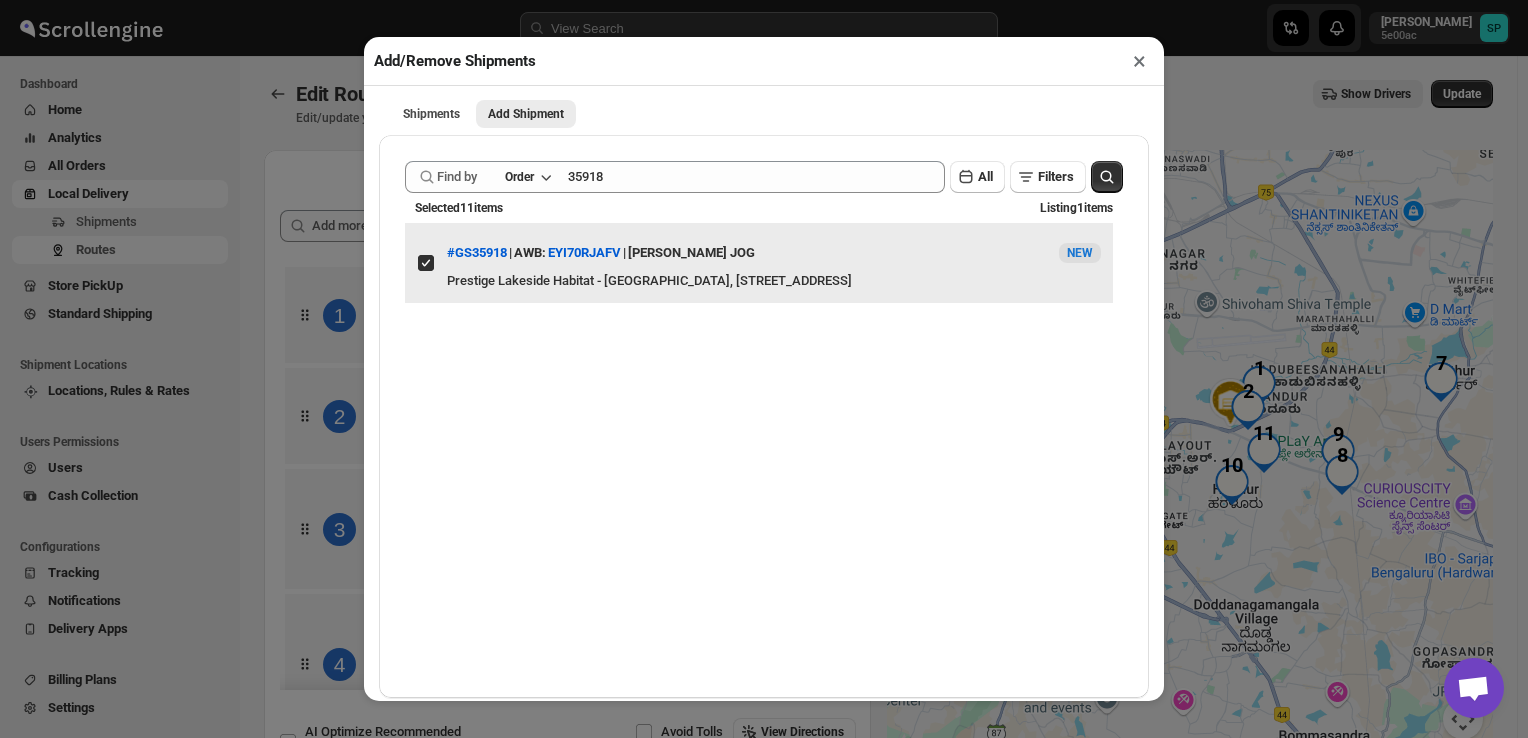 click on "View details for 686decfdb07747a2d9ffd96c" at bounding box center [426, 263] 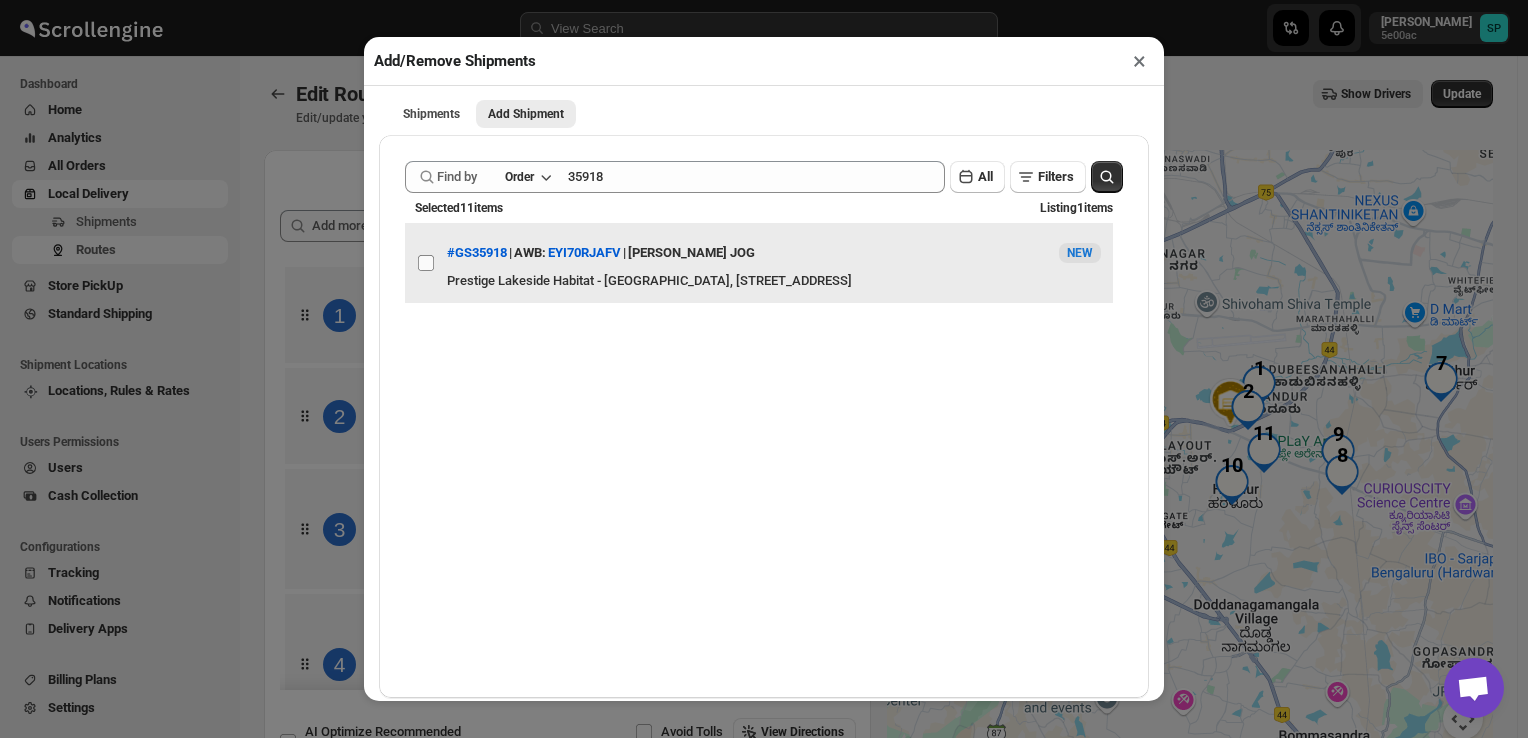 checkbox on "false" 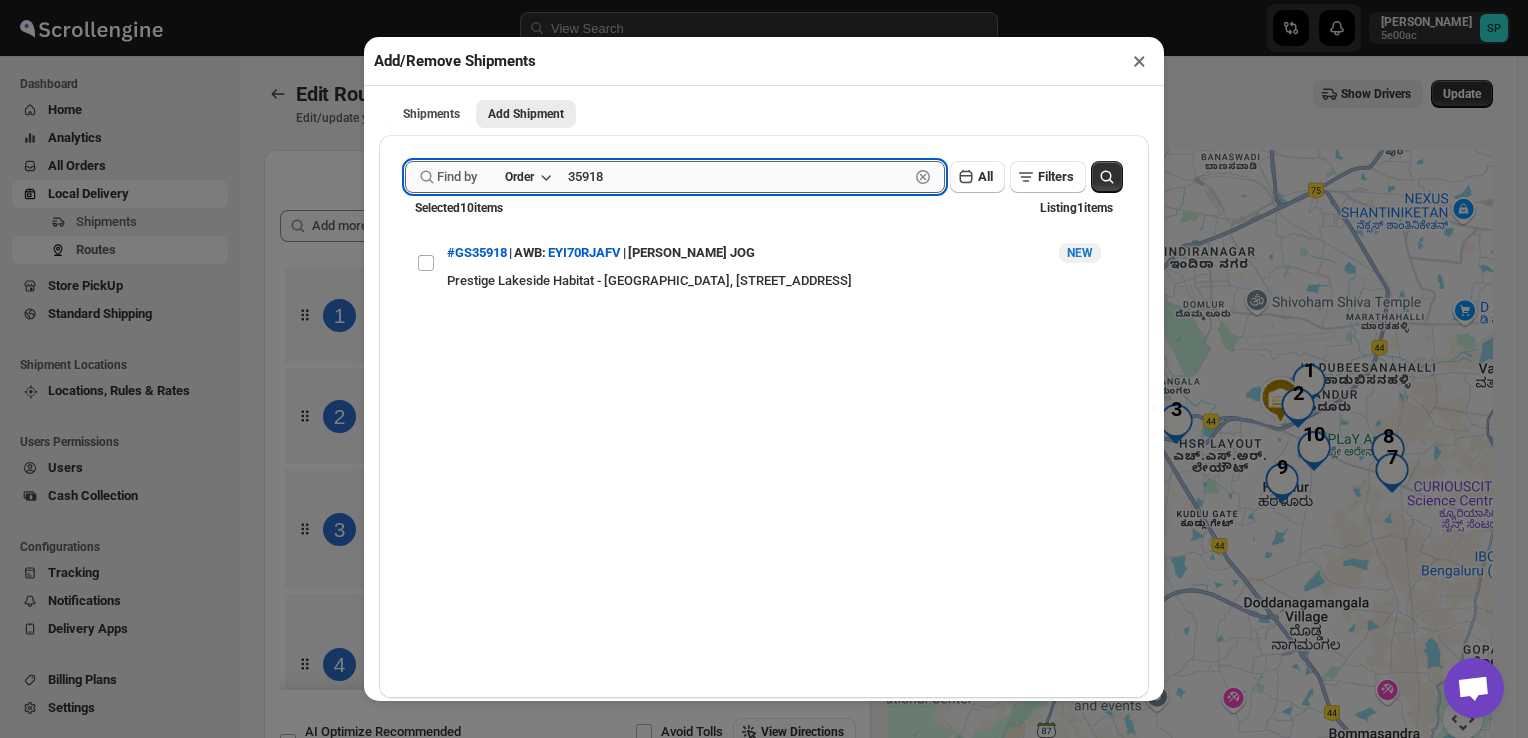 click on "35918" at bounding box center [738, 177] 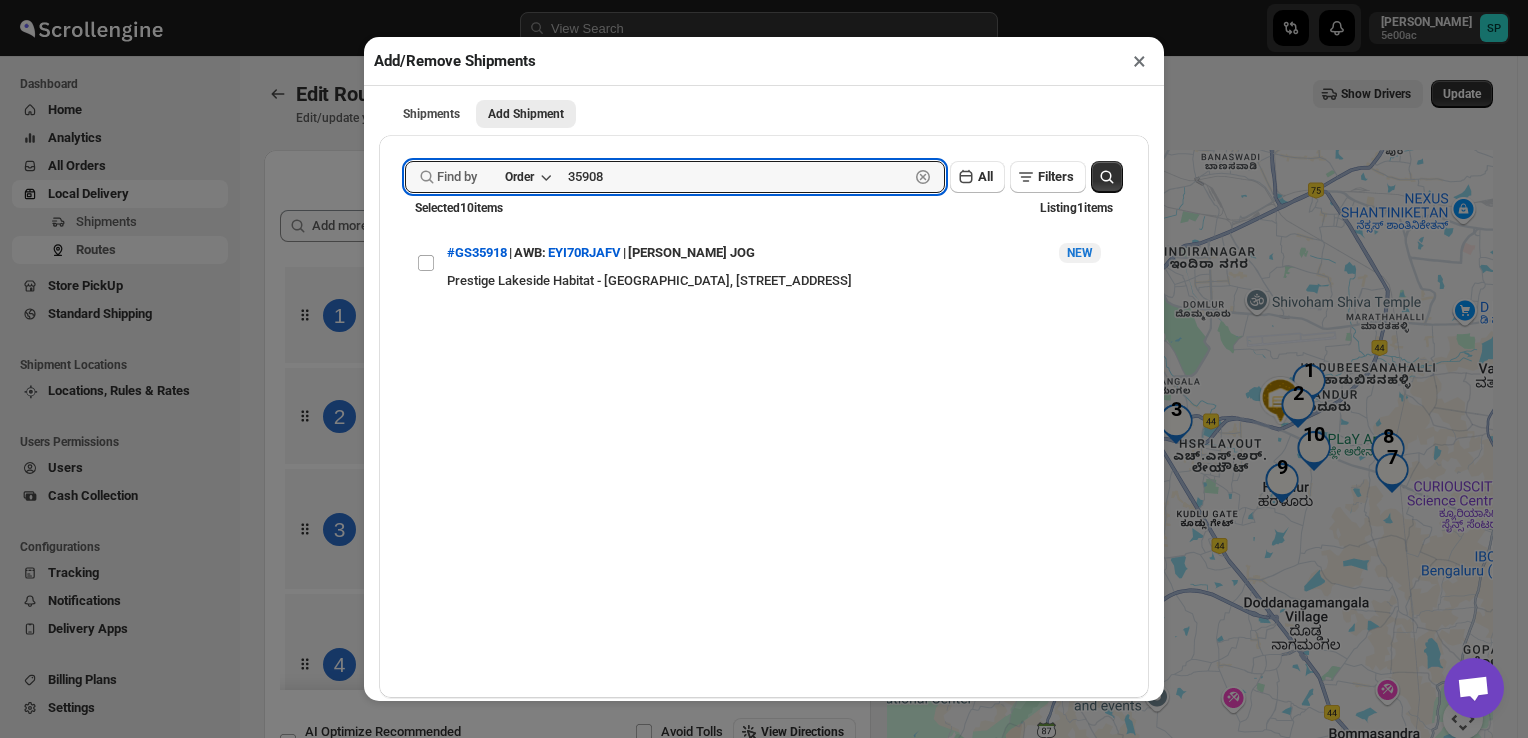 type on "35908" 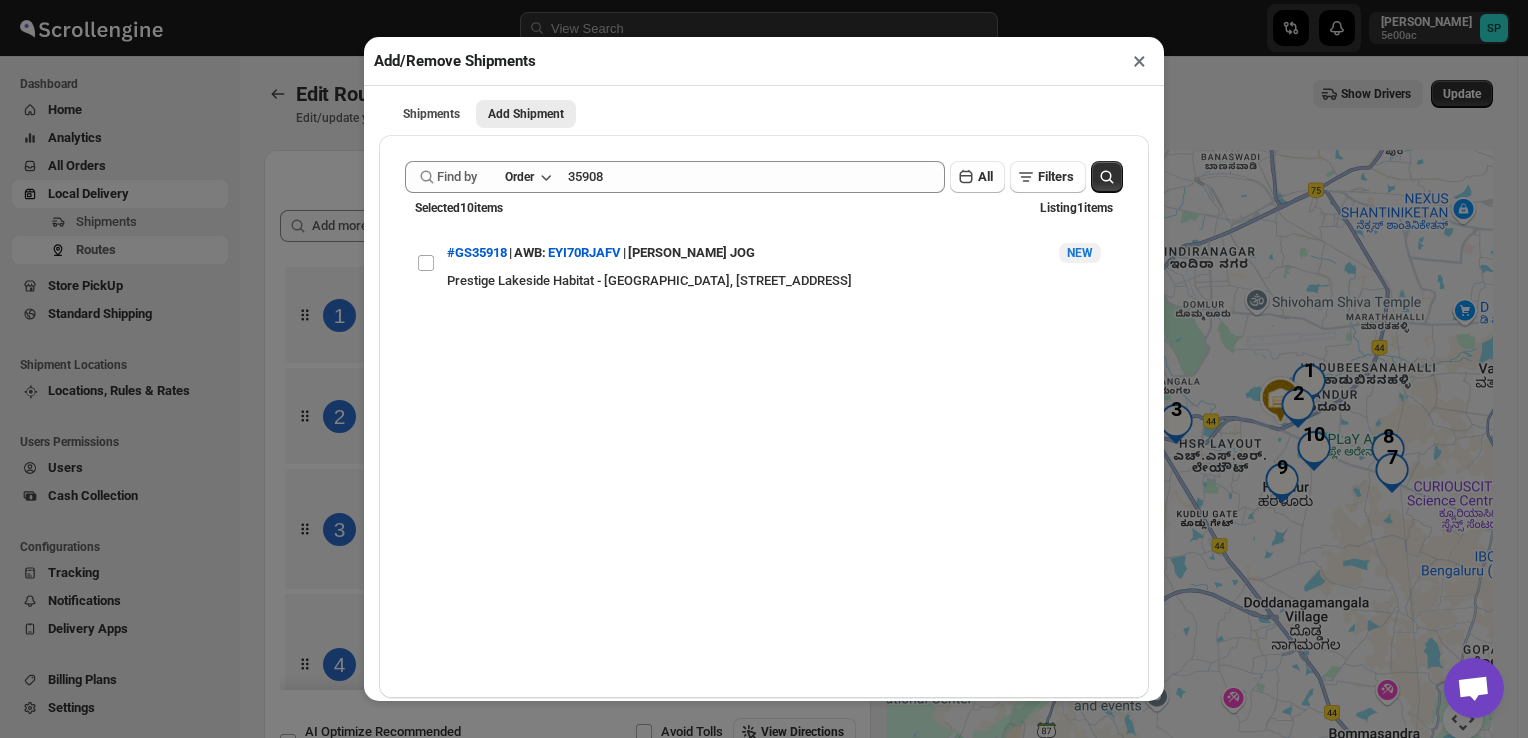 click 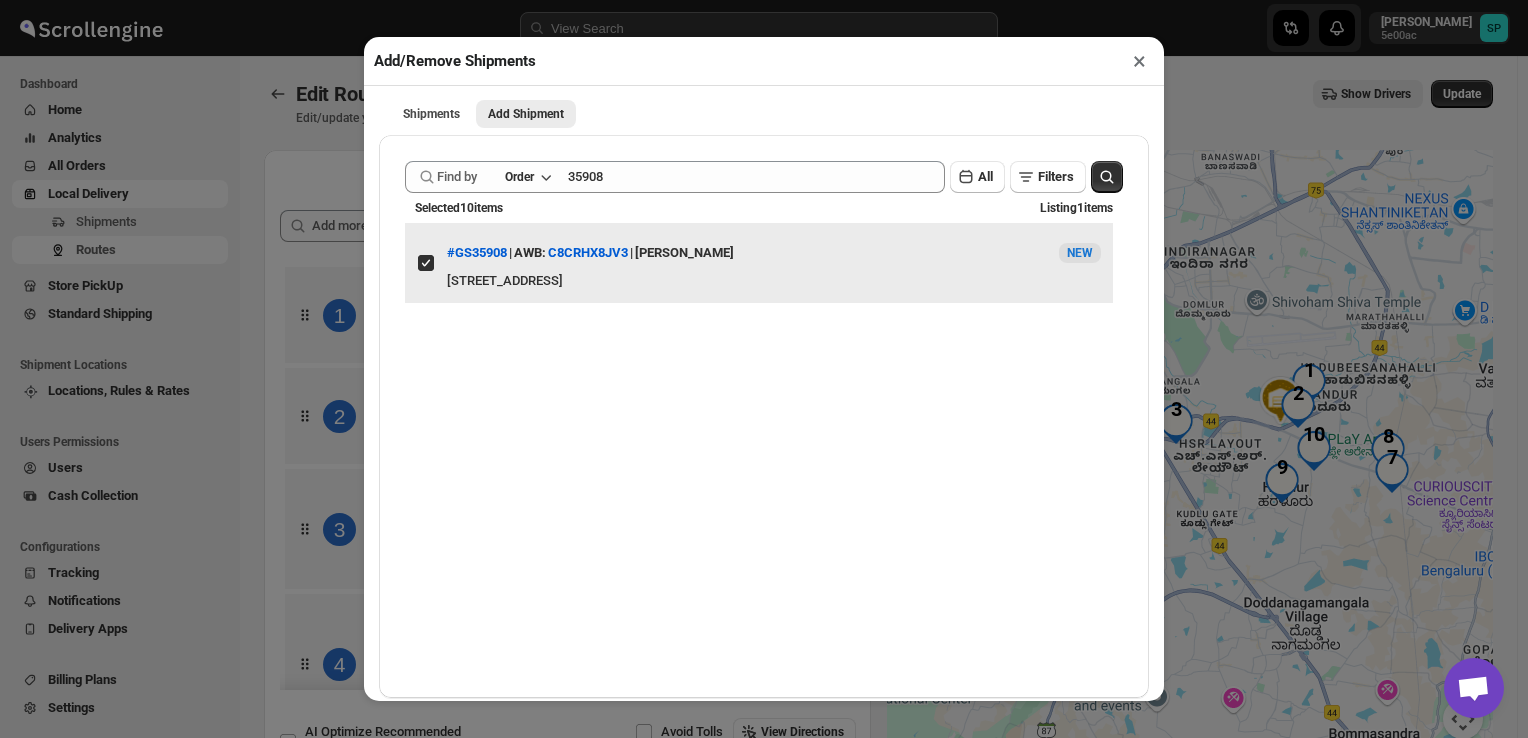 click on "View details for 686d1831b07747a2d9ffcacd" at bounding box center [426, 263] 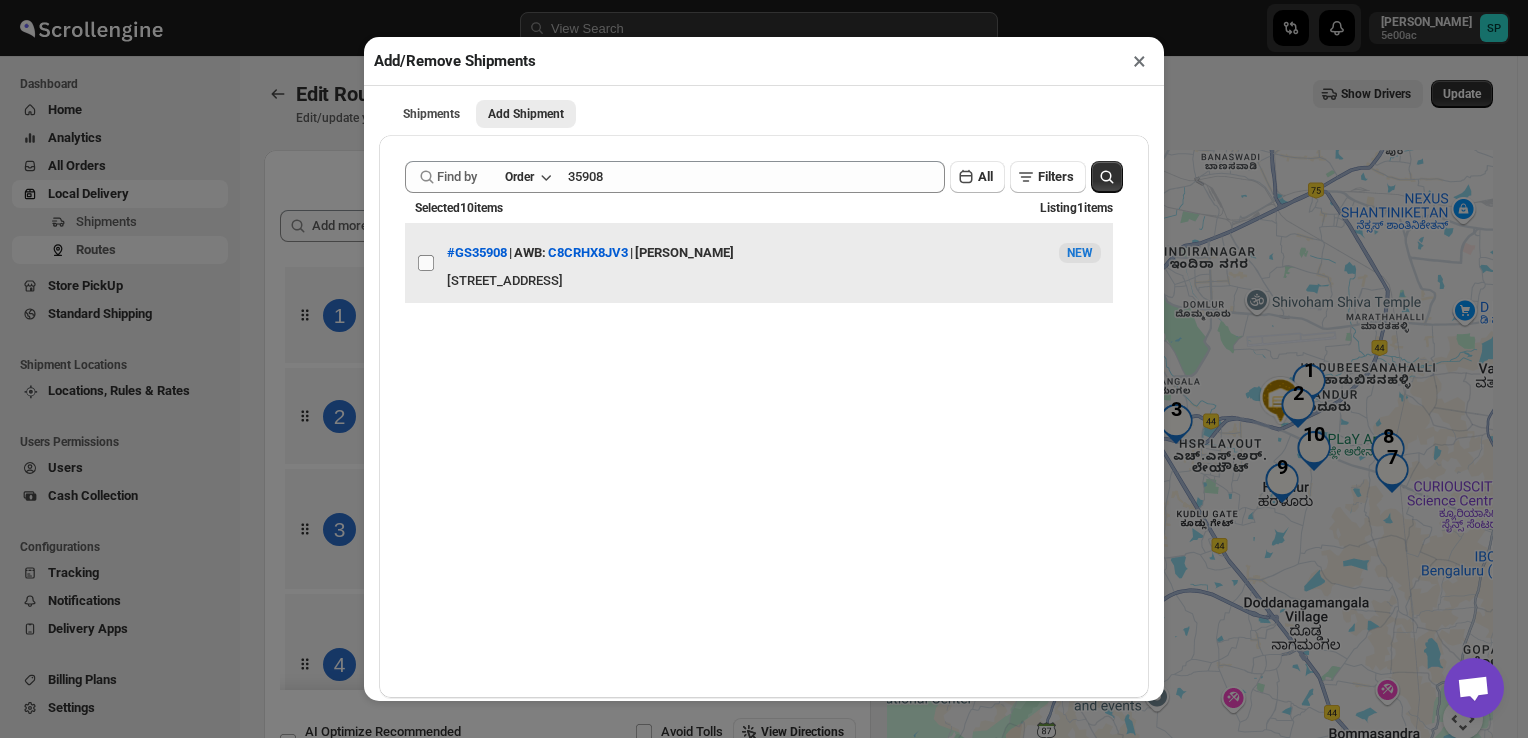 checkbox on "false" 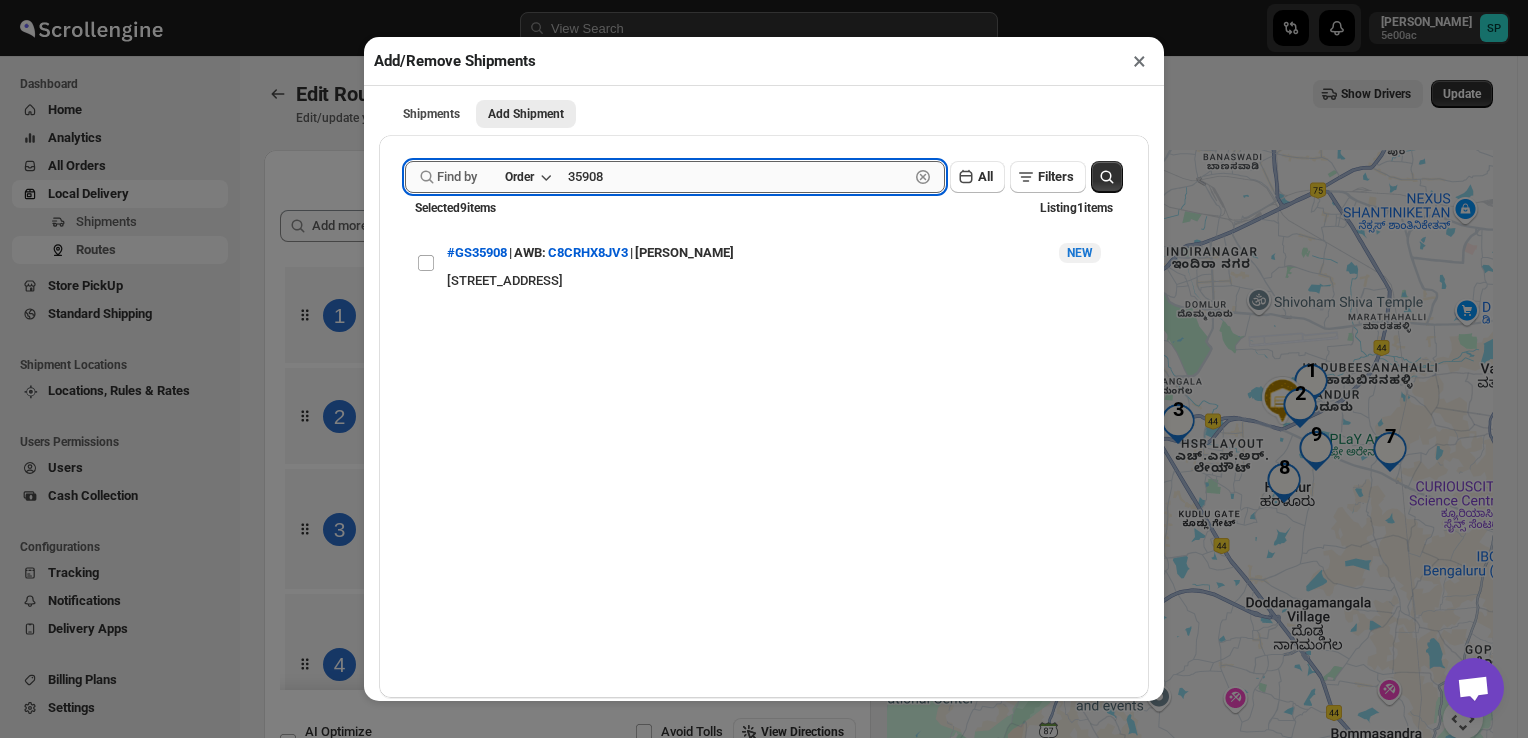 click on "35908" at bounding box center [738, 177] 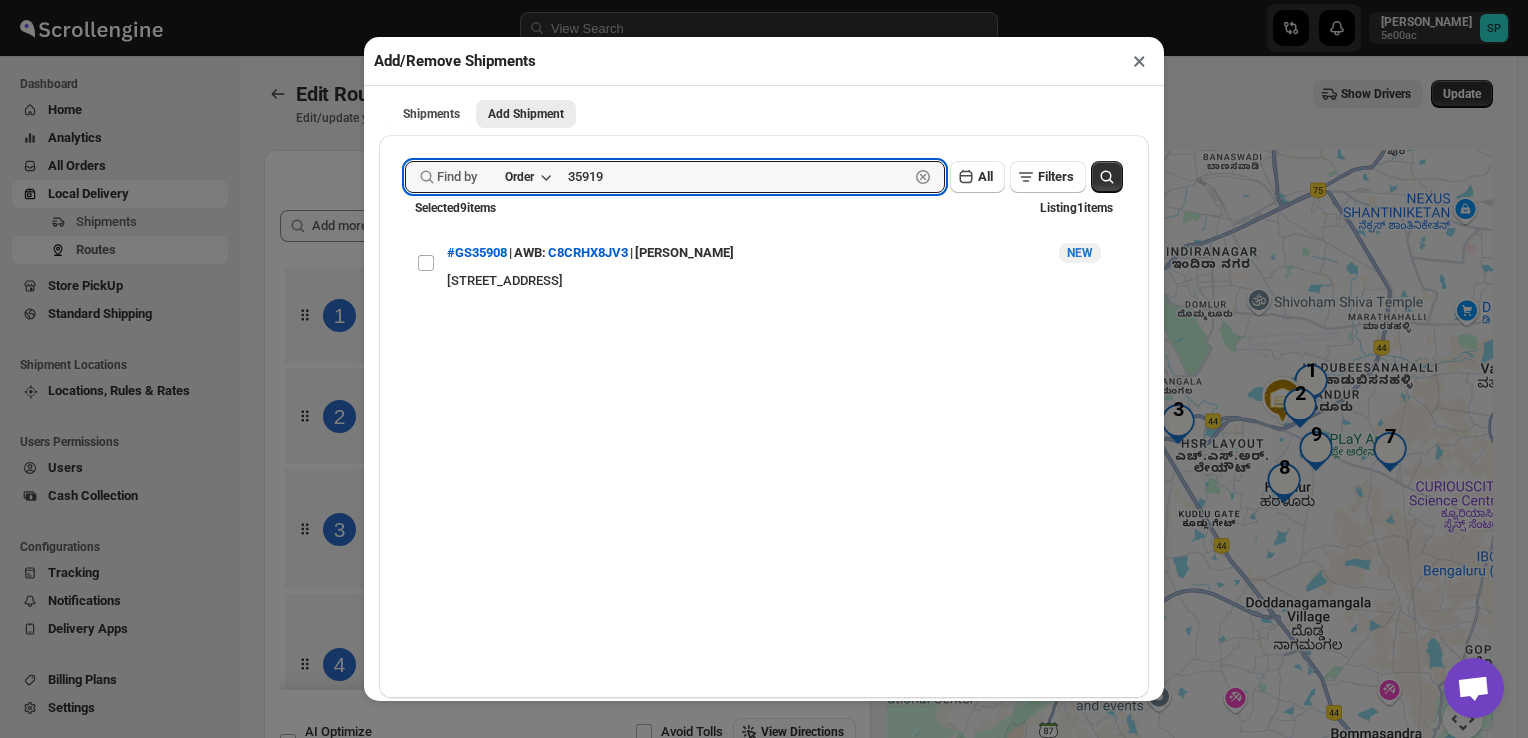 type on "35919" 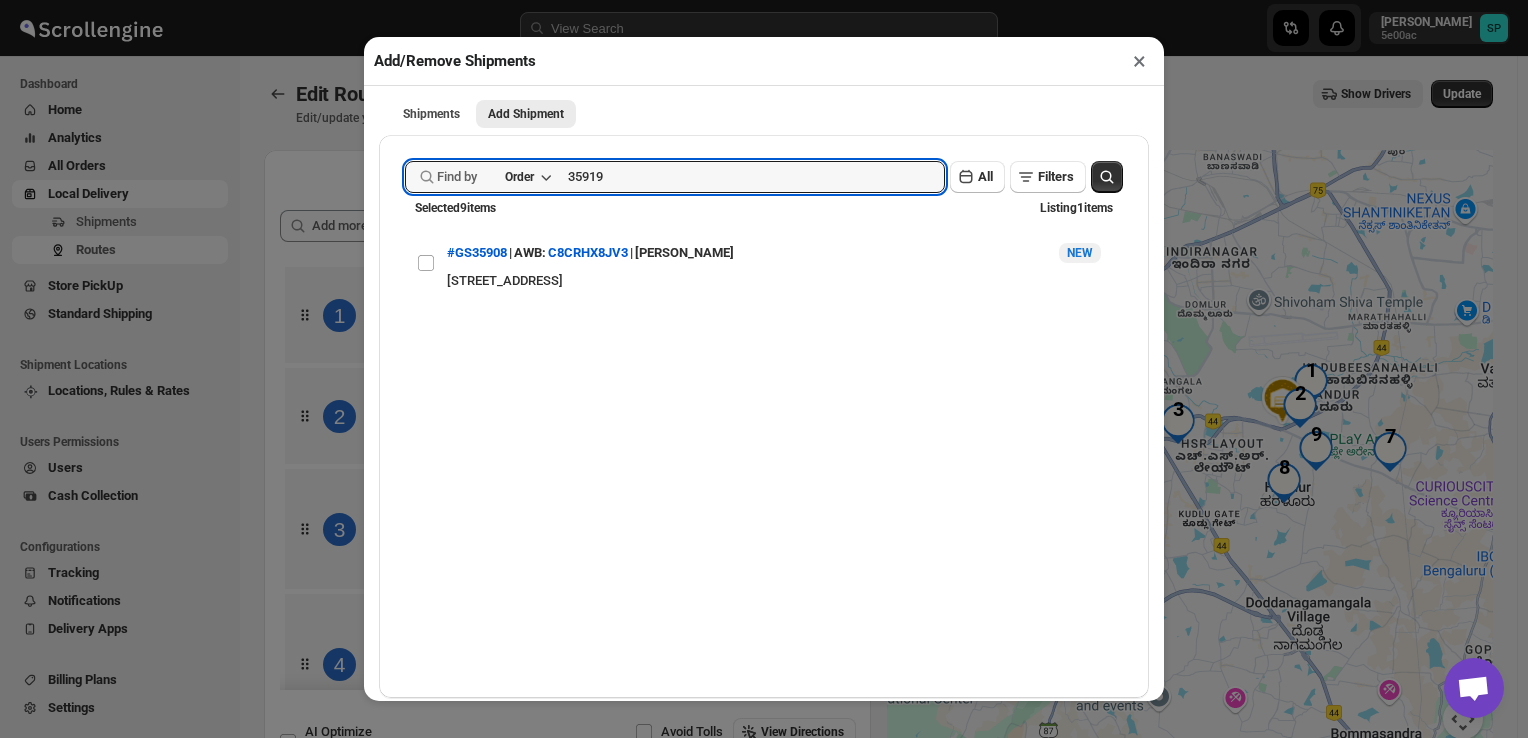 click 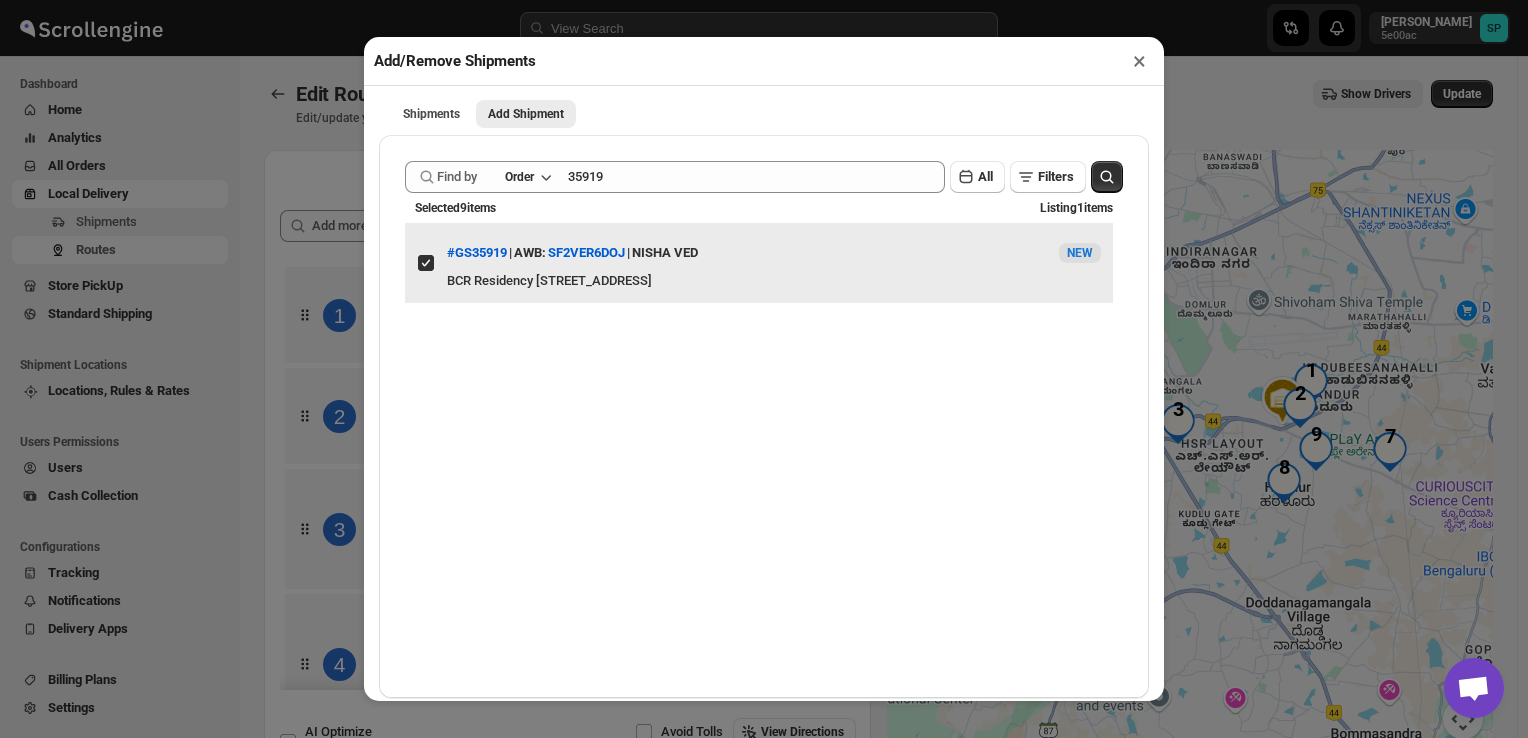 click on "View details for 686ded85b07747a2d9ffd977" at bounding box center [426, 263] 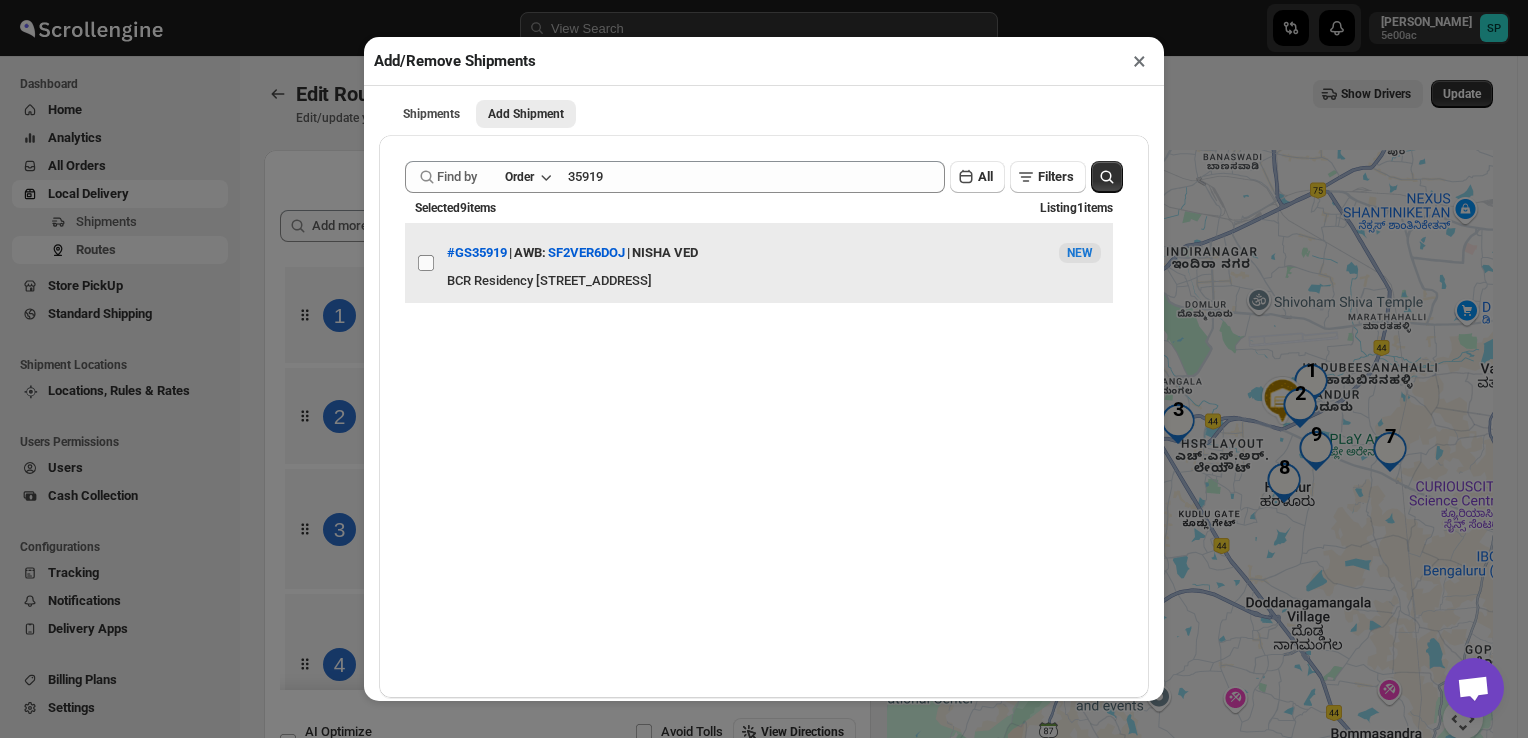 checkbox on "false" 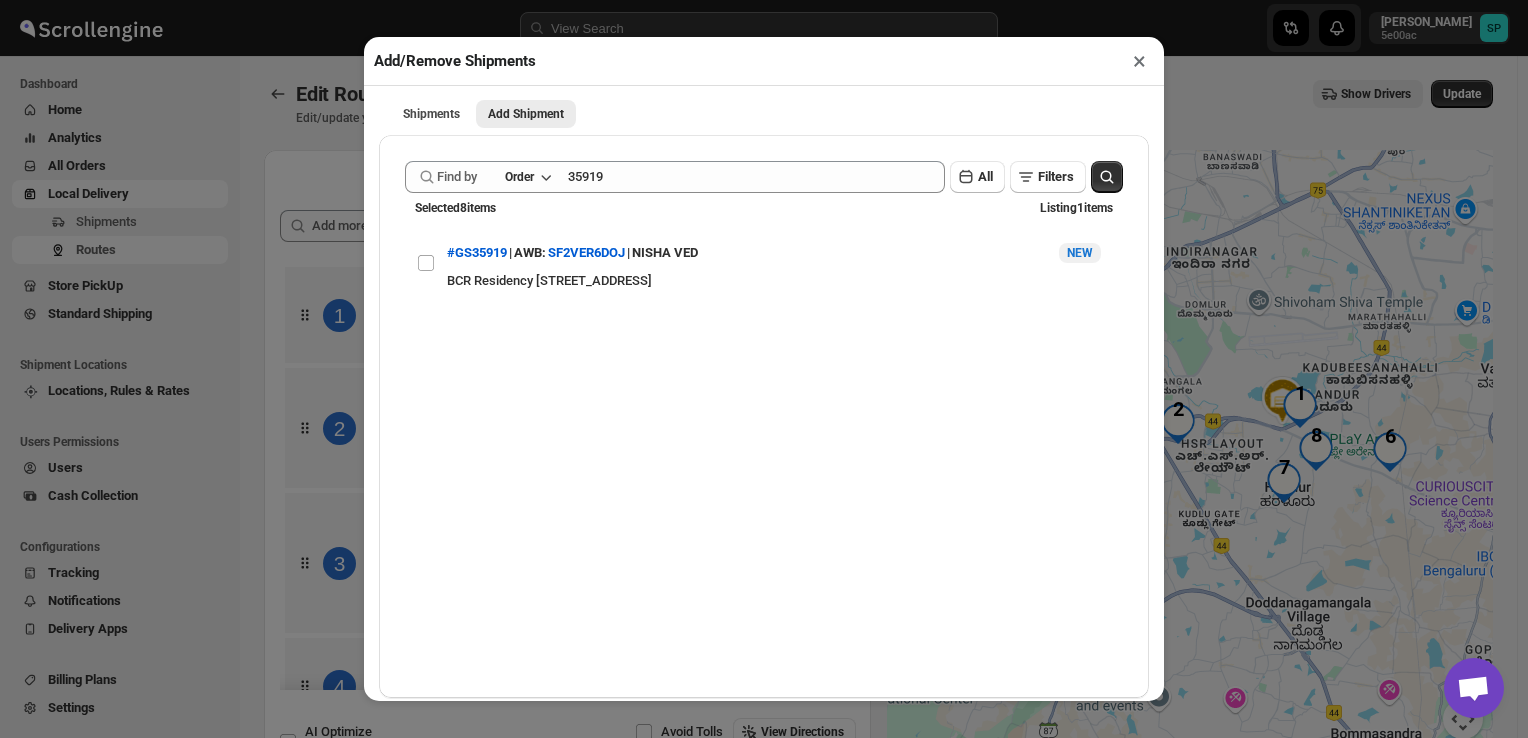 click on "×" at bounding box center [1139, 61] 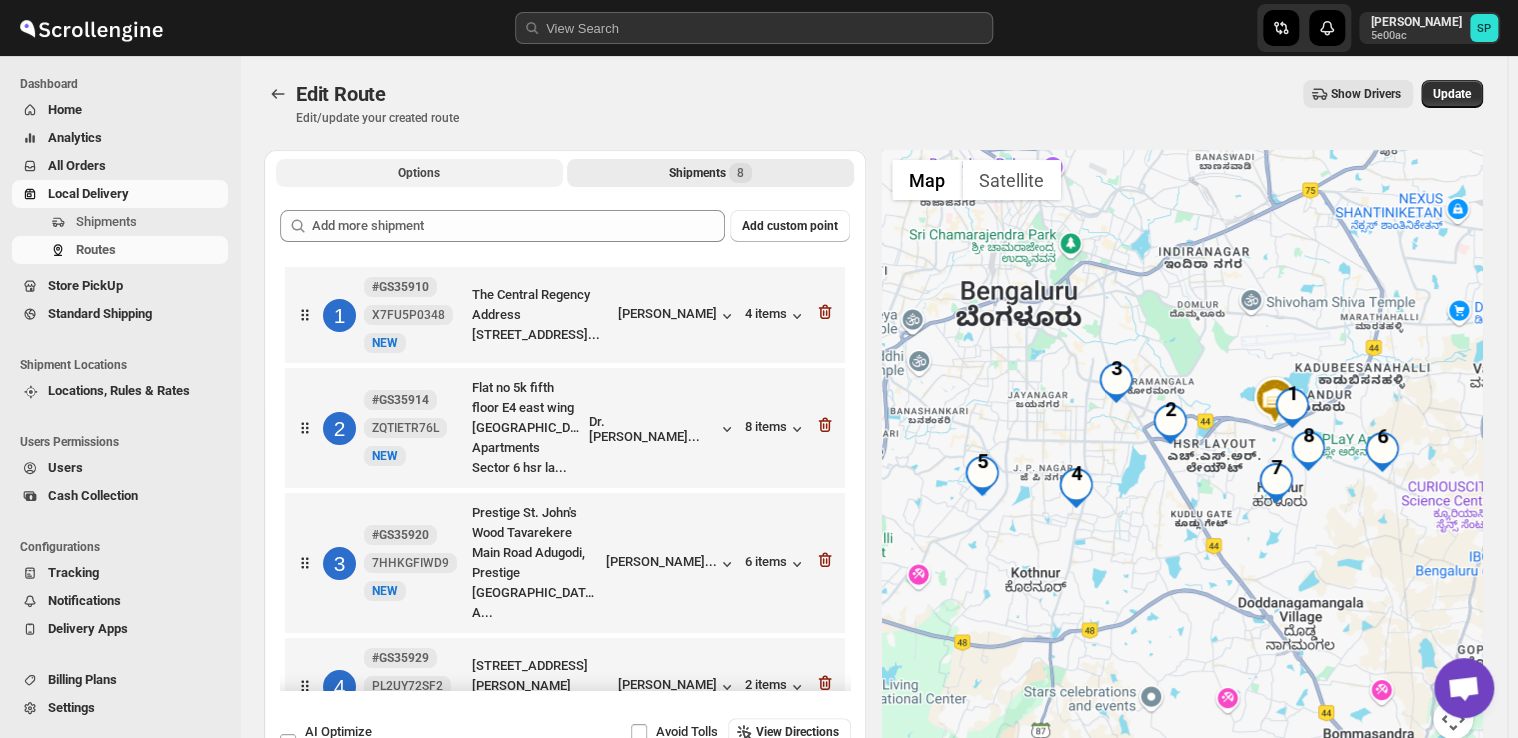 click on "Options" at bounding box center (419, 173) 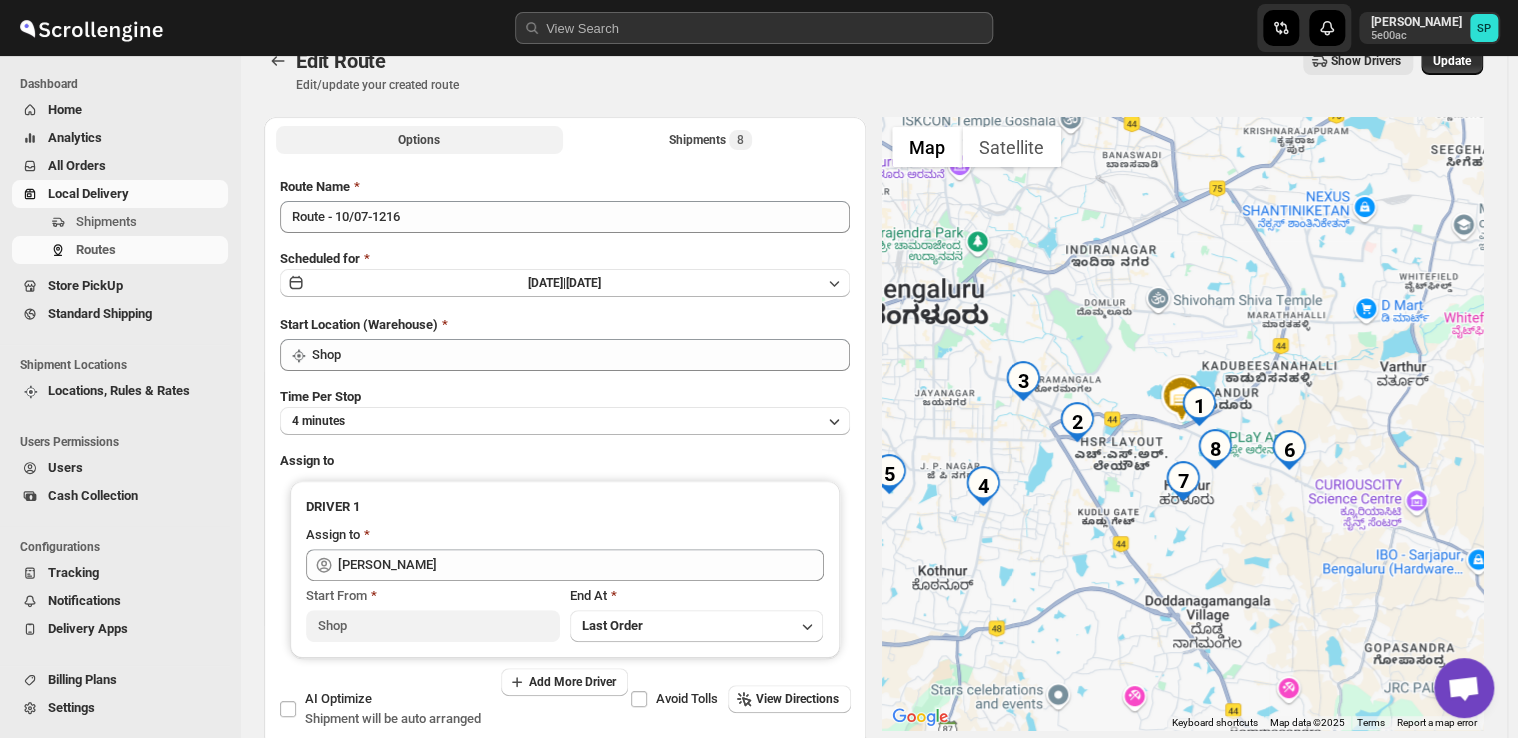 scroll, scrollTop: 0, scrollLeft: 0, axis: both 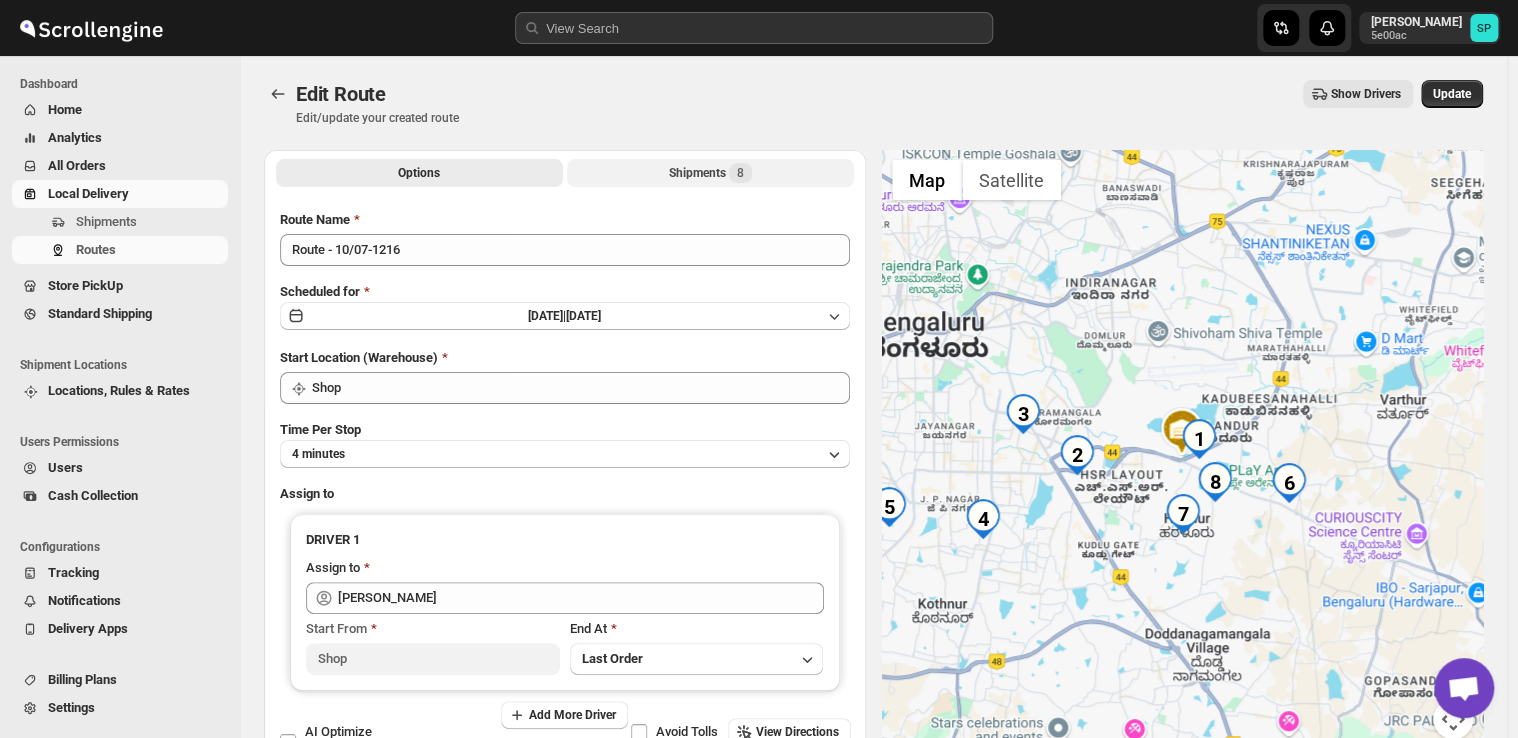 click on "Shipments   8" at bounding box center (710, 173) 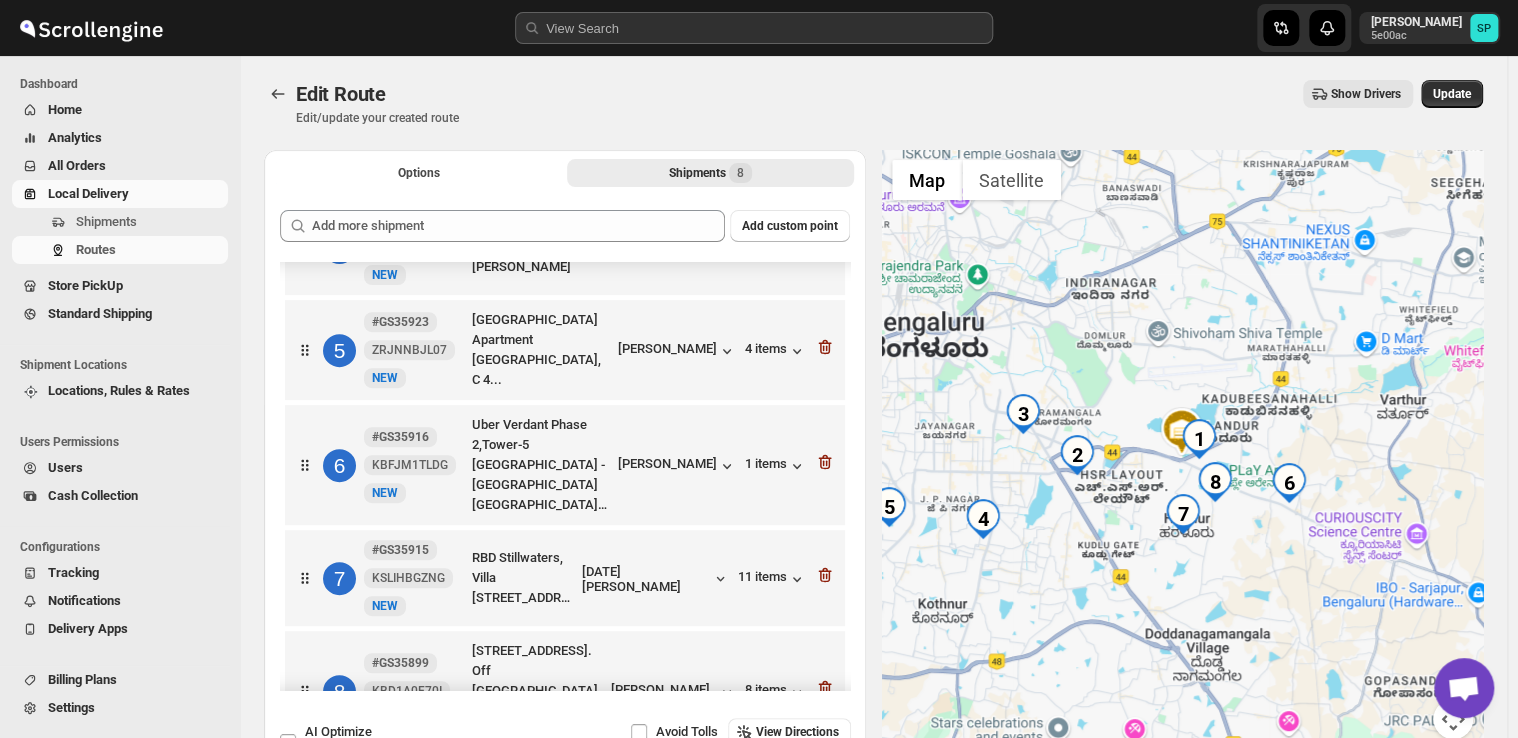 scroll, scrollTop: 459, scrollLeft: 0, axis: vertical 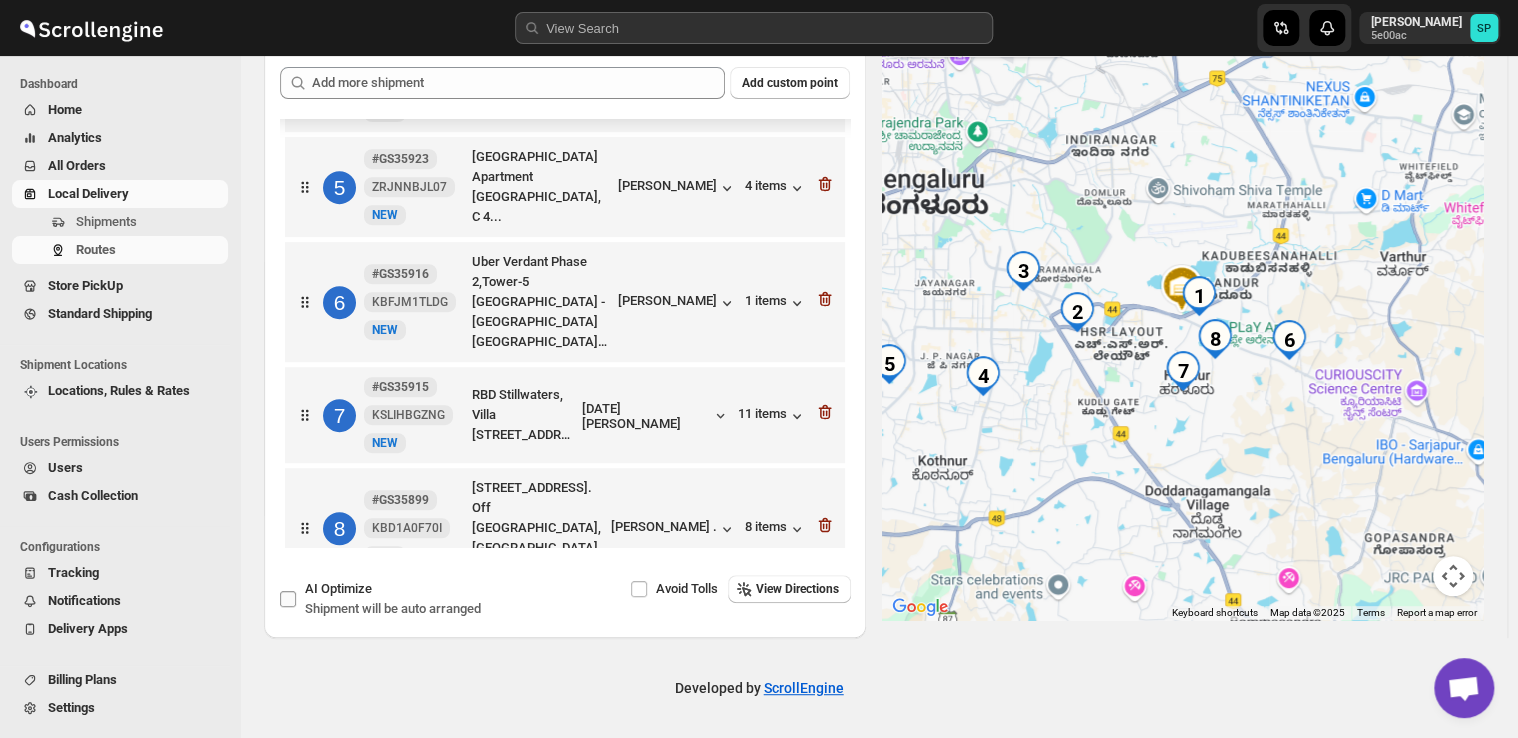 click on "AI Optimize   Shipment will be auto arranged" at bounding box center (288, 599) 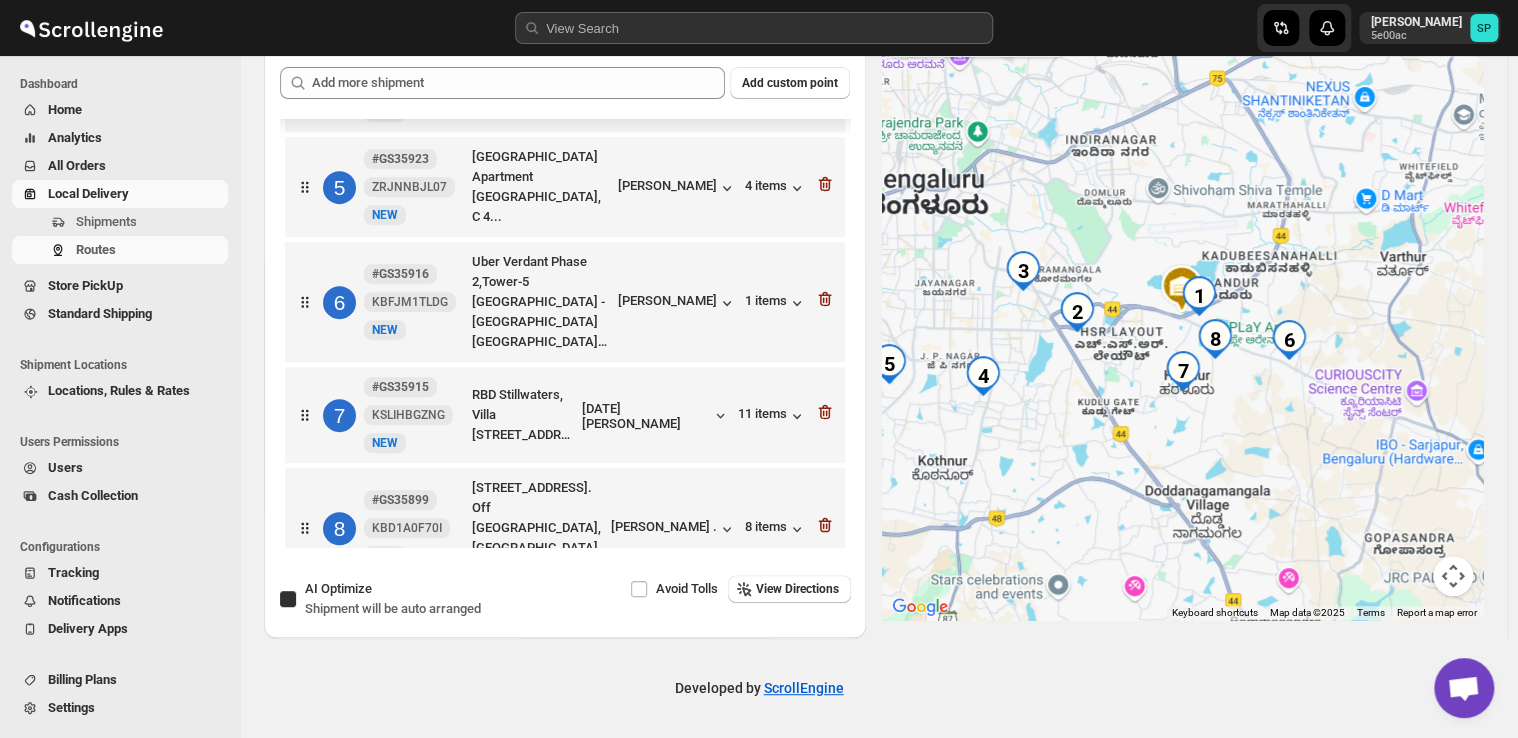 checkbox on "true" 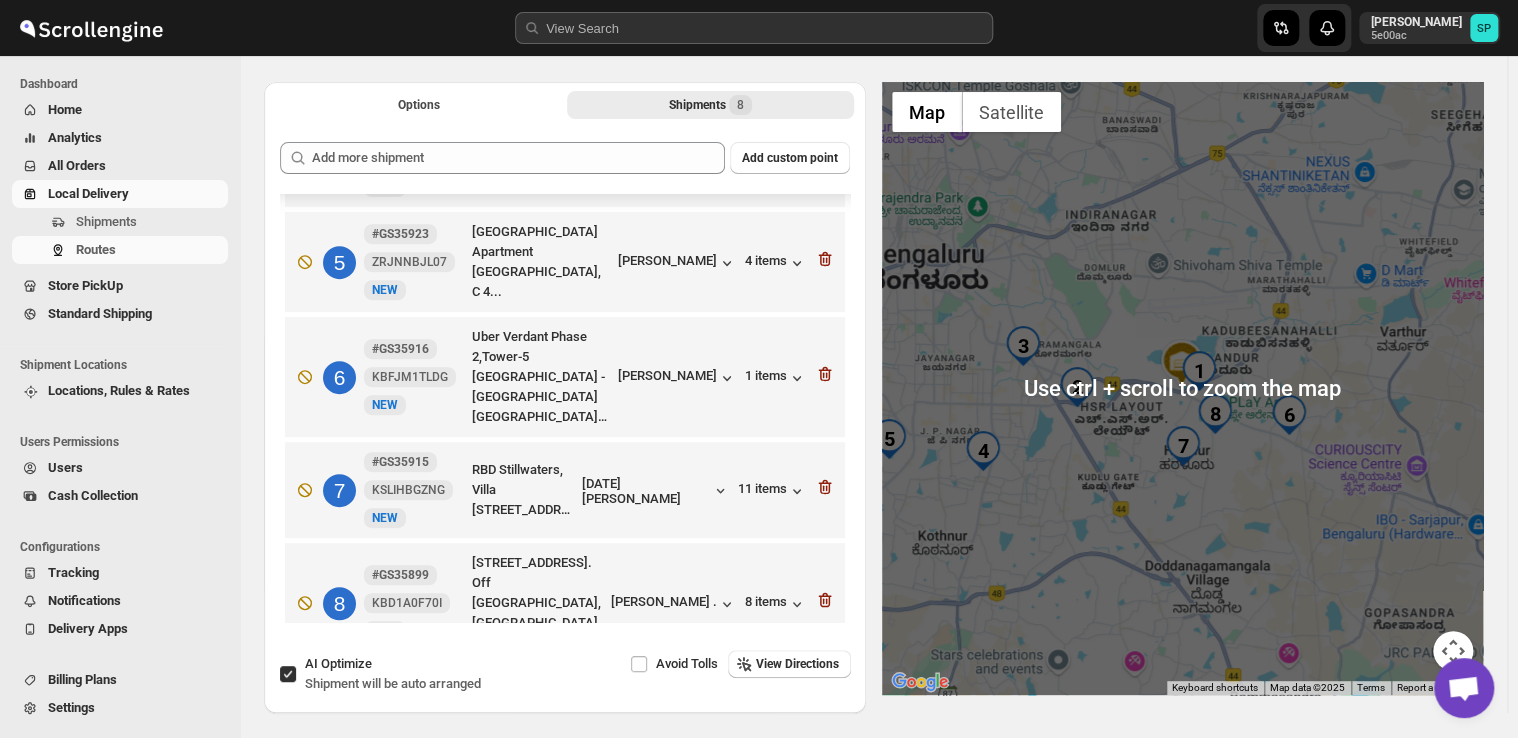 scroll, scrollTop: 0, scrollLeft: 0, axis: both 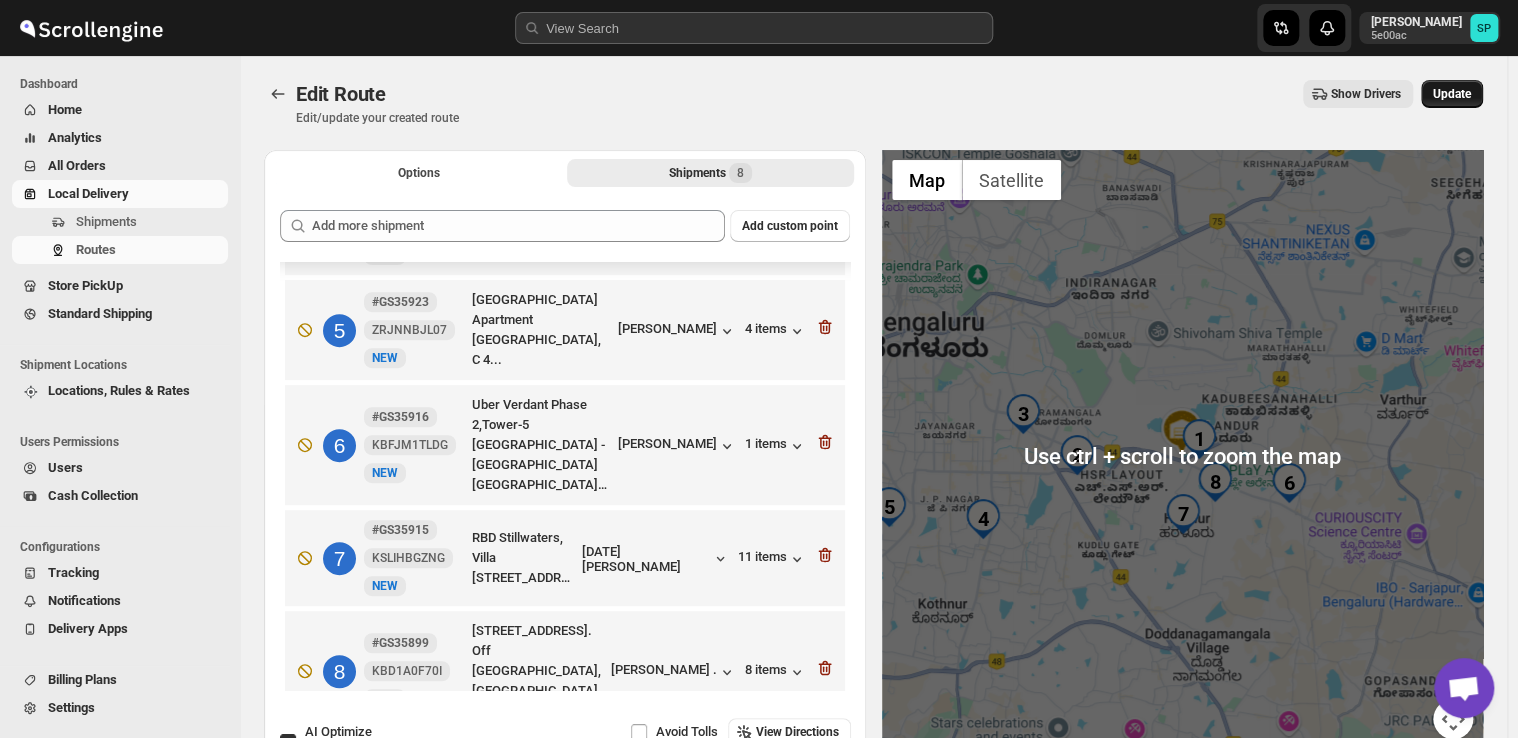 click on "Update" at bounding box center [1452, 94] 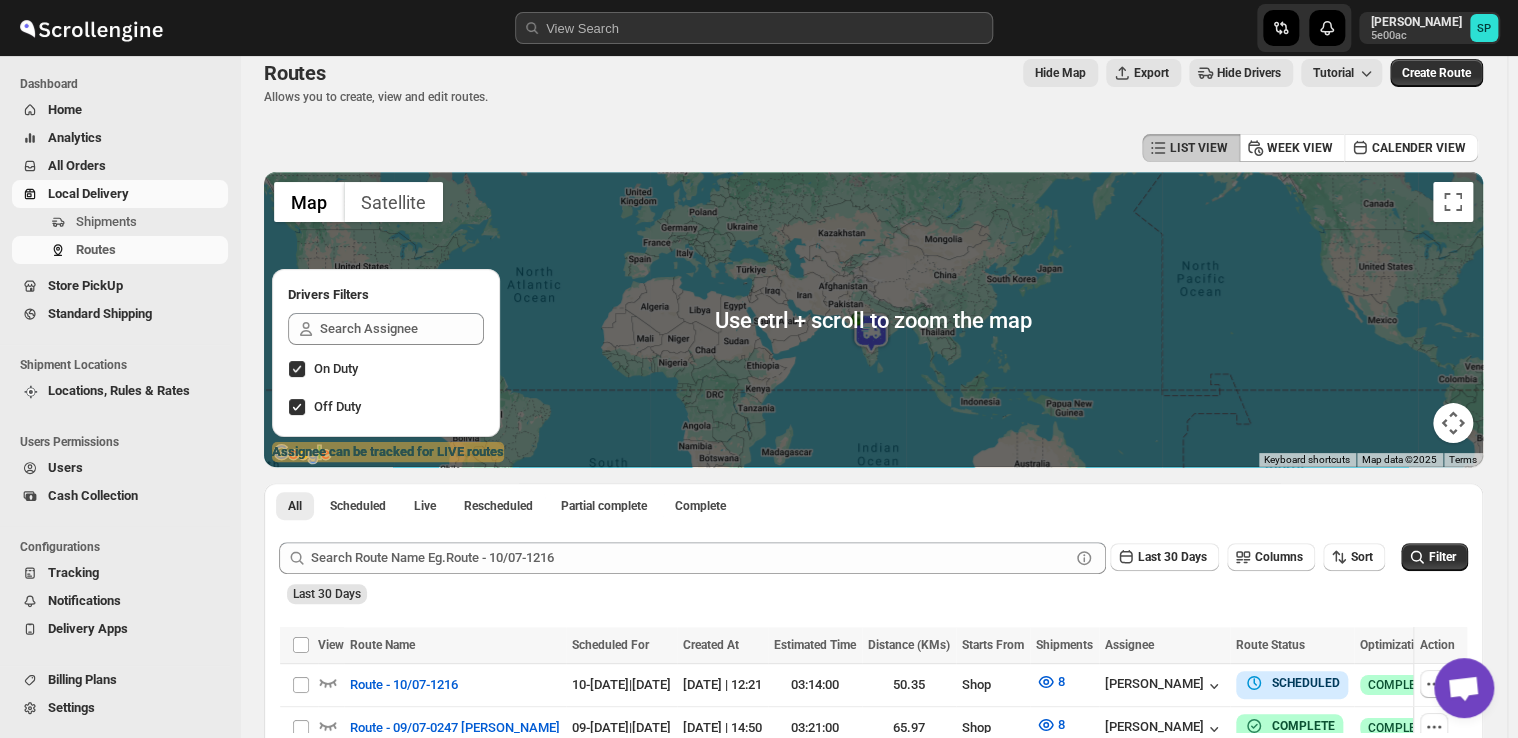 scroll, scrollTop: 0, scrollLeft: 0, axis: both 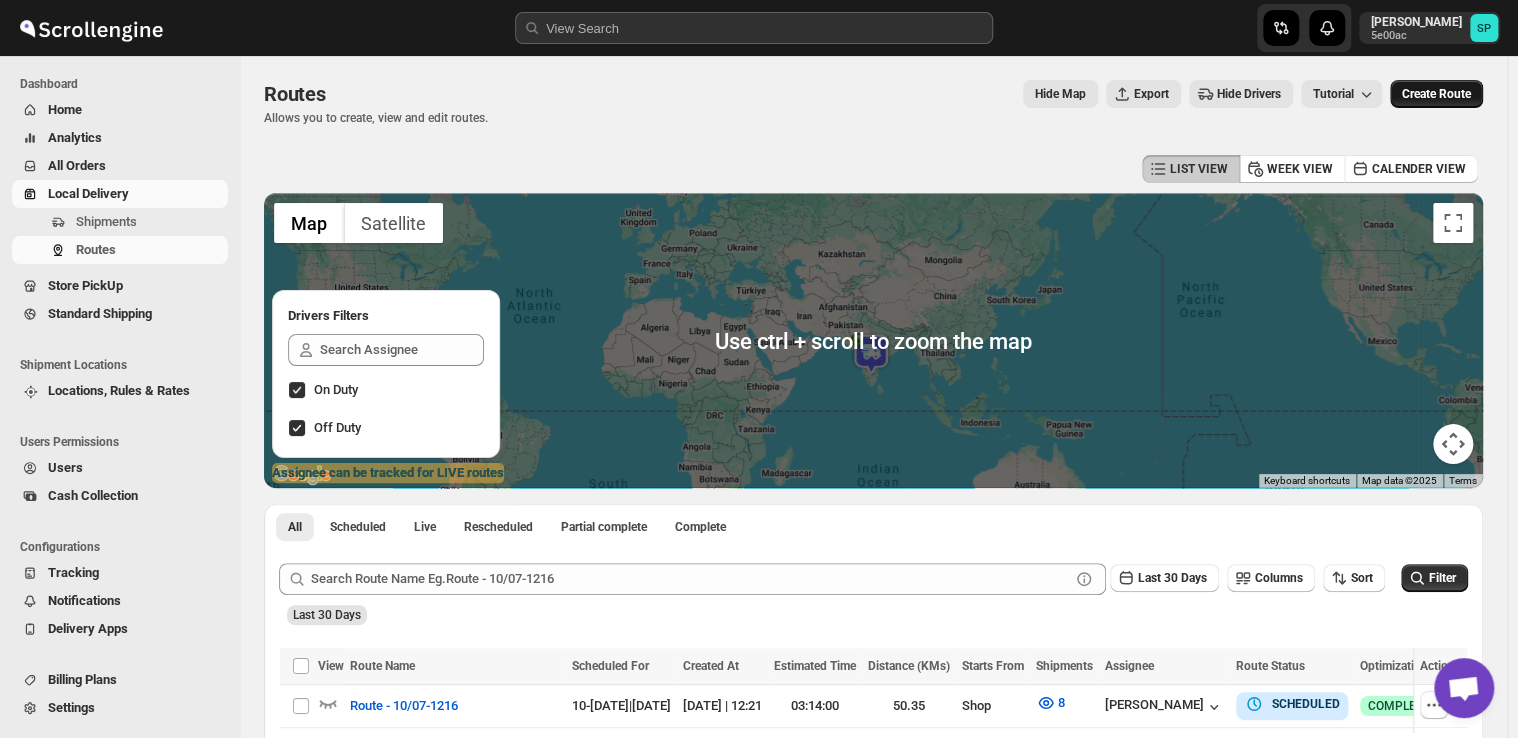 click on "Create Route" at bounding box center [1436, 94] 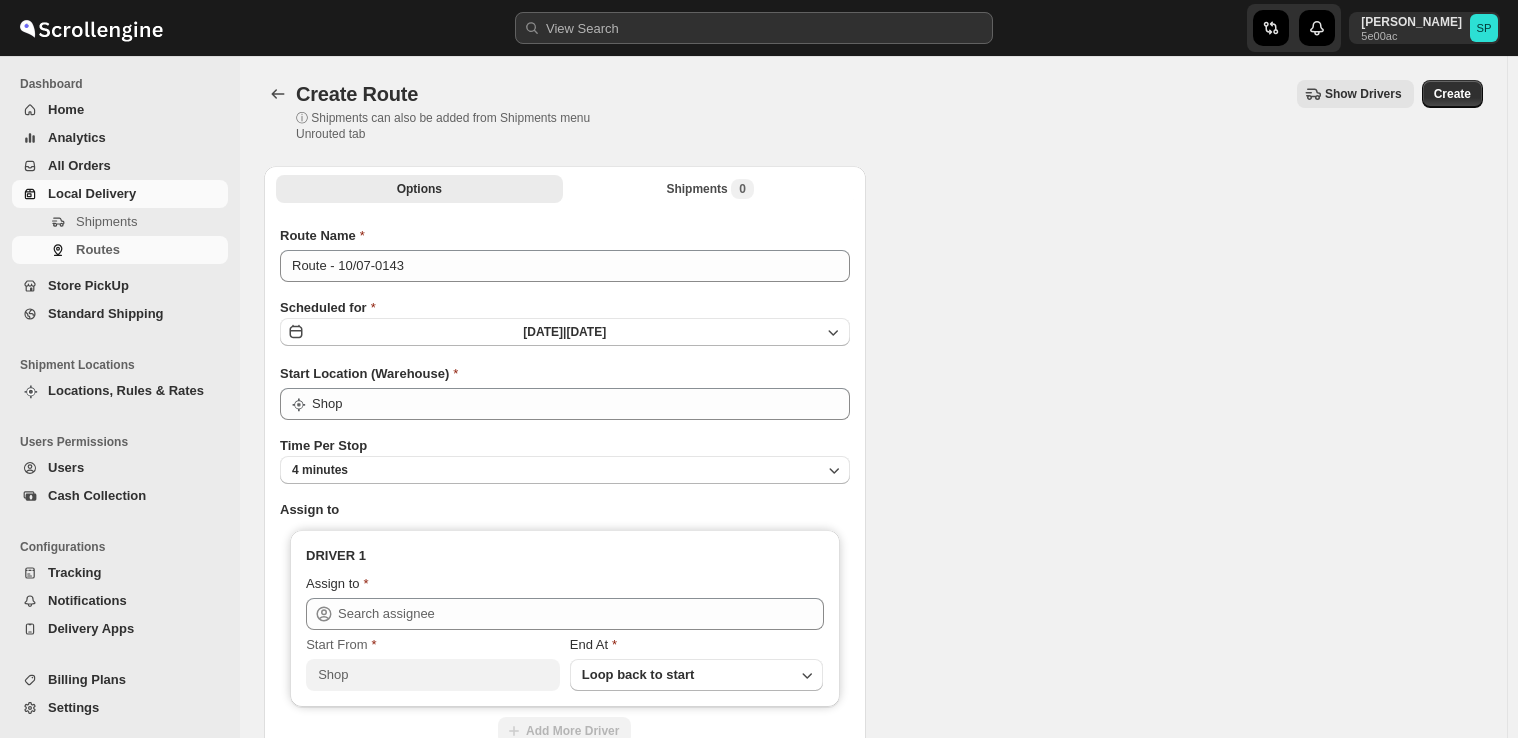 scroll, scrollTop: 0, scrollLeft: 0, axis: both 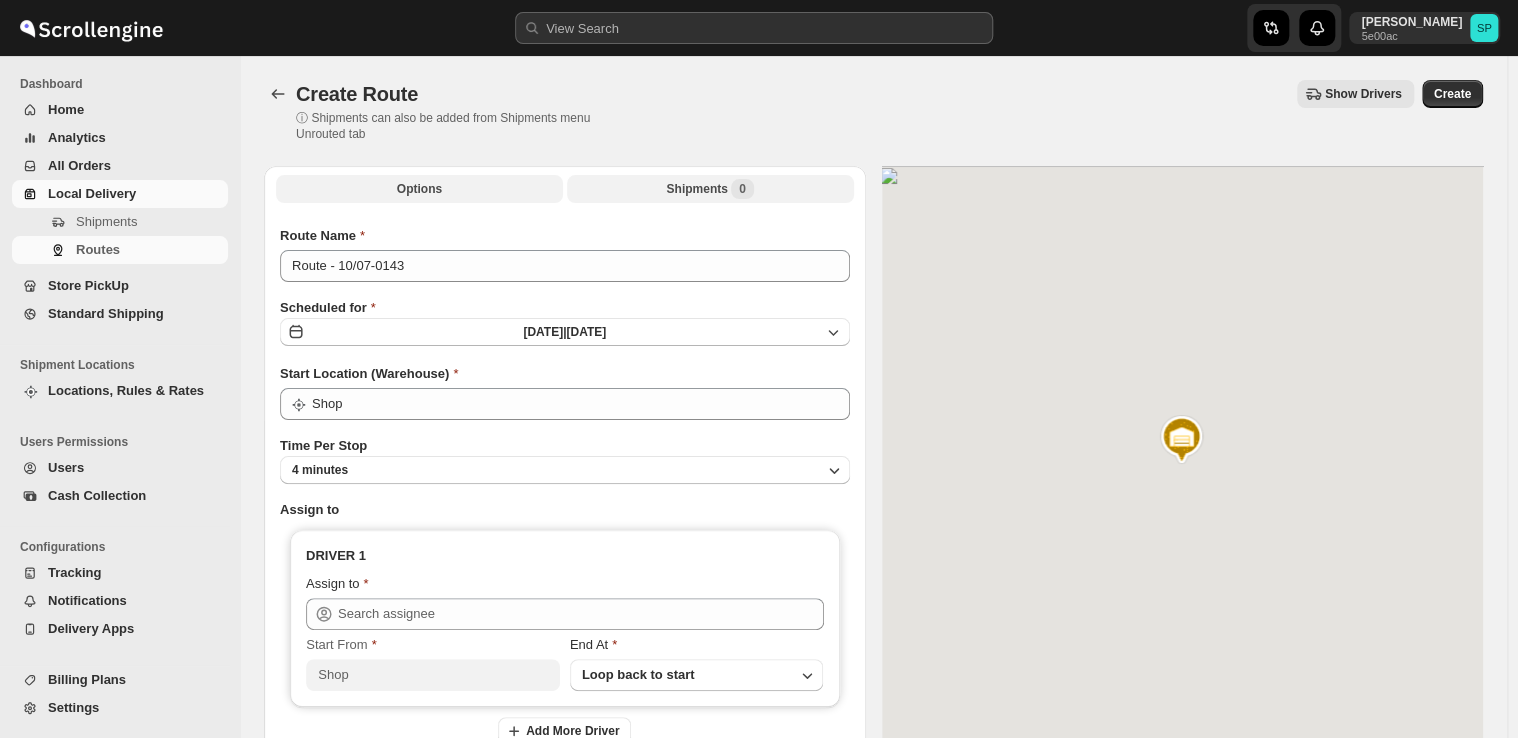 click on "Shipments   0" at bounding box center [710, 189] 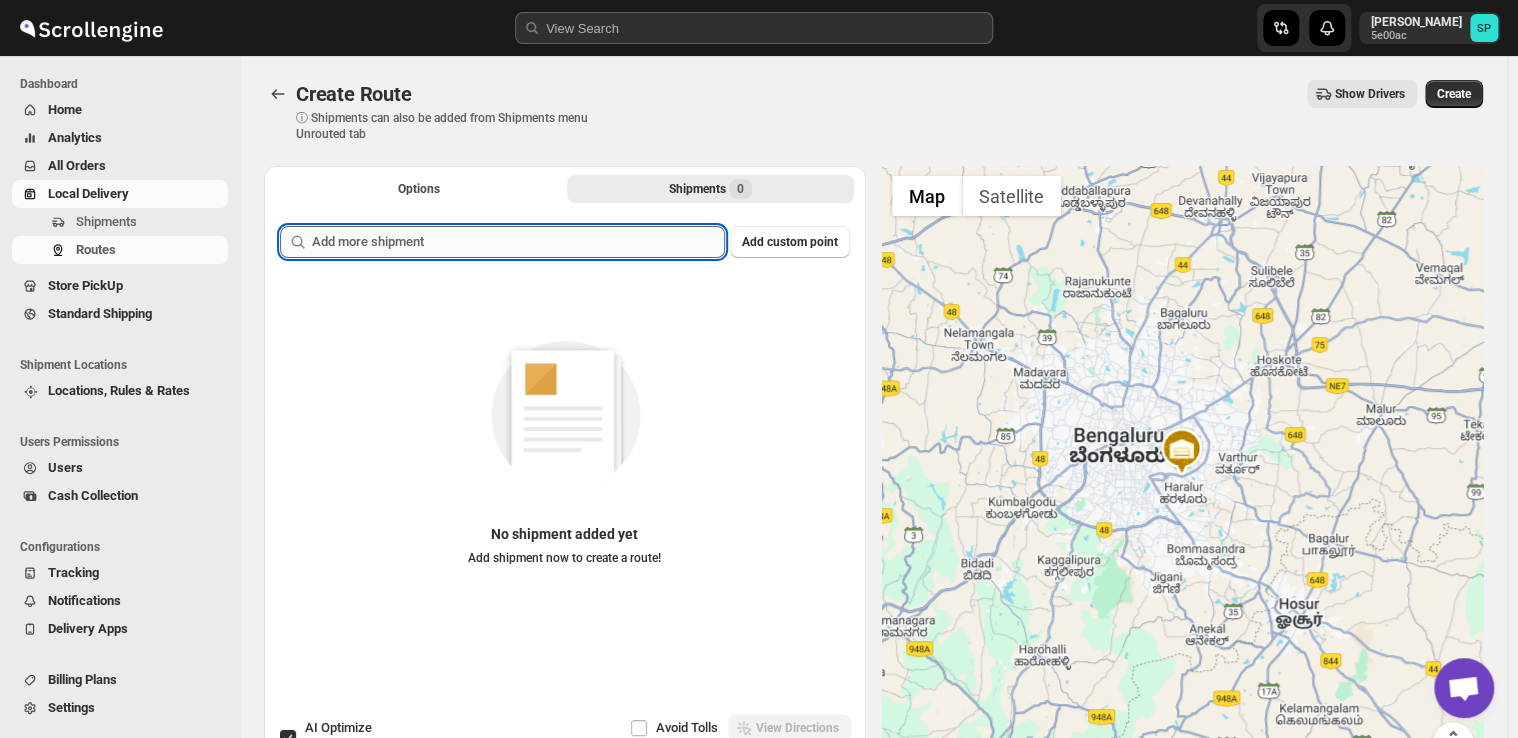 click at bounding box center [518, 242] 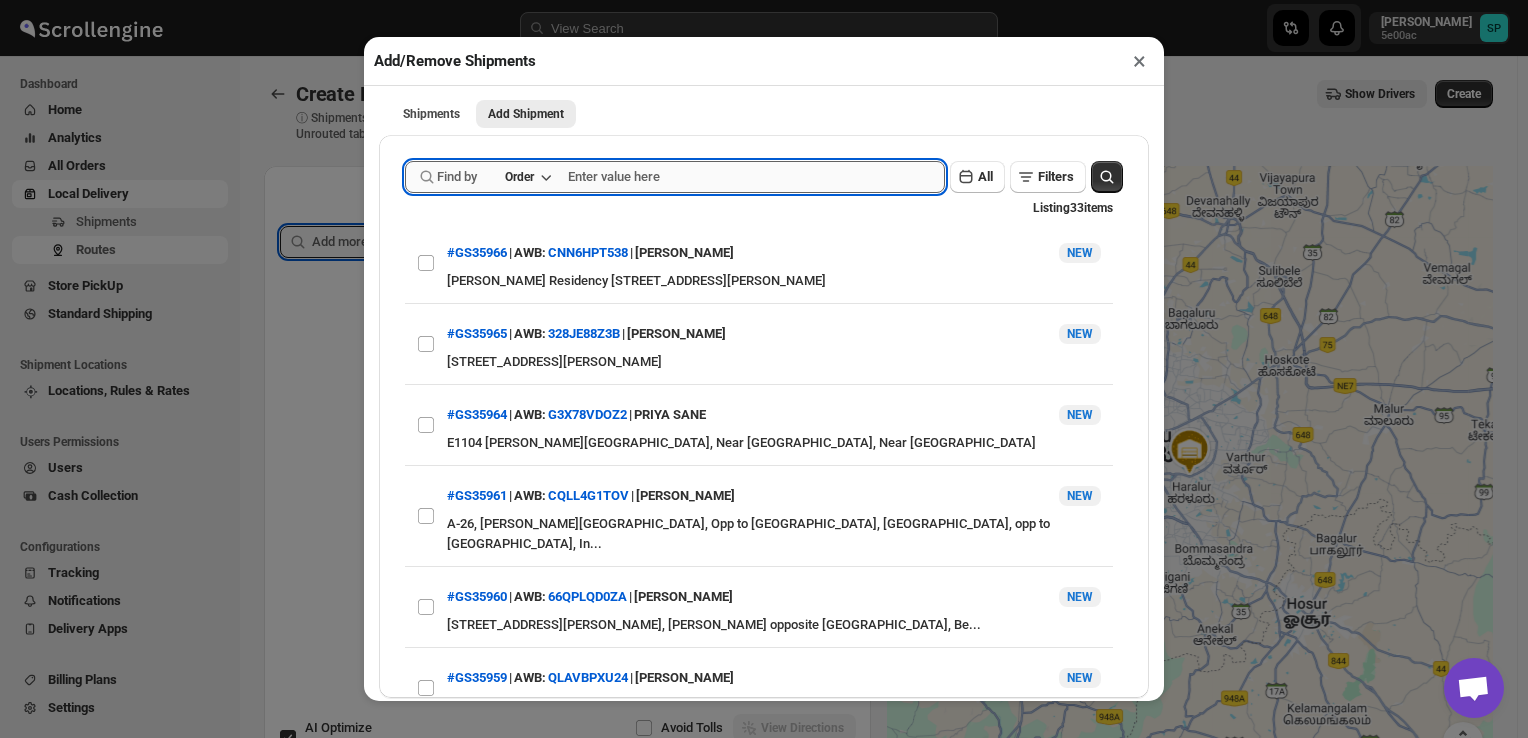 click at bounding box center [756, 177] 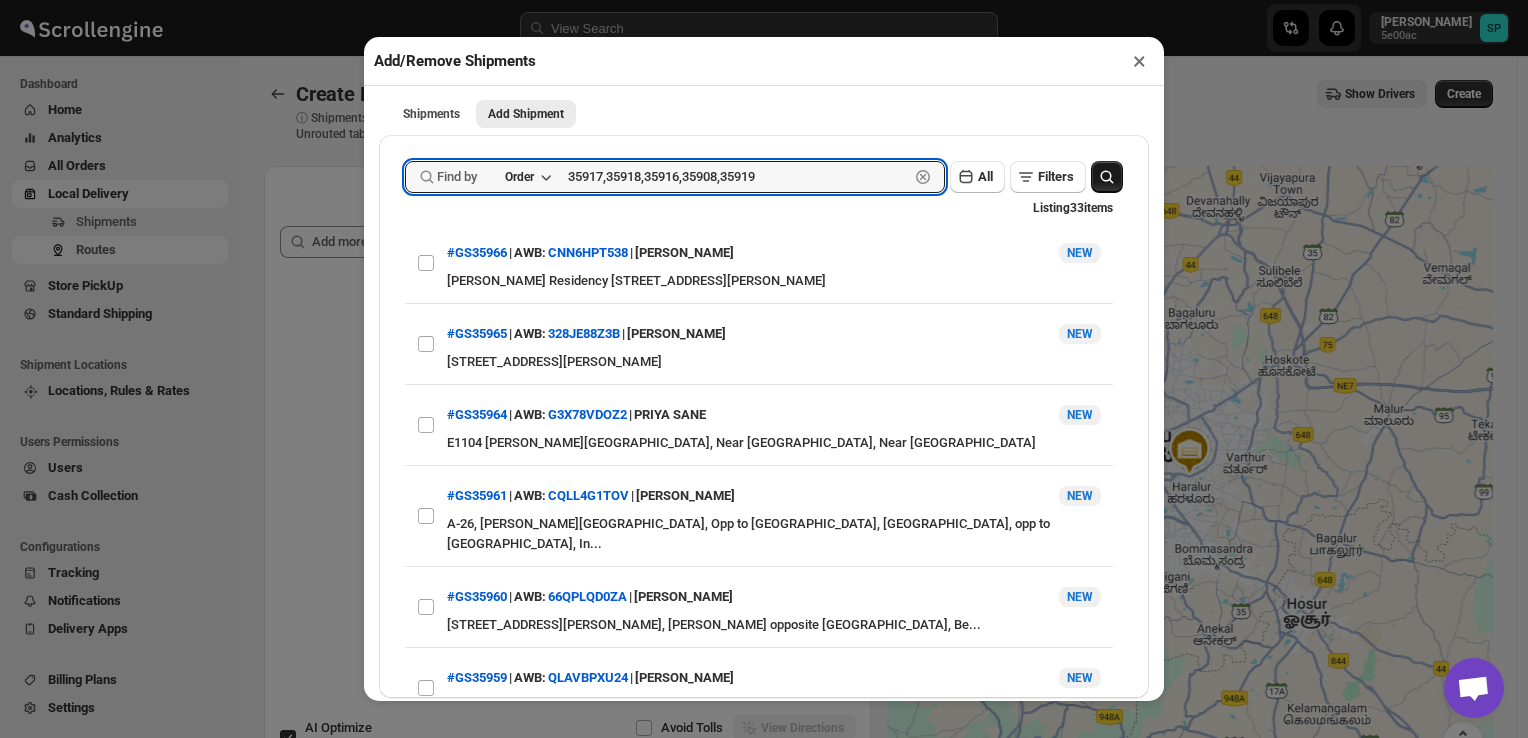 type on "35917,35918,35916,35908,35919" 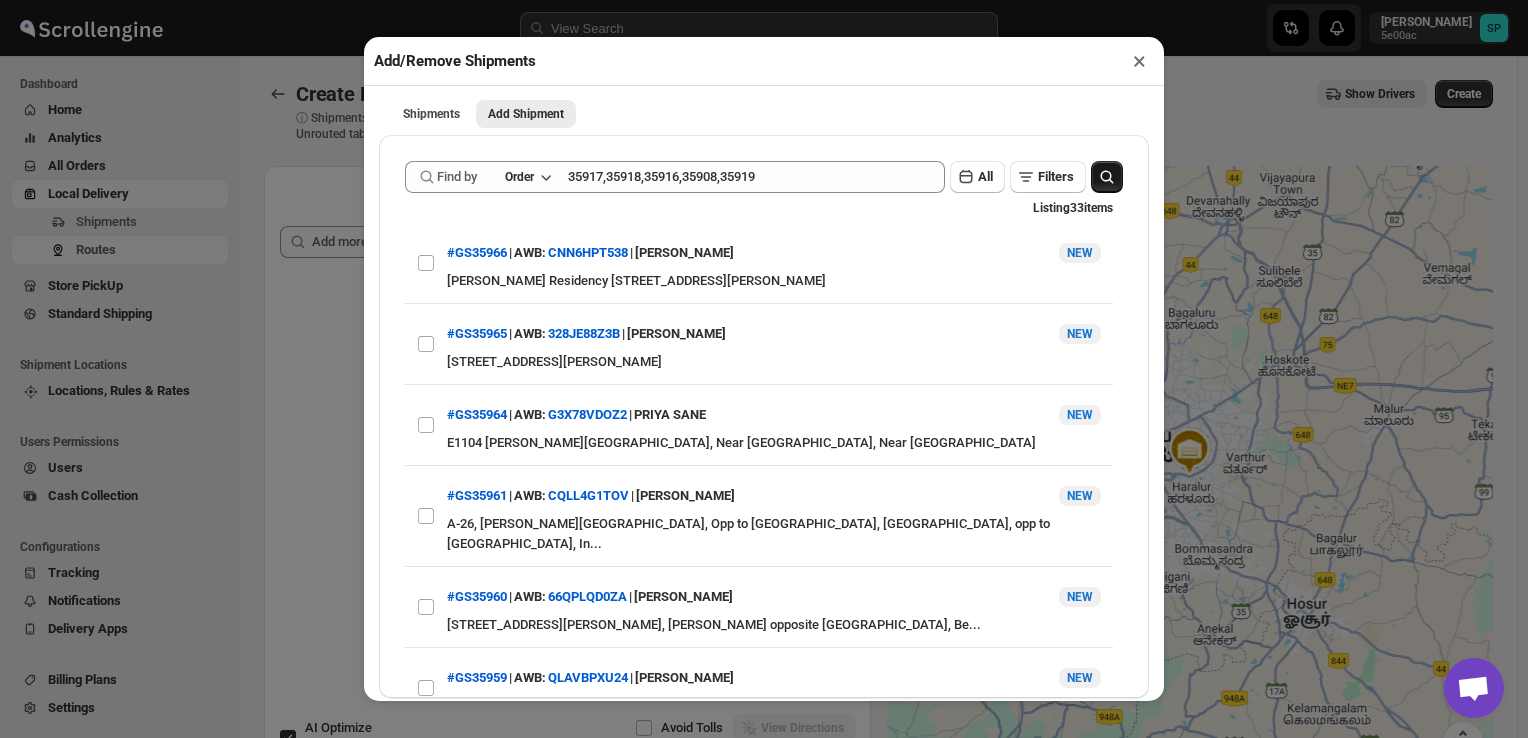 click 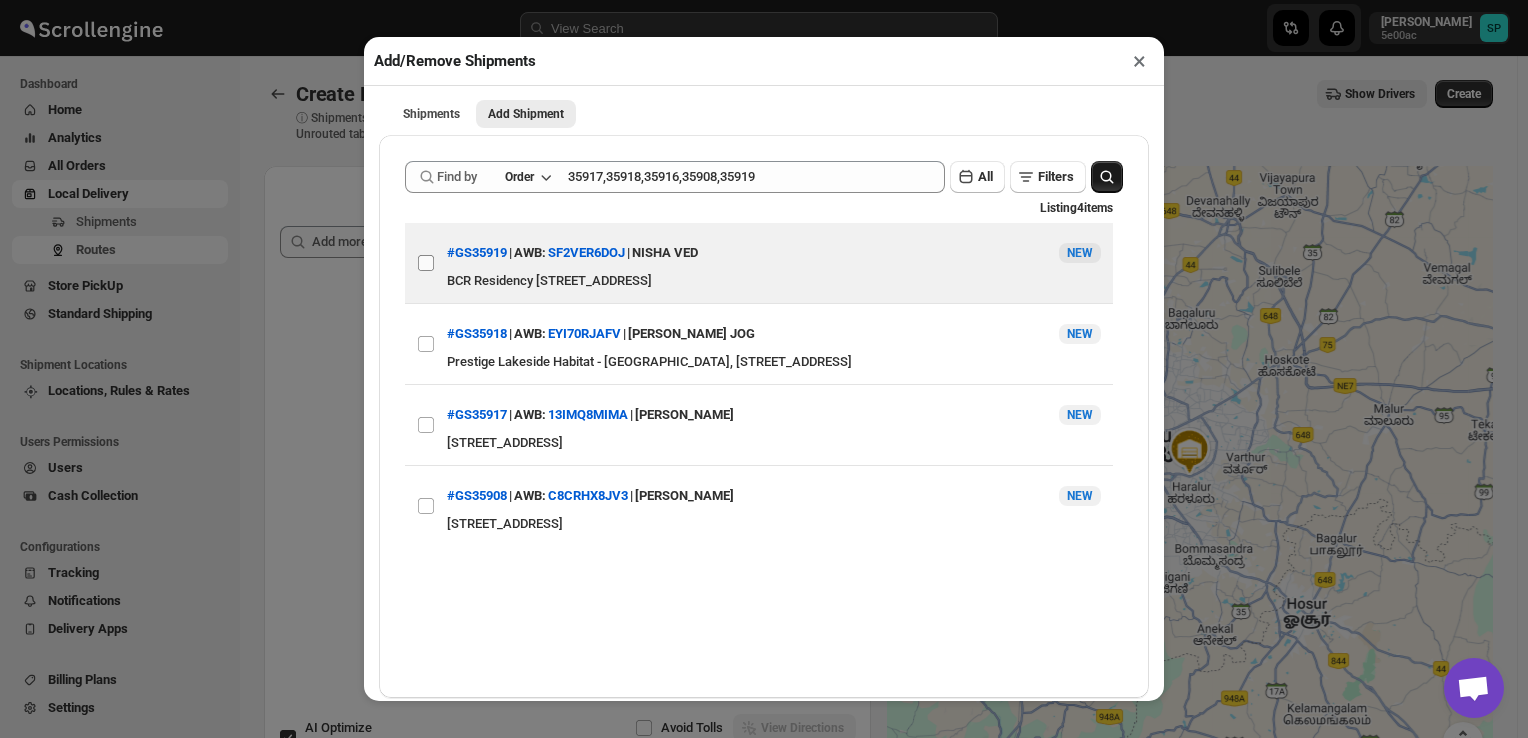 click on "View details for 686ded85b07747a2d9ffd977" at bounding box center (426, 263) 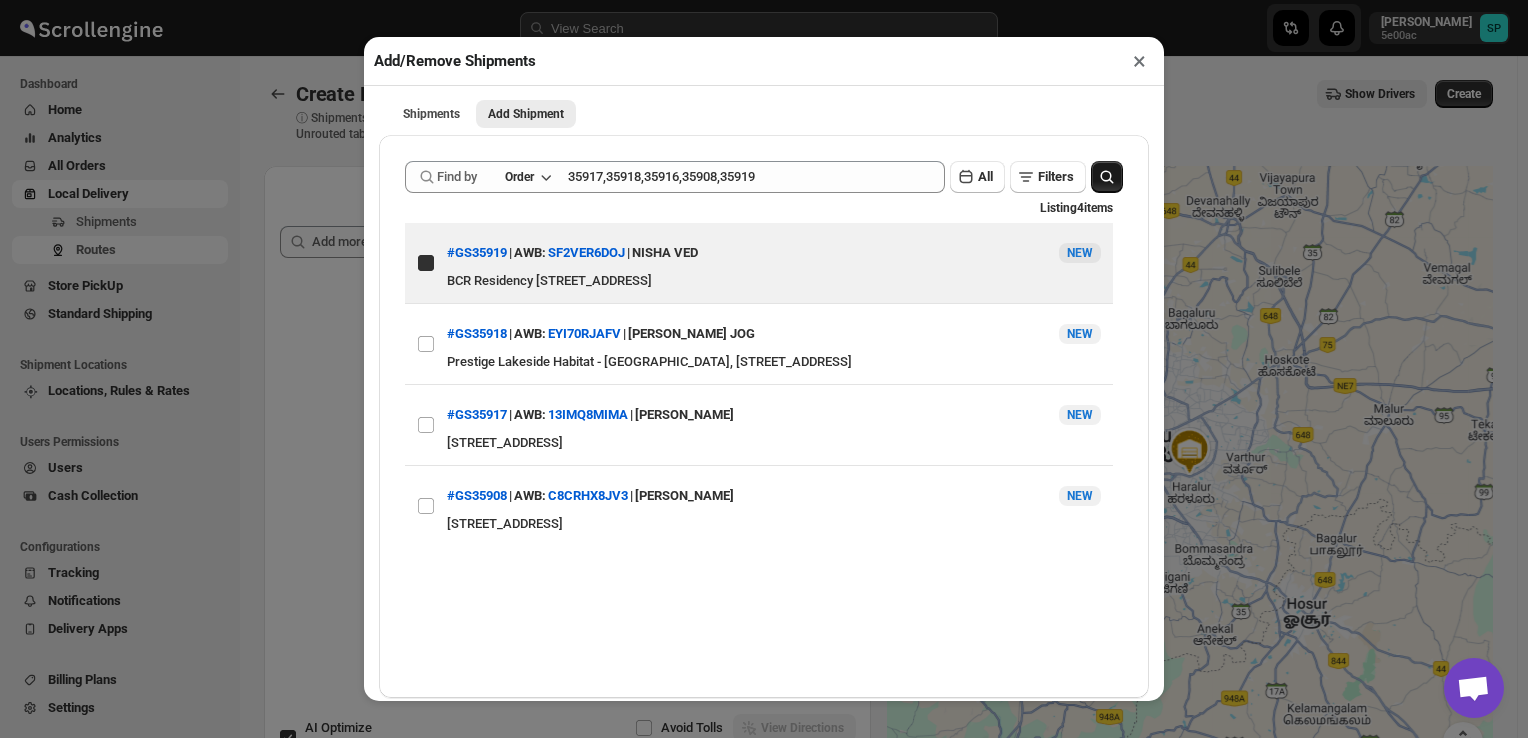 checkbox on "true" 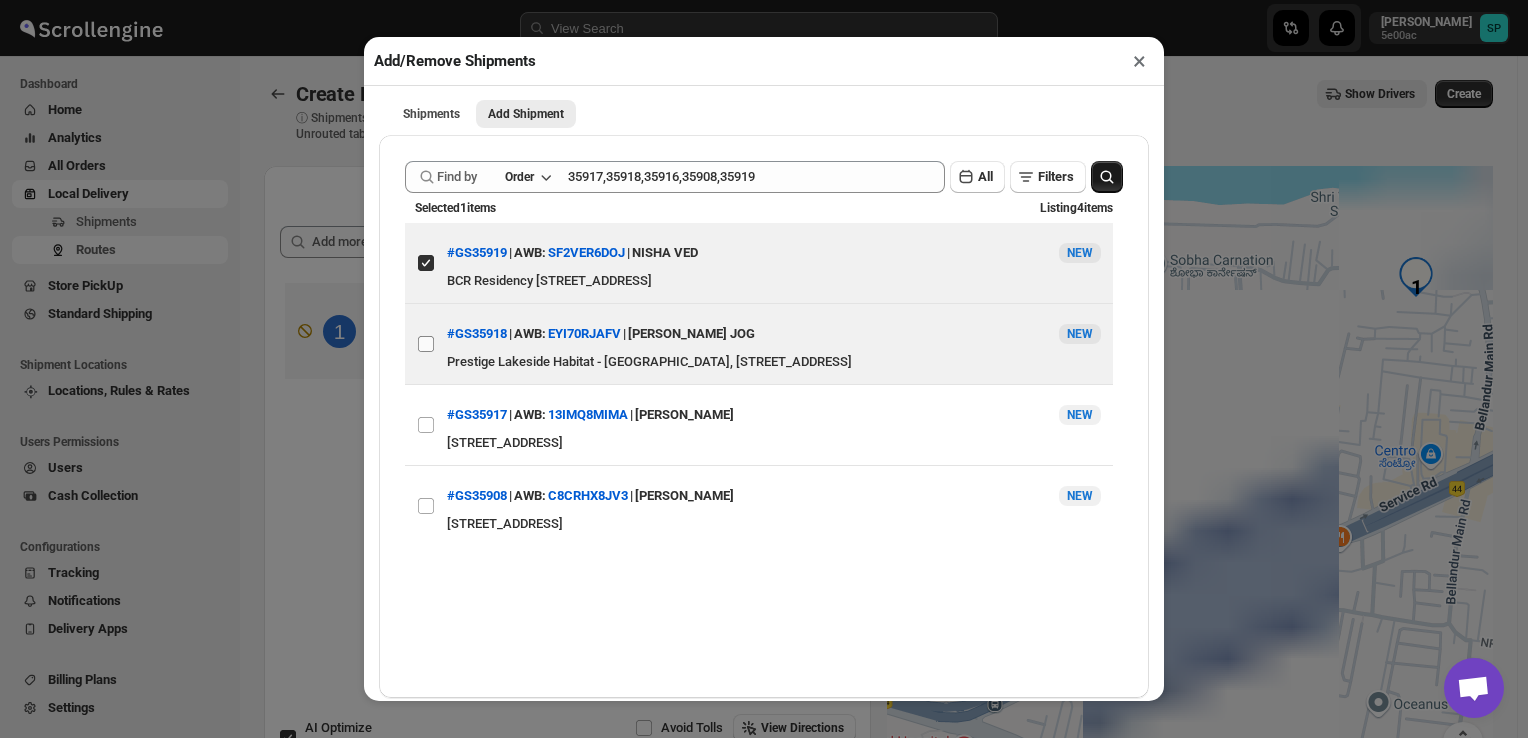 click on "View details for 686decfdb07747a2d9ffd96c" at bounding box center [426, 344] 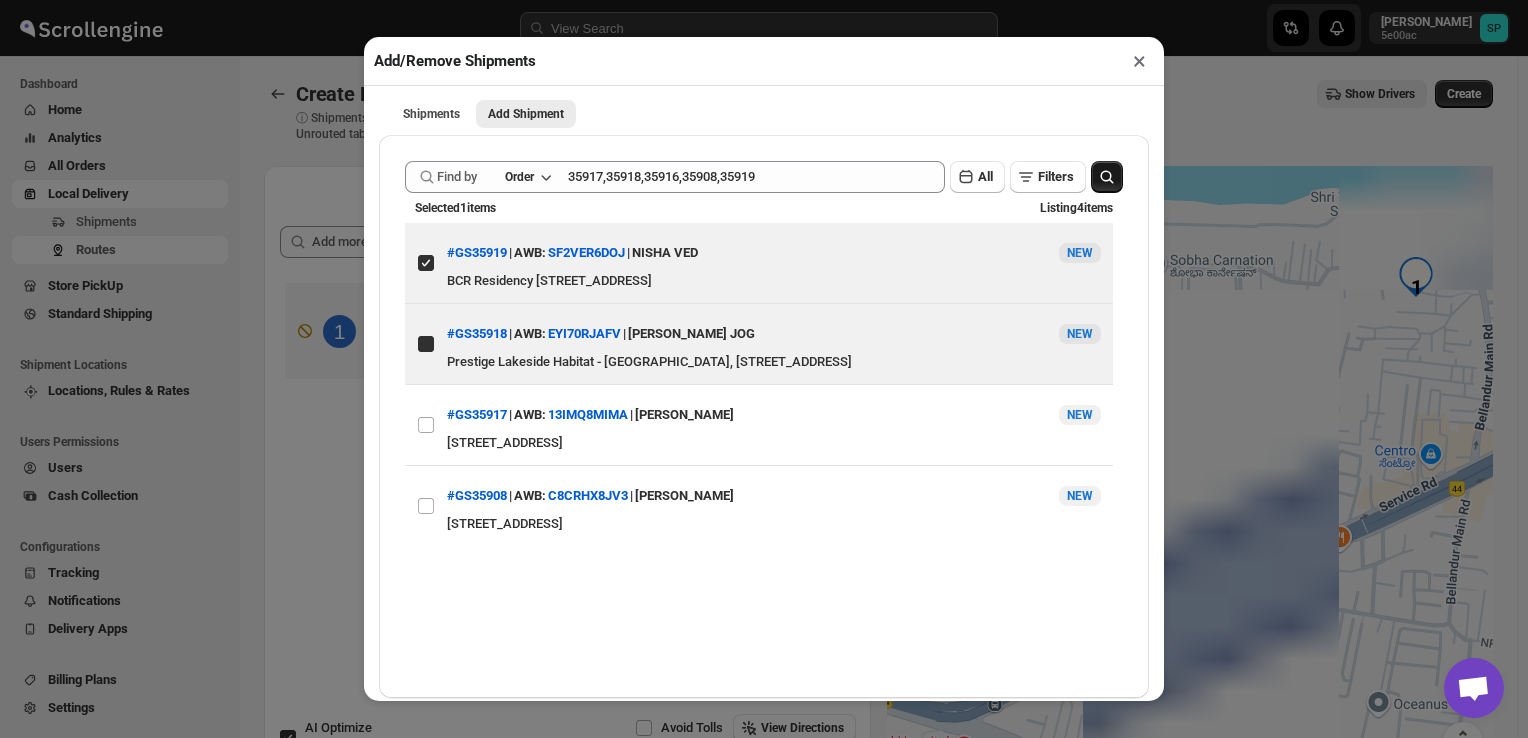 checkbox on "true" 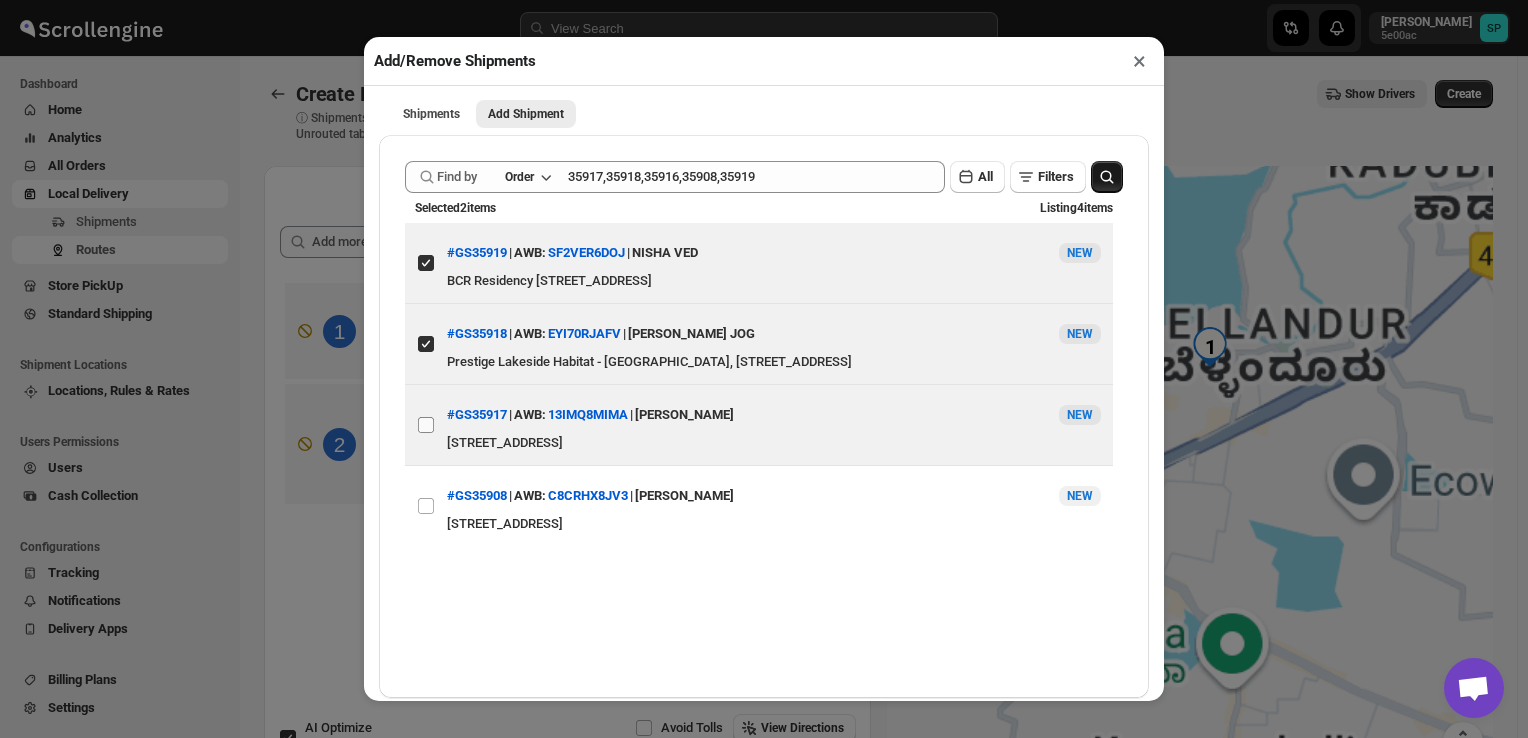 click on "View details for 686dea17b07747a2d9ffd933" at bounding box center [426, 425] 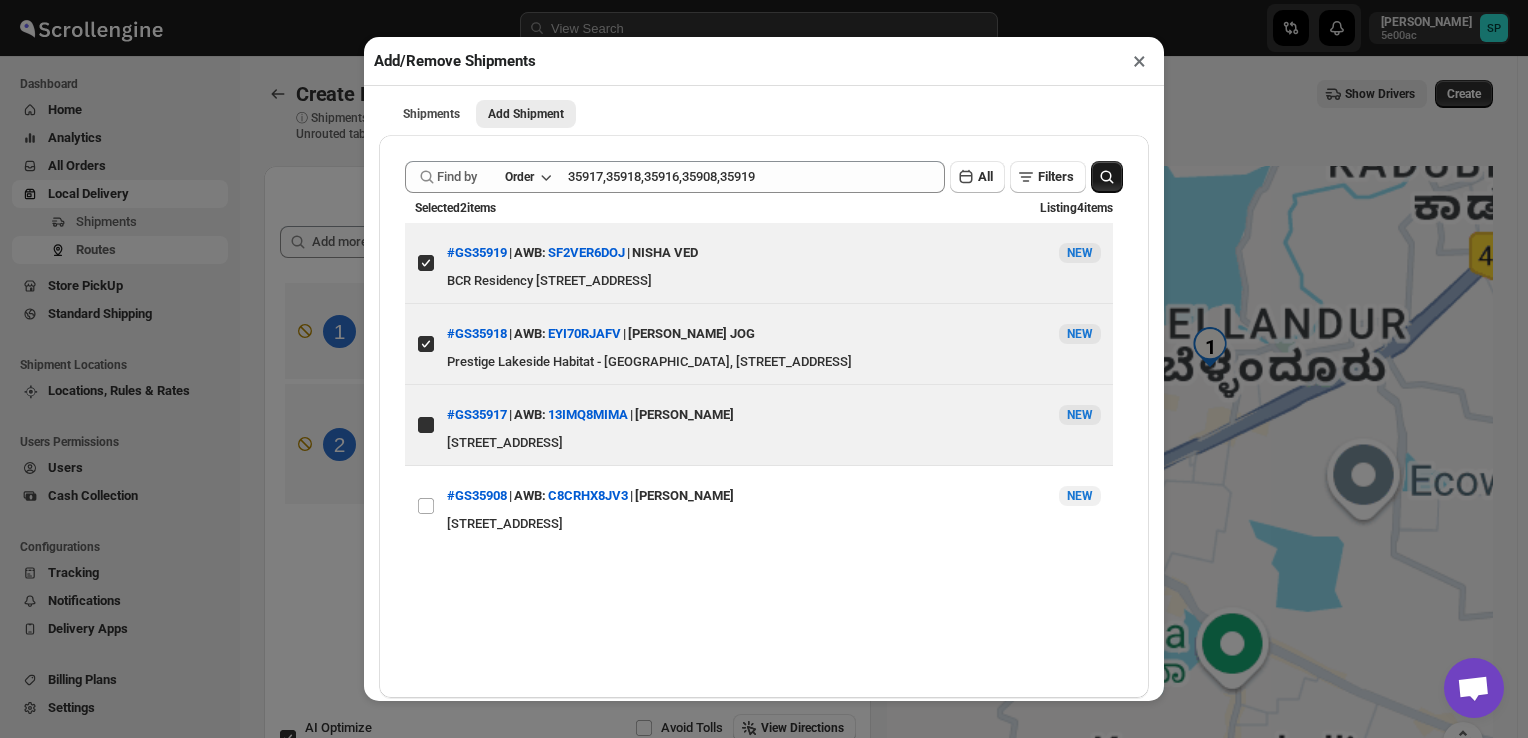 checkbox on "true" 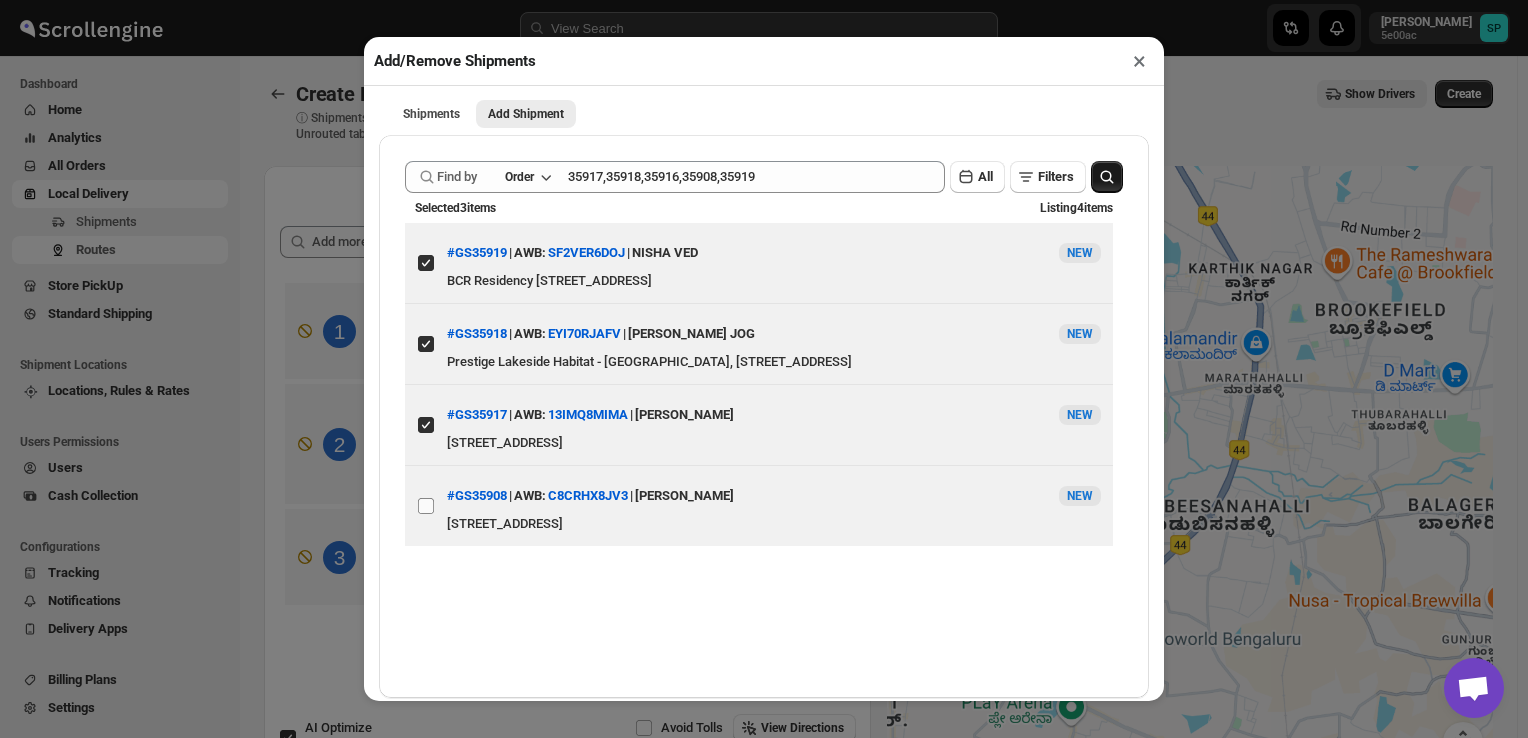 click on "View details for 686d1831b07747a2d9ffcacd" at bounding box center (426, 506) 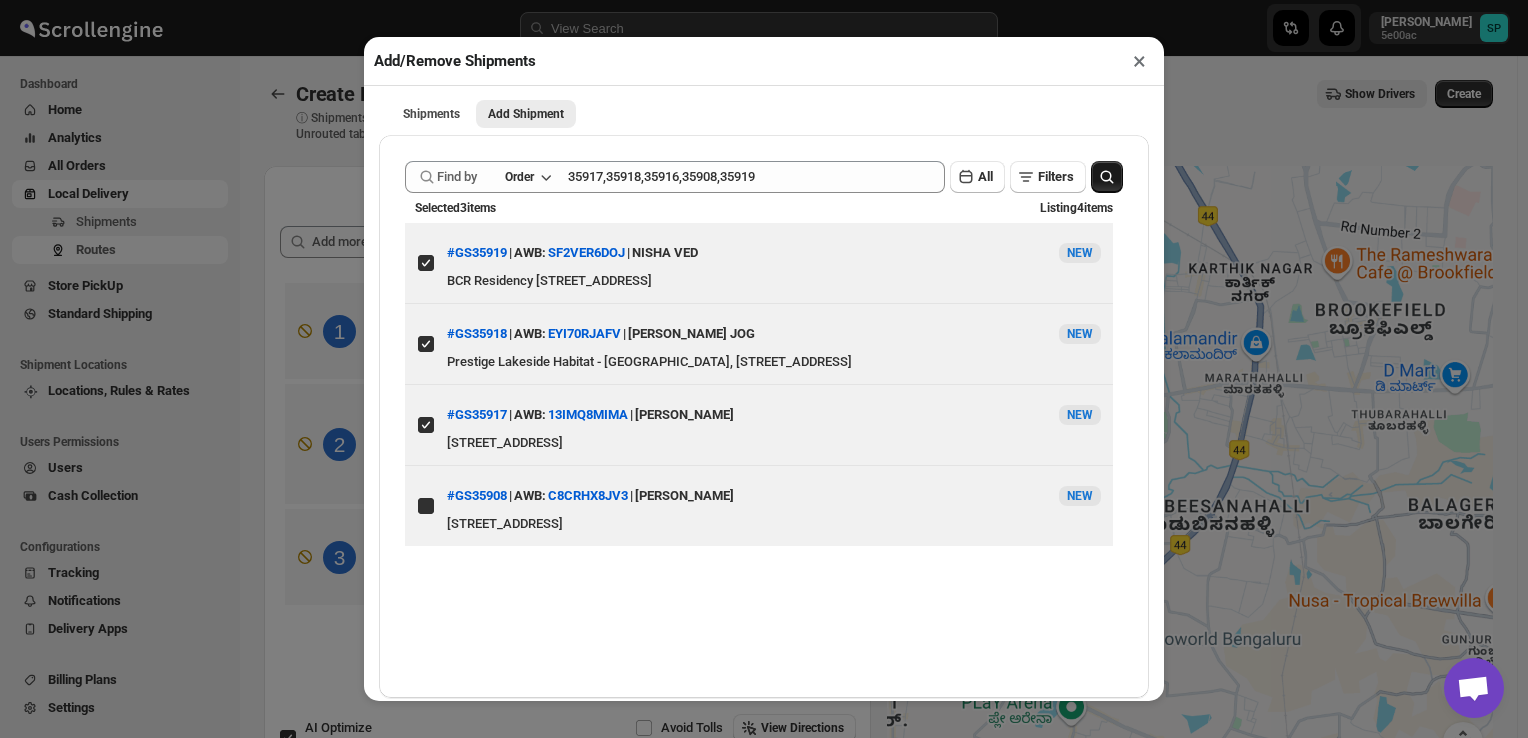 checkbox on "true" 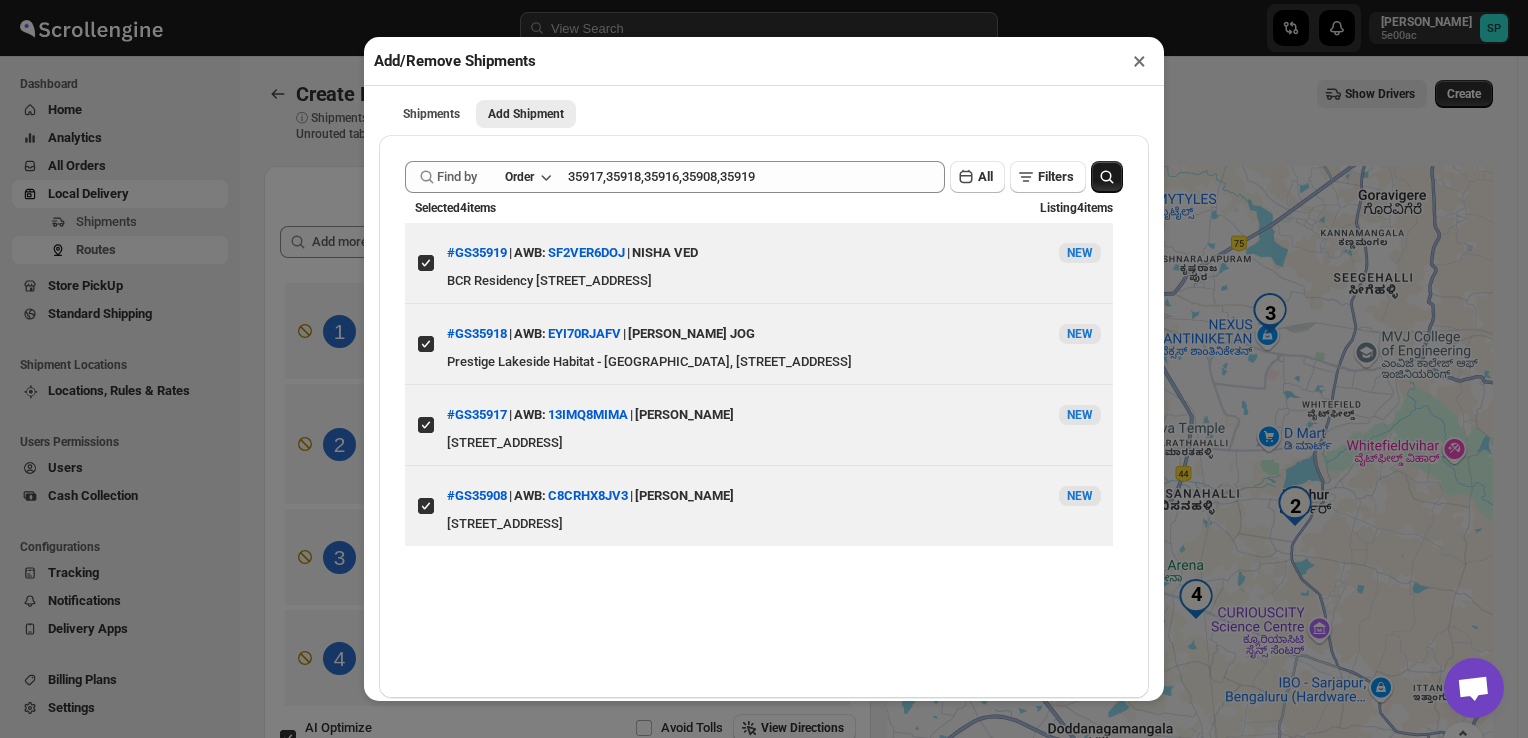 click on "×" at bounding box center [1139, 61] 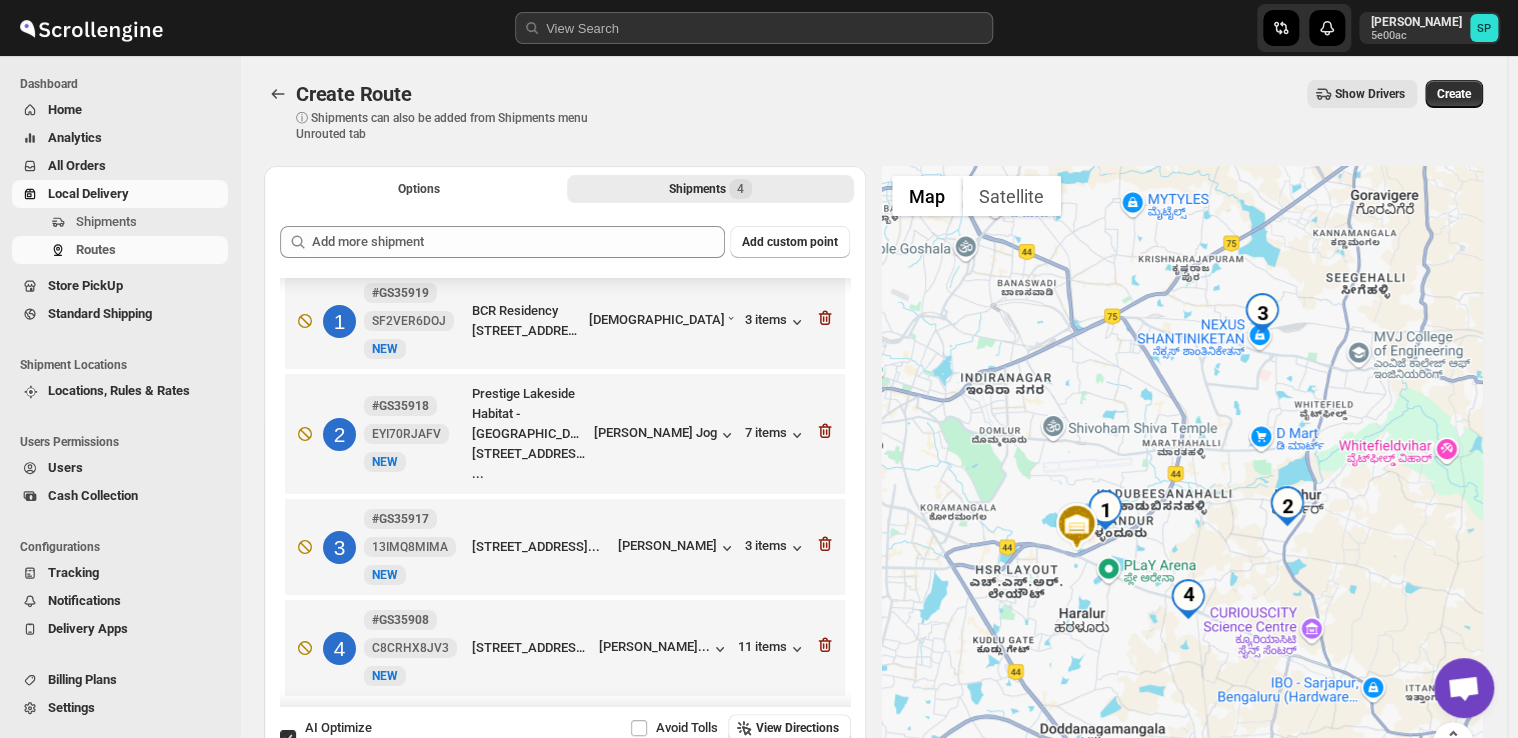 scroll, scrollTop: 56, scrollLeft: 0, axis: vertical 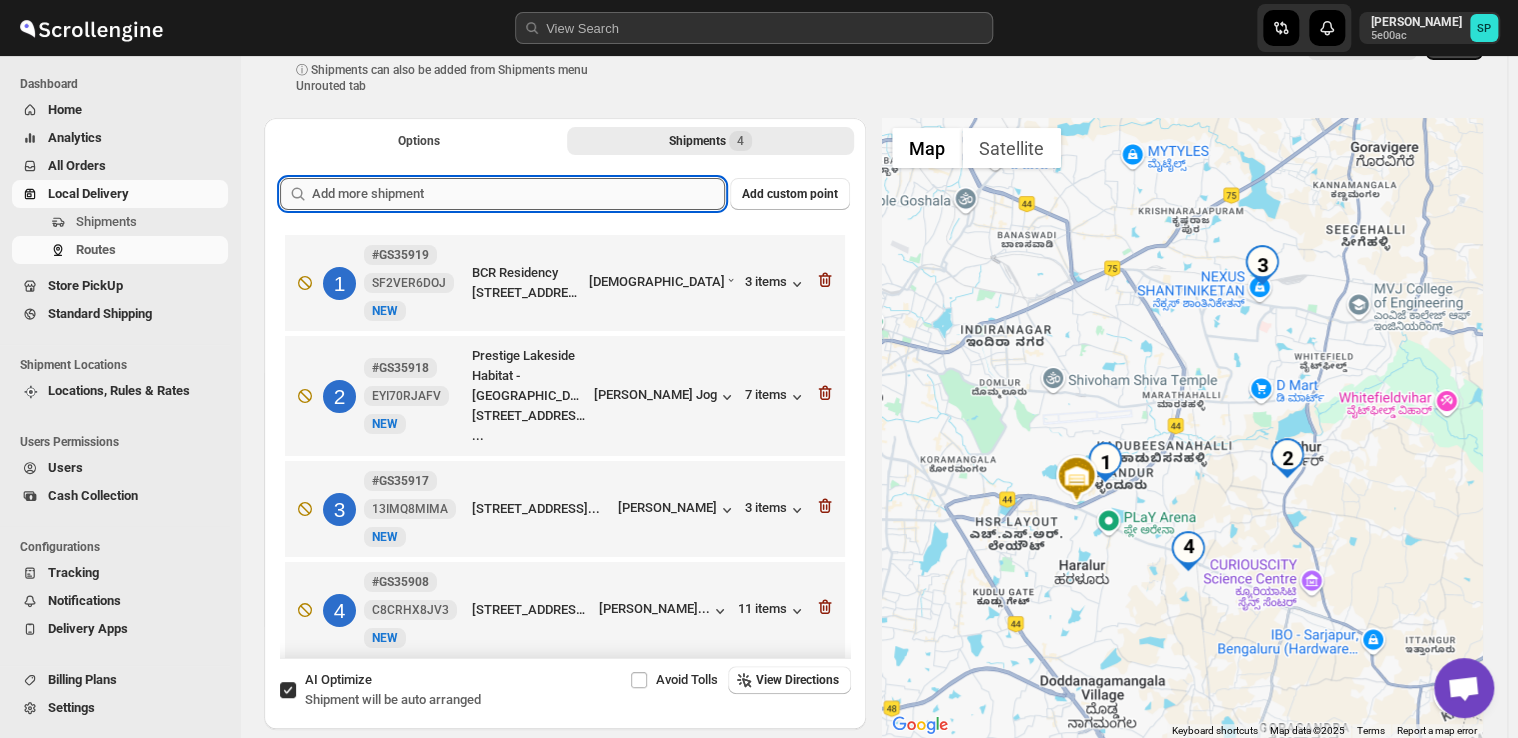 click at bounding box center [518, 194] 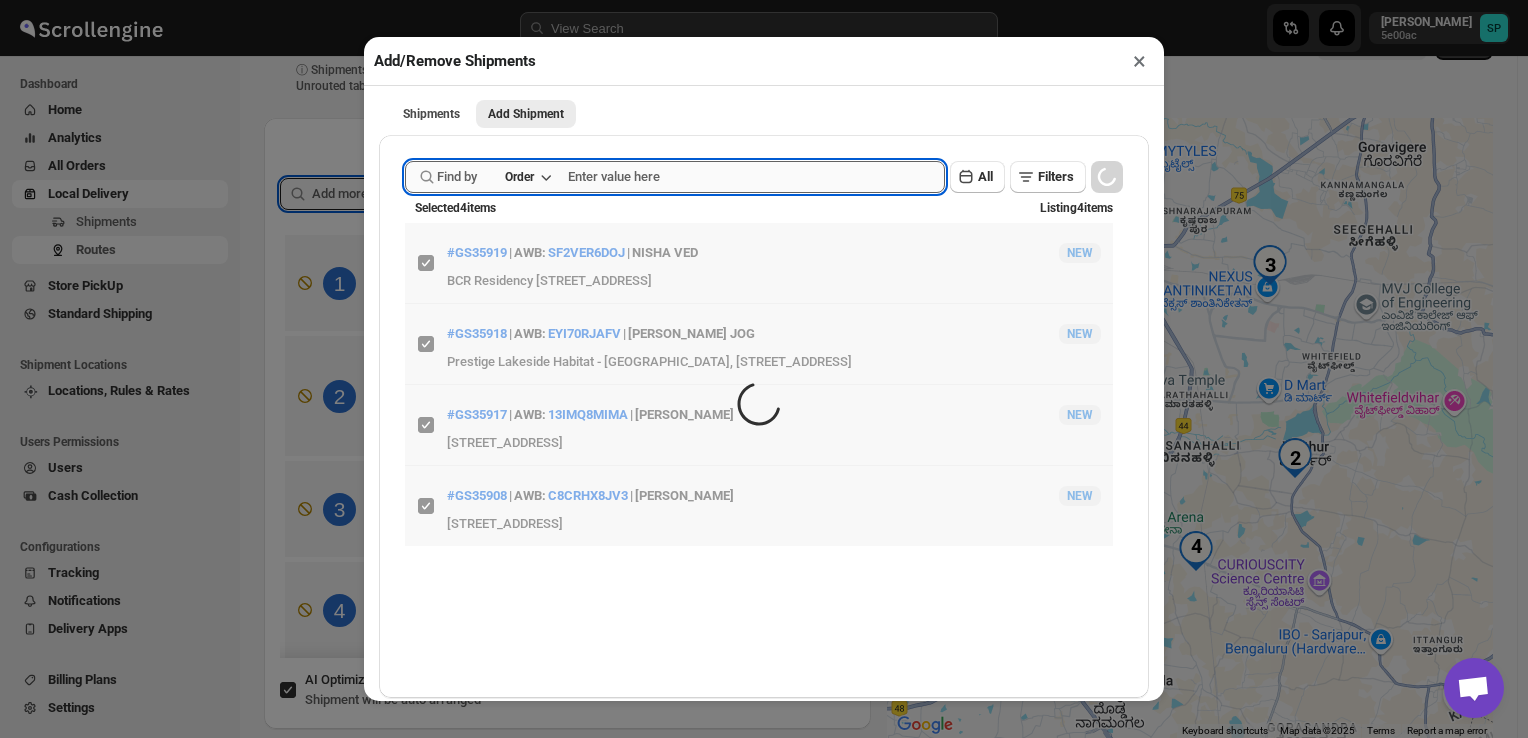 click at bounding box center [756, 177] 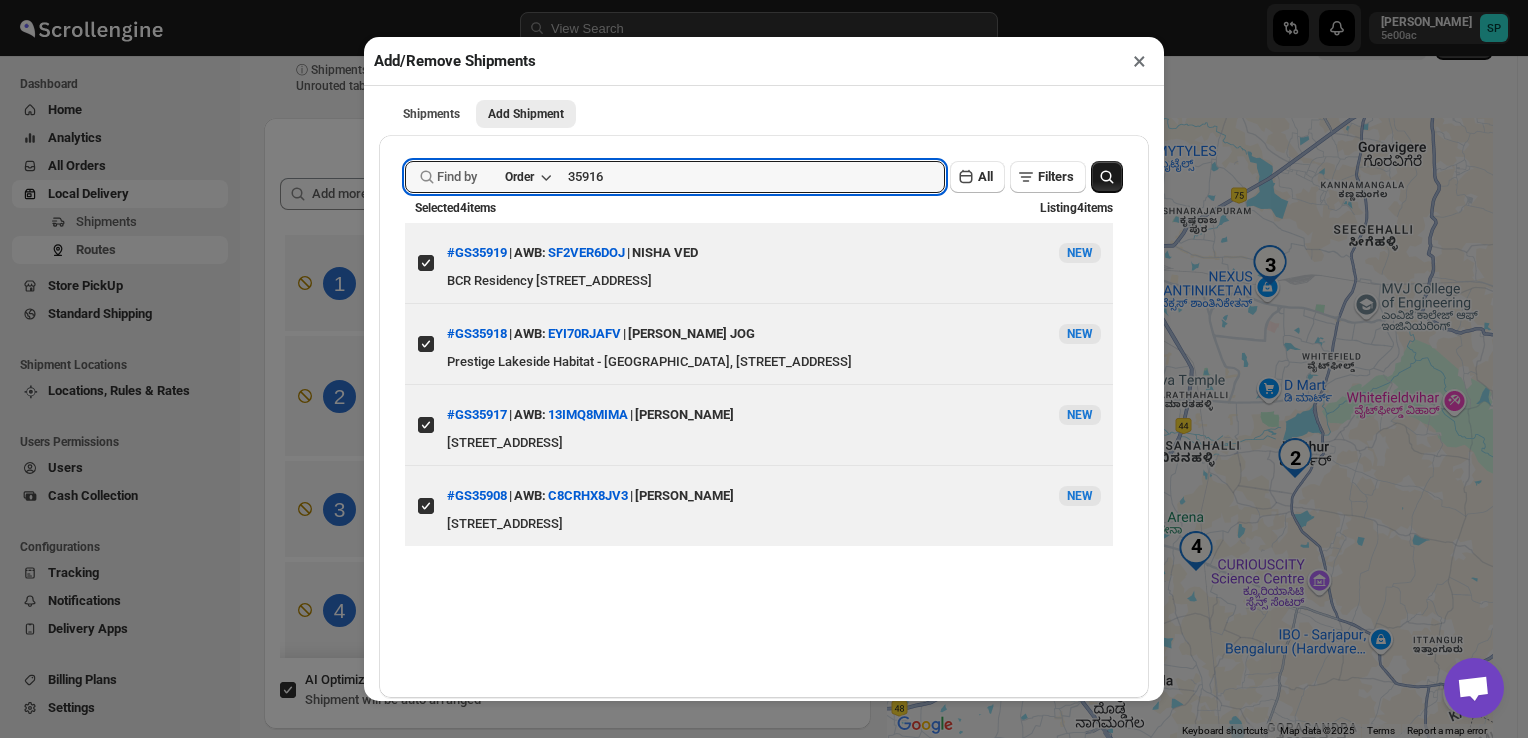 click at bounding box center (1107, 177) 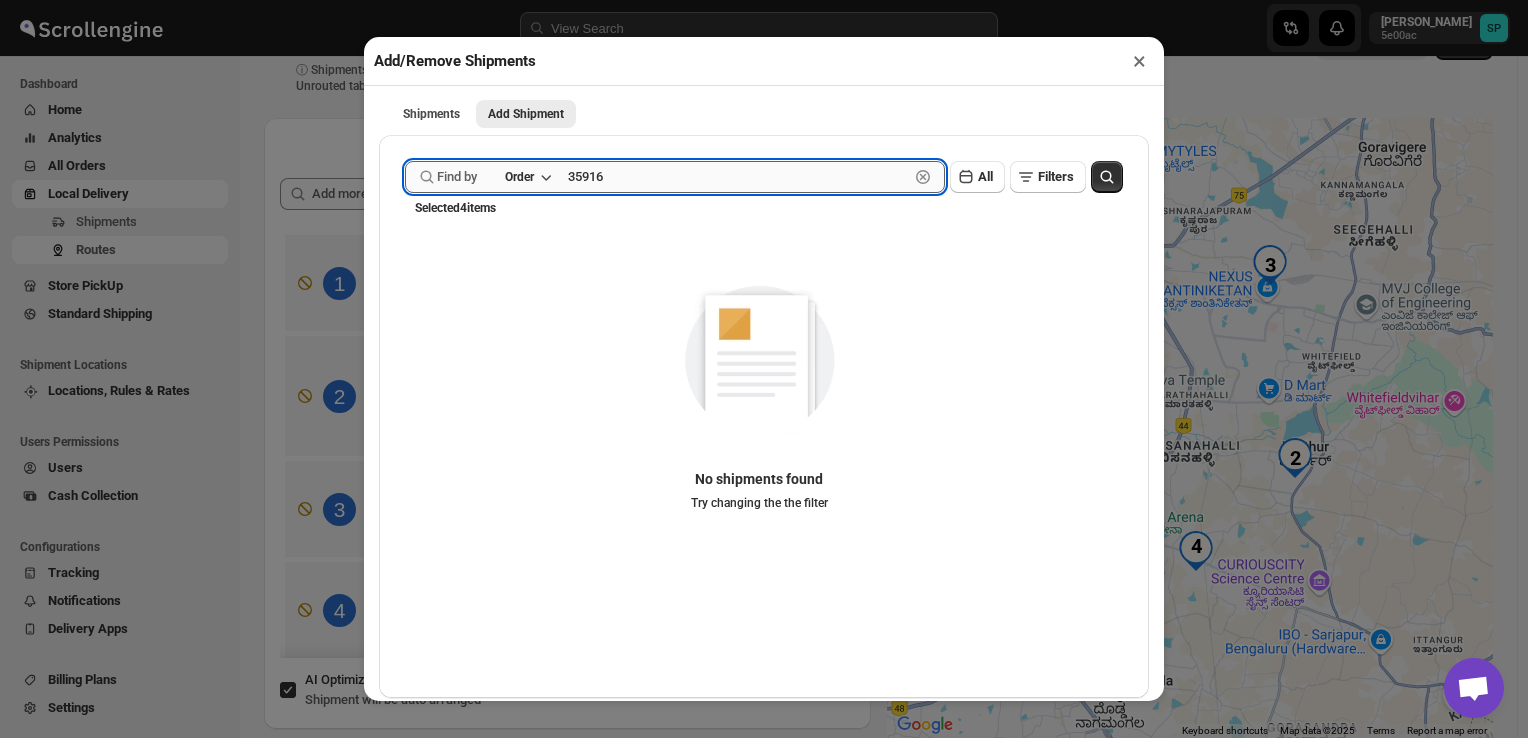 click on "35916" at bounding box center [738, 177] 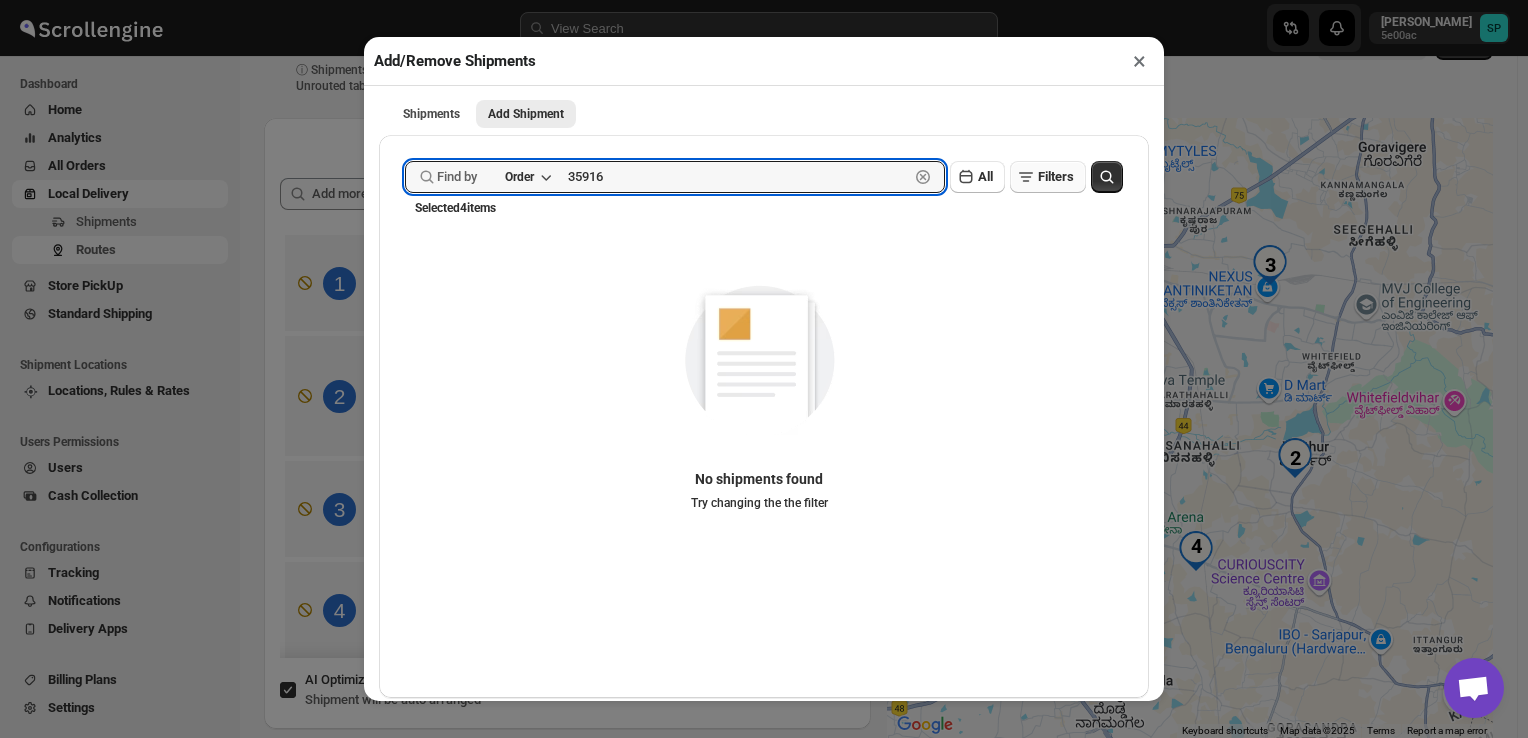 paste on "GS" 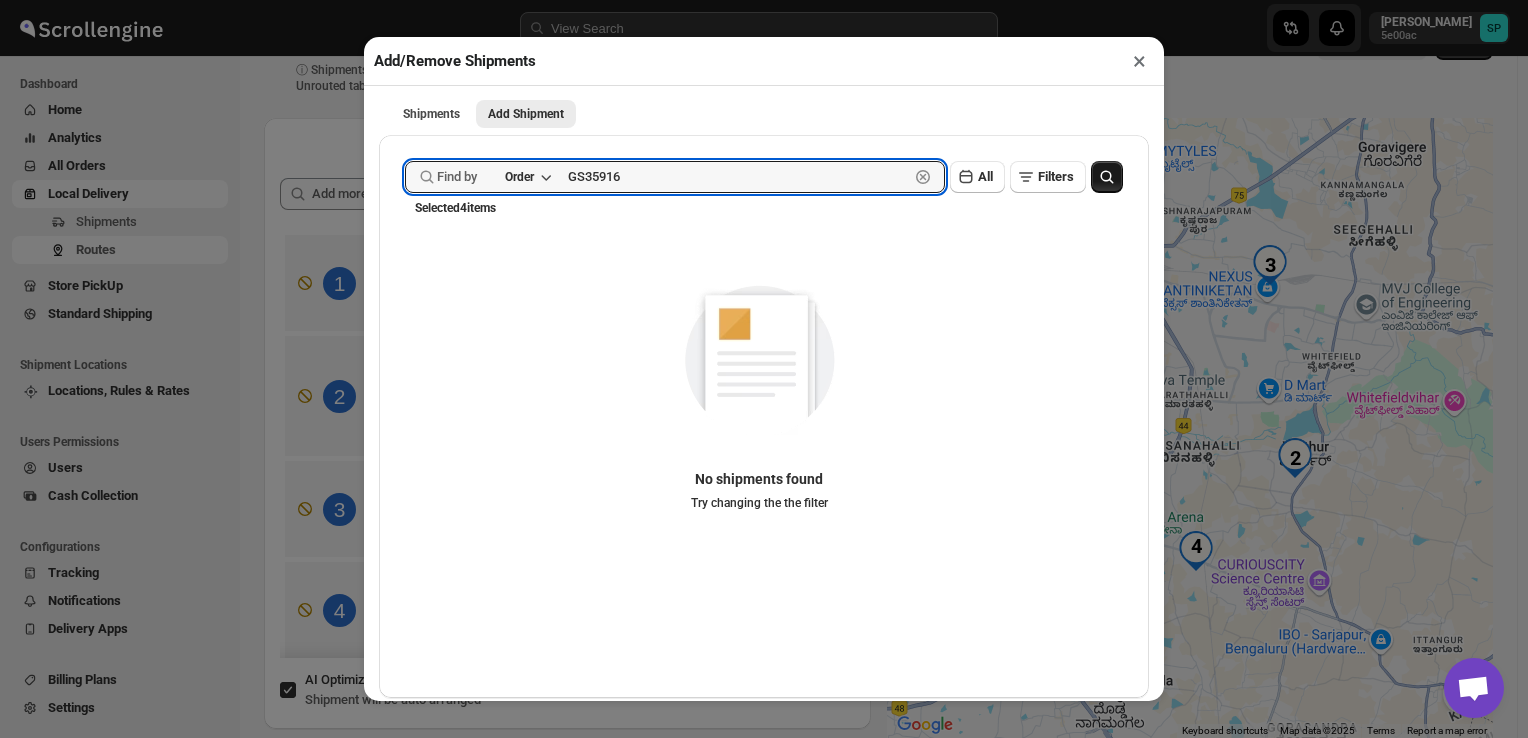 type on "GS35916" 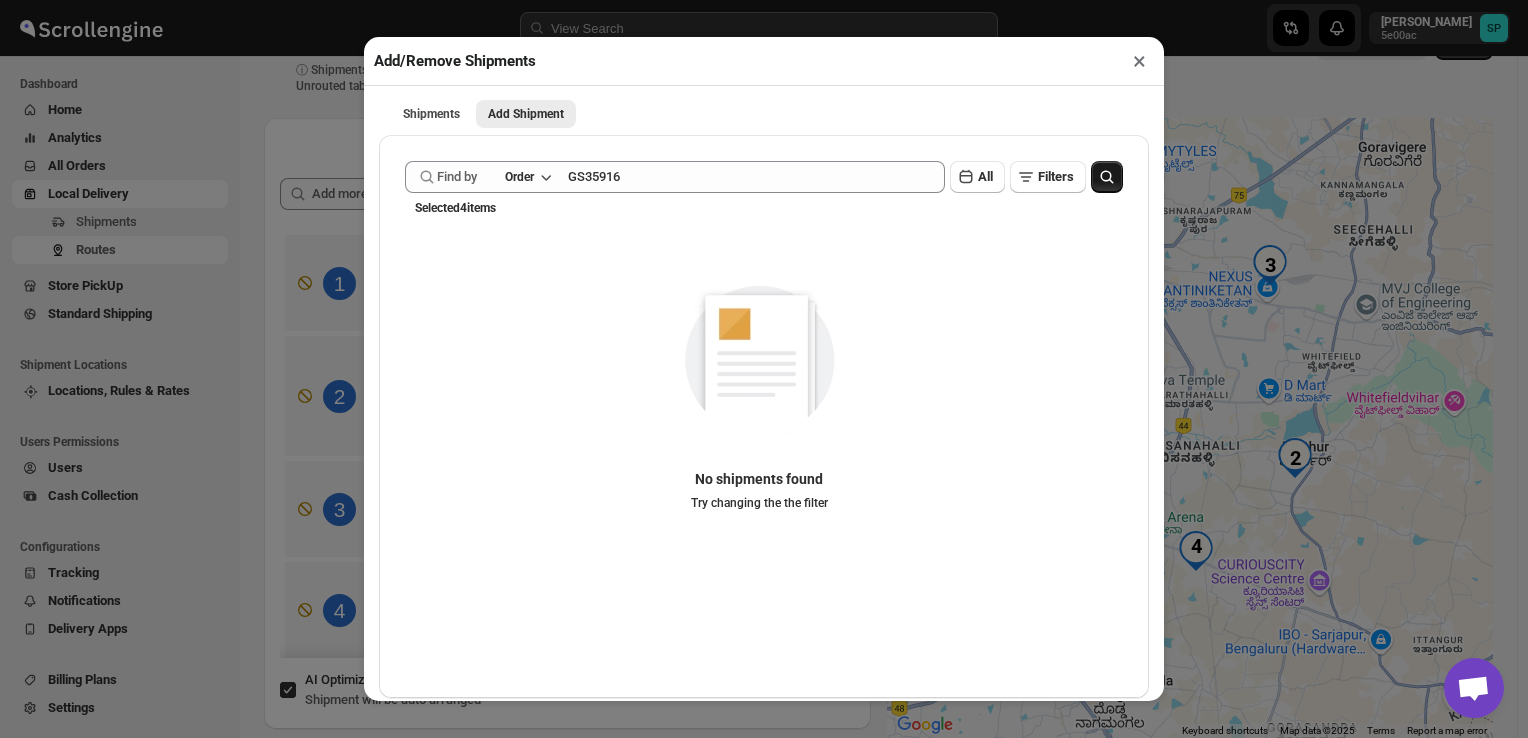 click at bounding box center [1107, 177] 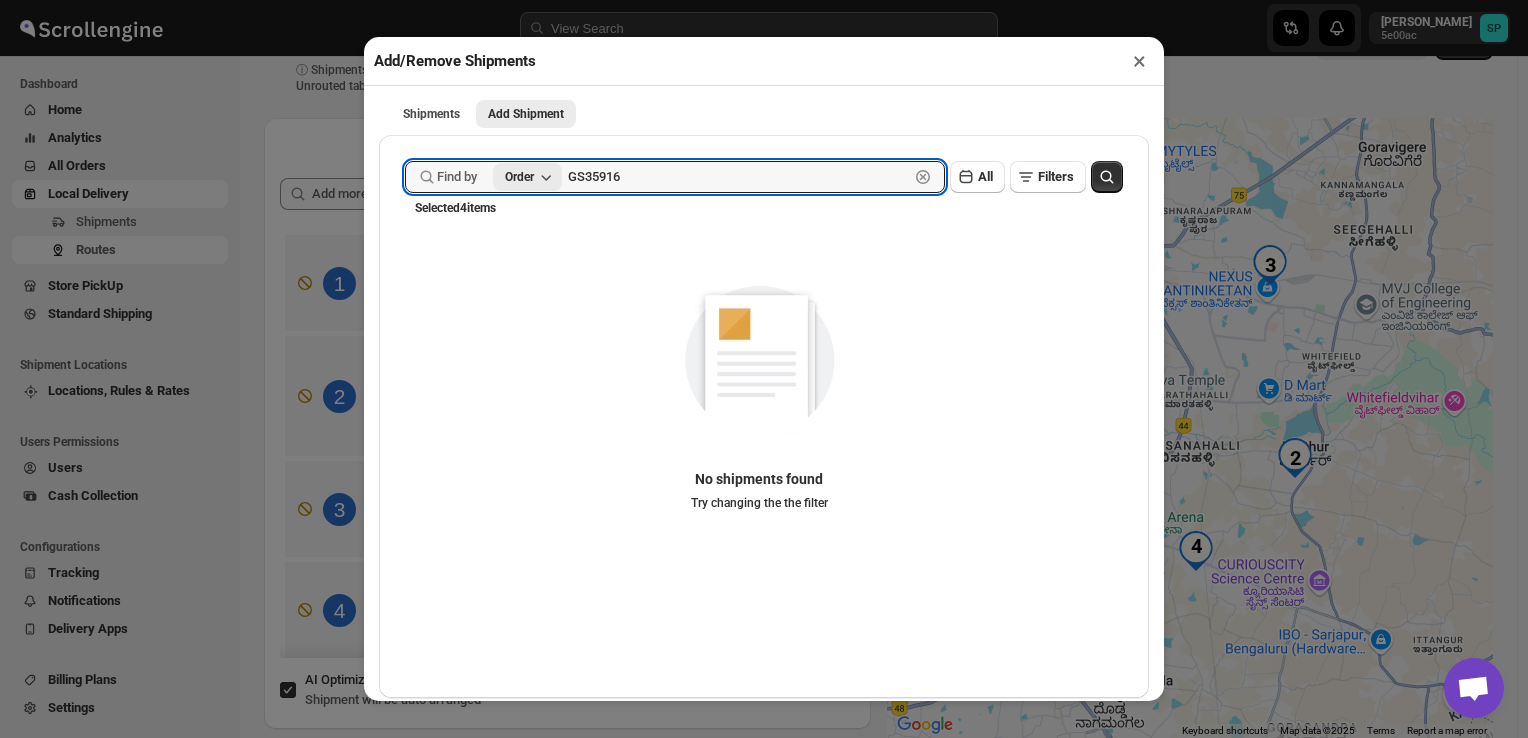 click on "Order" at bounding box center (519, 177) 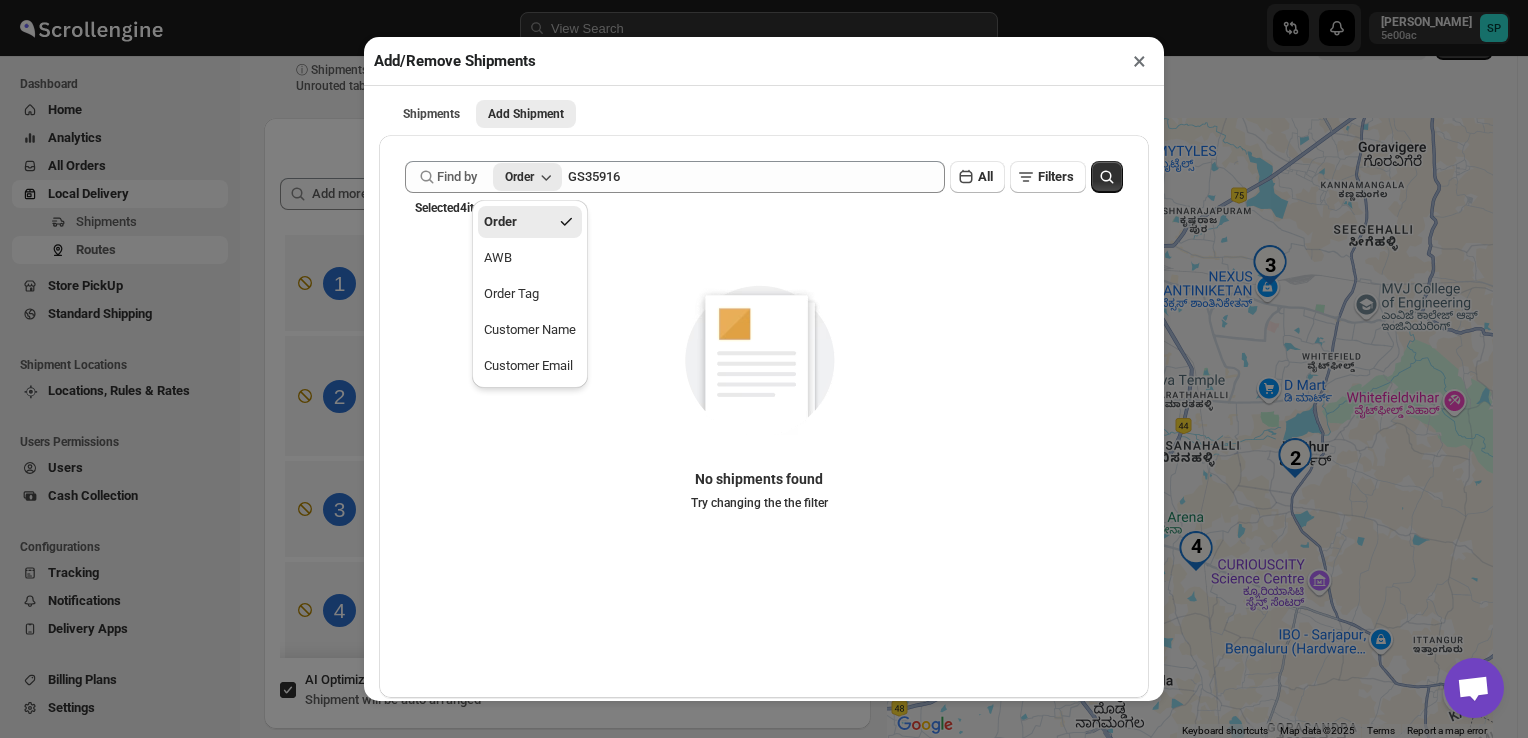 click on "Order" at bounding box center [530, 222] 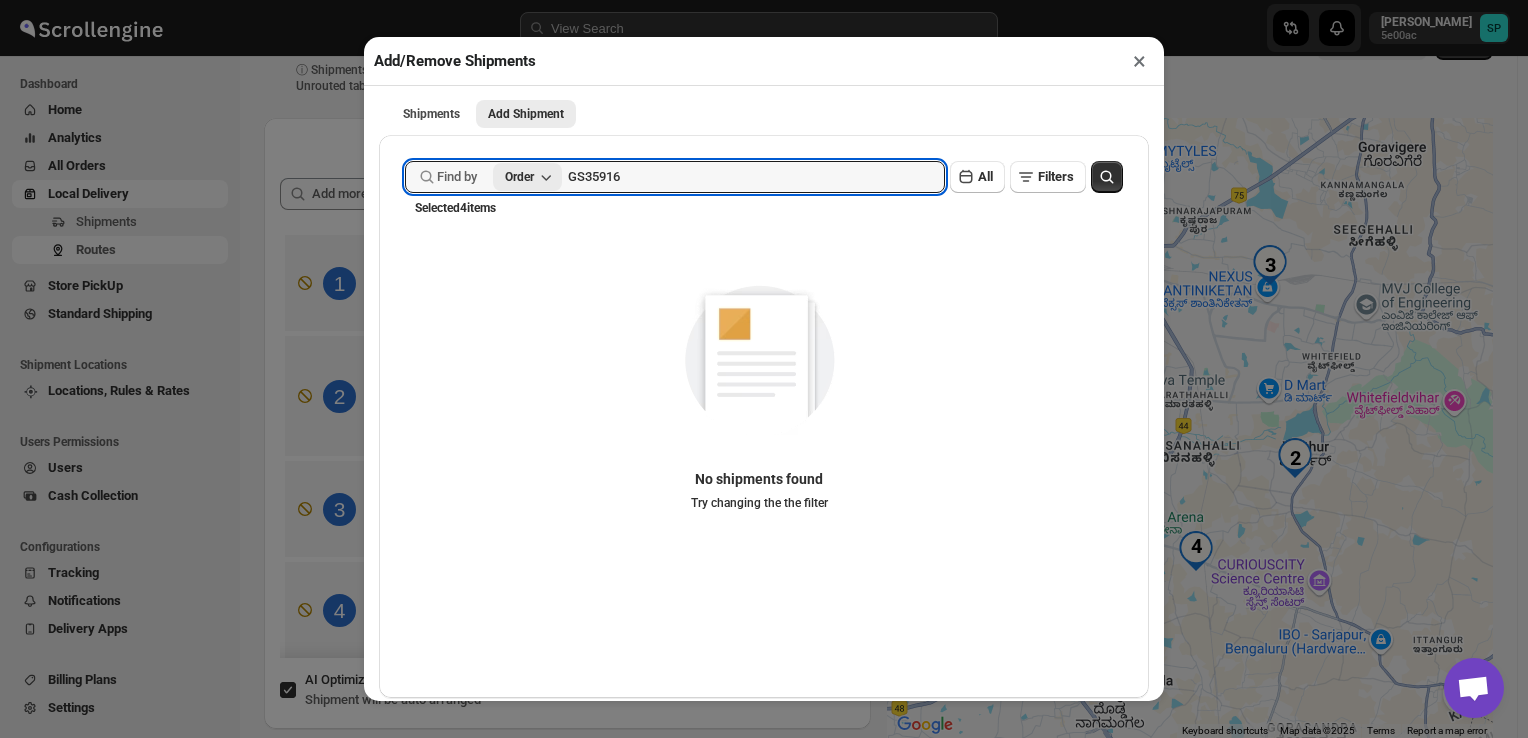 click 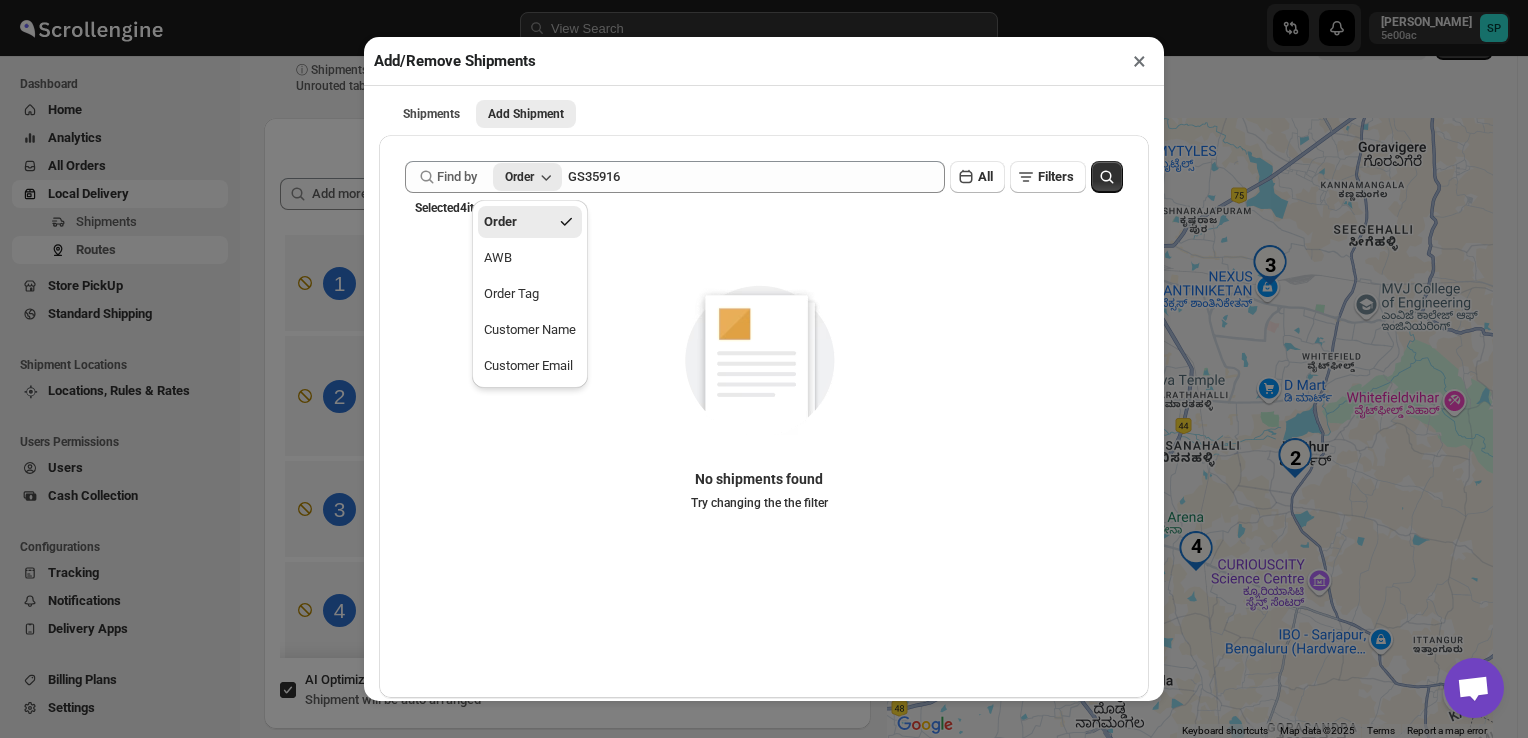 click on "Order" at bounding box center (530, 222) 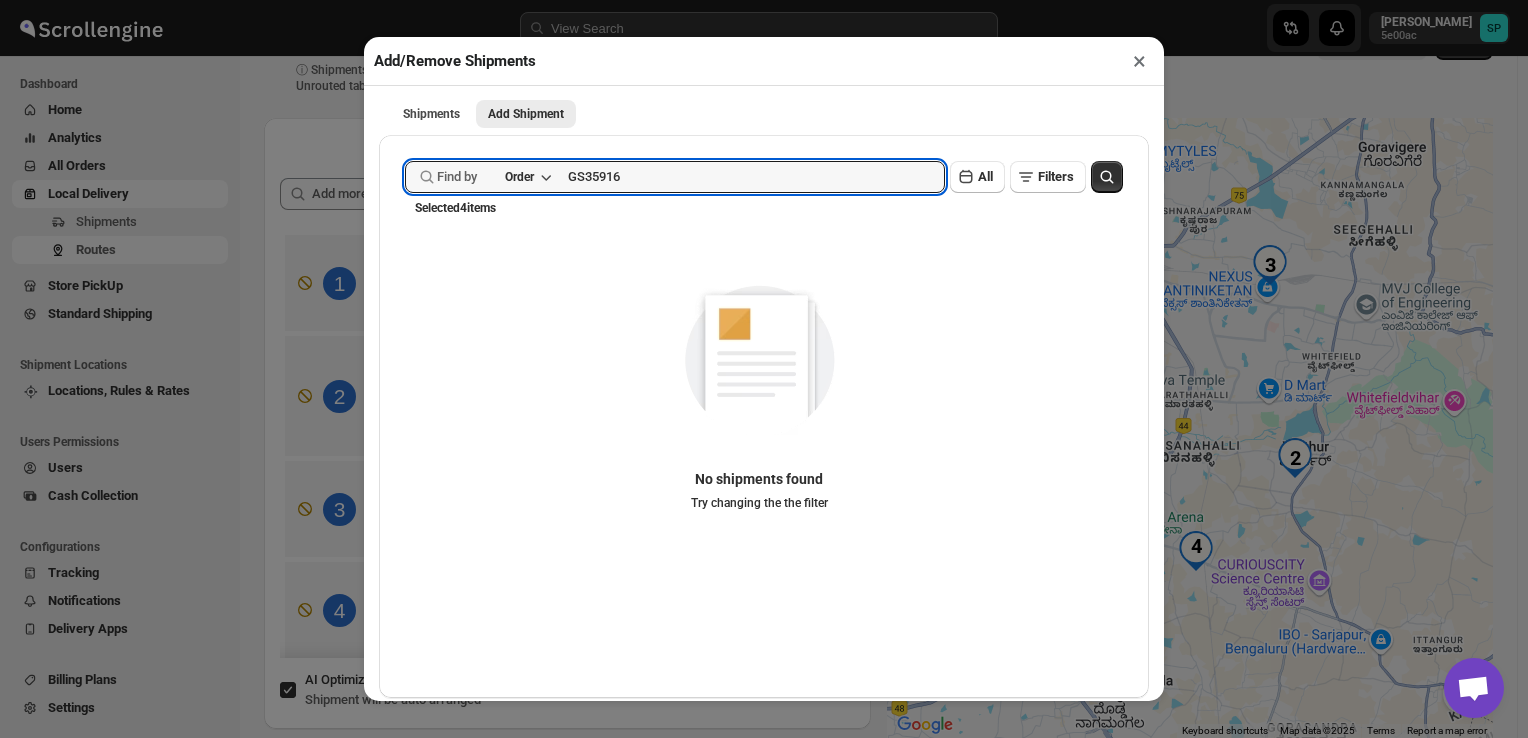 click on "×" at bounding box center (1139, 61) 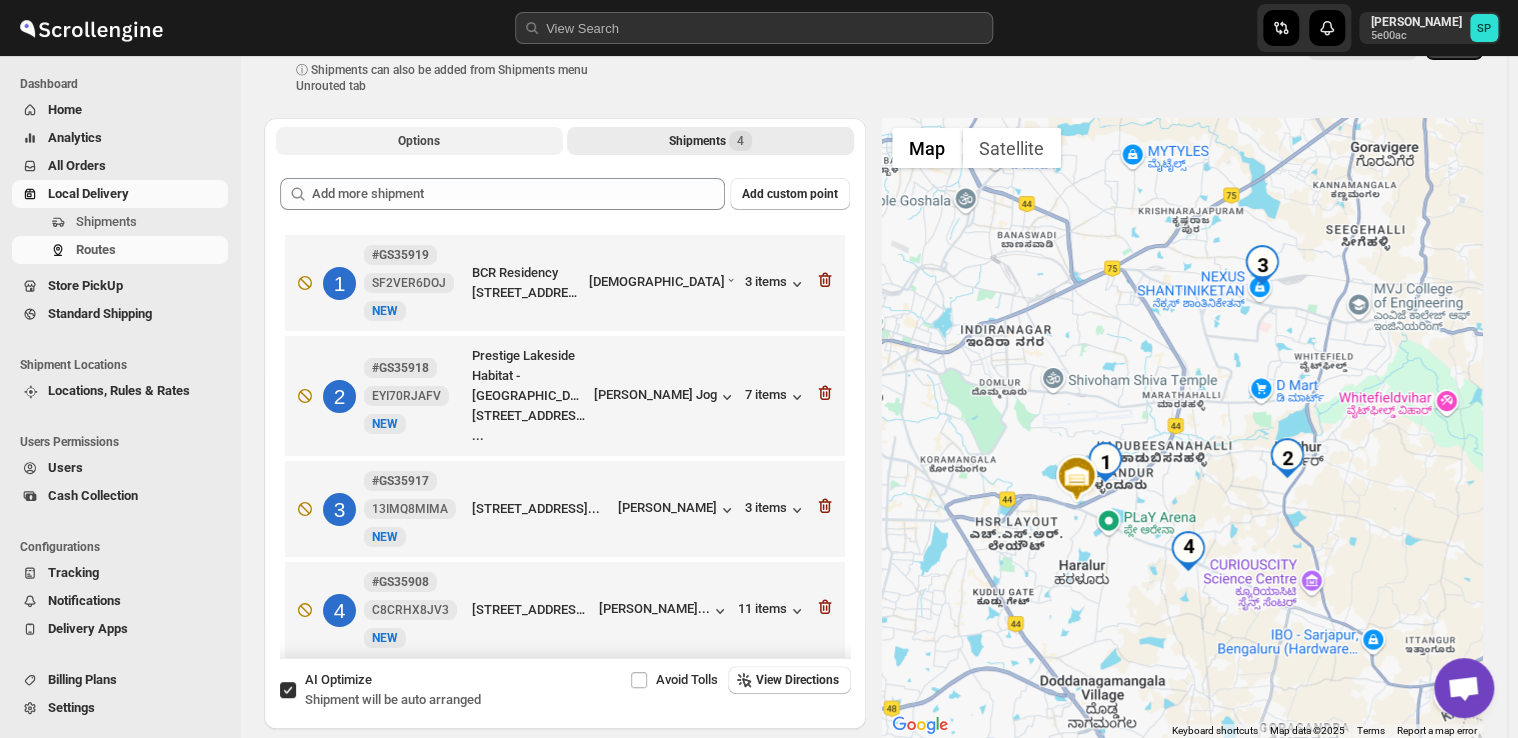 click on "Options" at bounding box center (419, 141) 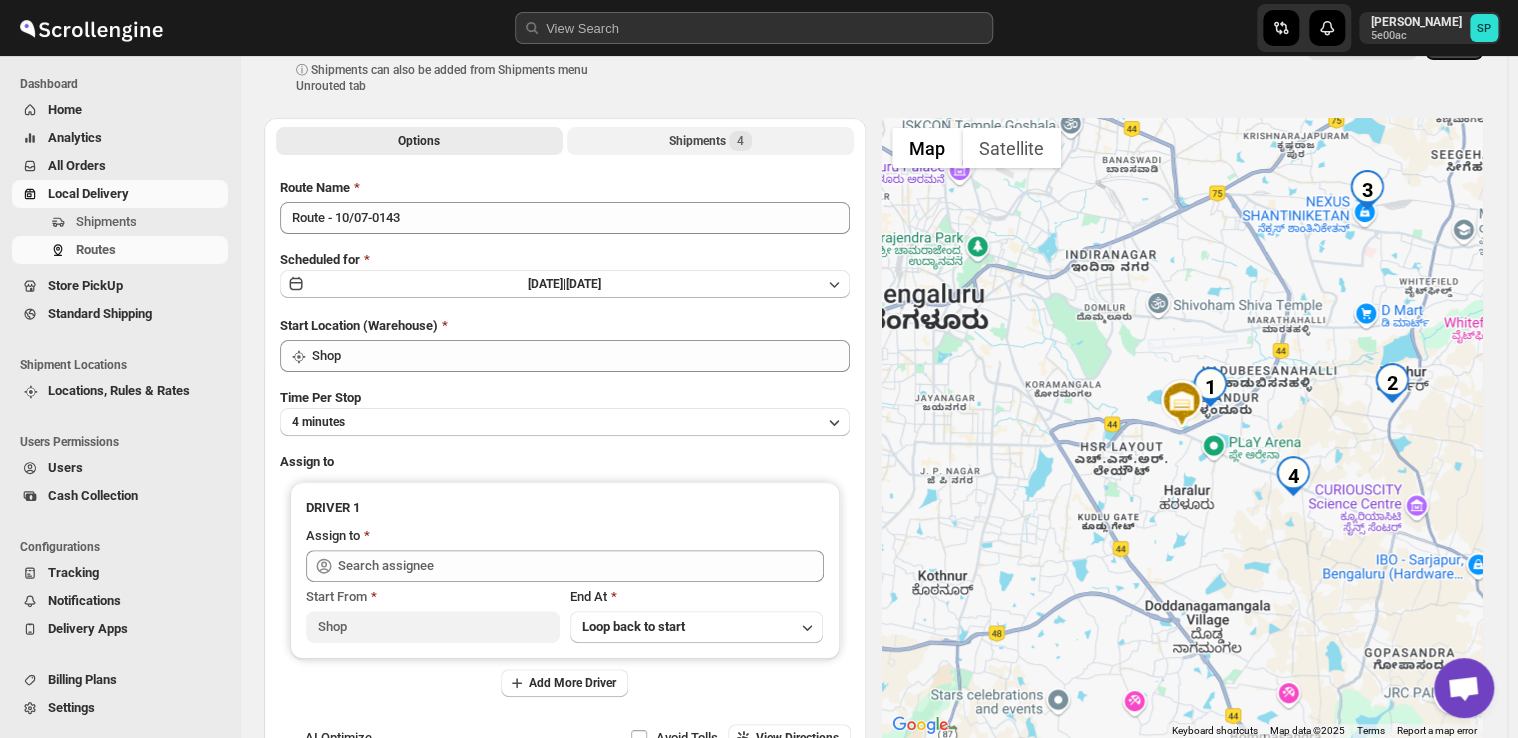 click on "Shipments   4" at bounding box center [710, 141] 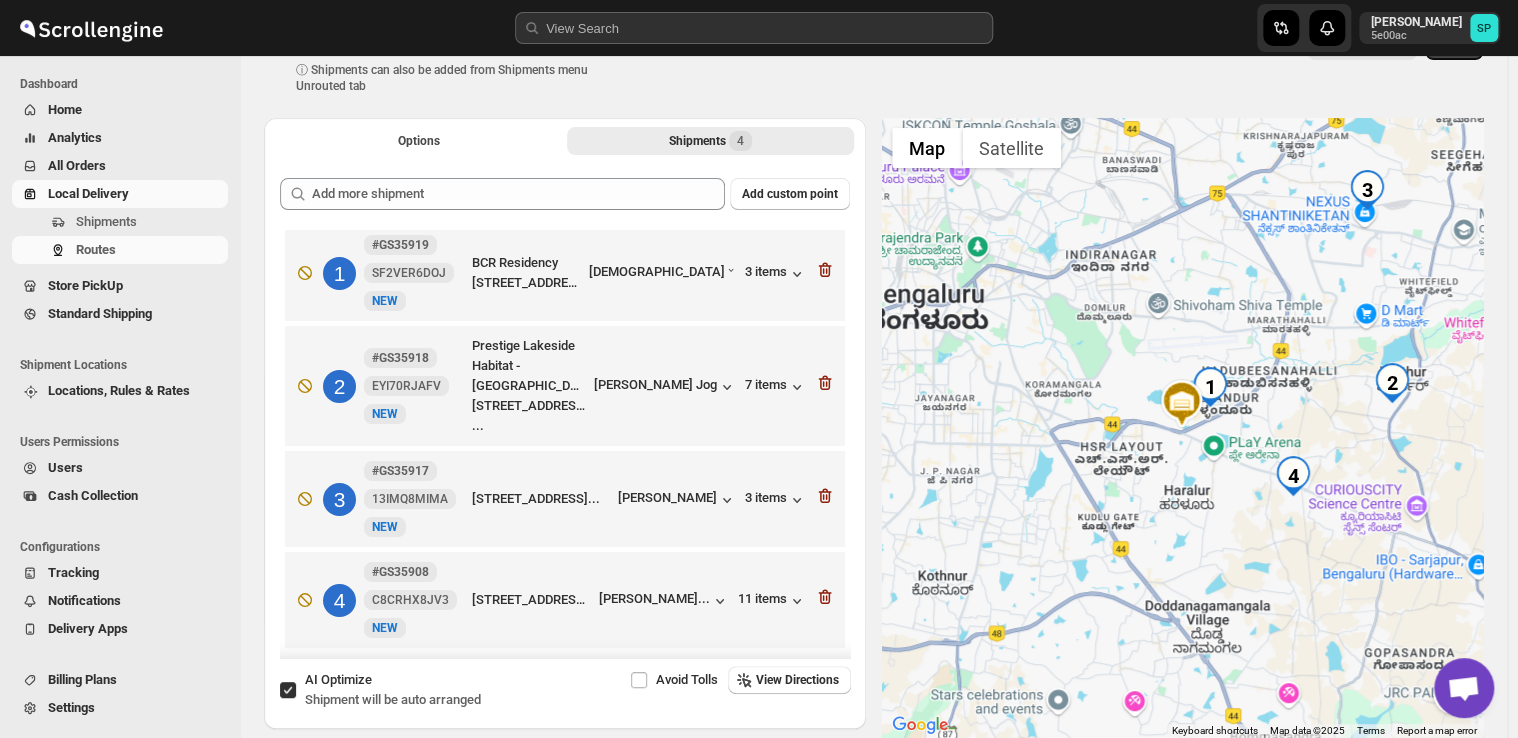 scroll, scrollTop: 0, scrollLeft: 0, axis: both 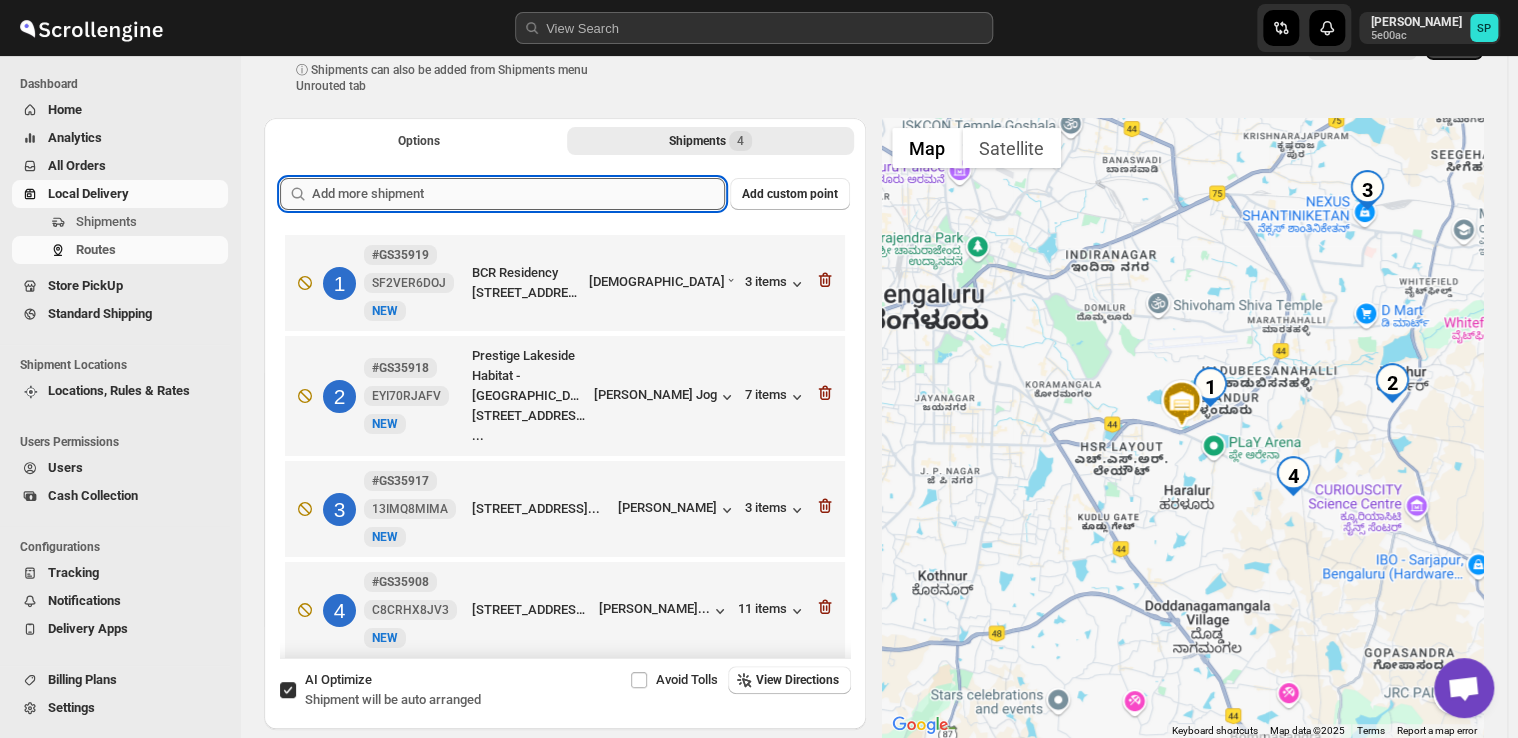 click at bounding box center (518, 194) 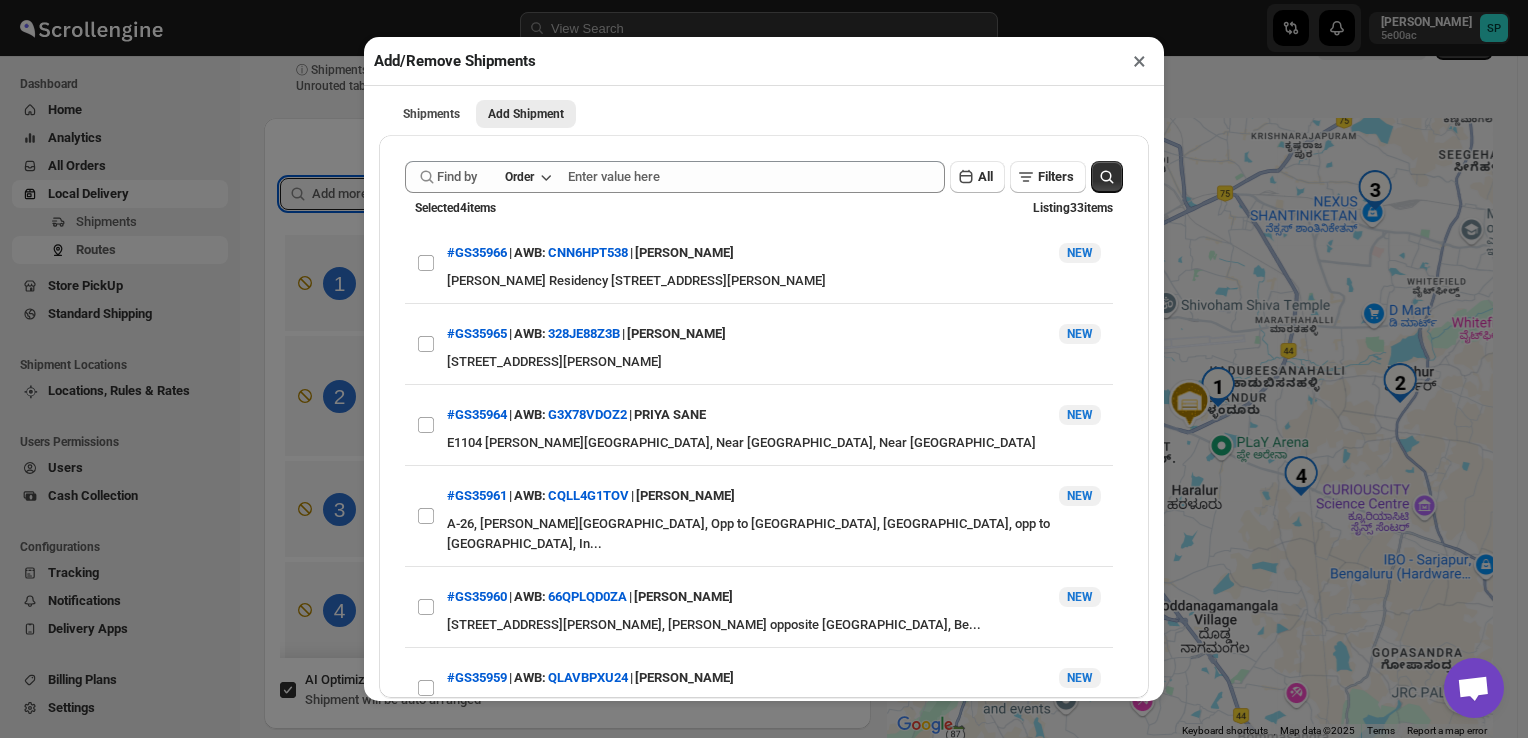 click on "×" at bounding box center (1139, 61) 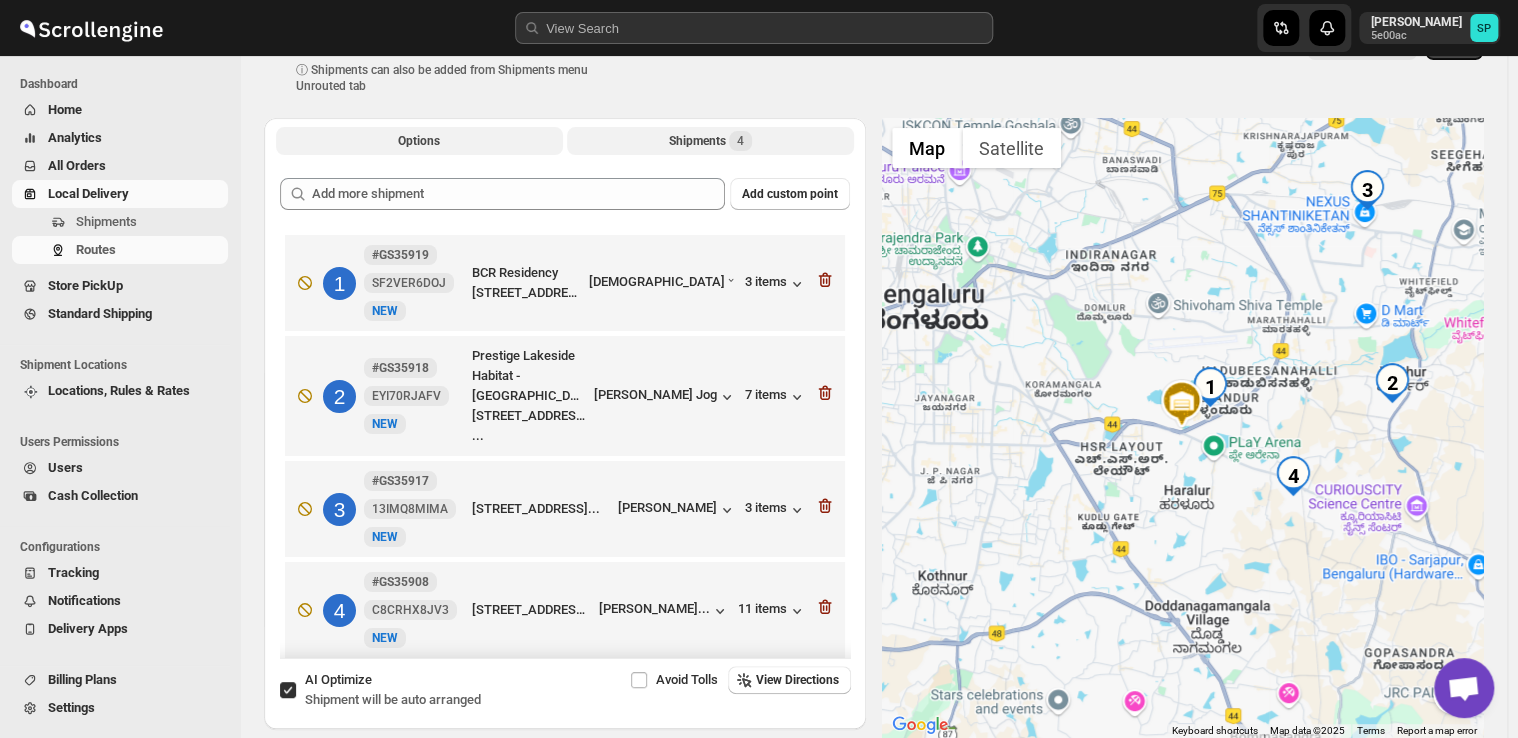 click on "Options" at bounding box center [419, 141] 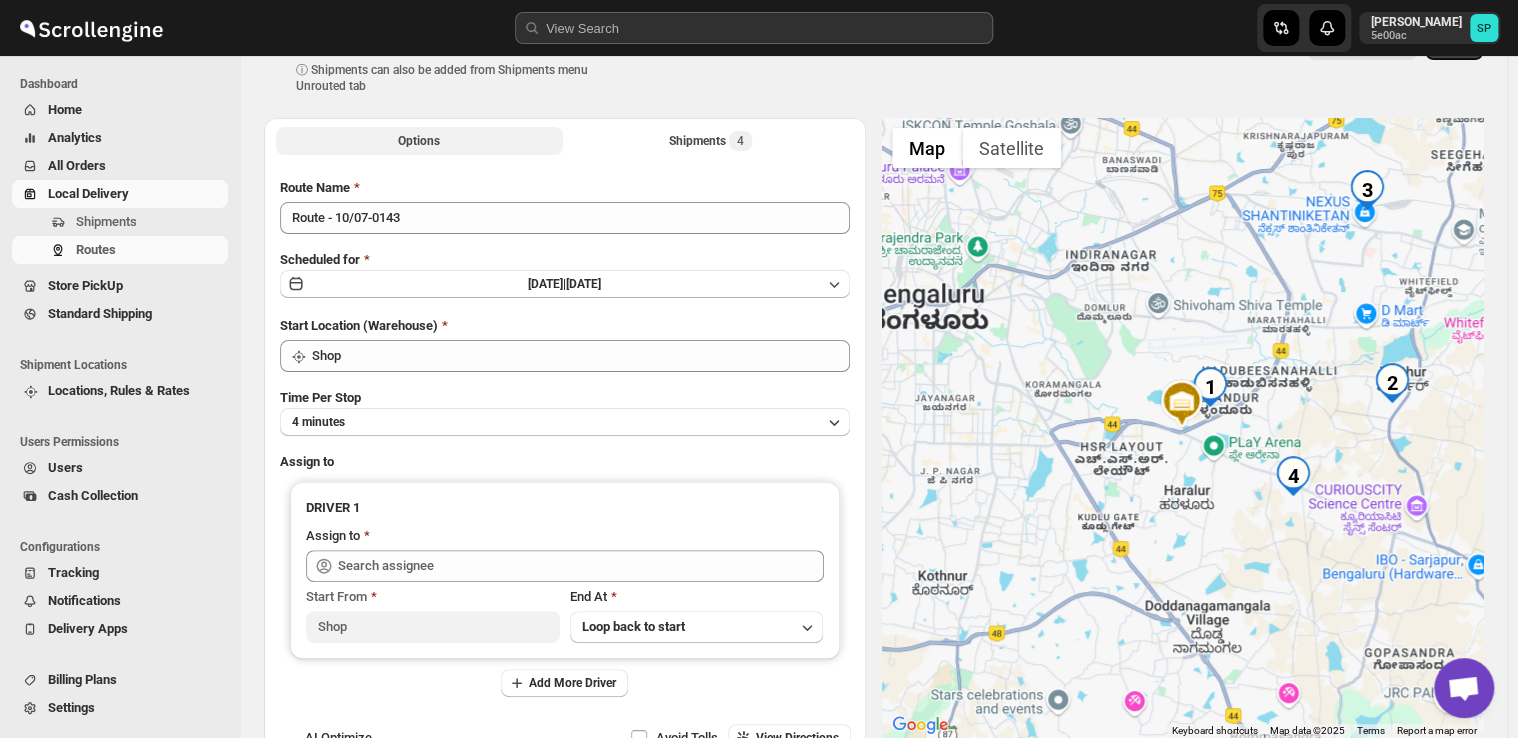 scroll, scrollTop: 195, scrollLeft: 0, axis: vertical 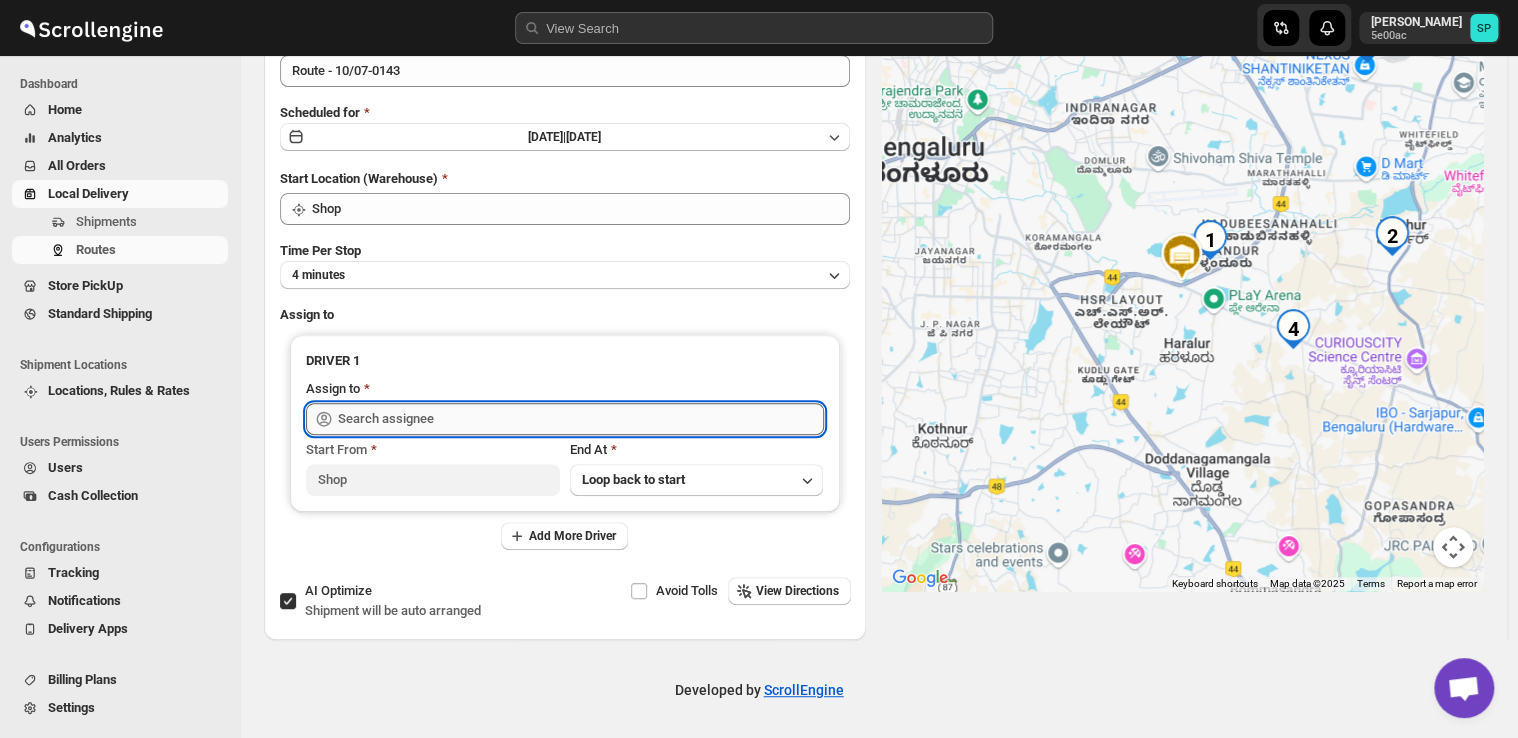 click at bounding box center (581, 419) 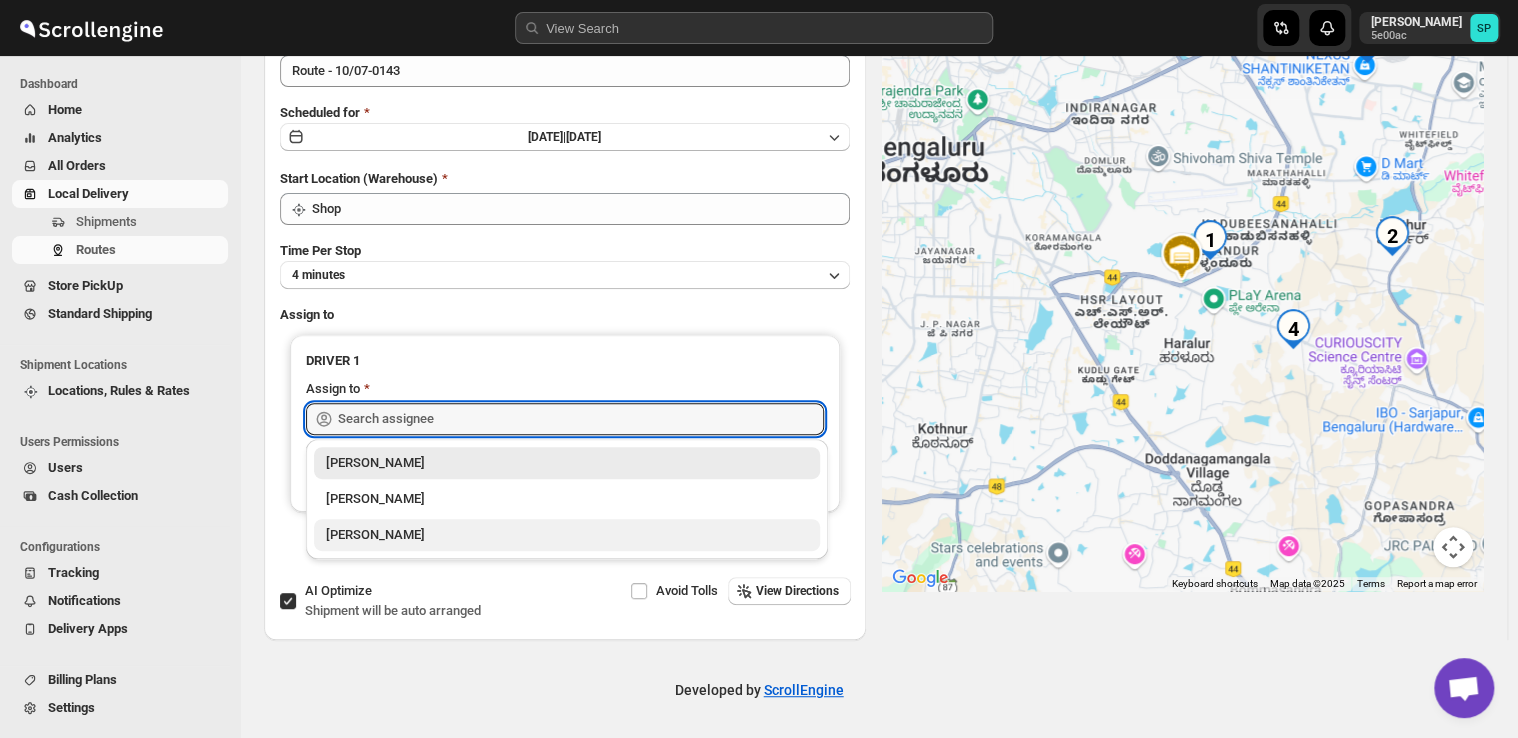 click on "[PERSON_NAME]" at bounding box center (567, 535) 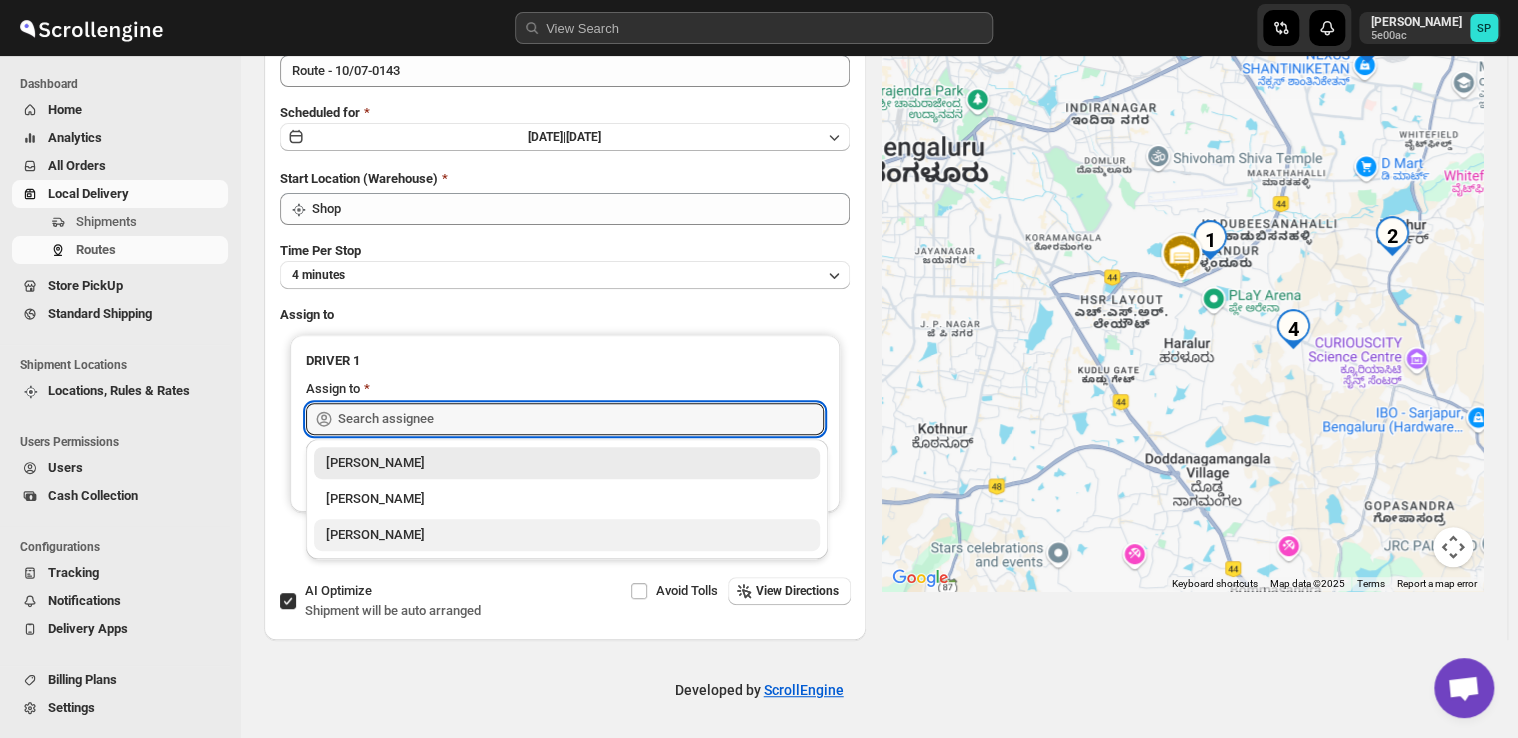 type on "[PERSON_NAME]" 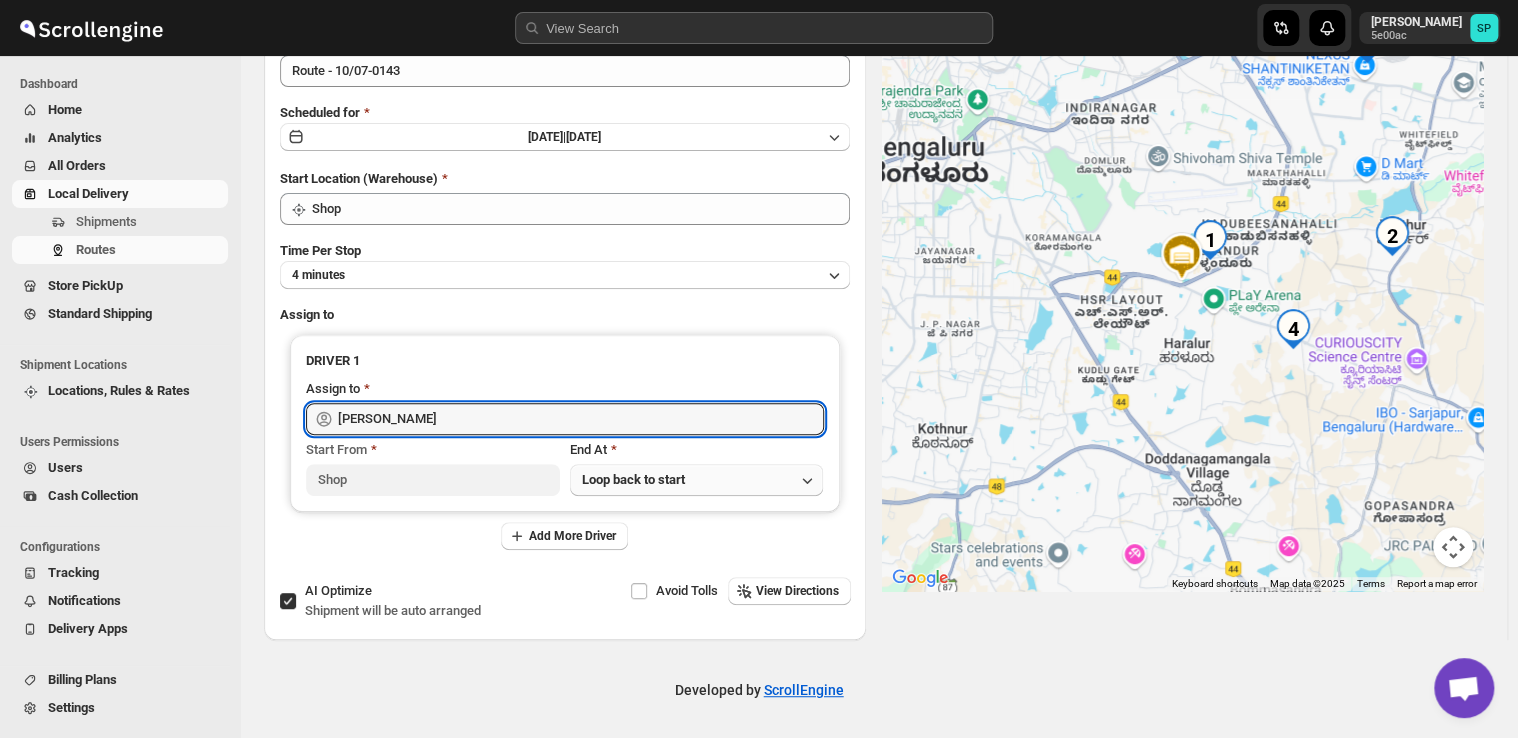 click on "Loop back to start" at bounding box center [633, 479] 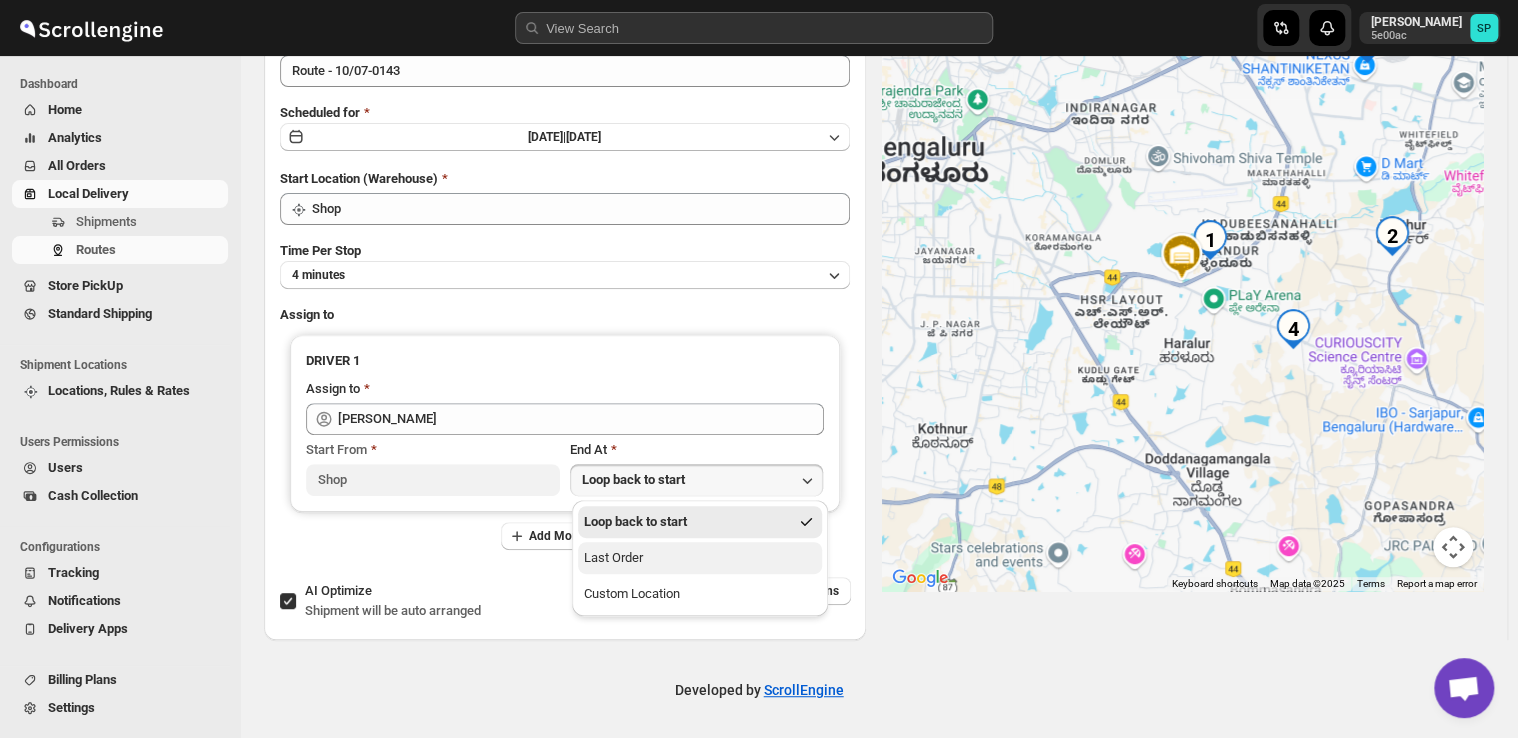 click on "Last Order" at bounding box center (613, 558) 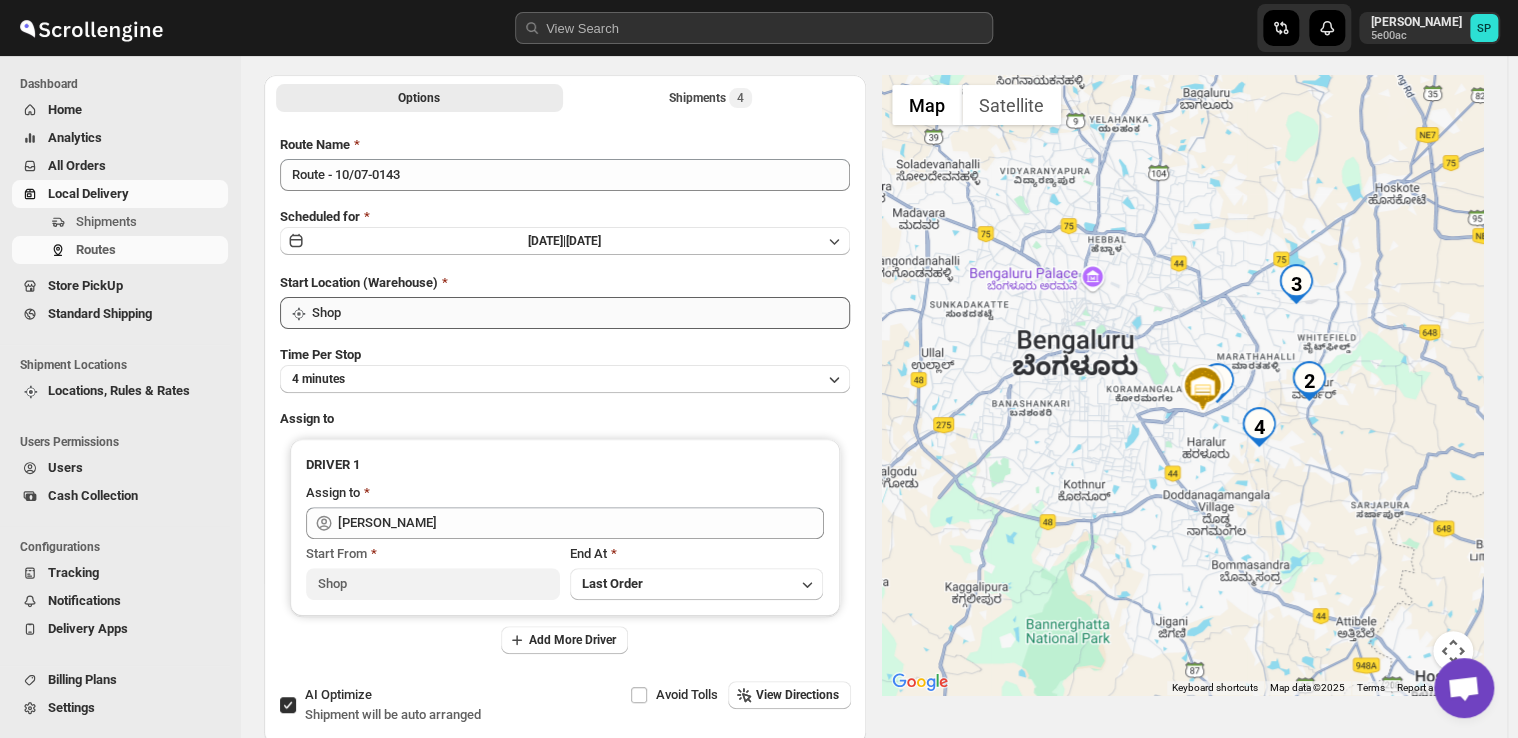scroll, scrollTop: 0, scrollLeft: 0, axis: both 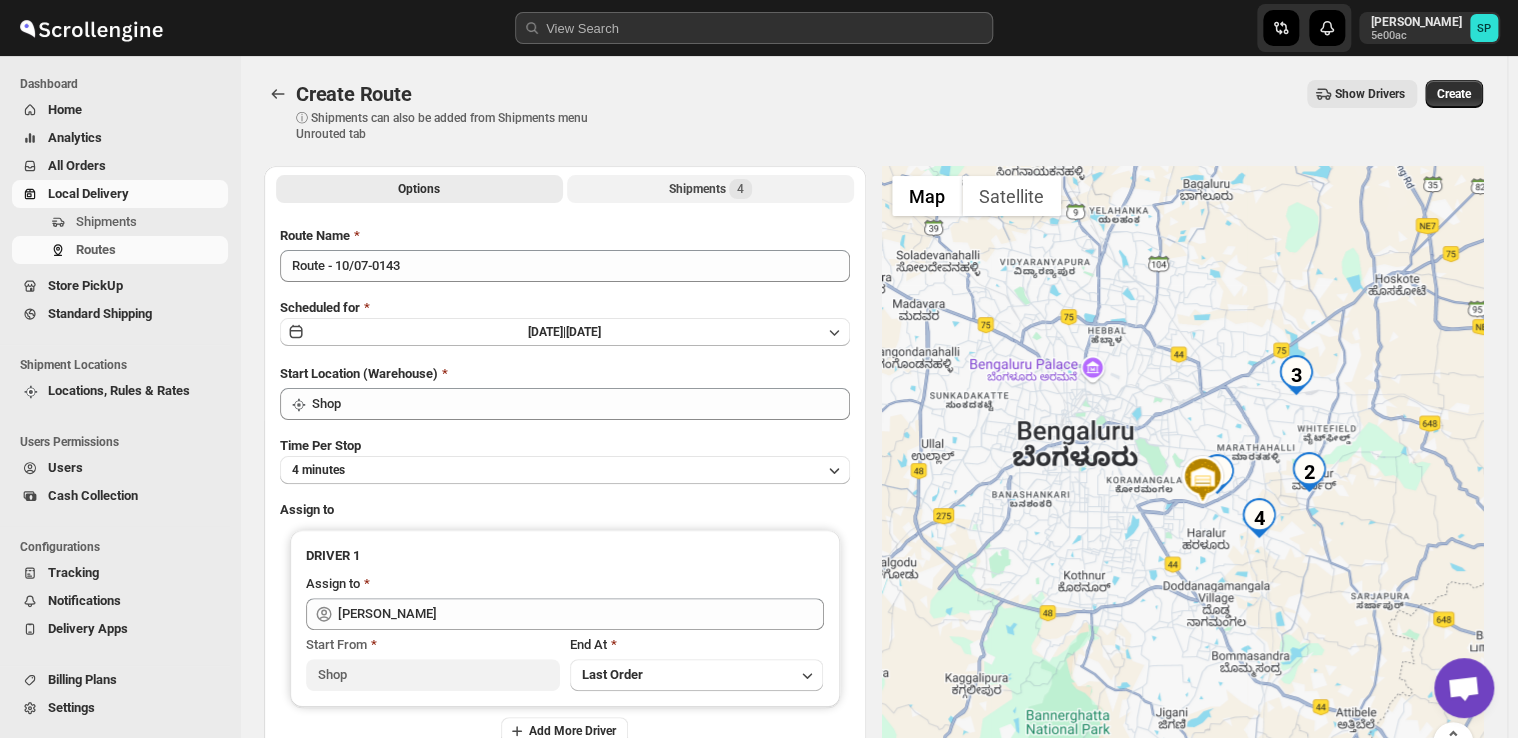 click on "Shipments   4" at bounding box center [710, 189] 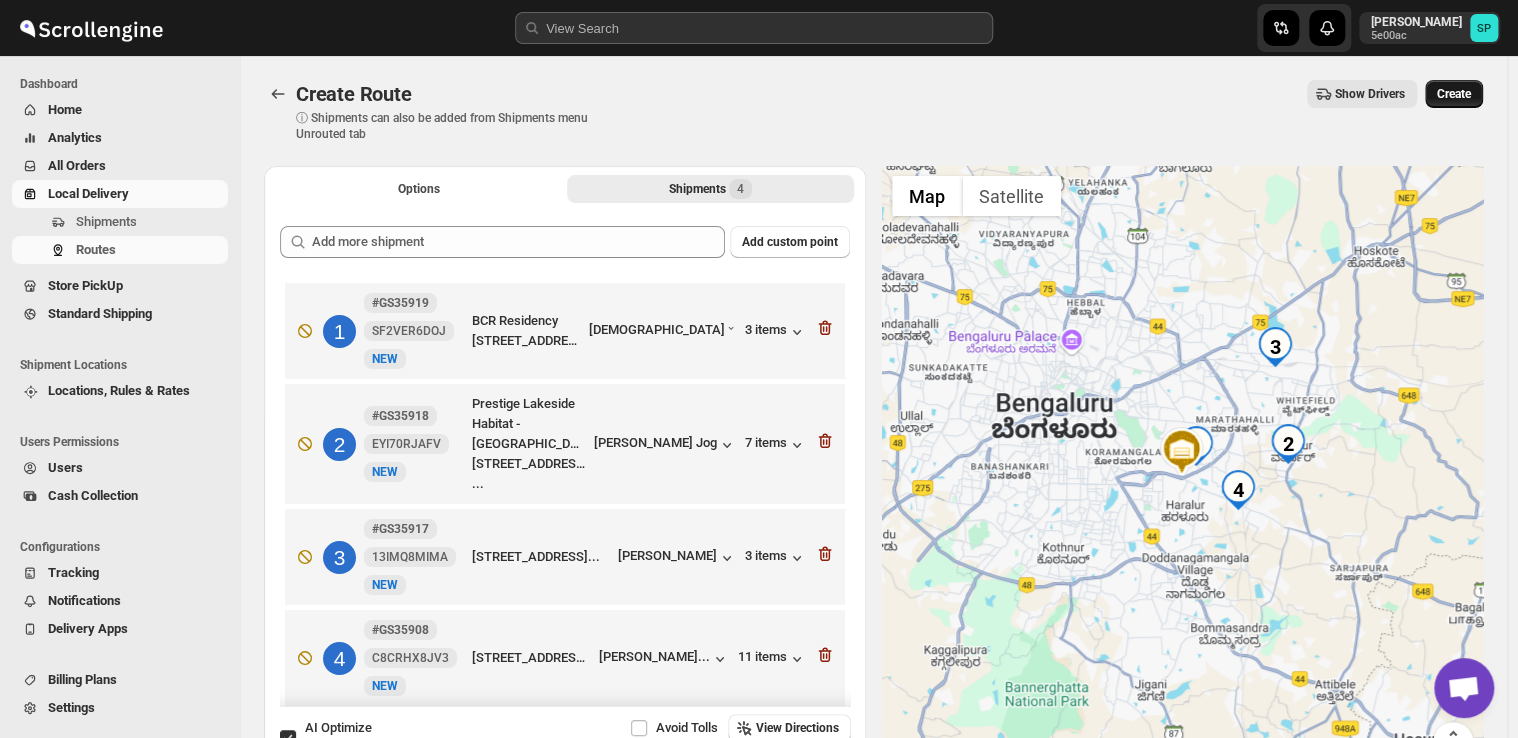 click on "Create" at bounding box center (1454, 94) 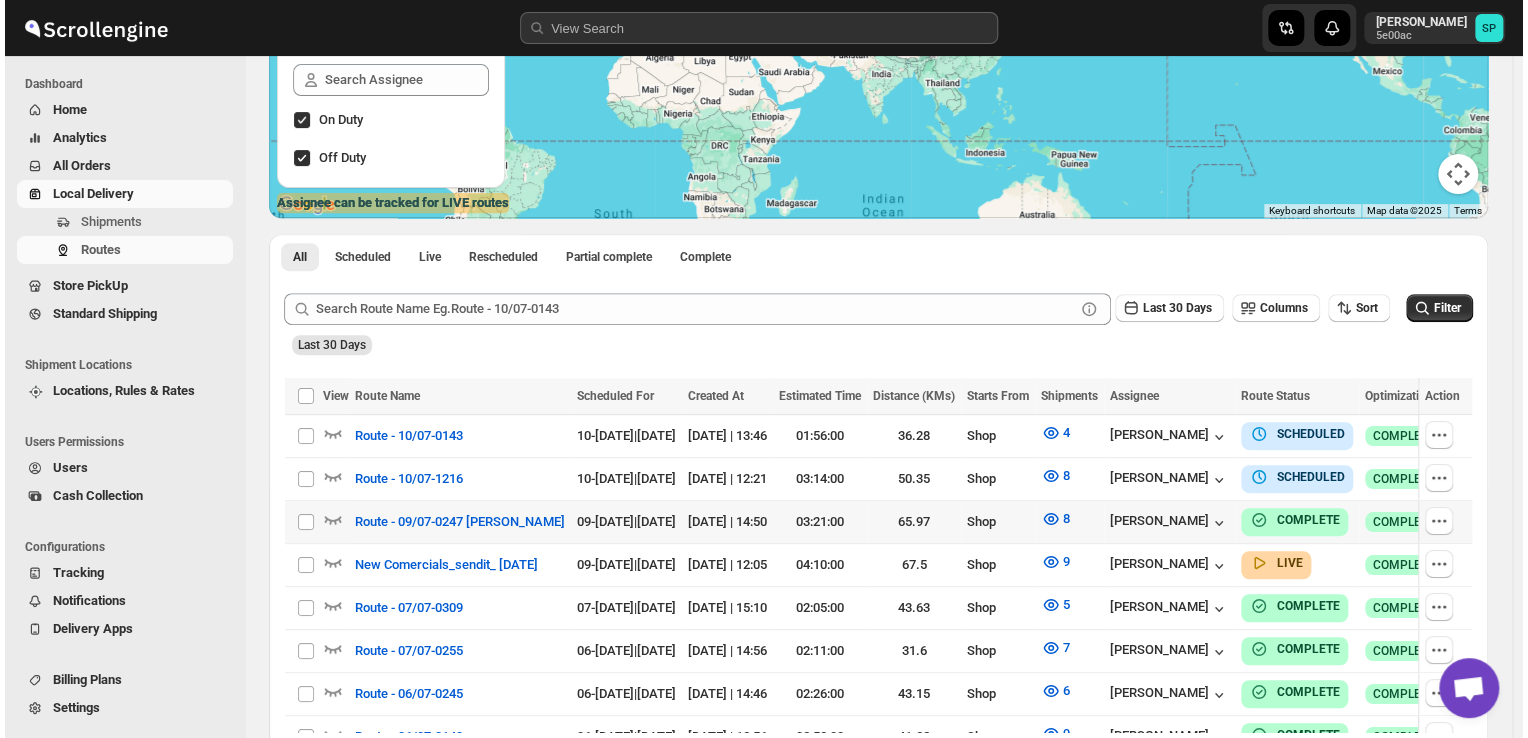 scroll, scrollTop: 300, scrollLeft: 0, axis: vertical 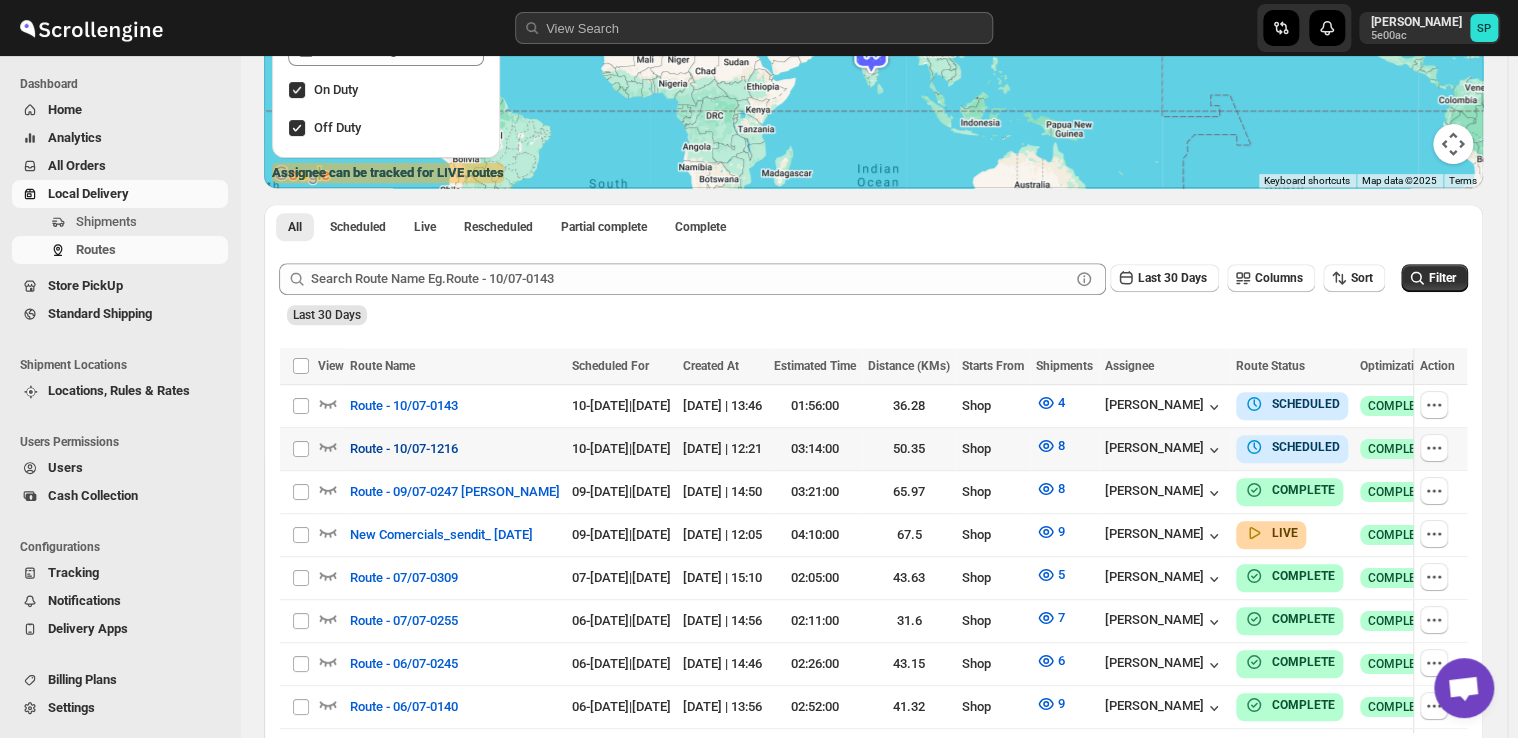 click on "Route - 10/07-1216" at bounding box center (404, 449) 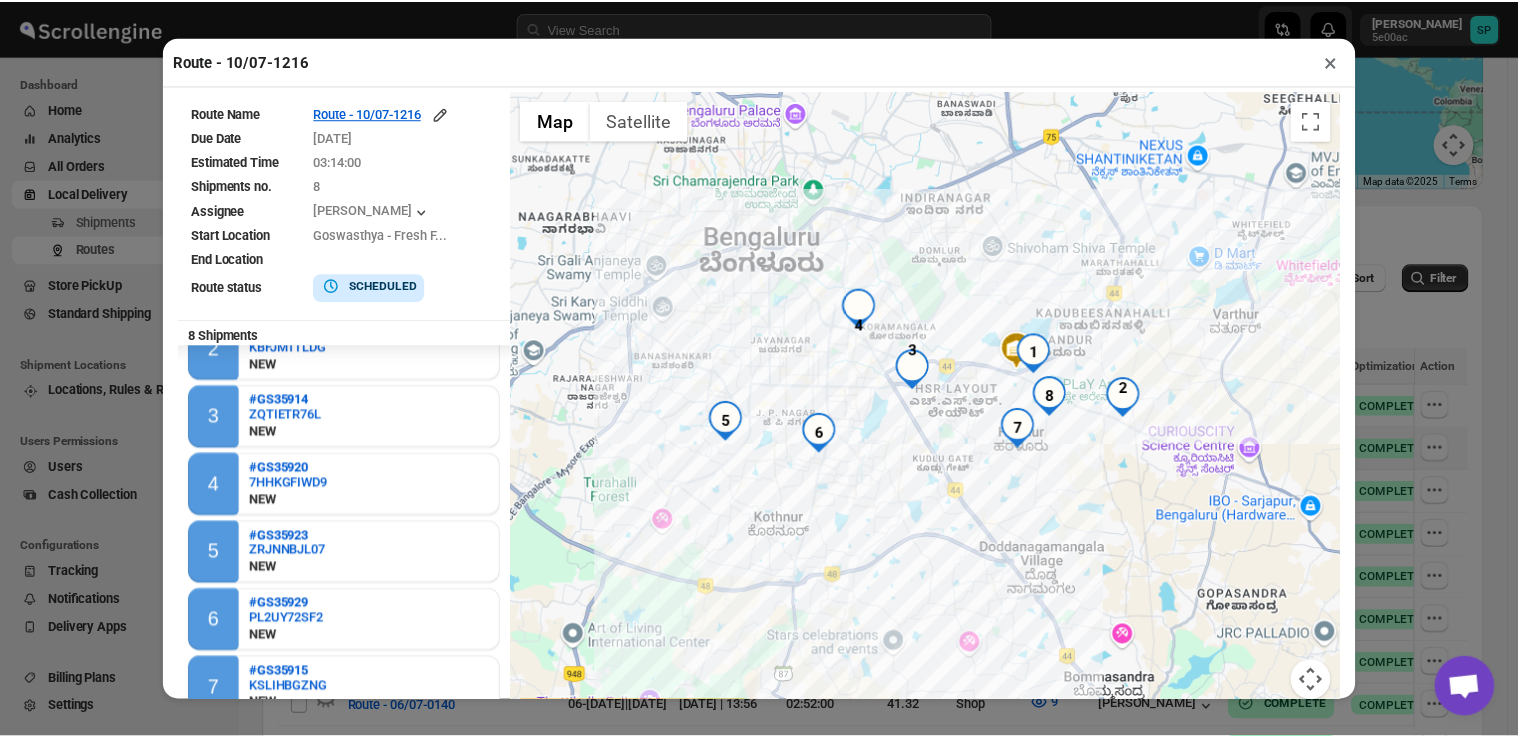 scroll, scrollTop: 0, scrollLeft: 0, axis: both 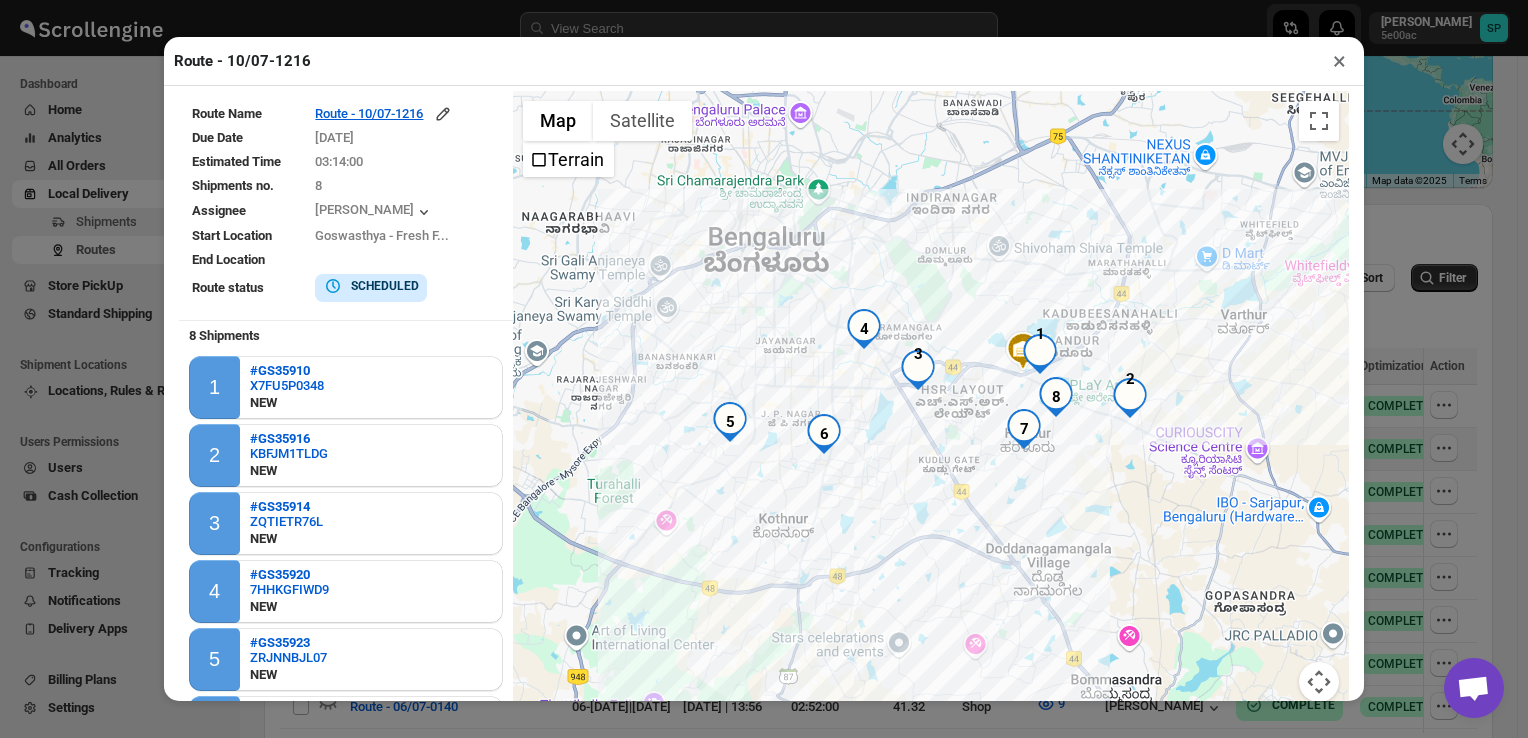 click on "×" at bounding box center (1339, 61) 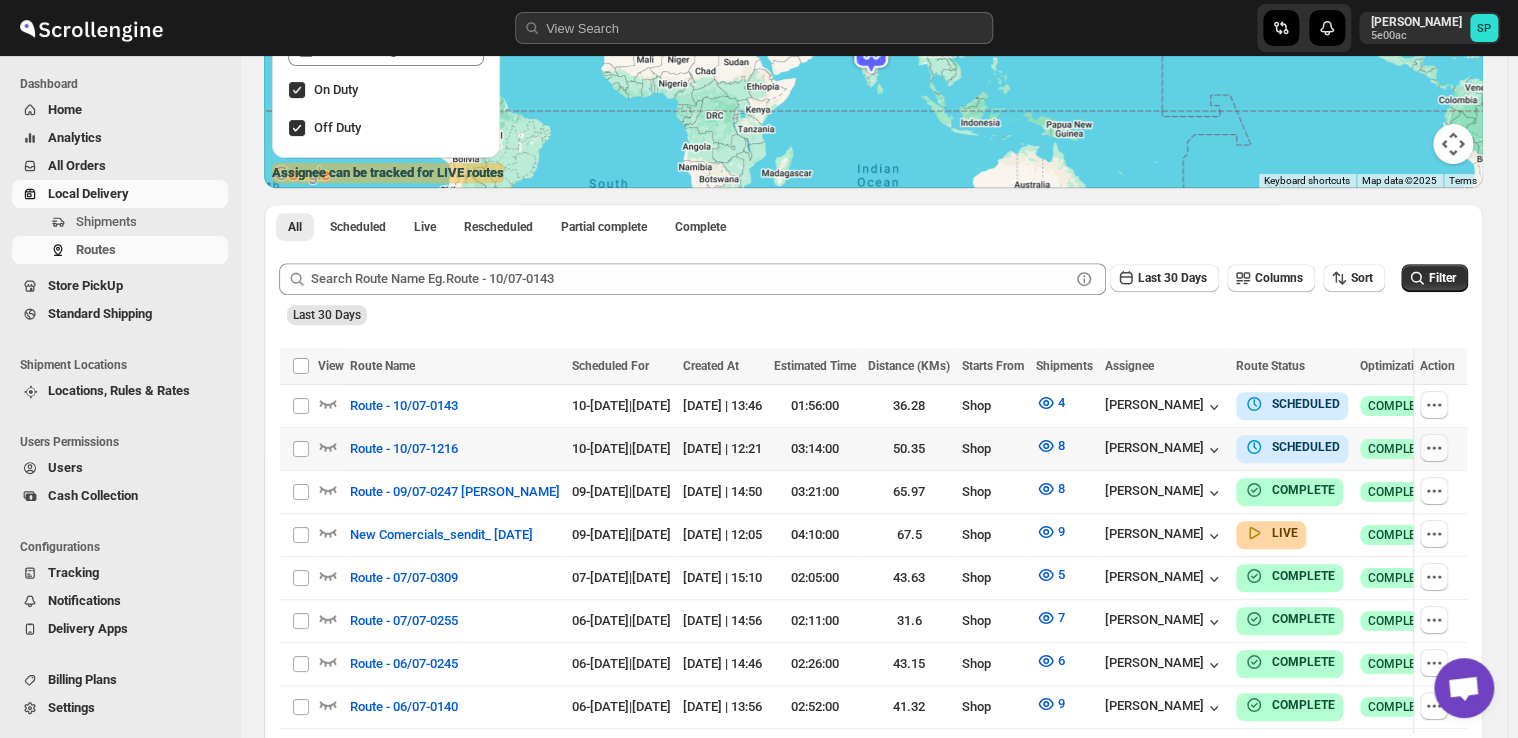 click 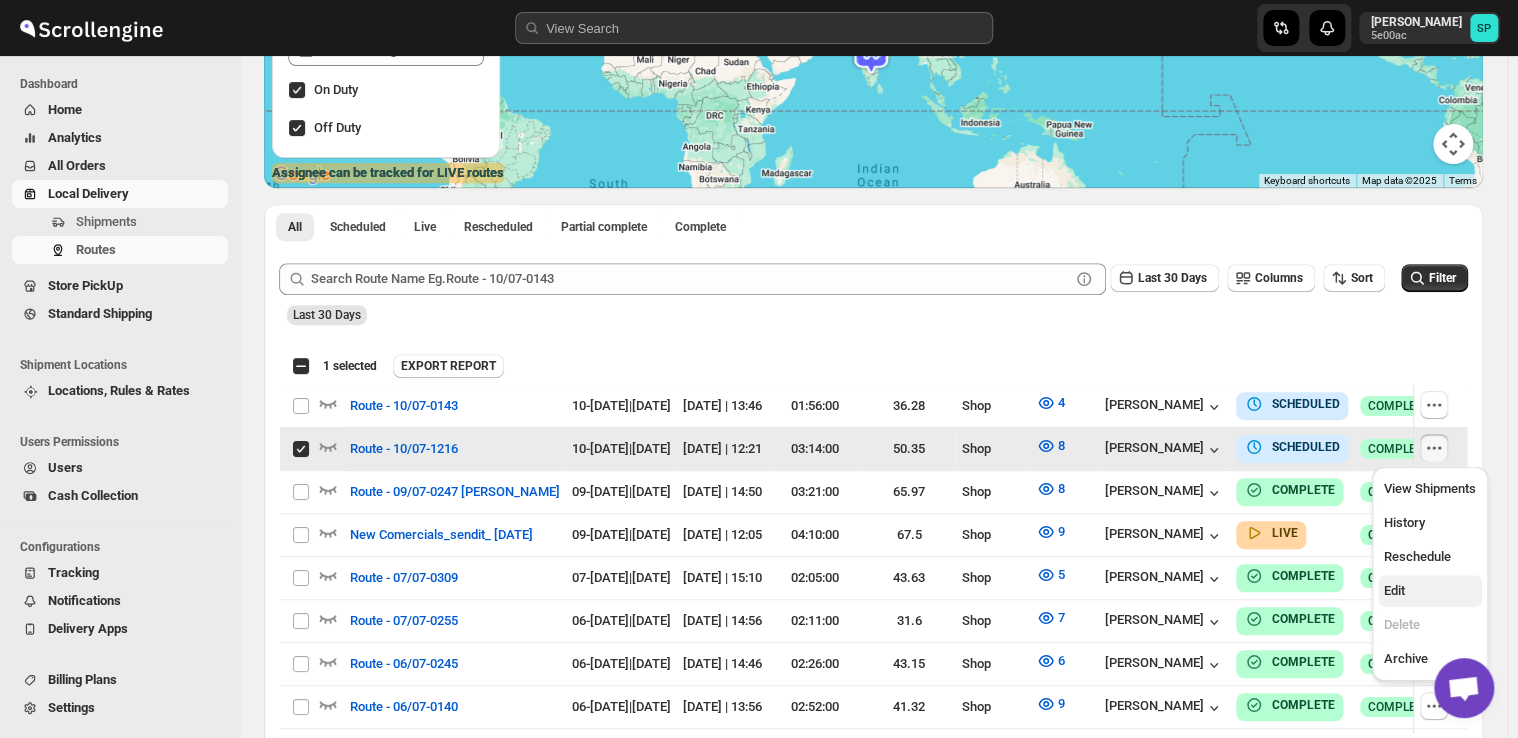 click on "Edit" at bounding box center [1430, 591] 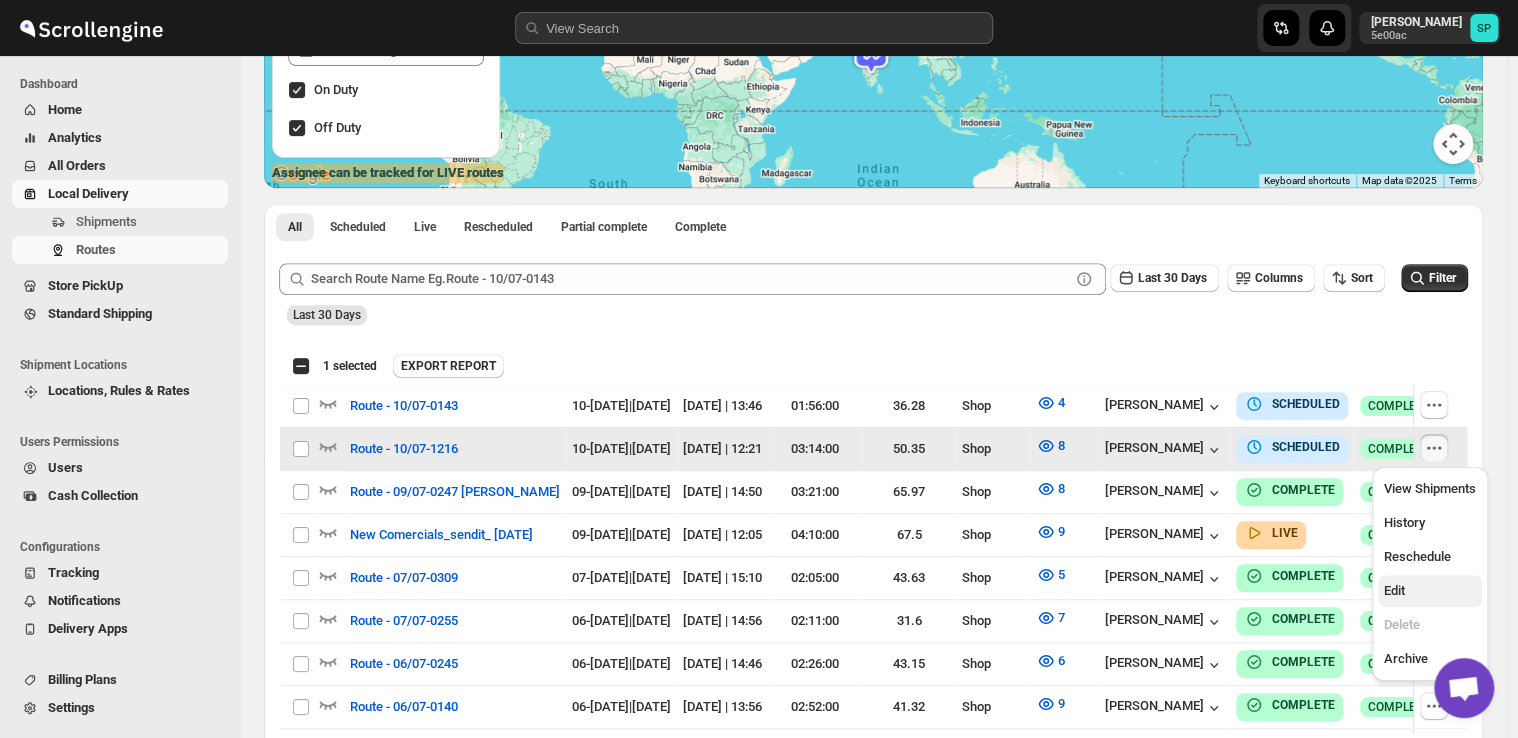 checkbox on "false" 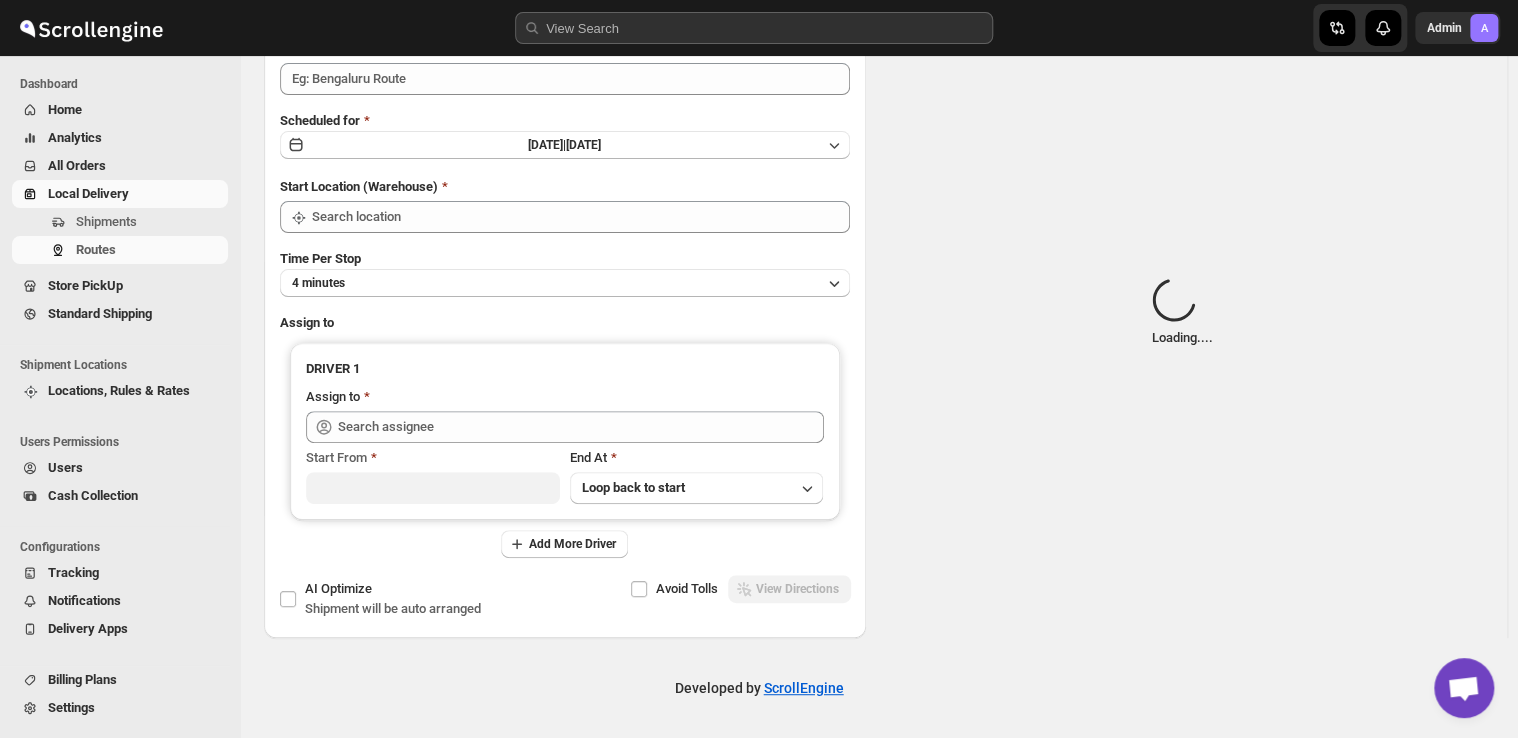 scroll, scrollTop: 0, scrollLeft: 0, axis: both 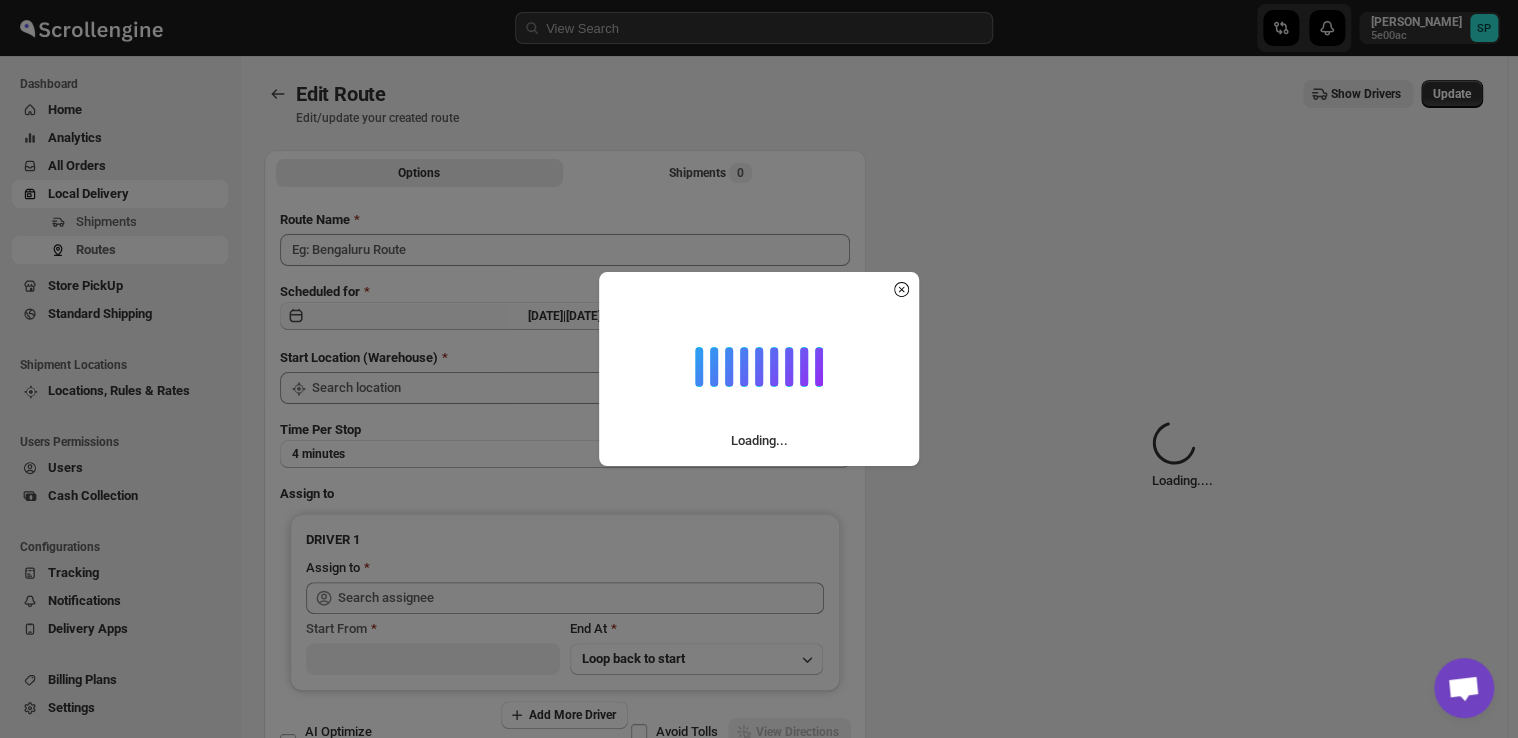 type on "Route - 10/07-1216" 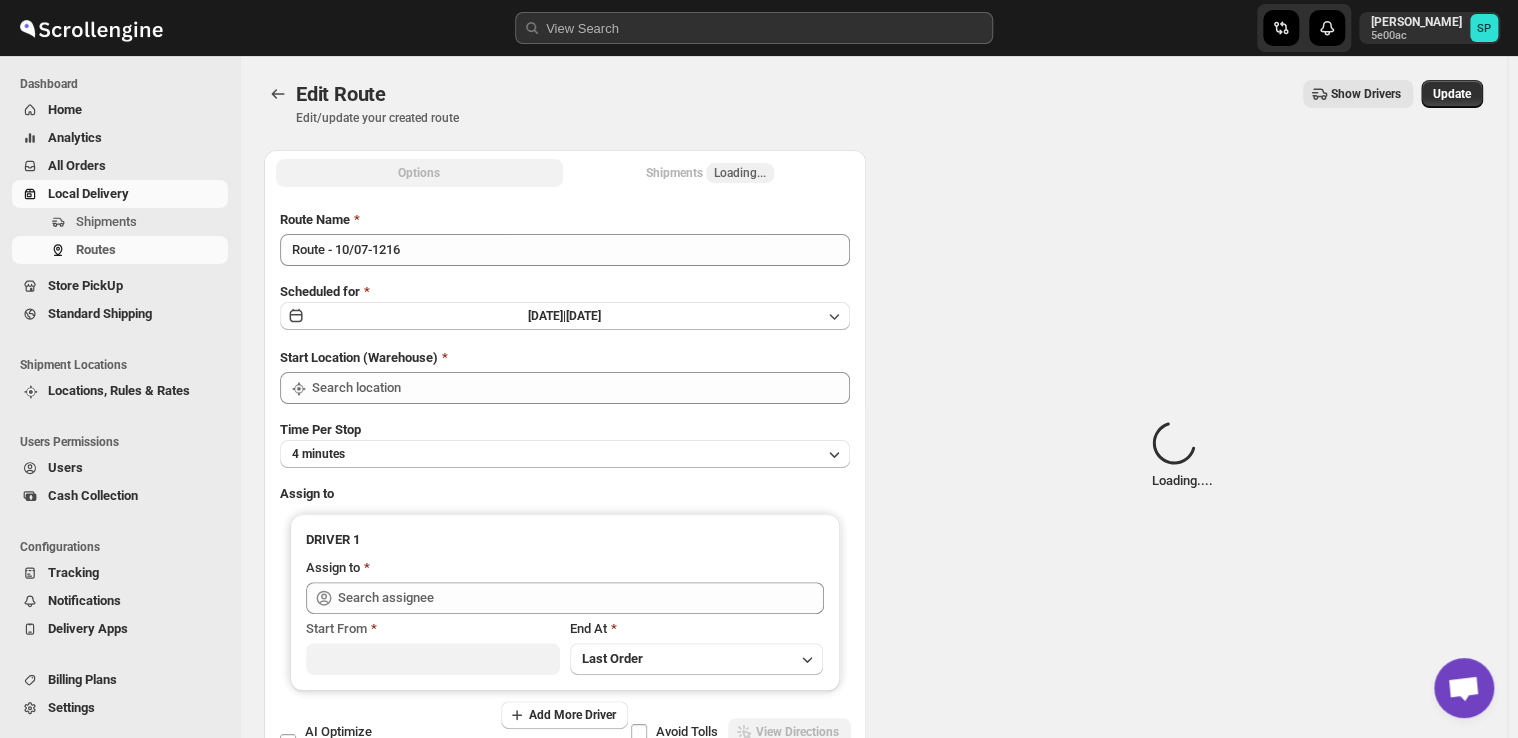 type on "Shop" 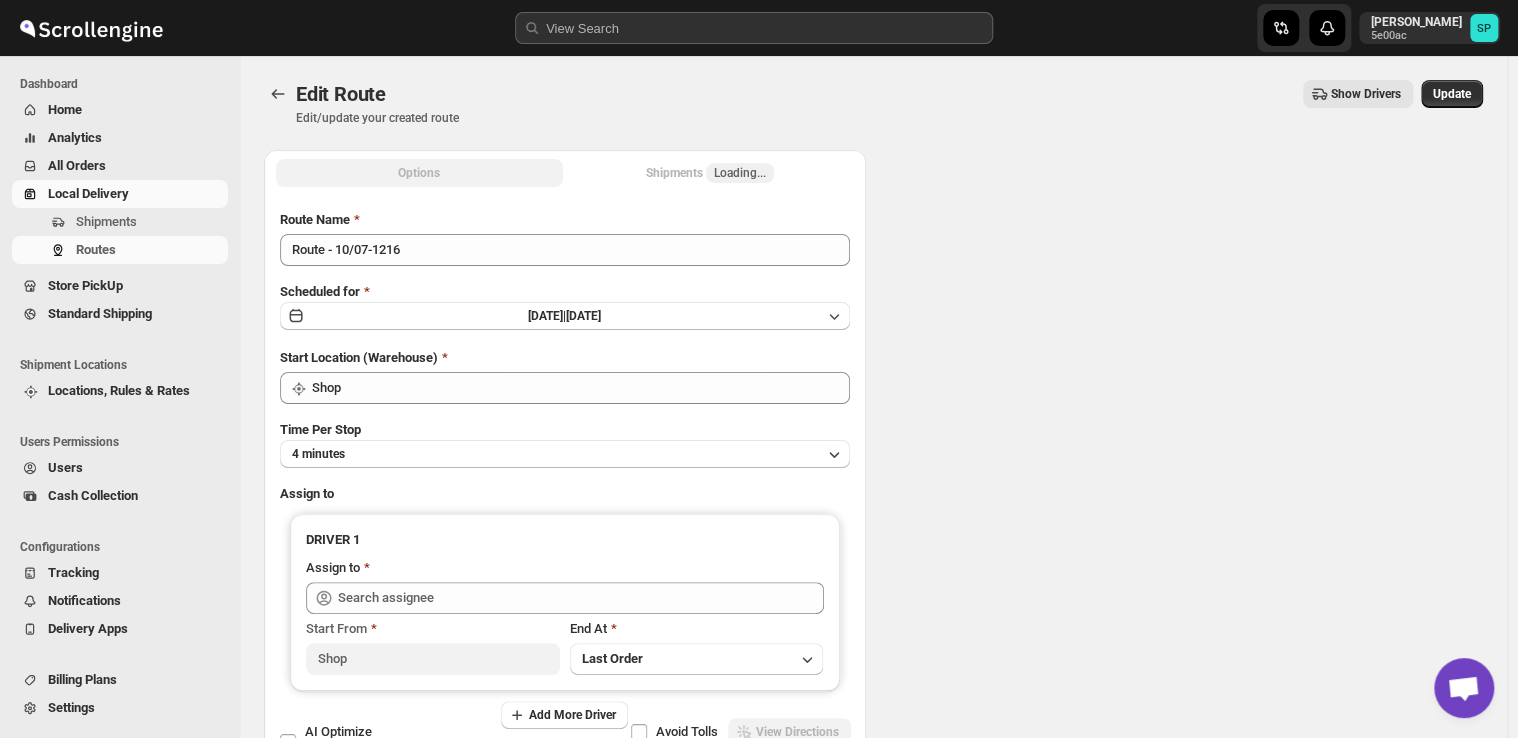type on "Shop" 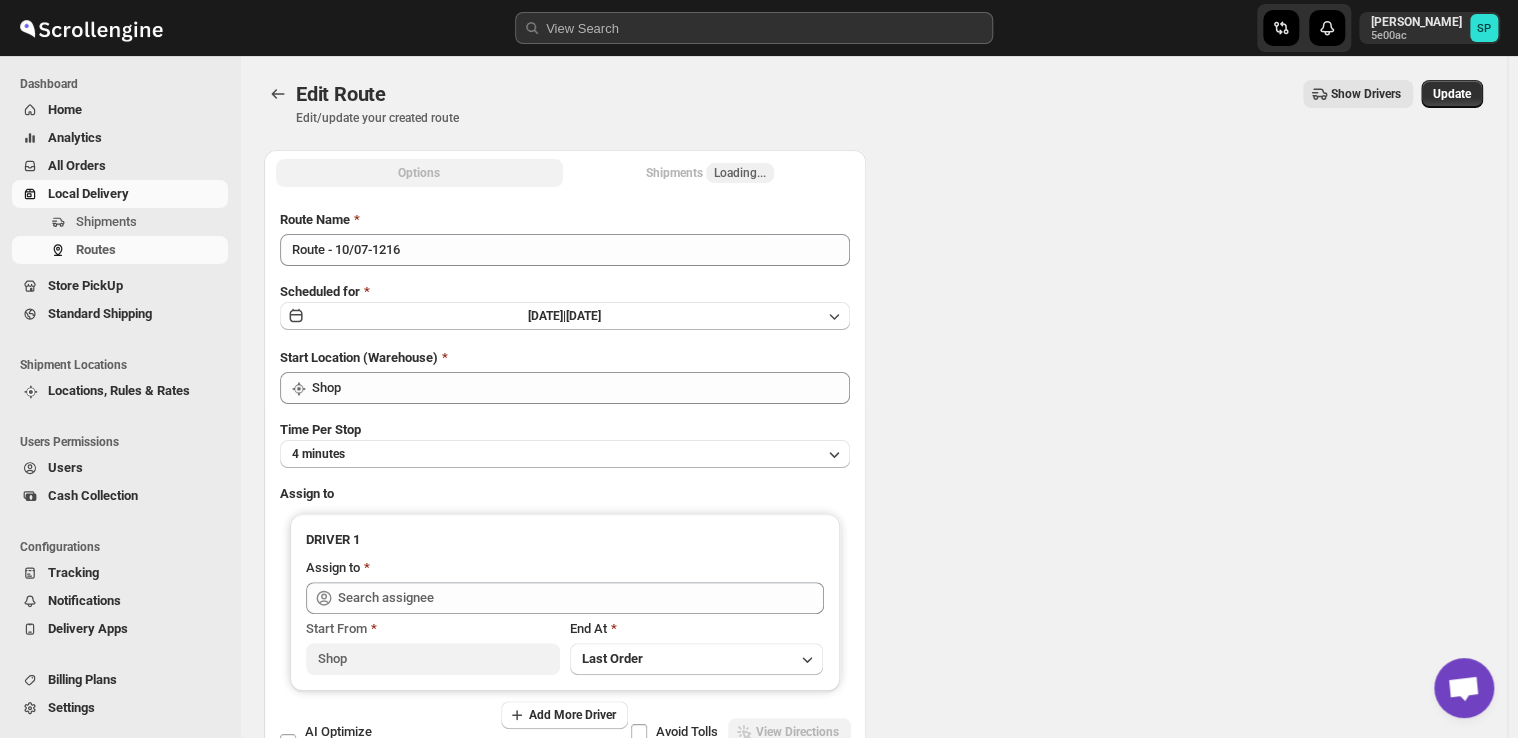 type on "[PERSON_NAME]" 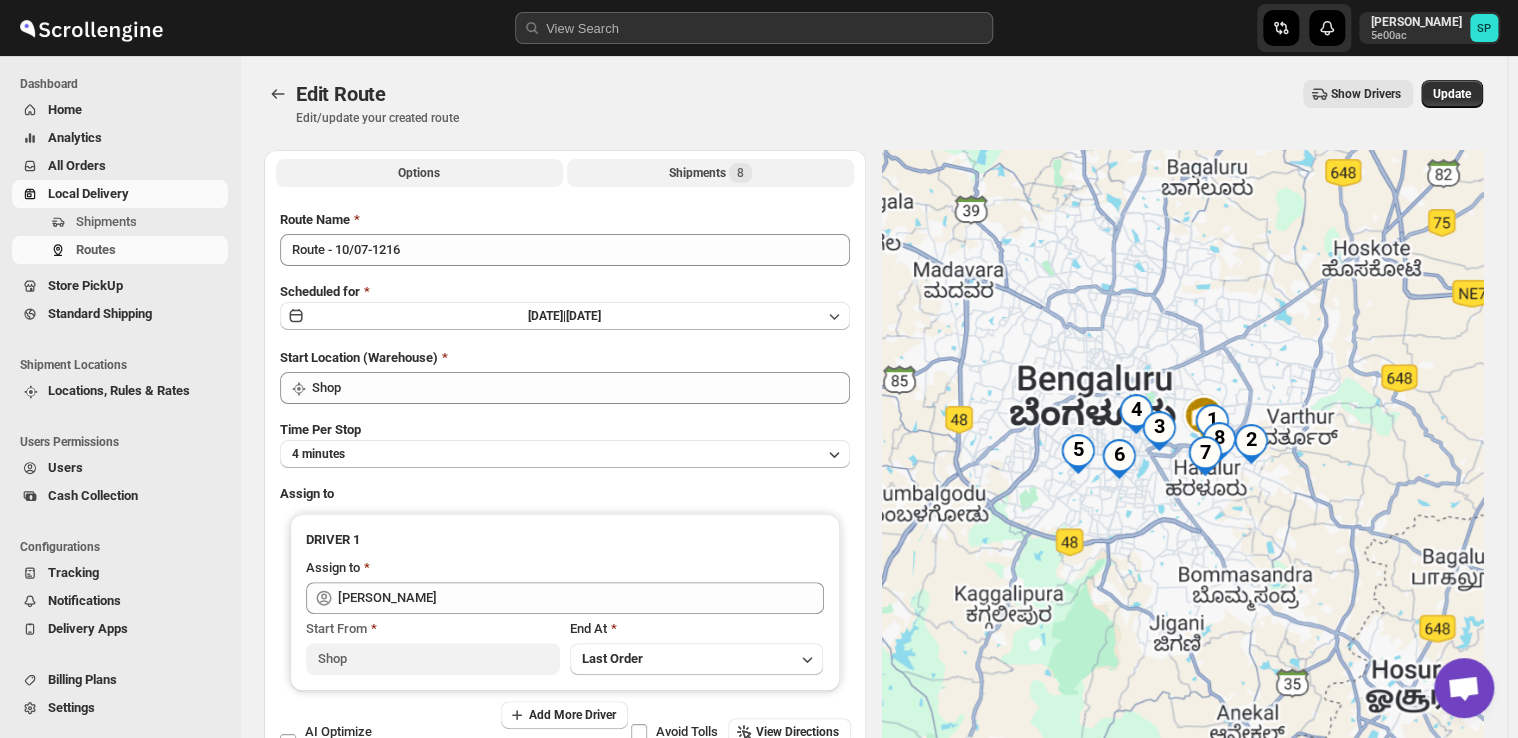 click on "Shipments   8" at bounding box center (710, 173) 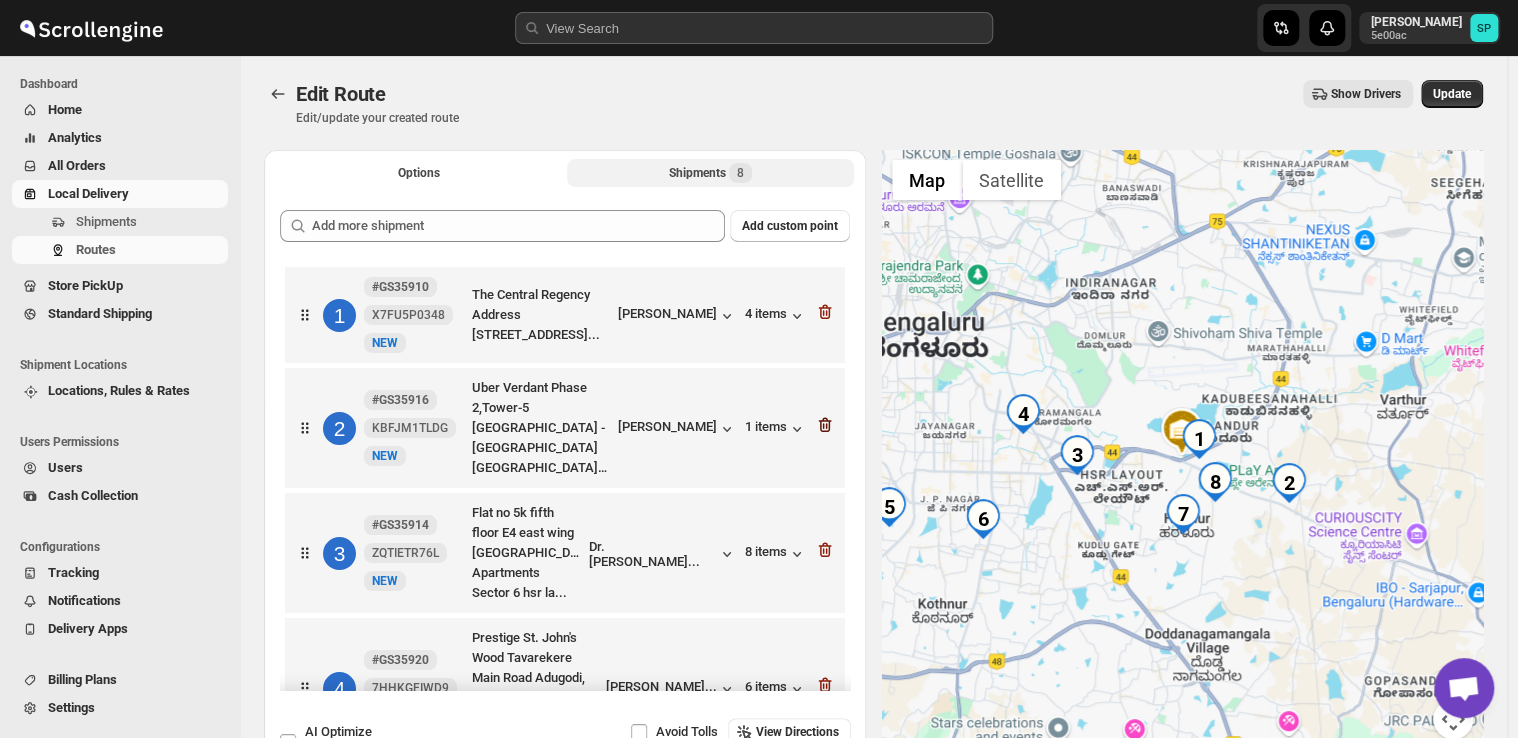 click 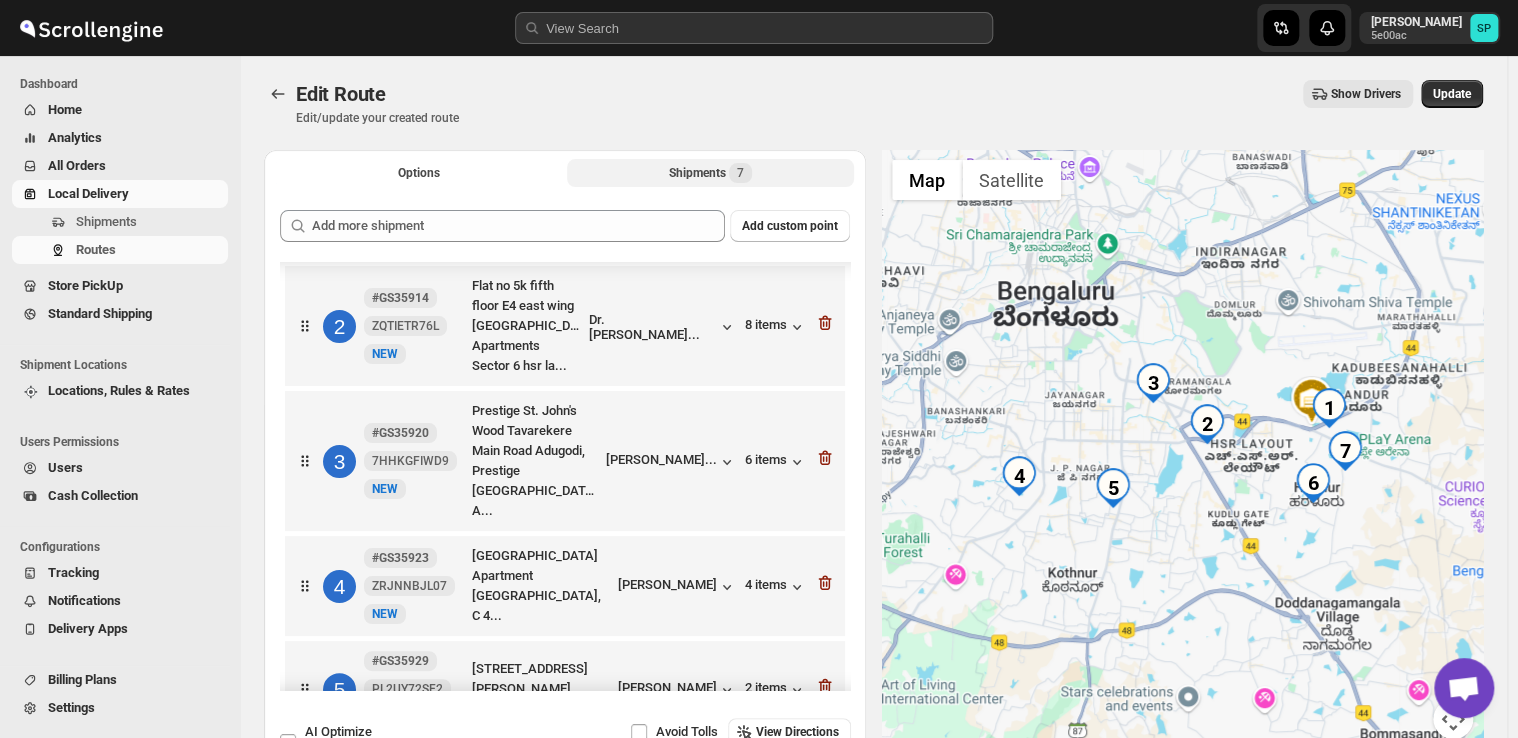 scroll, scrollTop: 353, scrollLeft: 0, axis: vertical 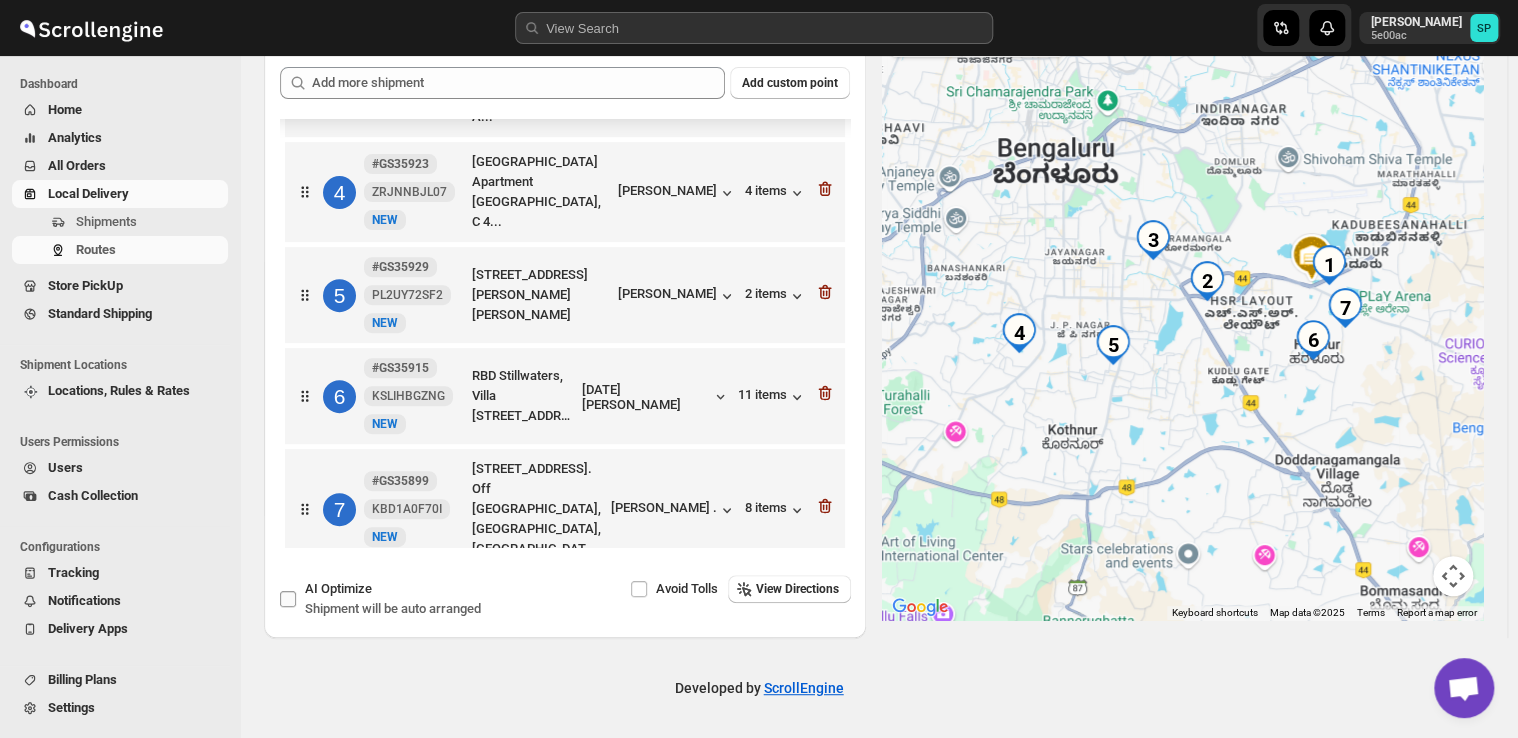 click on "Shipment will be auto arranged" at bounding box center [393, 608] 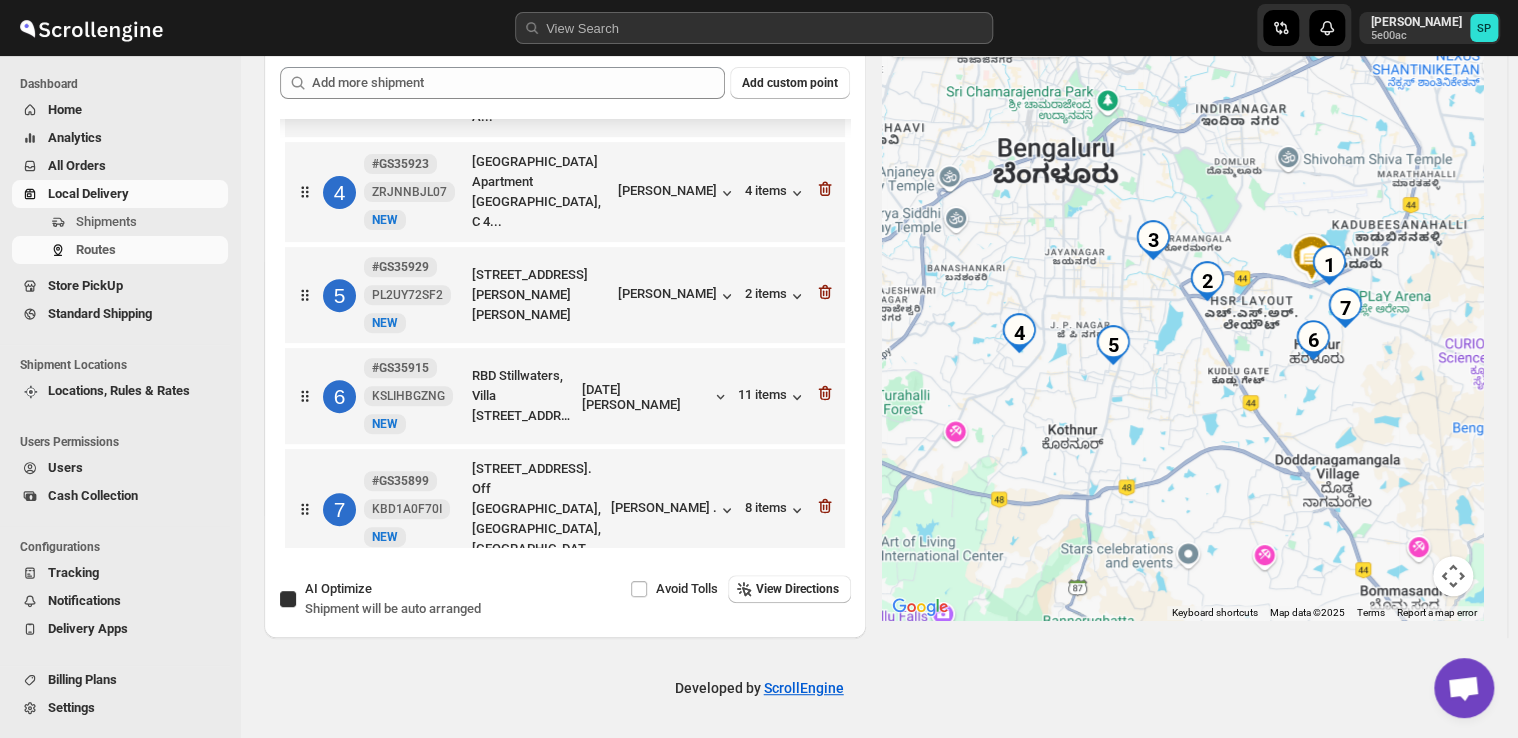 checkbox on "true" 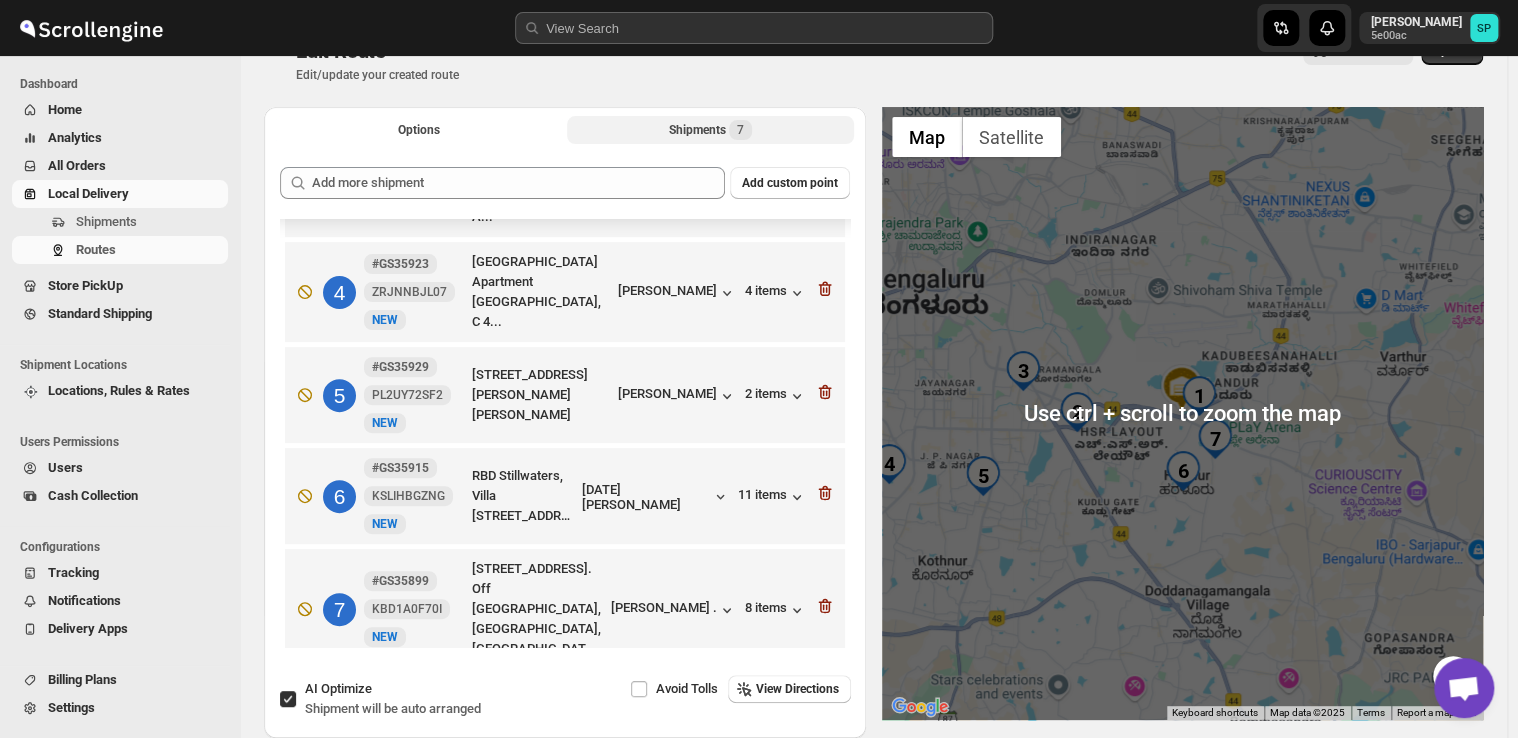 scroll, scrollTop: 0, scrollLeft: 0, axis: both 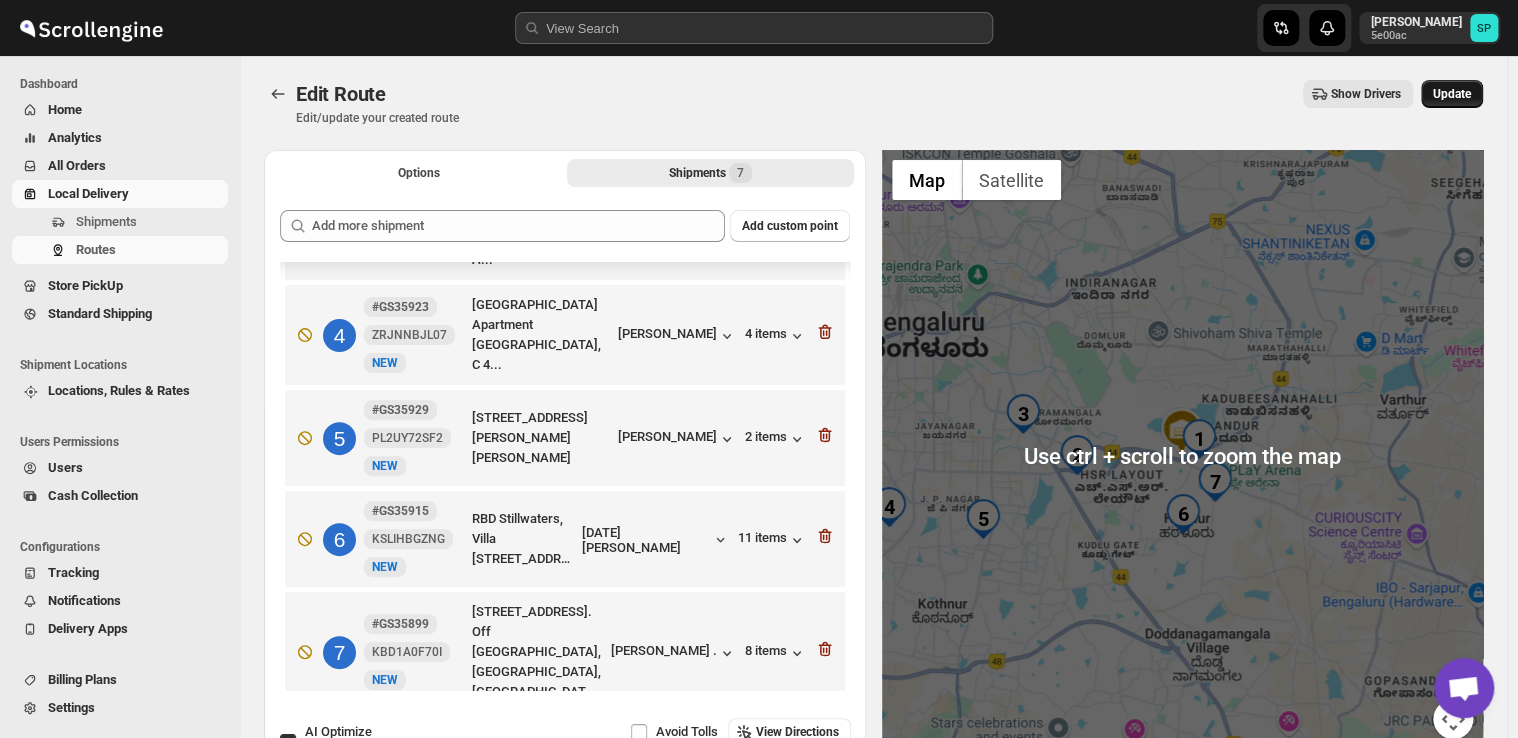 click on "Update" at bounding box center (1452, 94) 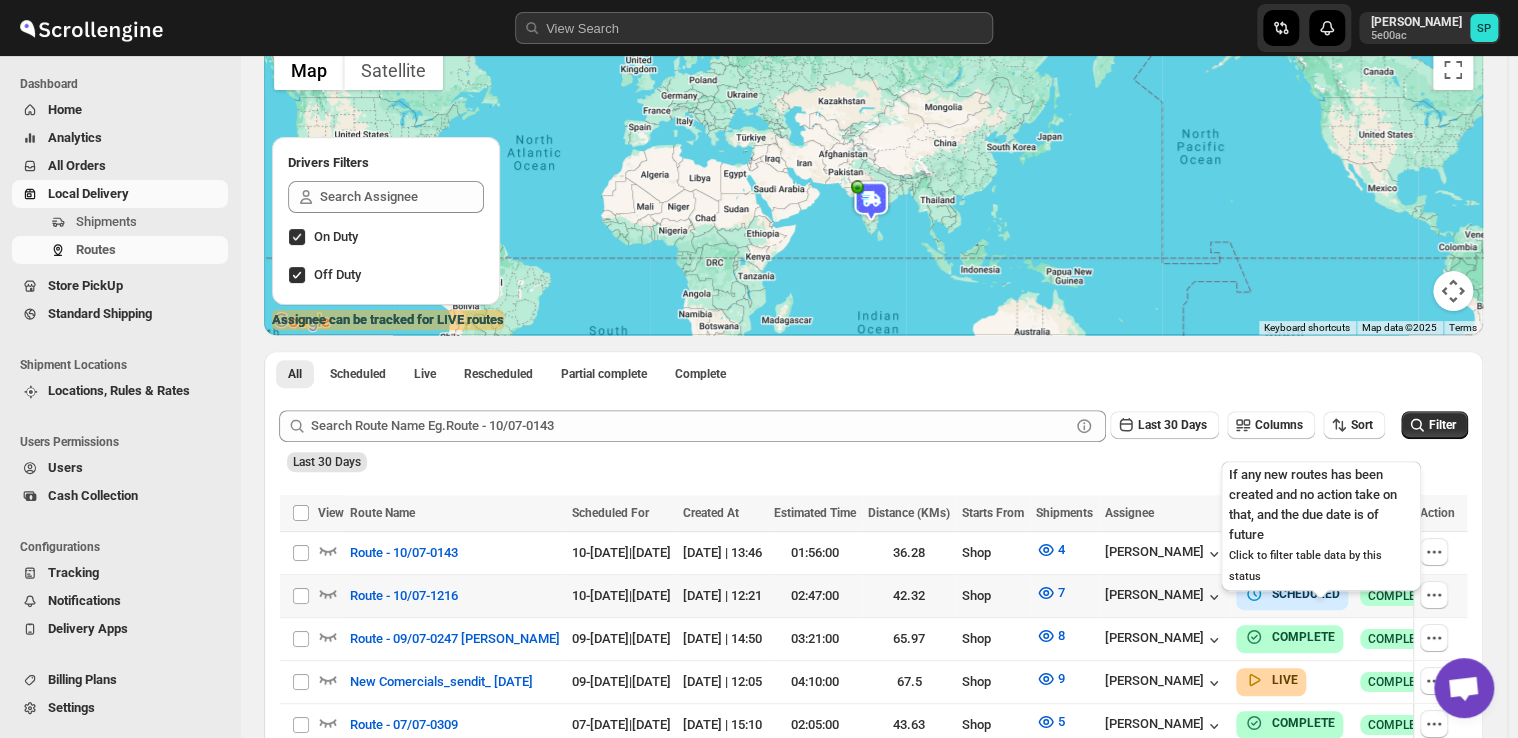 scroll, scrollTop: 200, scrollLeft: 0, axis: vertical 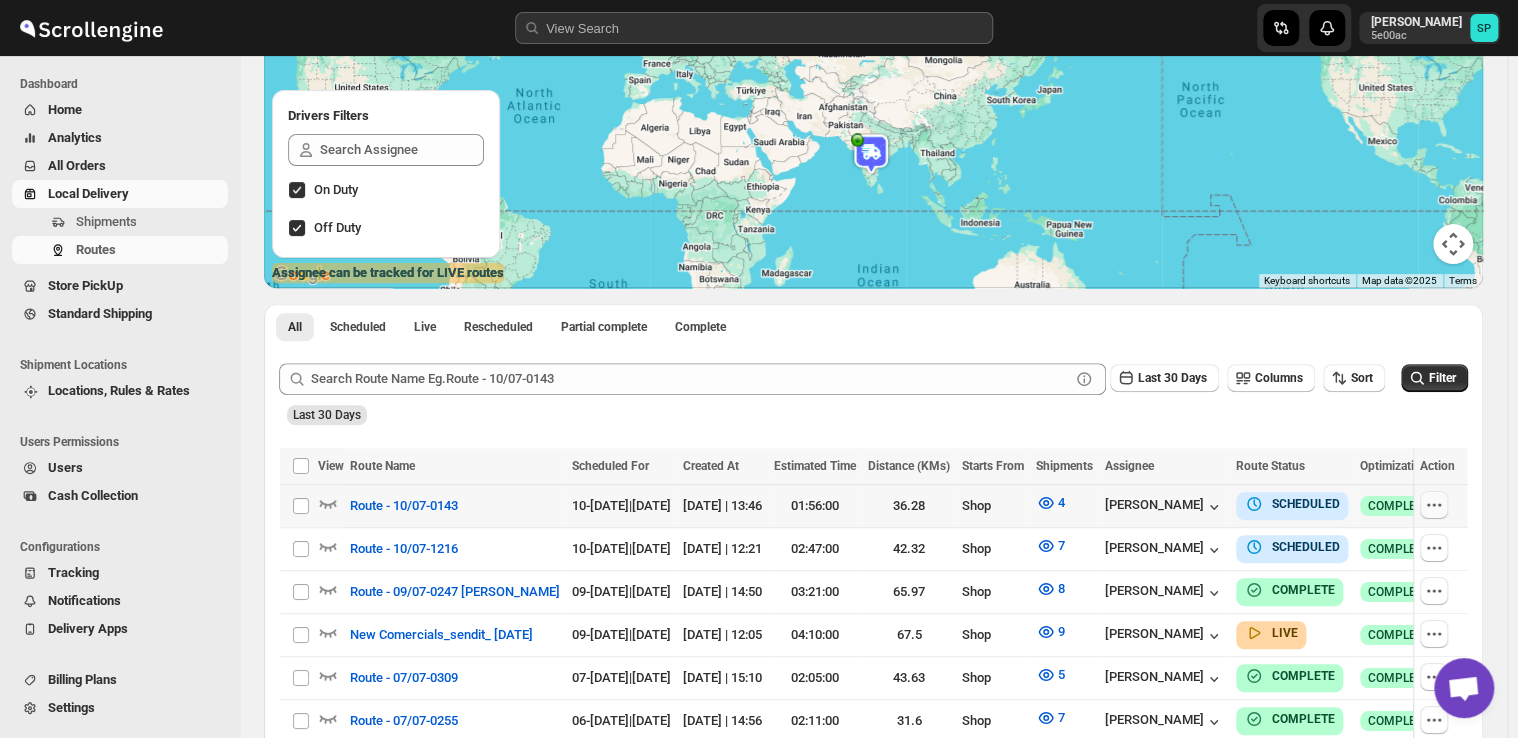 click 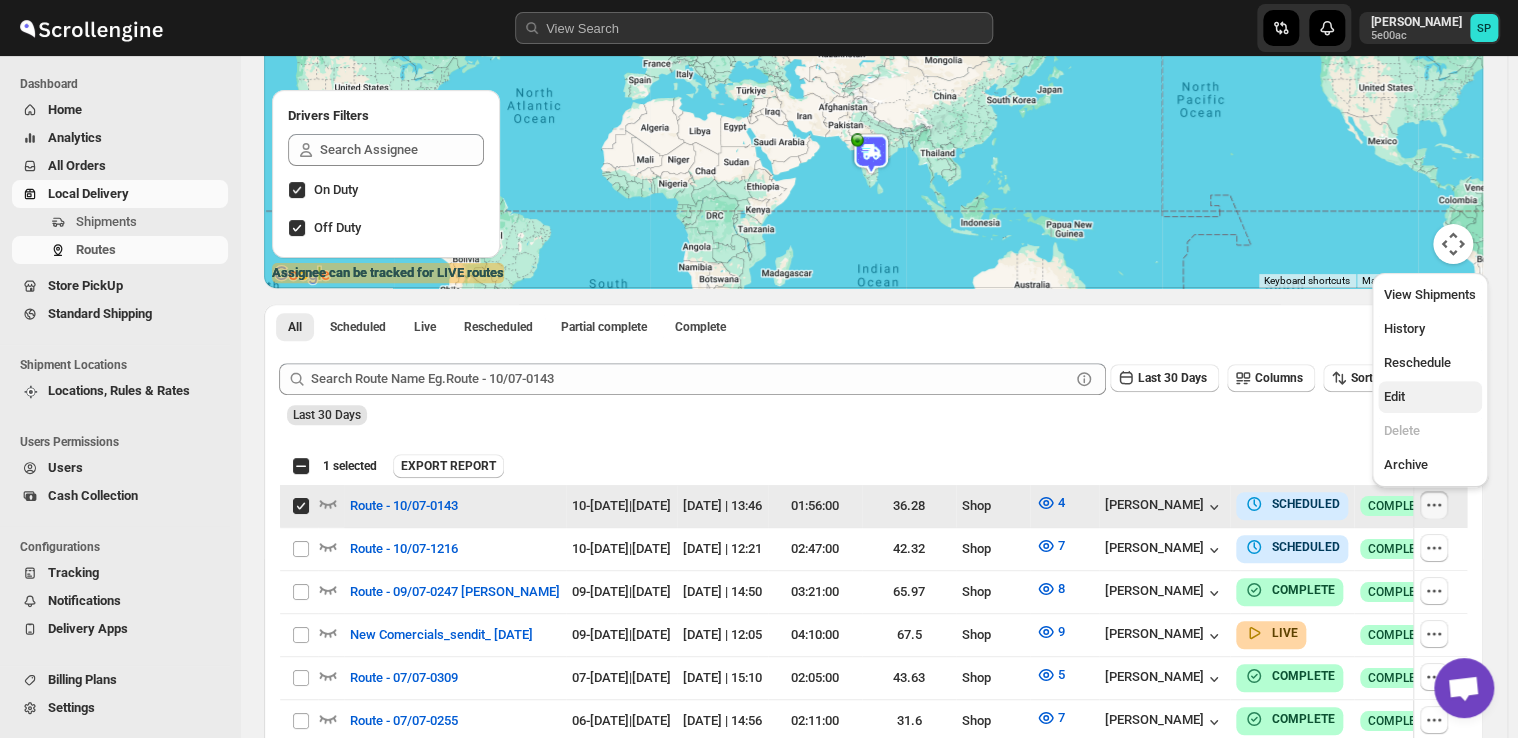 click on "Edit" at bounding box center (1430, 397) 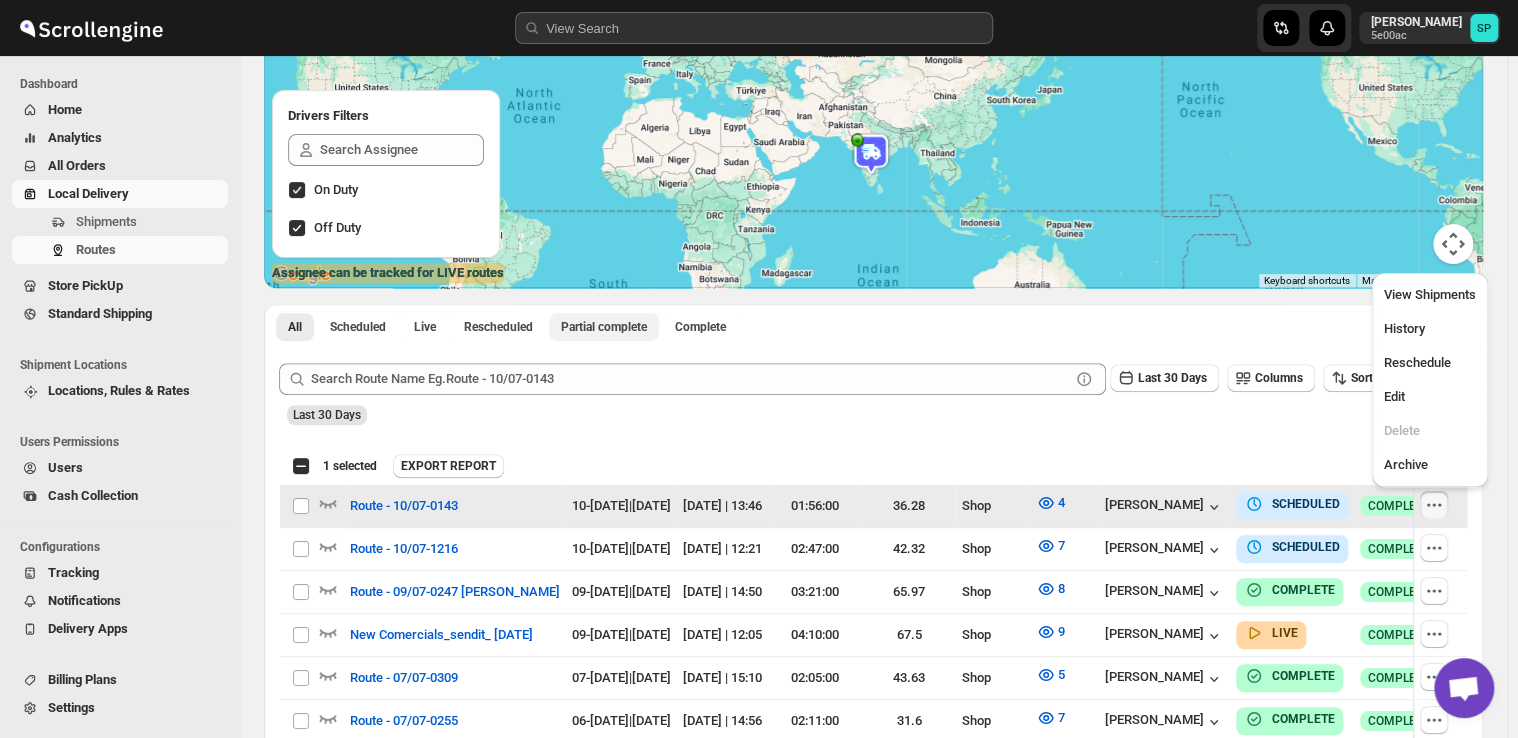 checkbox on "false" 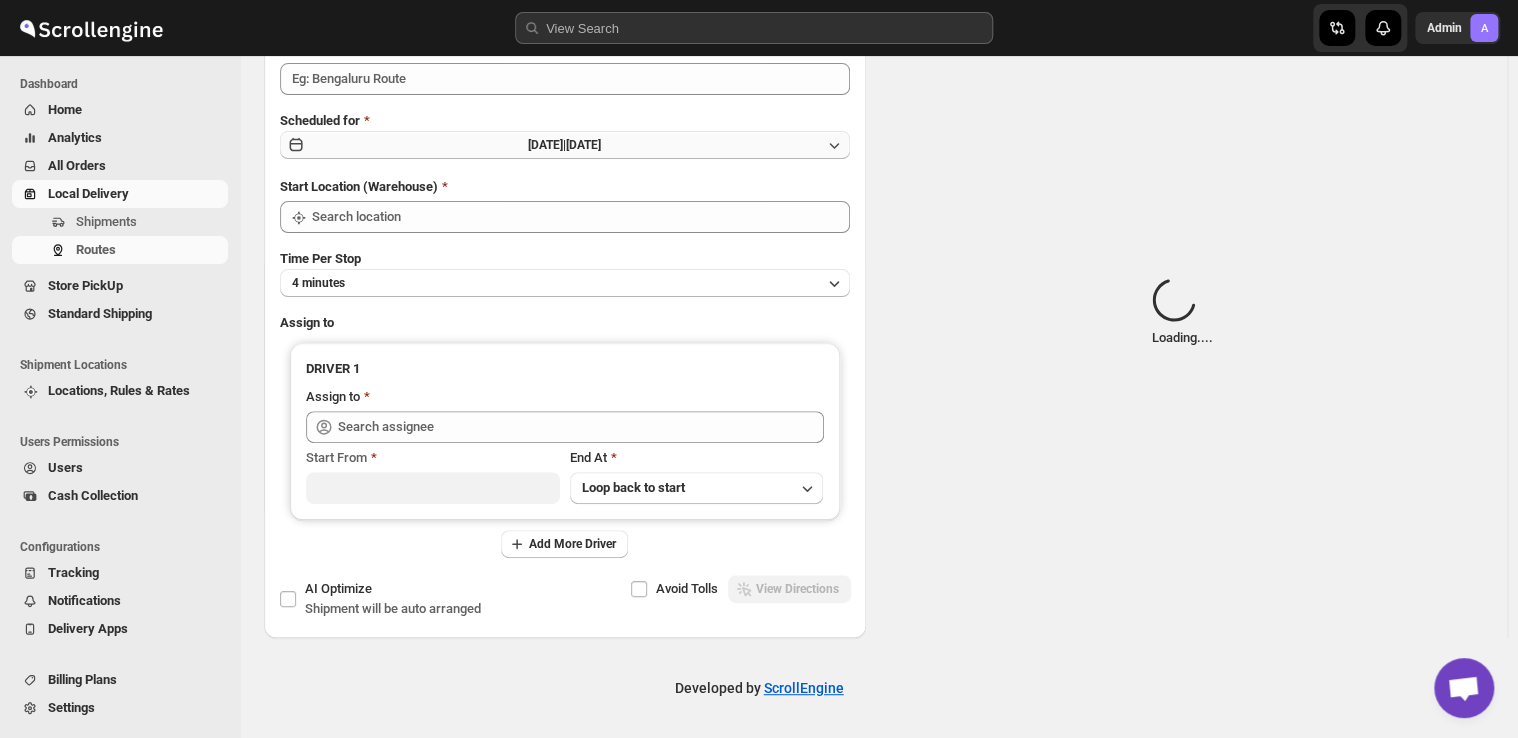 scroll, scrollTop: 0, scrollLeft: 0, axis: both 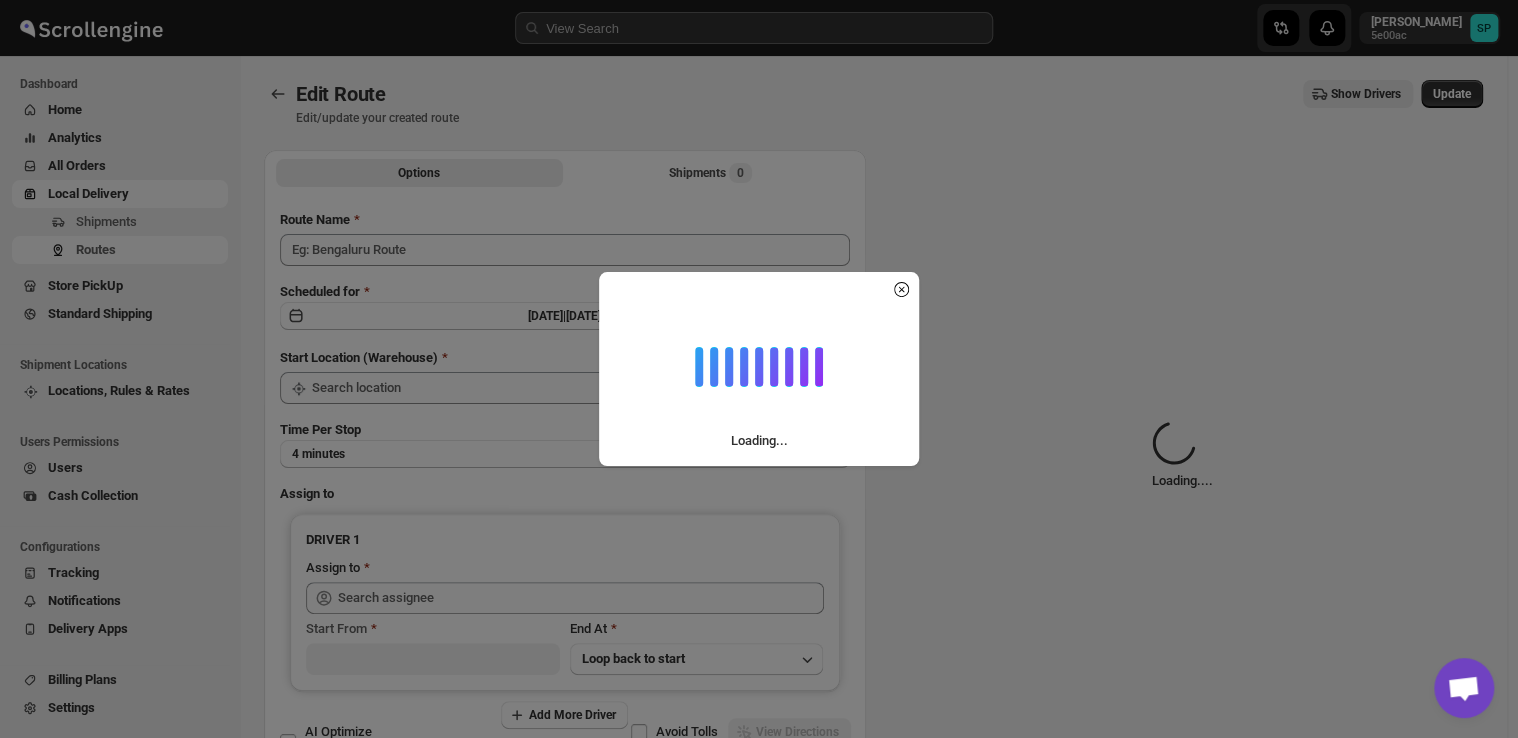 type on "Route - 10/07-0143" 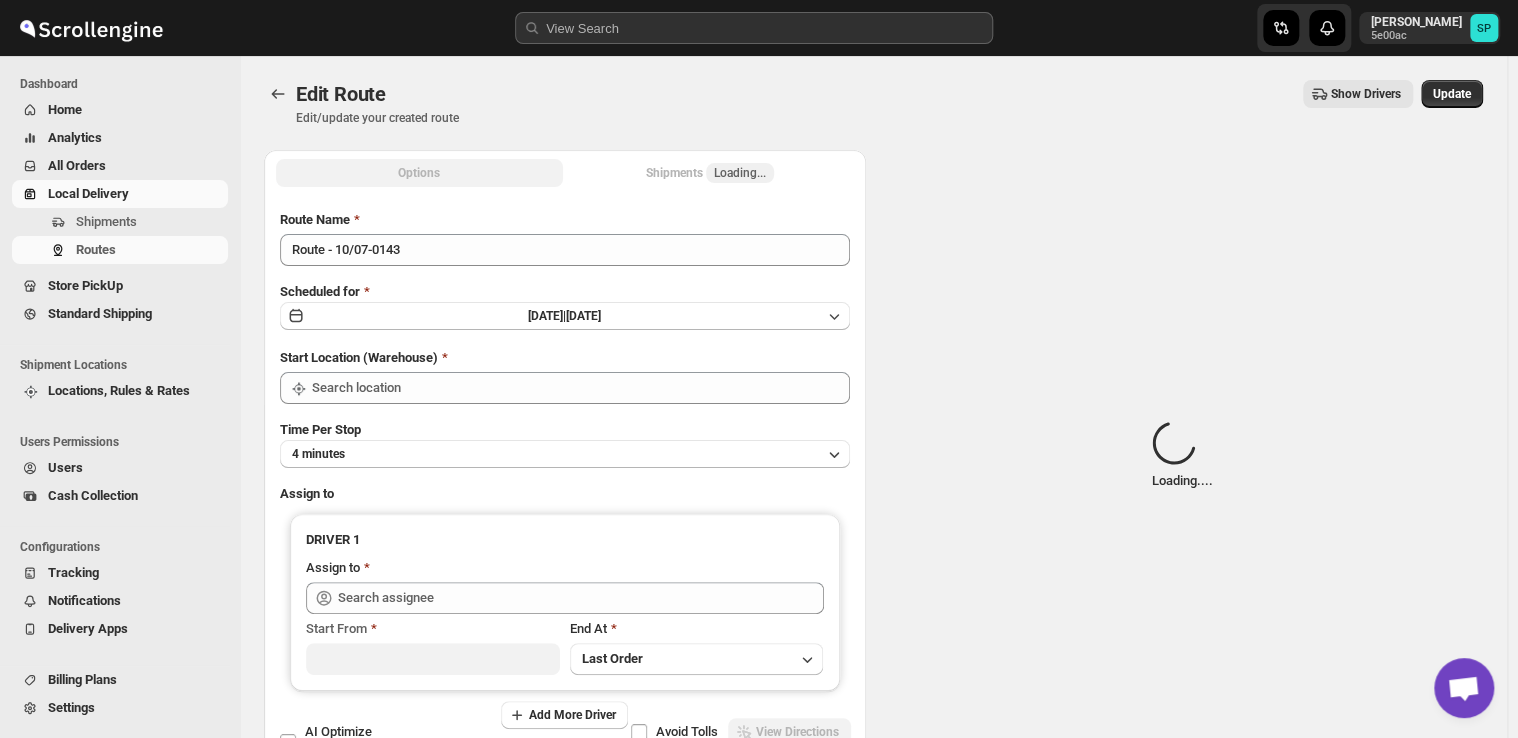 type on "Shop" 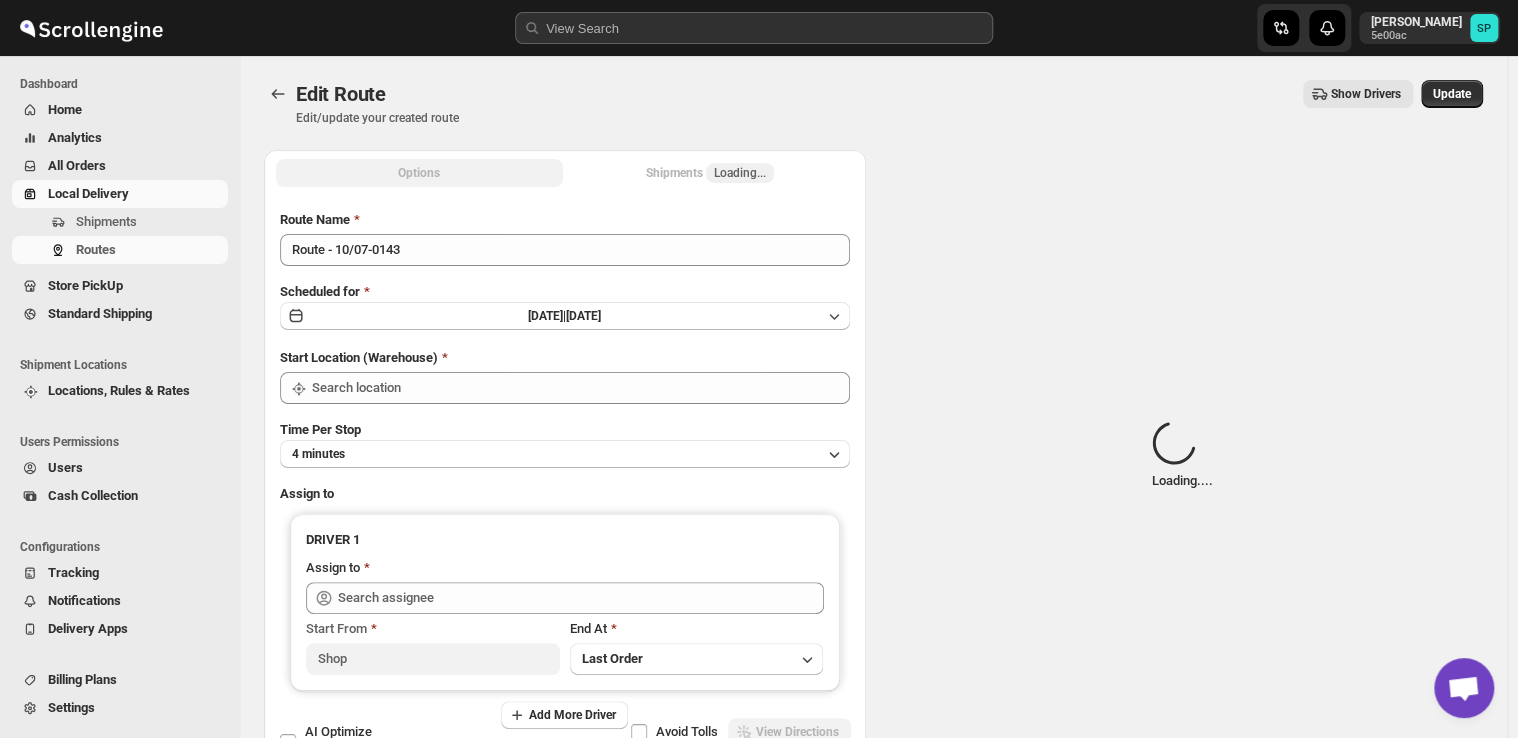 type on "Shop" 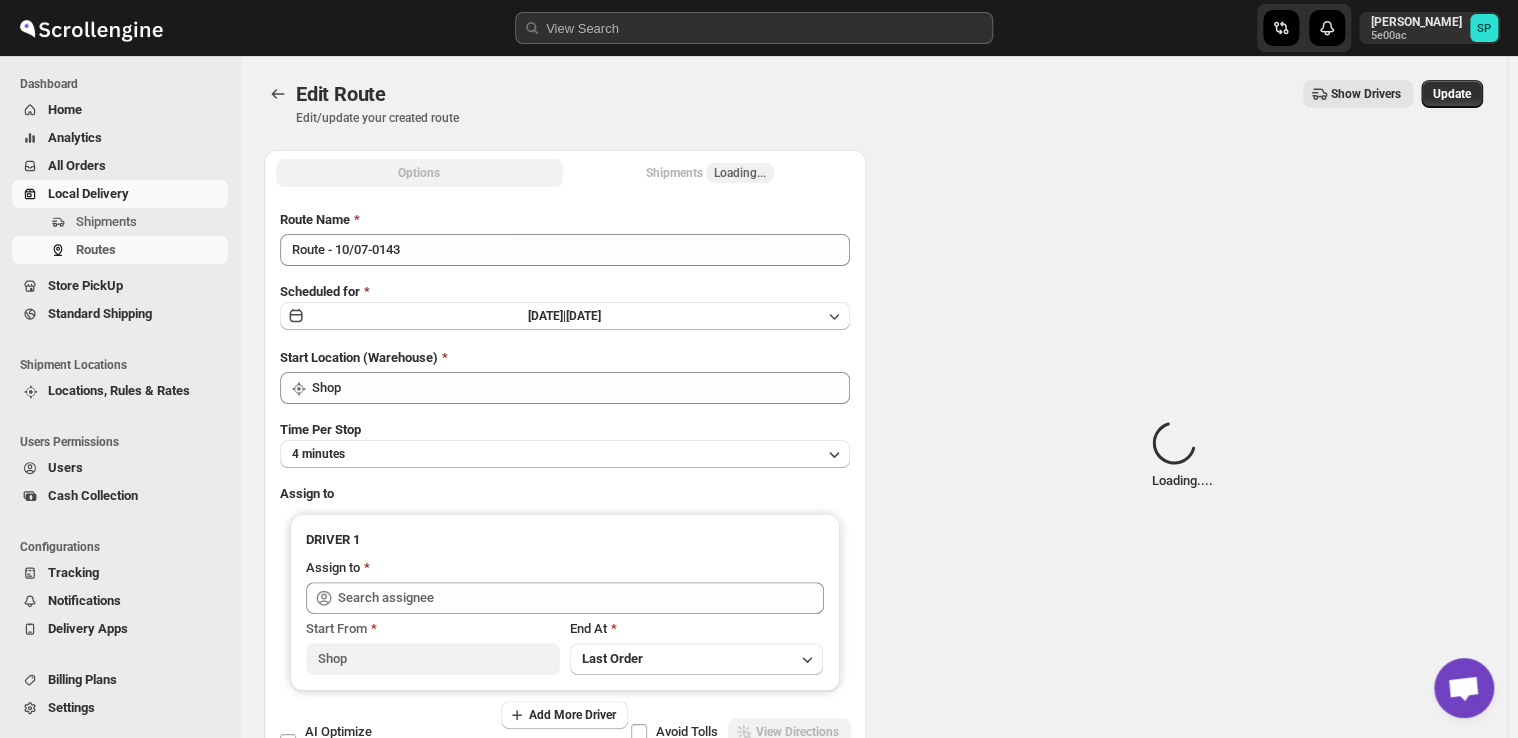 type on "[PERSON_NAME]" 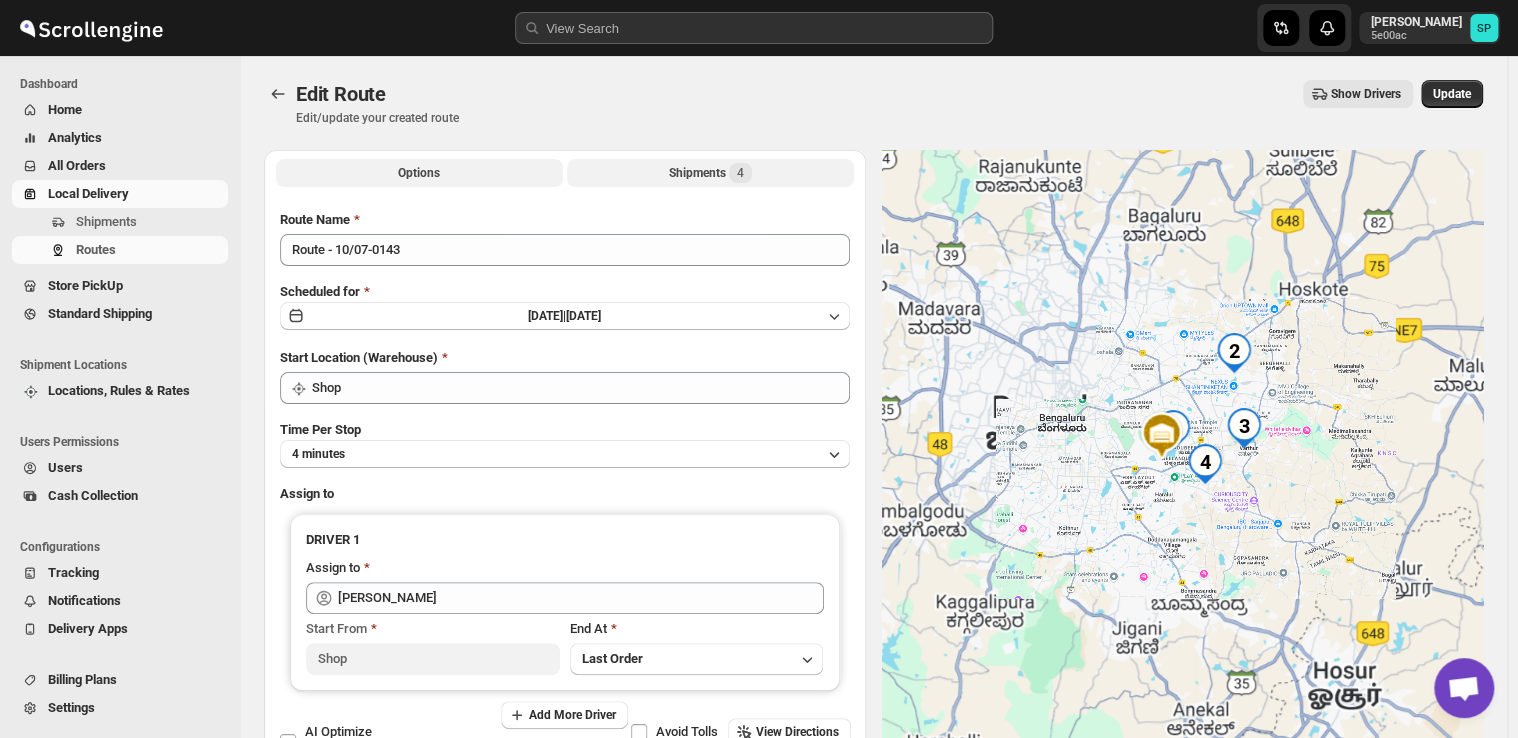 click on "Shipments   4" at bounding box center [710, 173] 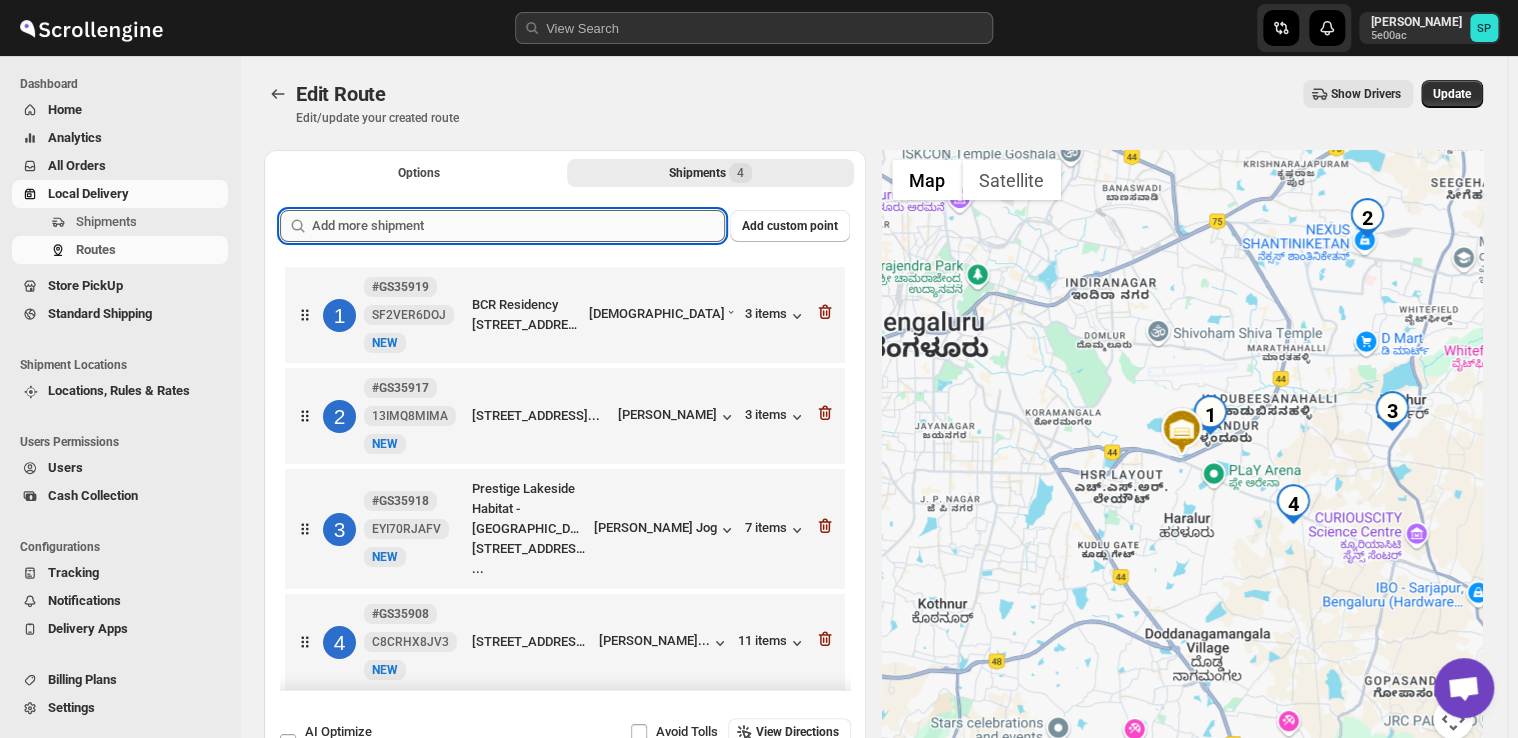click at bounding box center [518, 226] 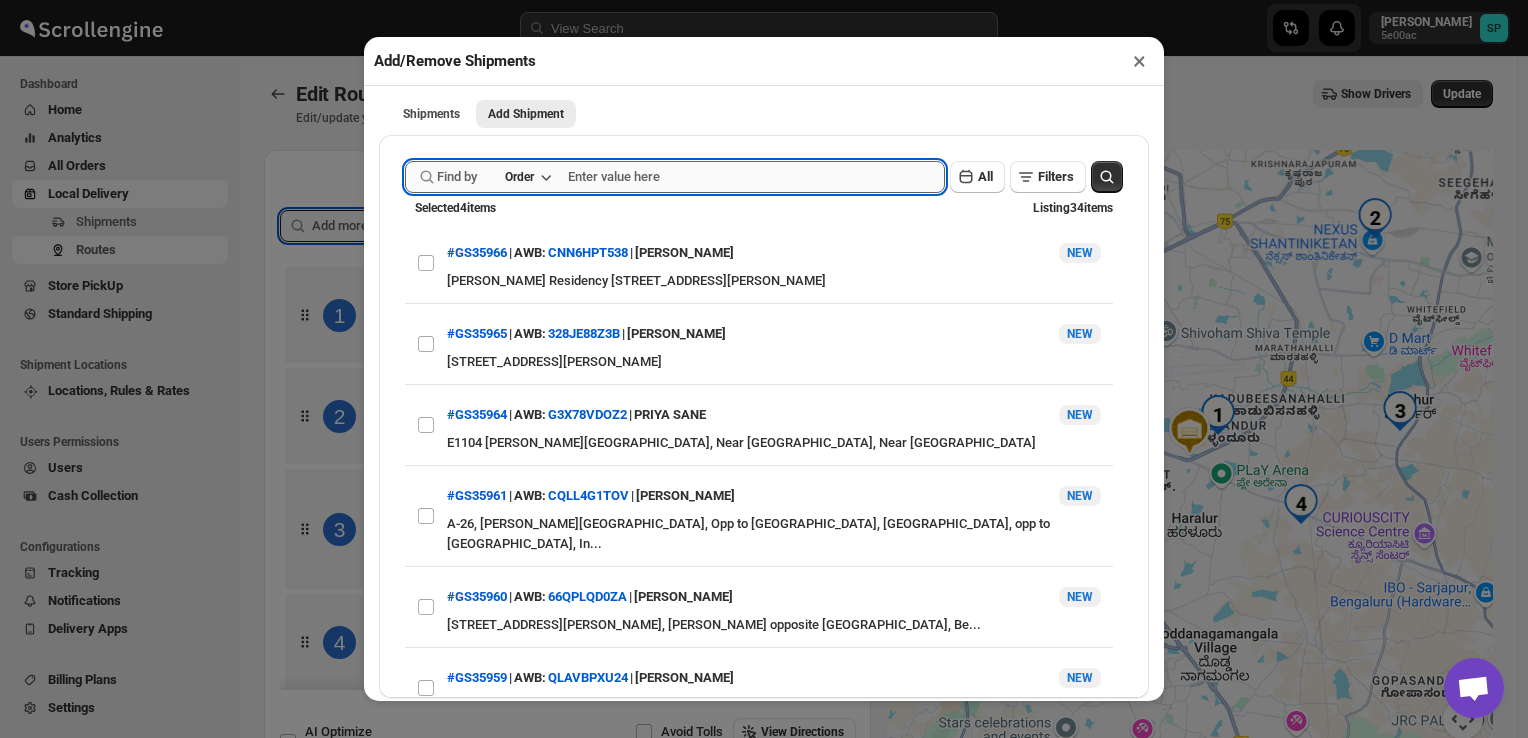 click at bounding box center (756, 177) 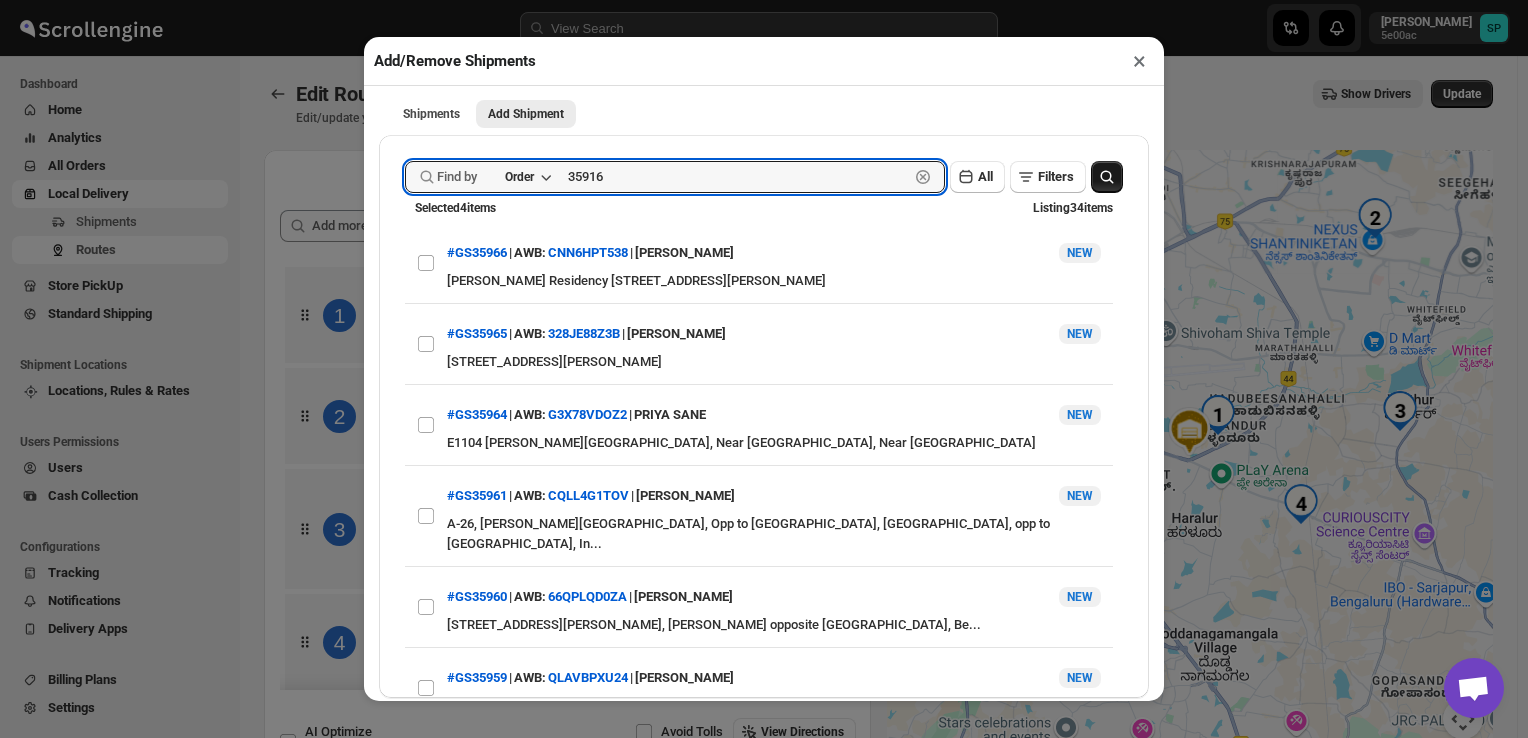 type on "35916" 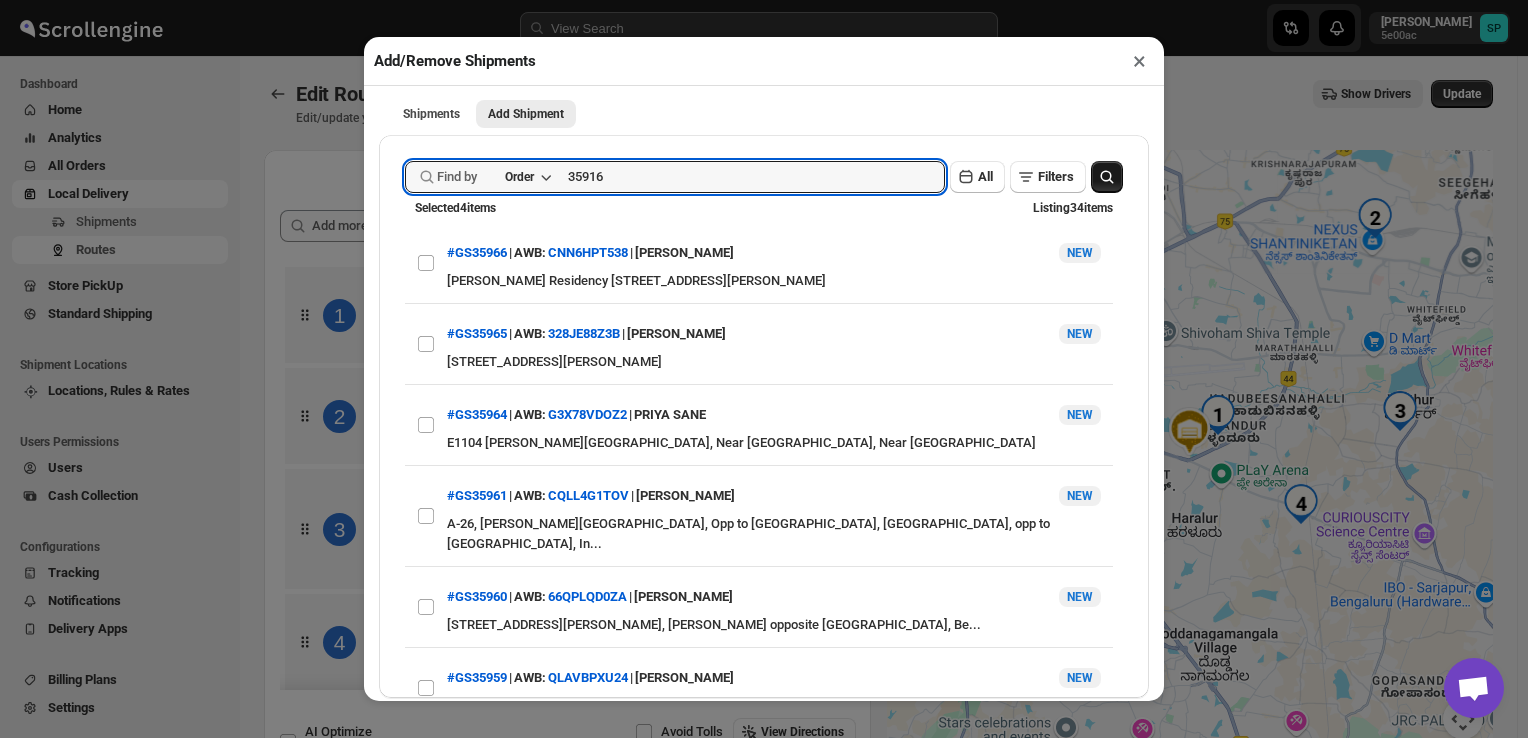 click at bounding box center [1107, 177] 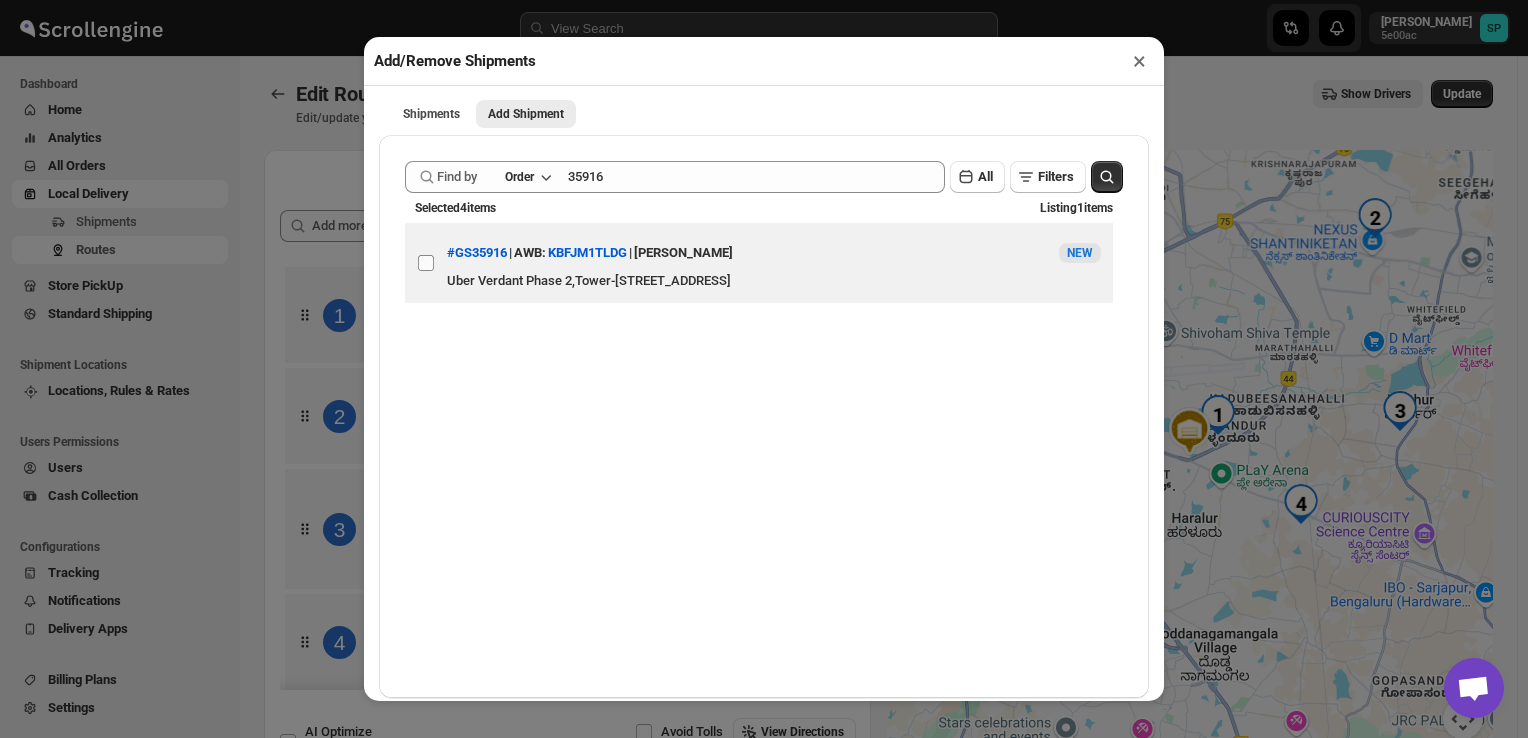 click on "View details for 686de401b07747a2d9ffd8d8" at bounding box center [426, 263] 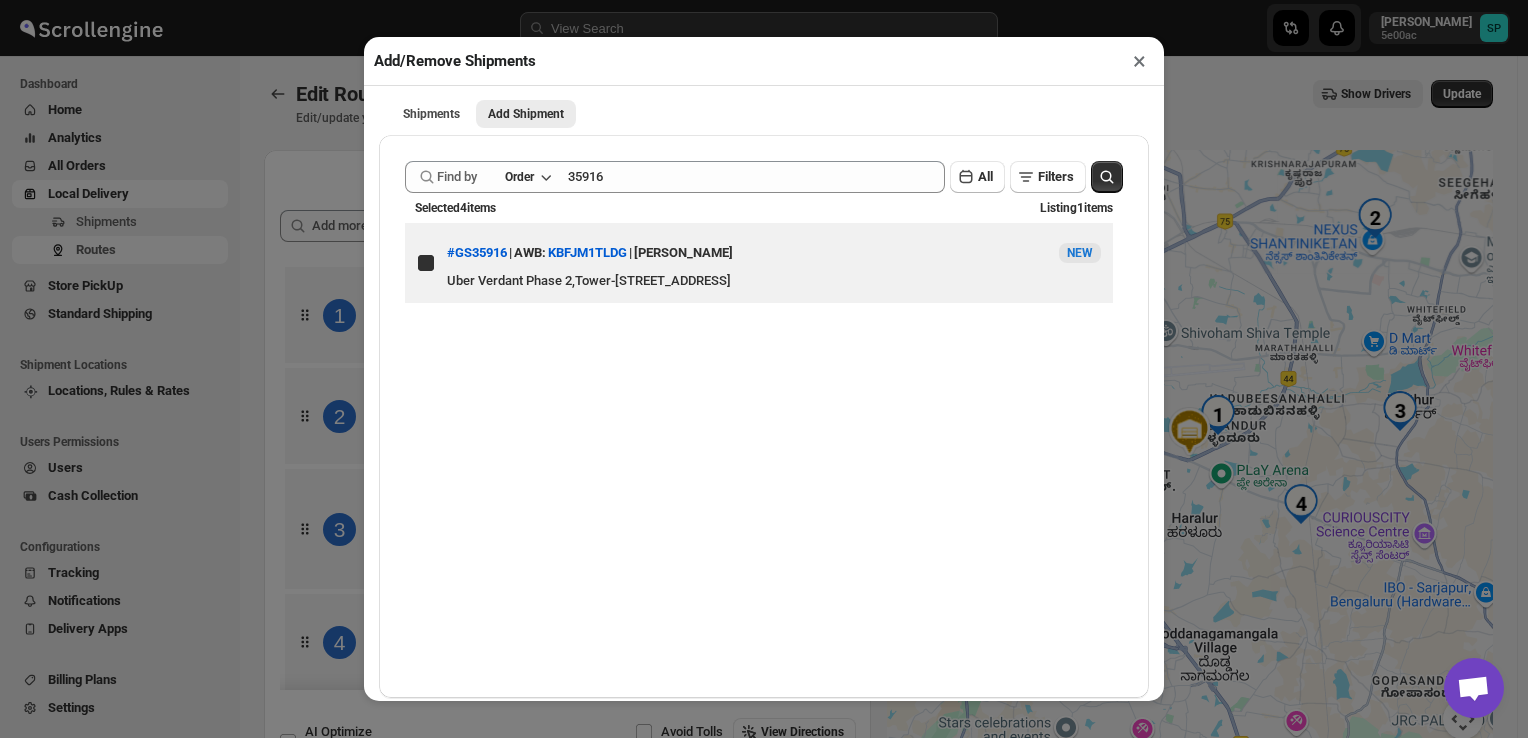 checkbox on "true" 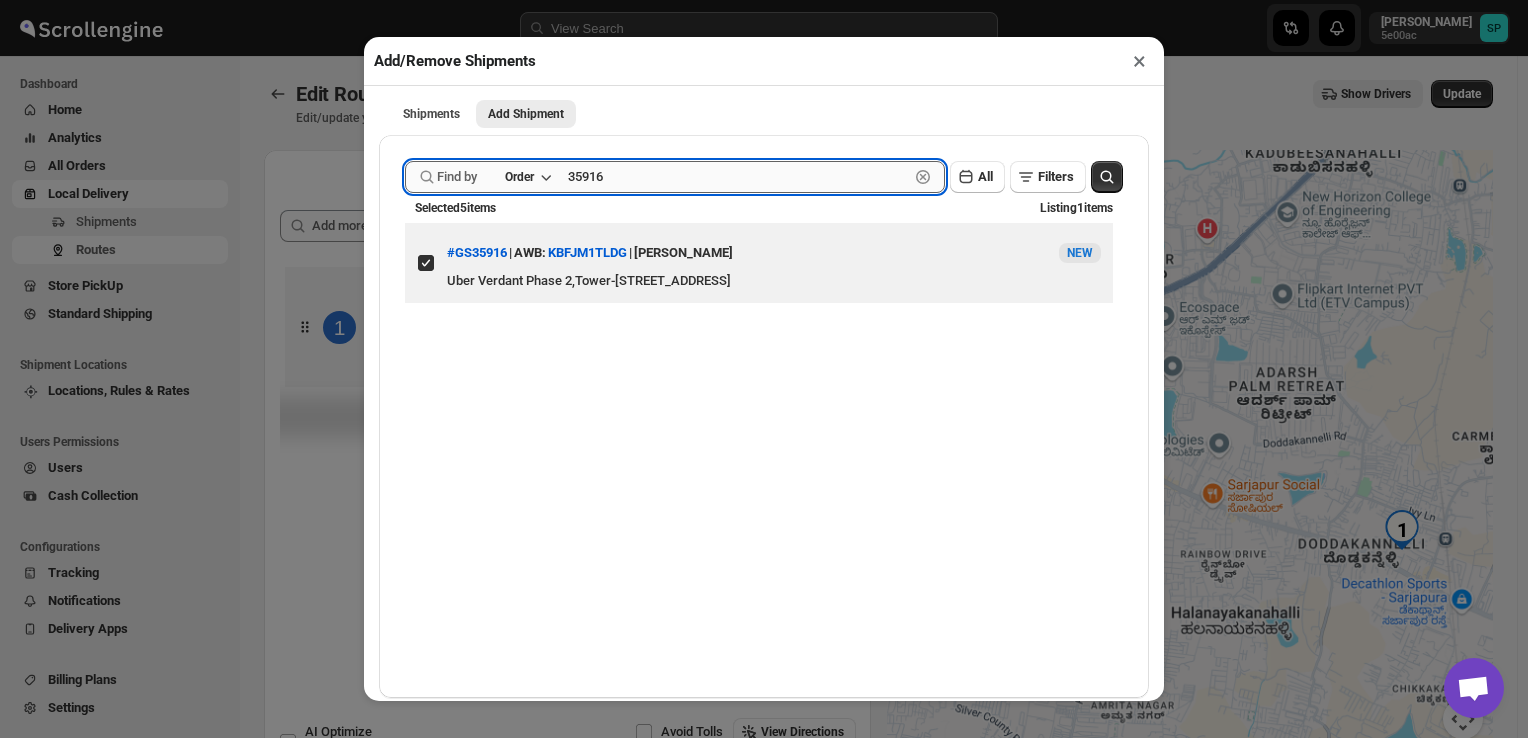 click on "35916" at bounding box center [738, 177] 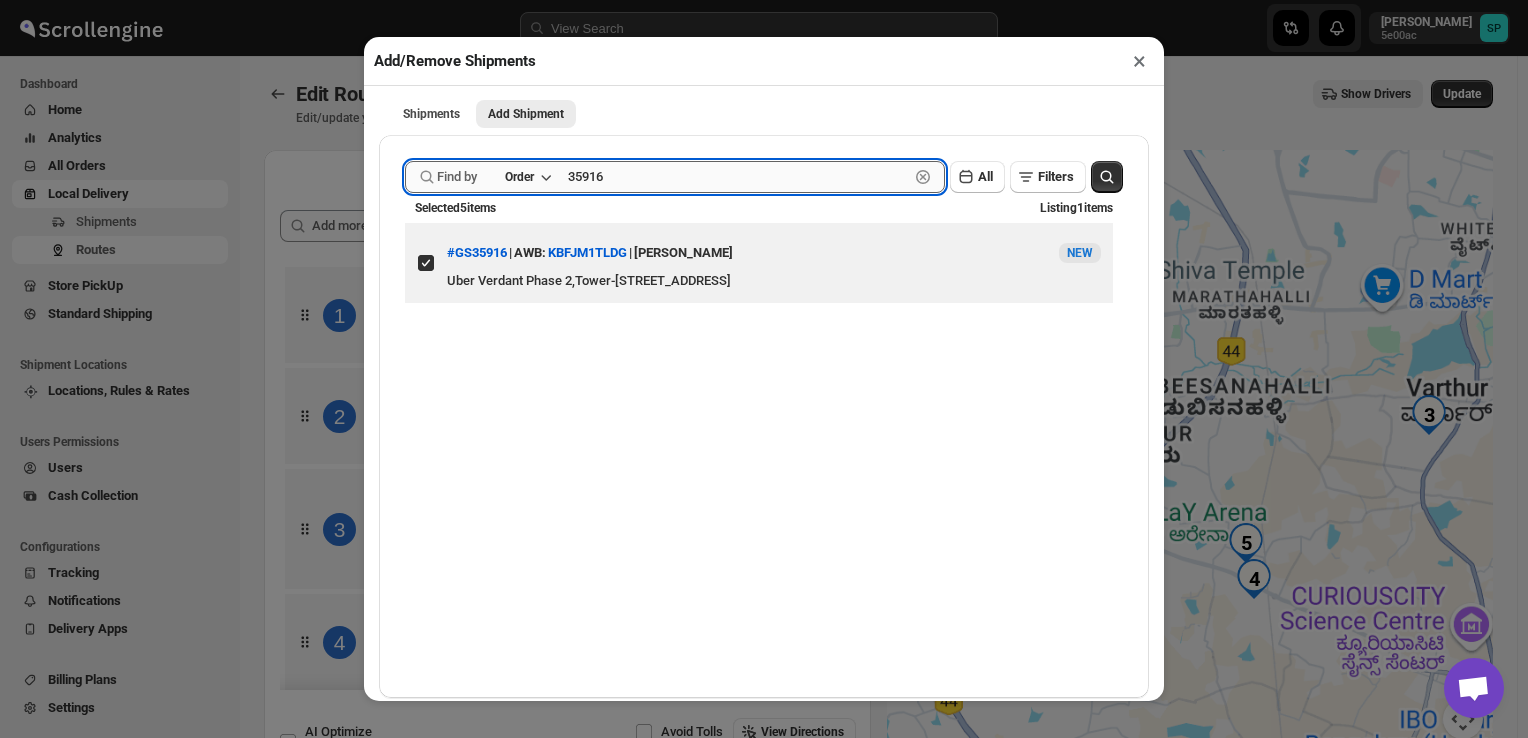 click on "35916" at bounding box center [738, 177] 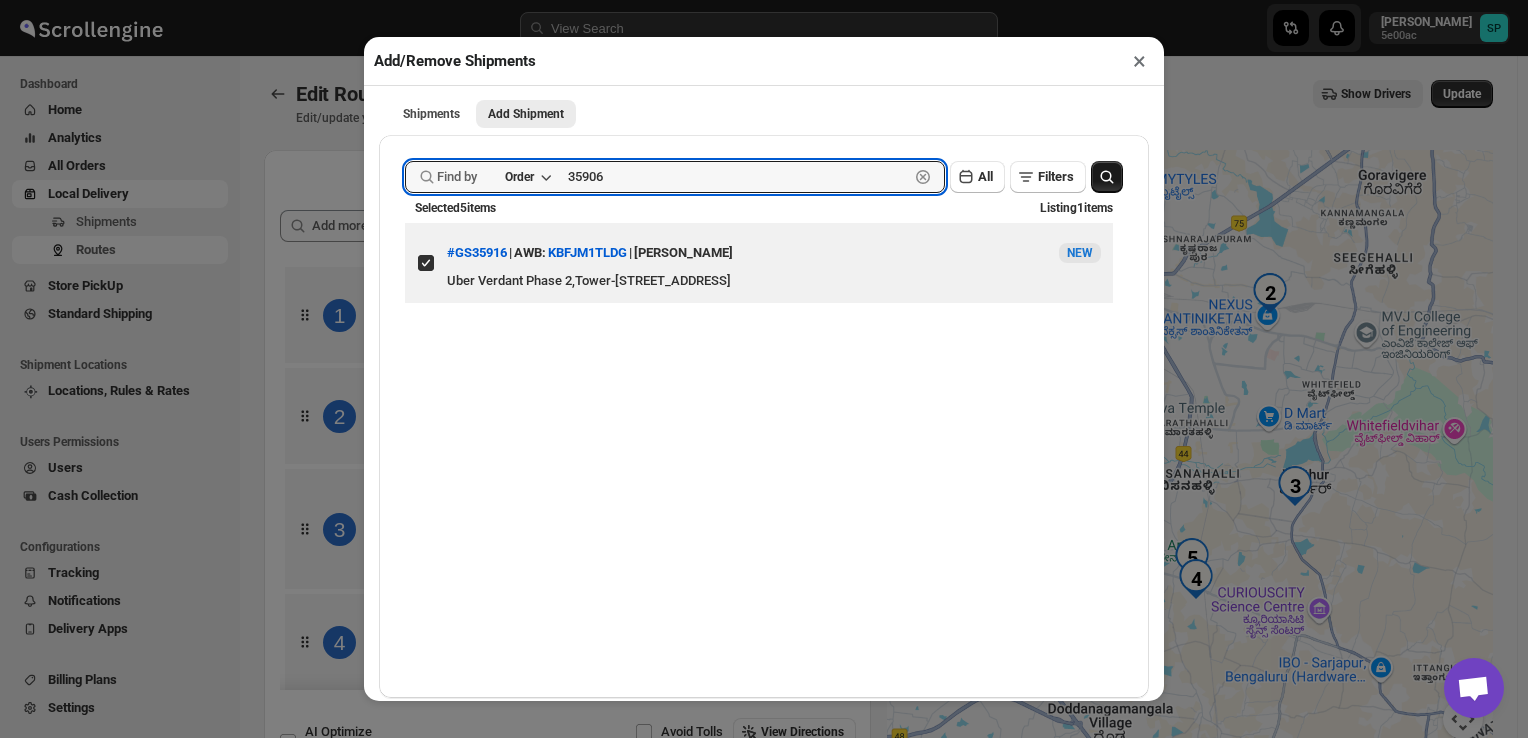 type on "35906" 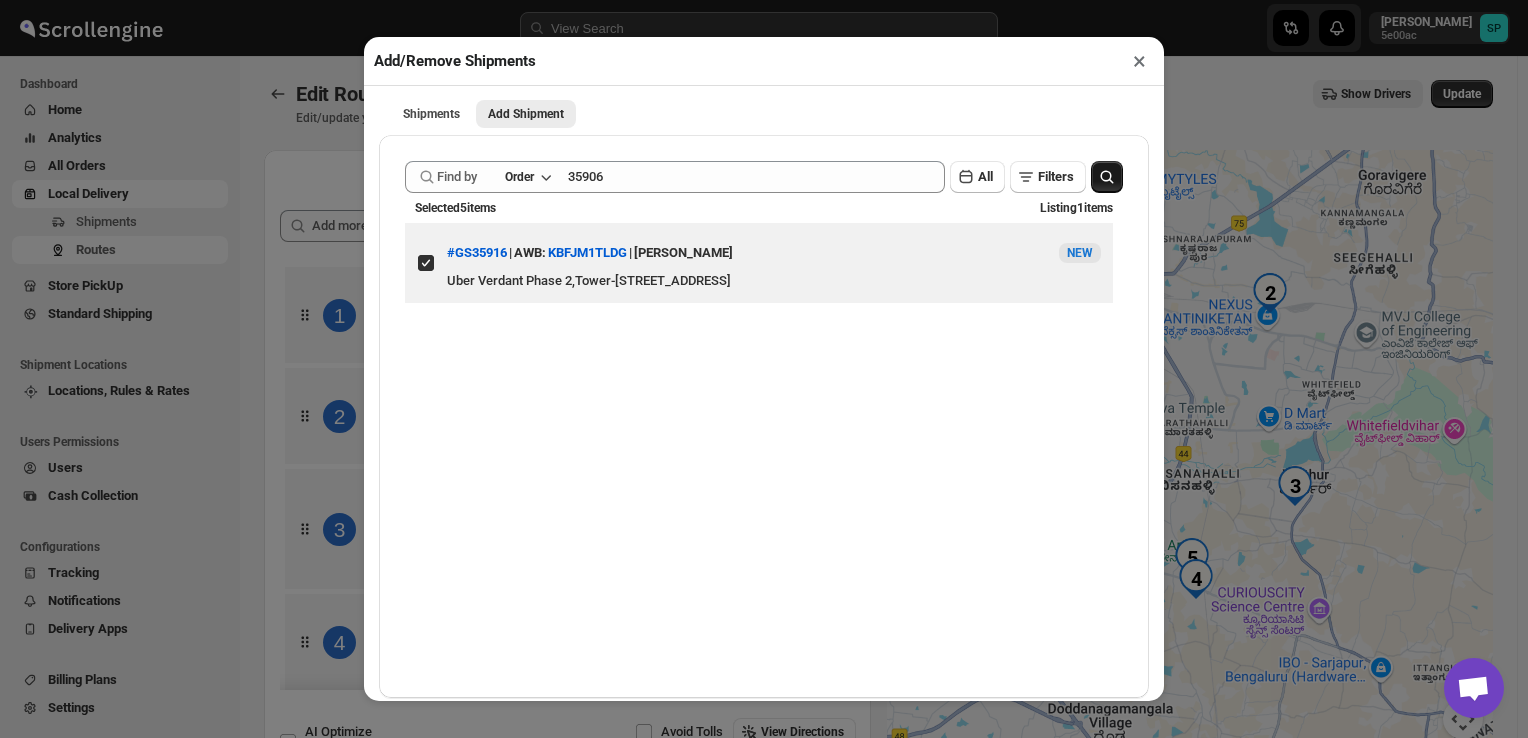 click at bounding box center [1107, 177] 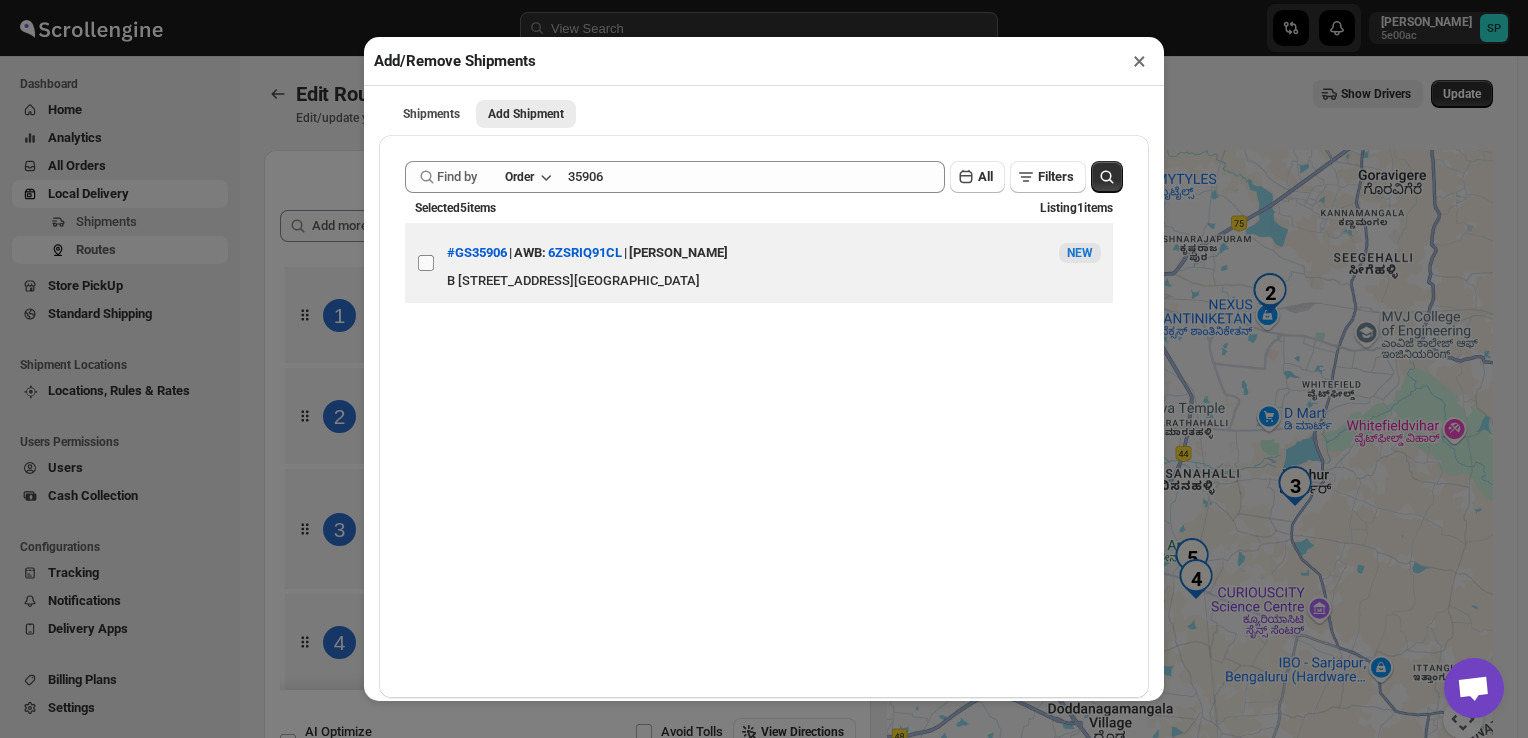 click on "View details for 686d0222b07747a2d9ffc8df" at bounding box center (426, 263) 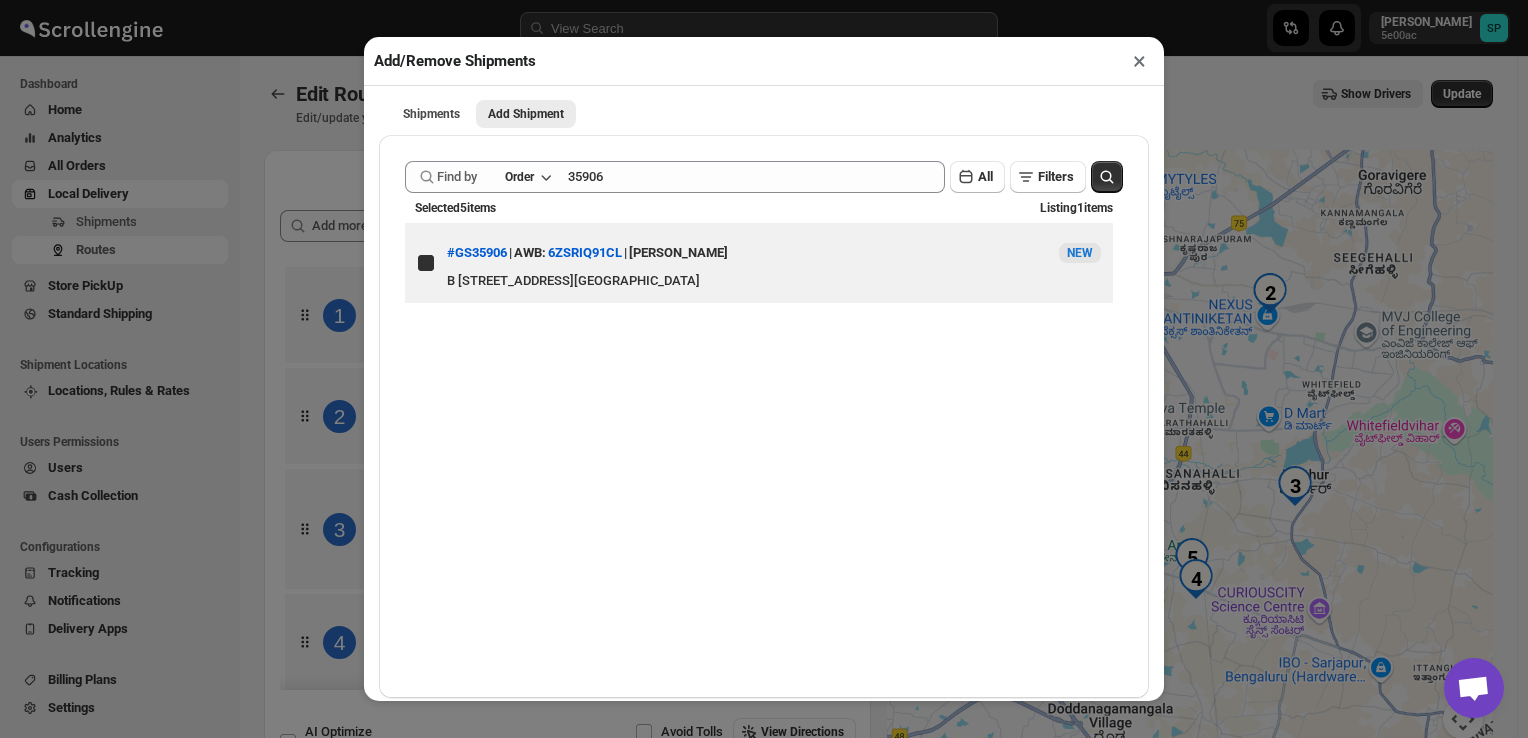 checkbox on "true" 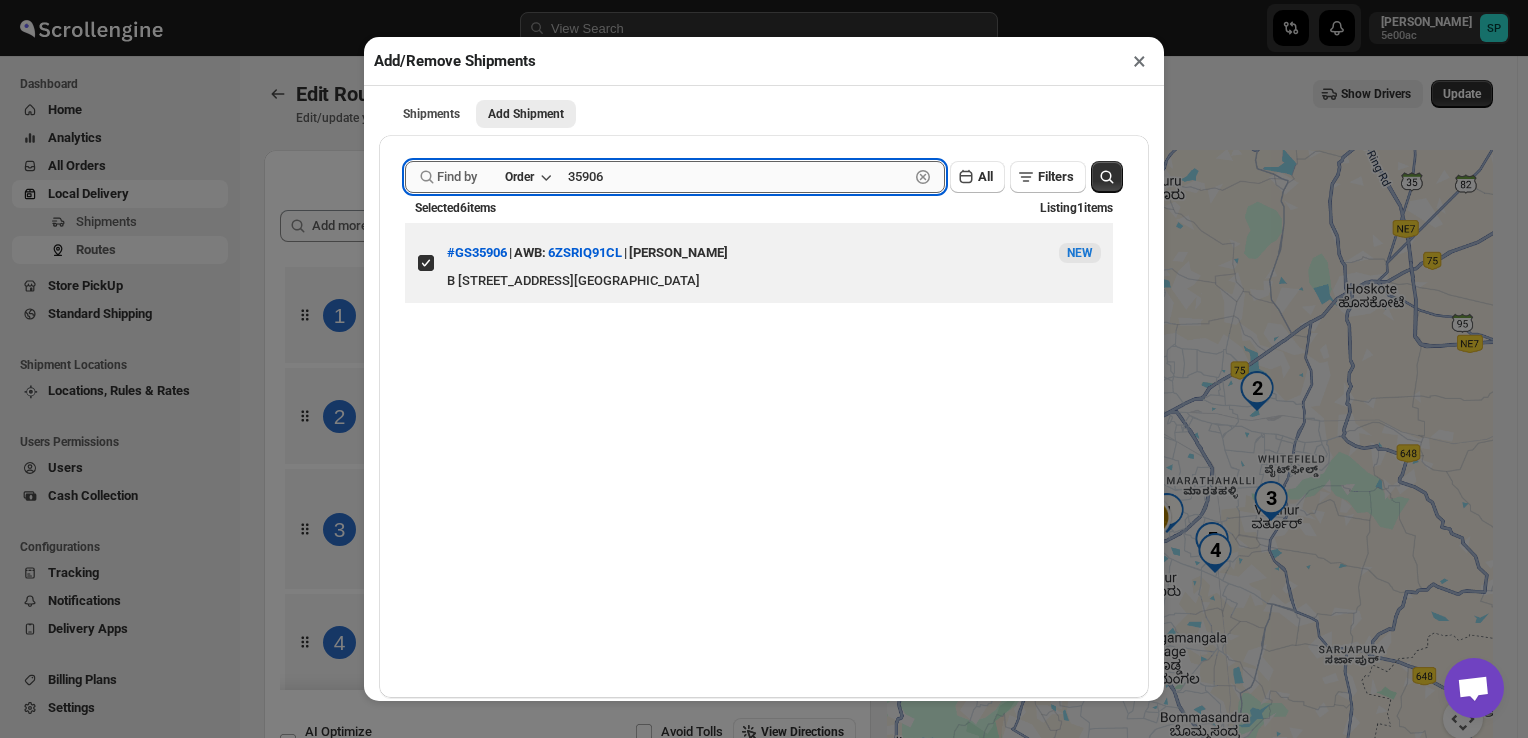 click on "35906" at bounding box center (738, 177) 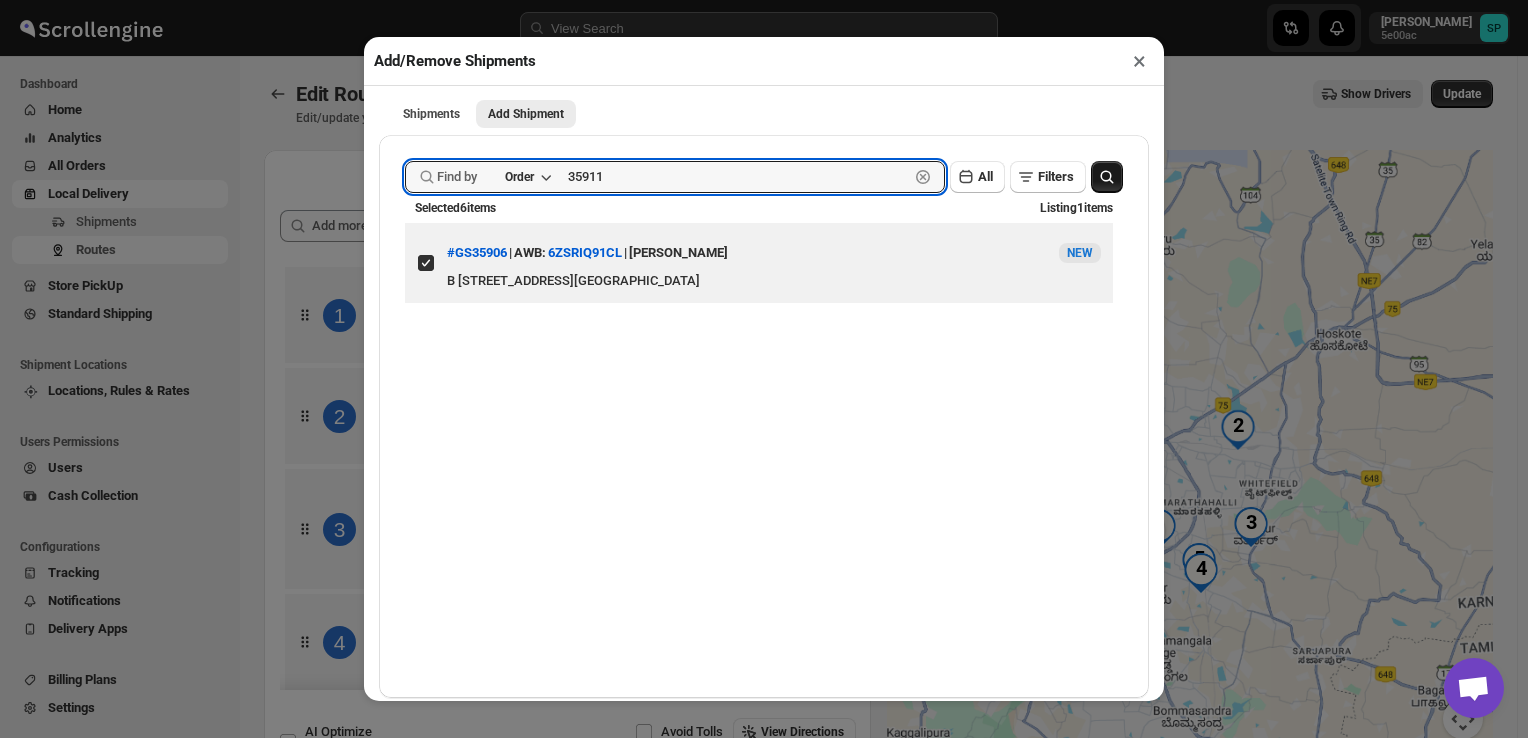 type on "35911" 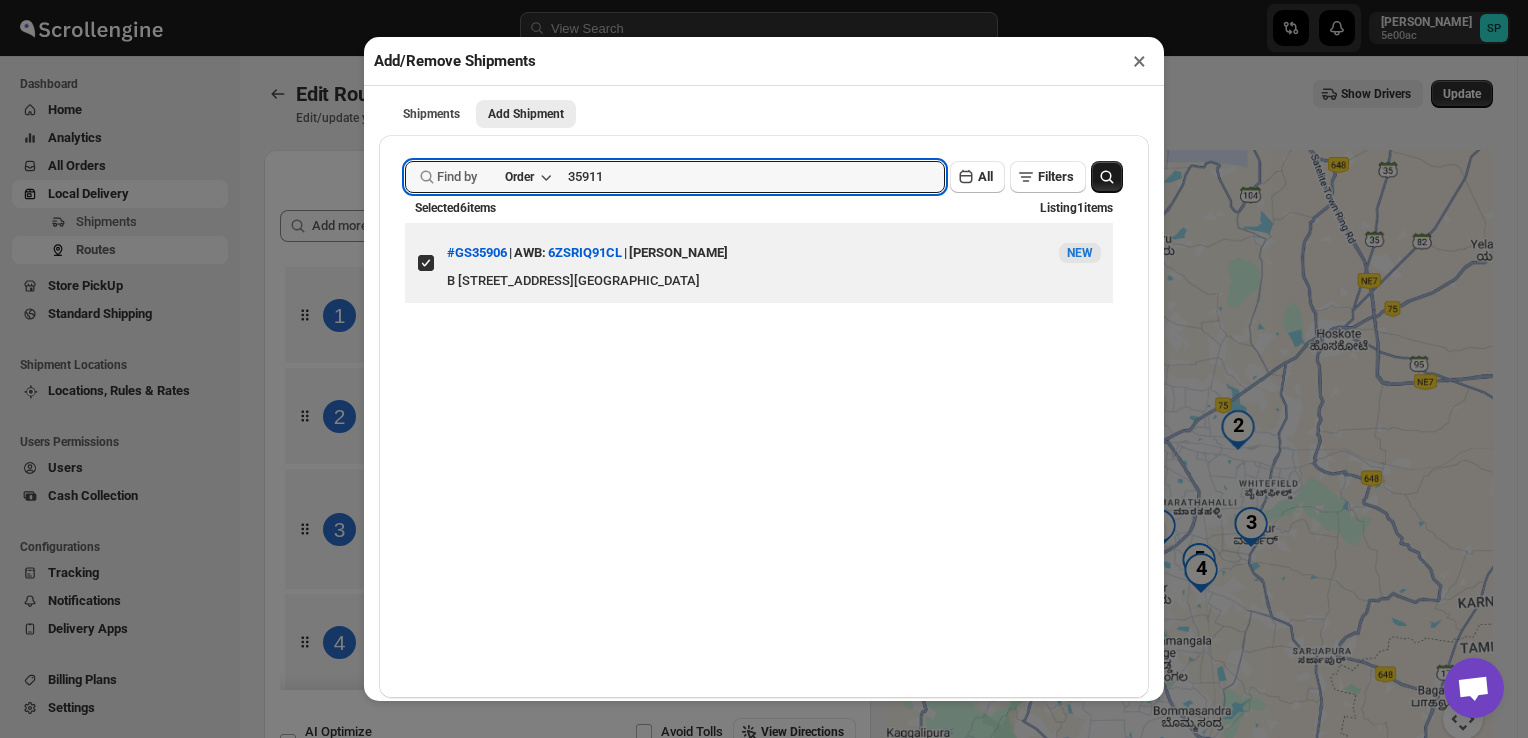 click 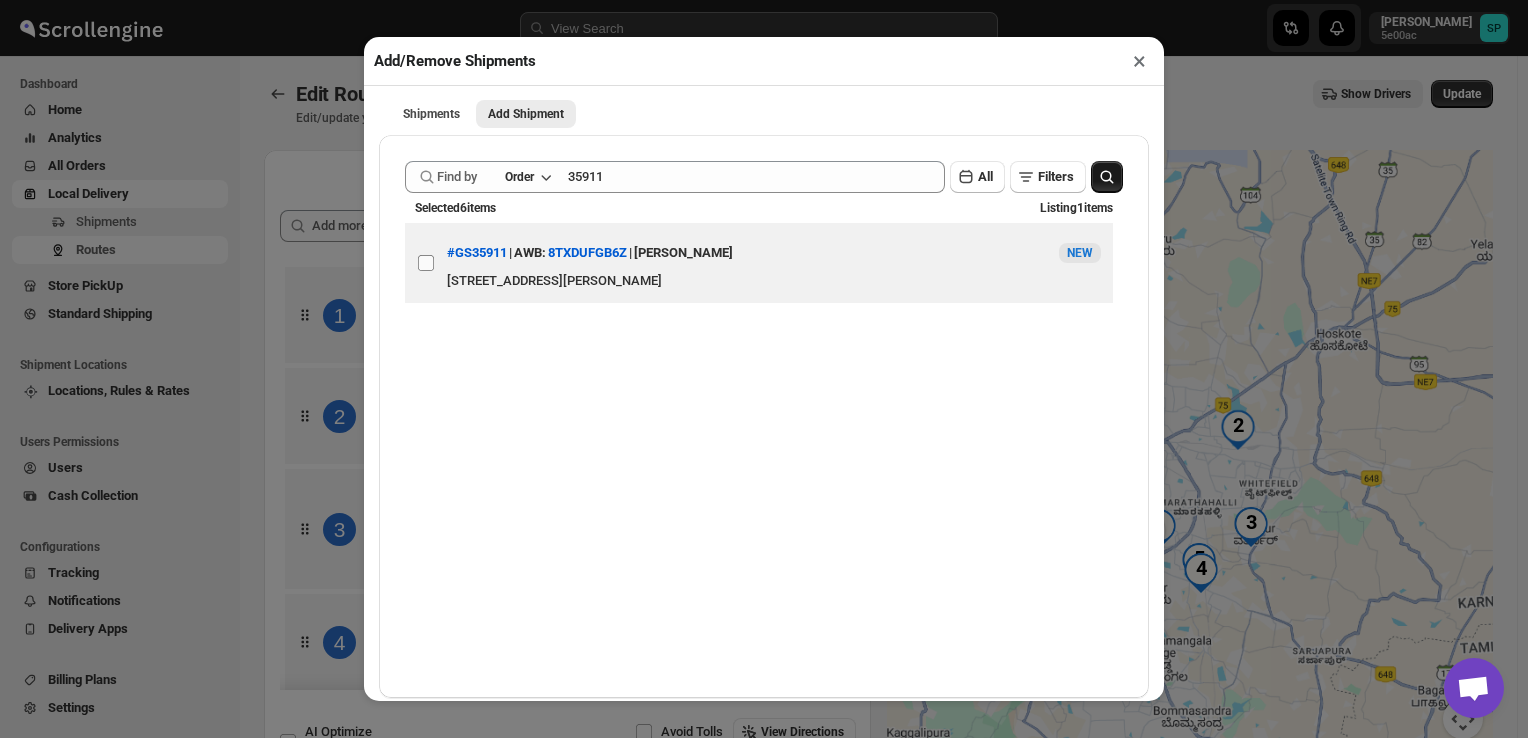 click on "View details for 686d51fab07747a2d9ffd001" at bounding box center (426, 263) 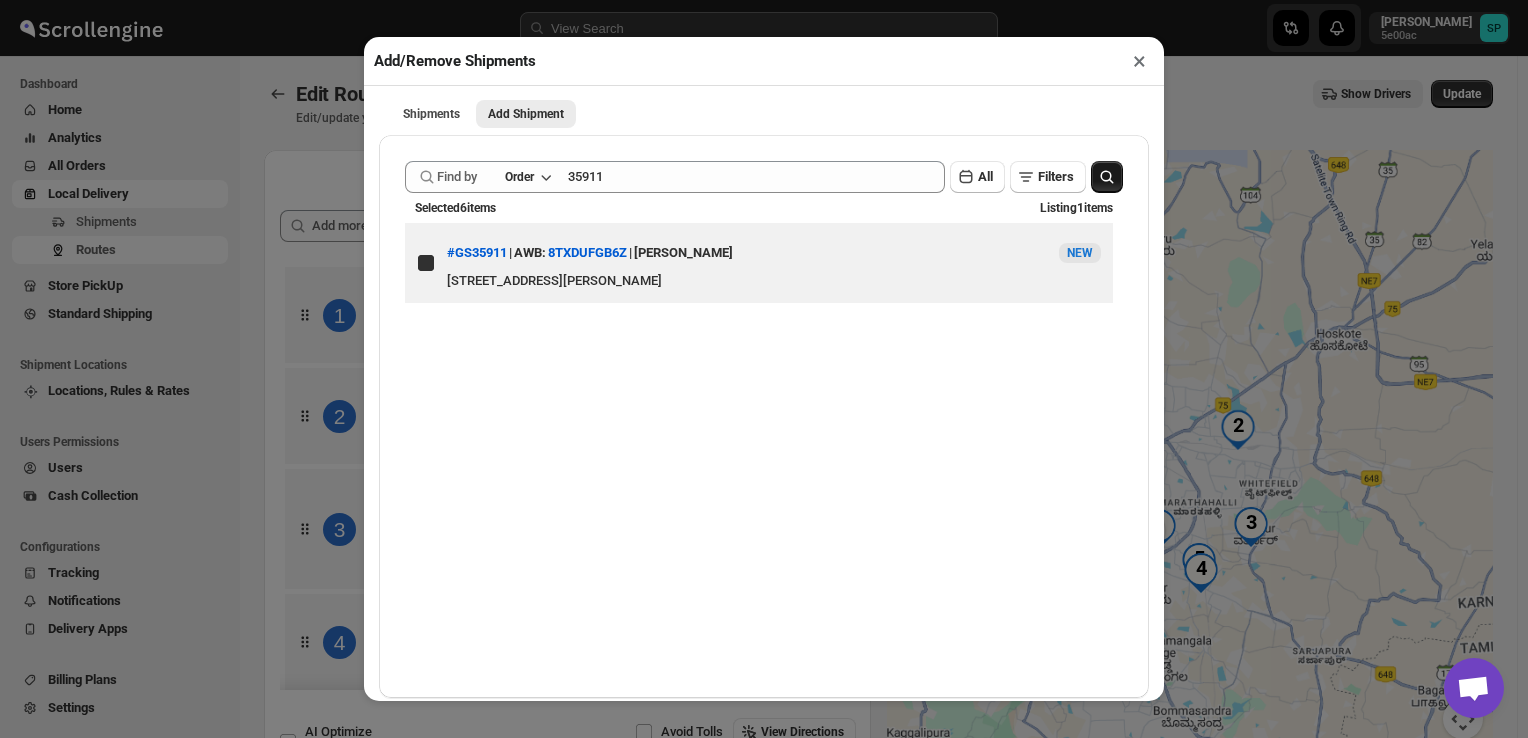 checkbox on "true" 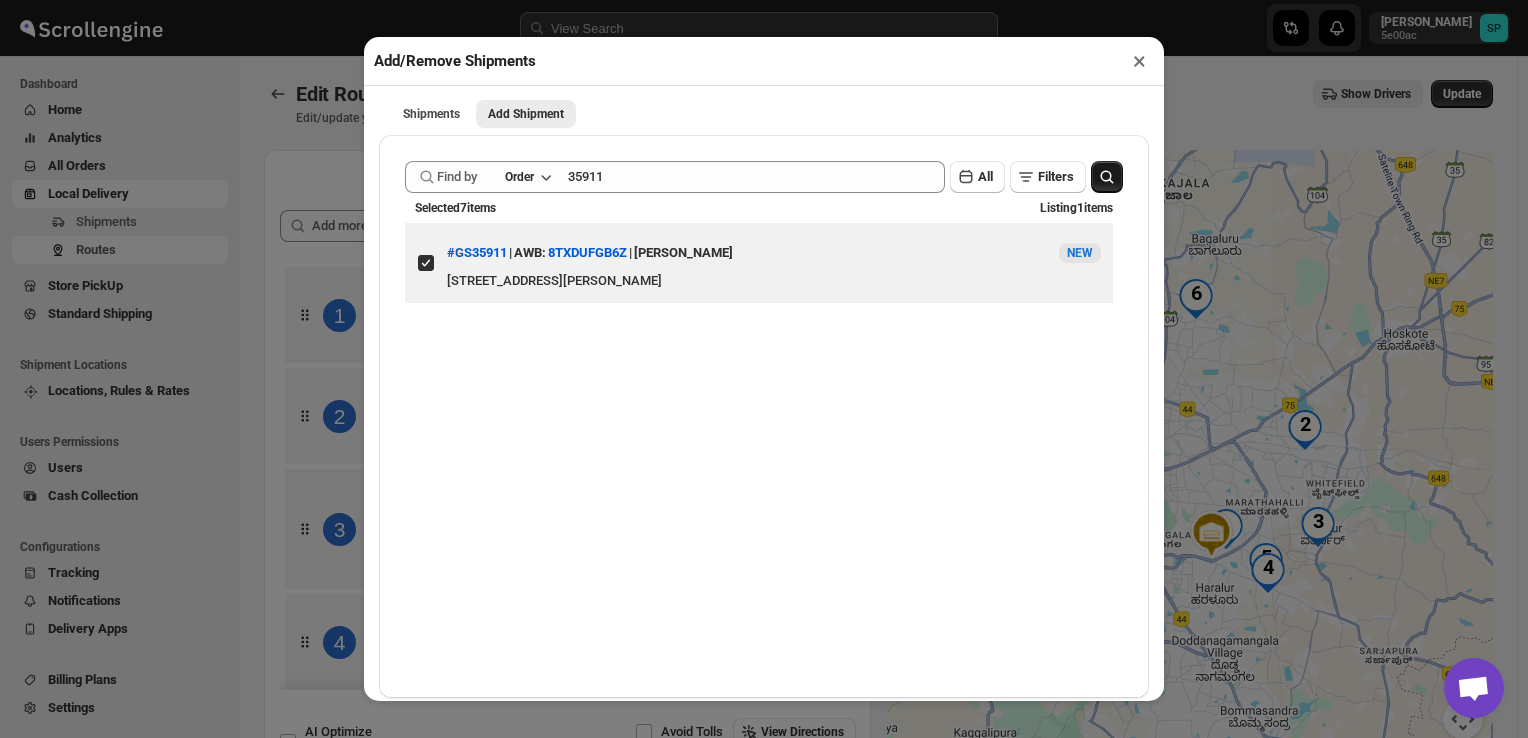 click on "×" at bounding box center [1139, 61] 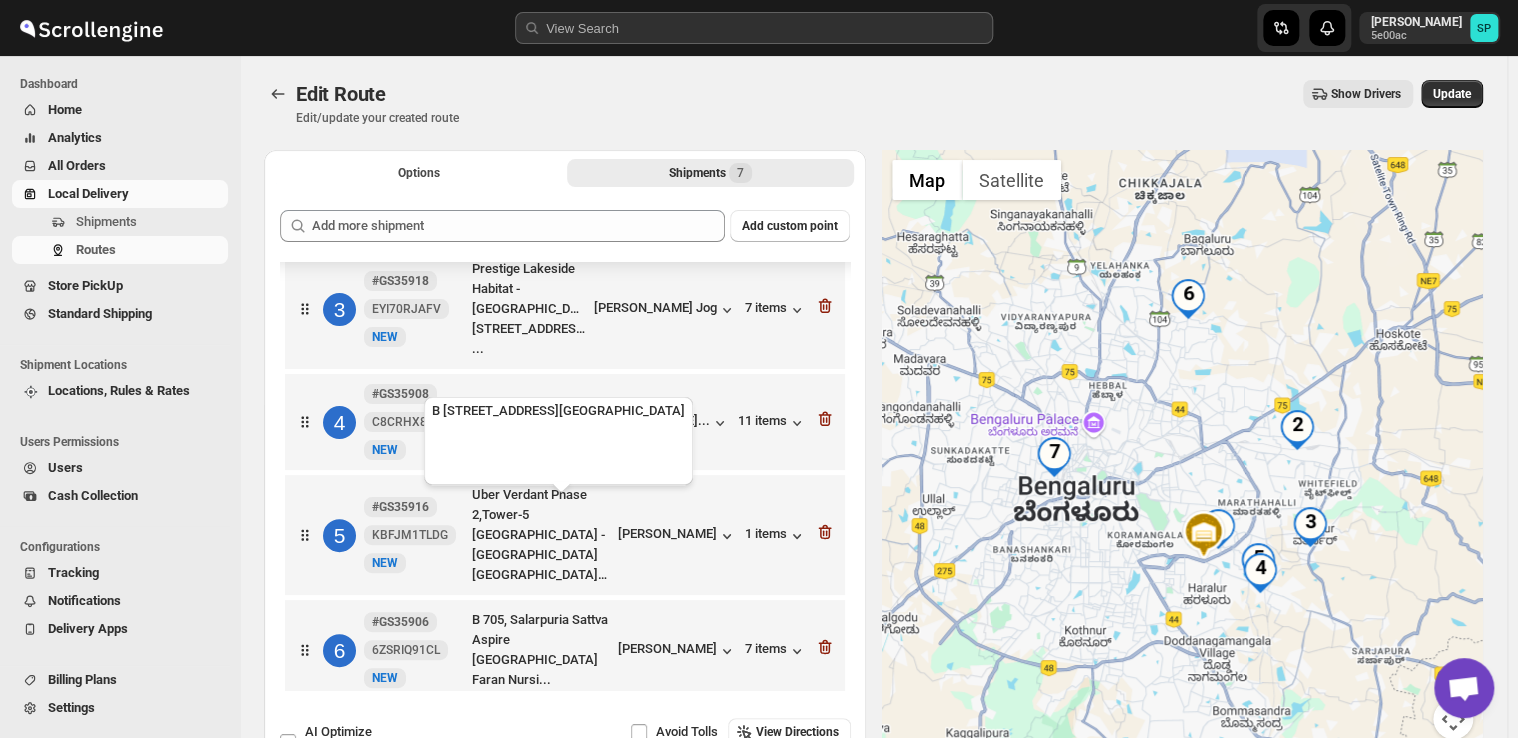 scroll, scrollTop: 368, scrollLeft: 0, axis: vertical 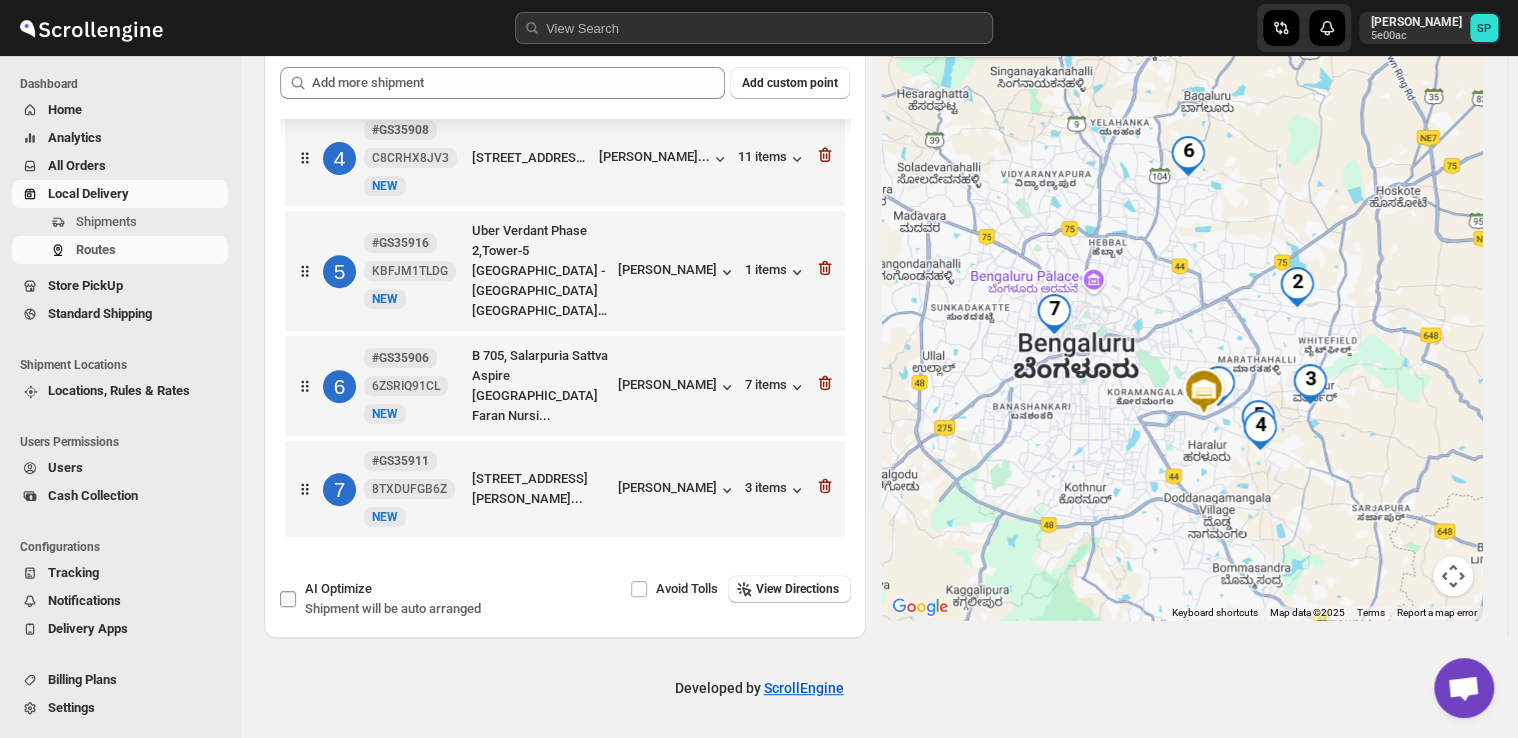 click on "AI Optimize   Shipment will be auto arranged" at bounding box center (288, 599) 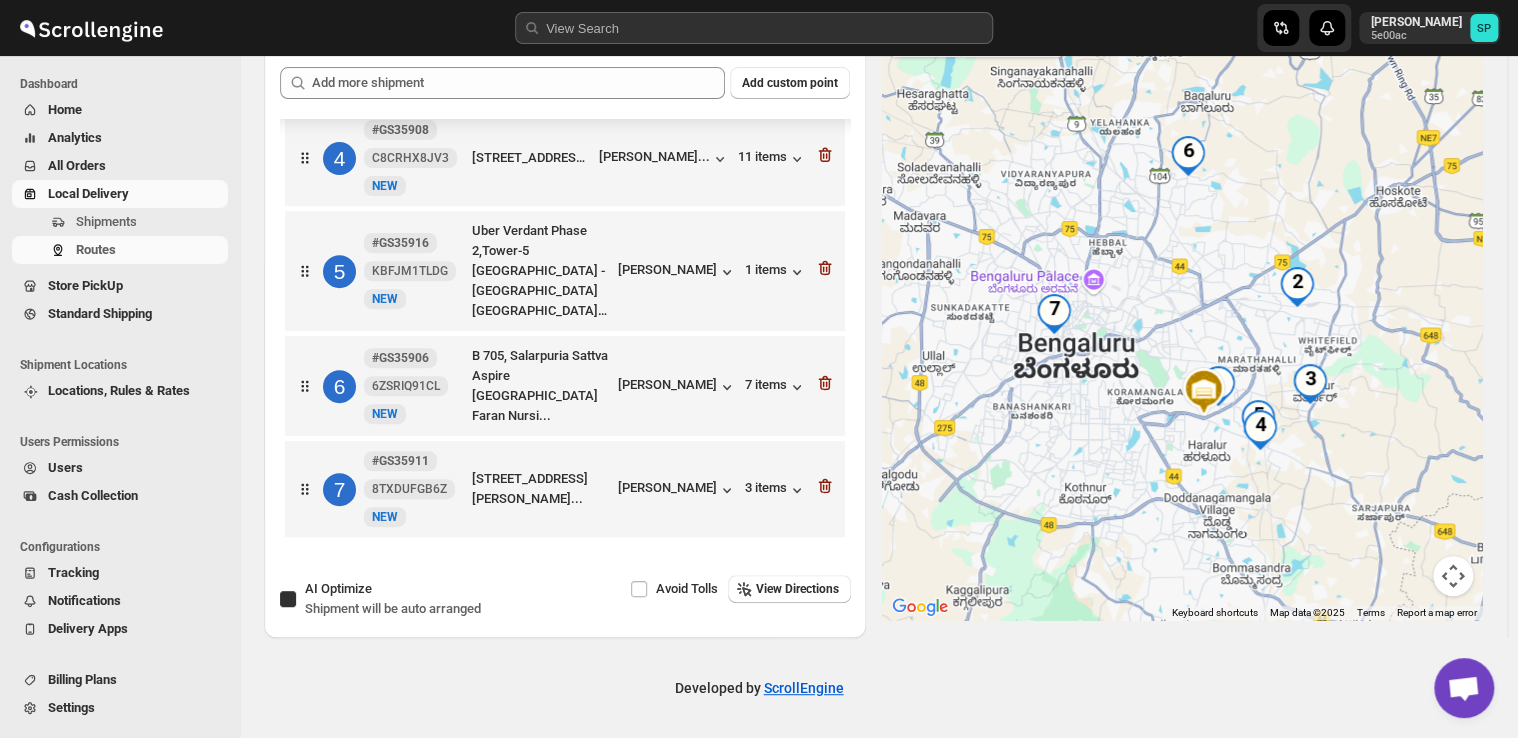 checkbox on "true" 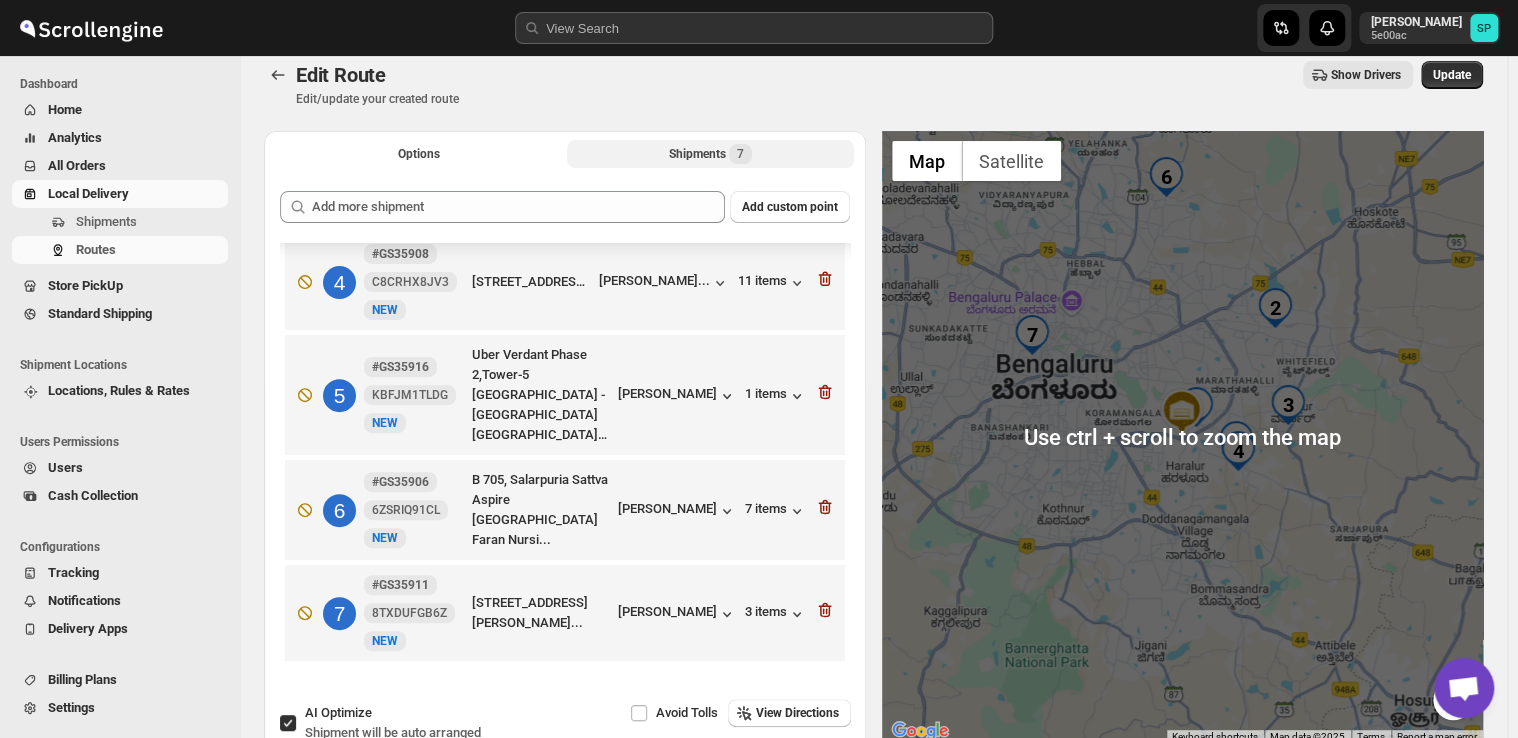 scroll, scrollTop: 0, scrollLeft: 0, axis: both 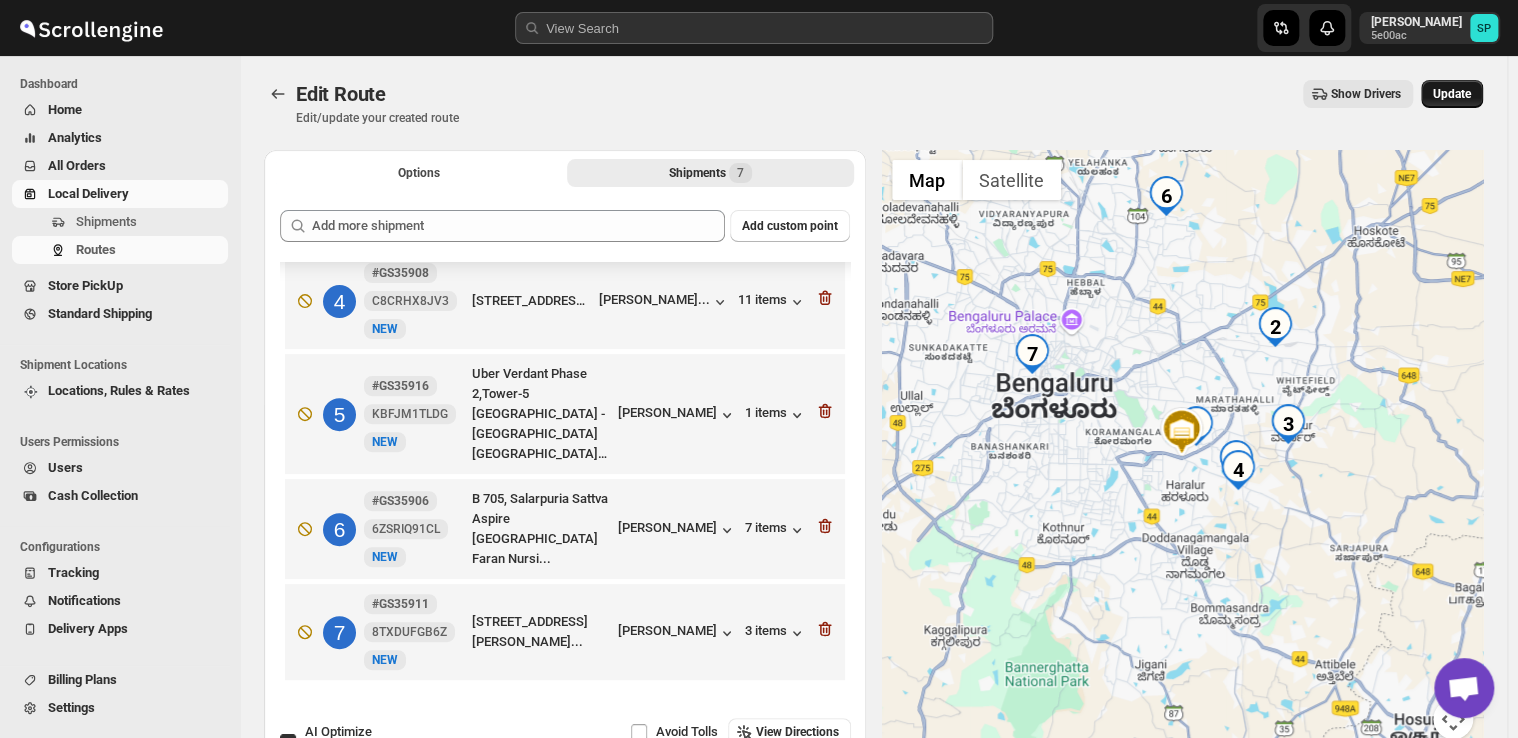 click on "Update" at bounding box center [1452, 94] 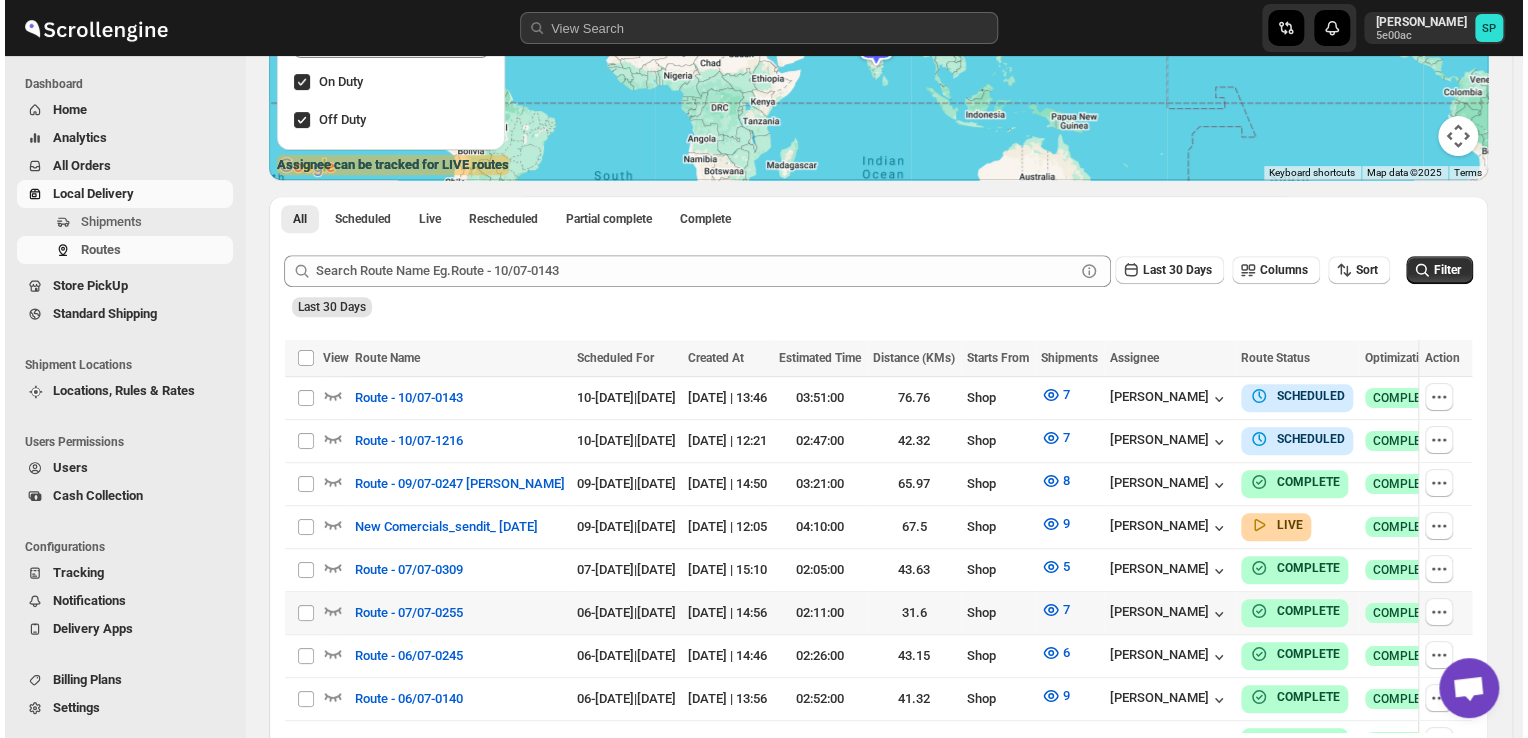 scroll, scrollTop: 400, scrollLeft: 0, axis: vertical 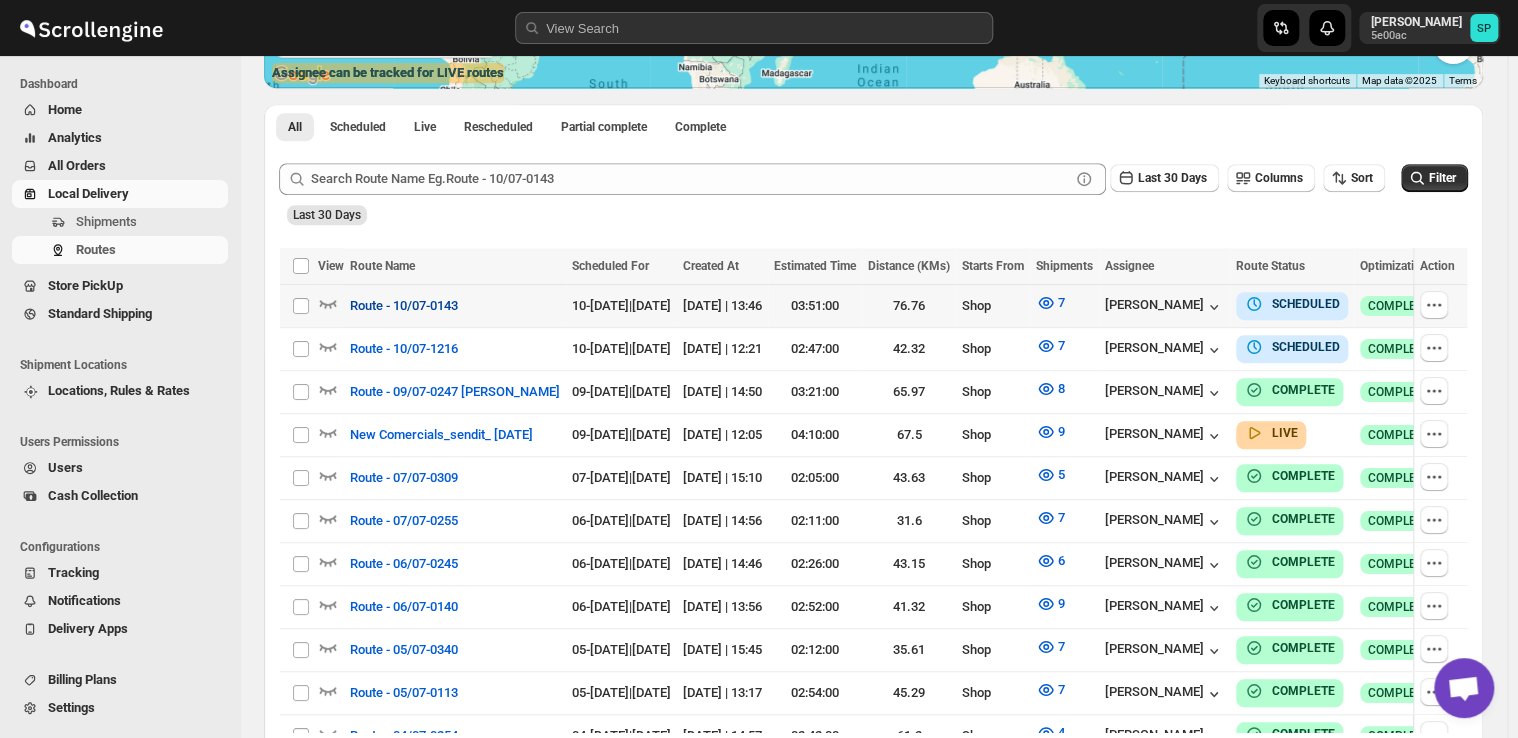 click on "Route - 10/07-0143" at bounding box center [404, 306] 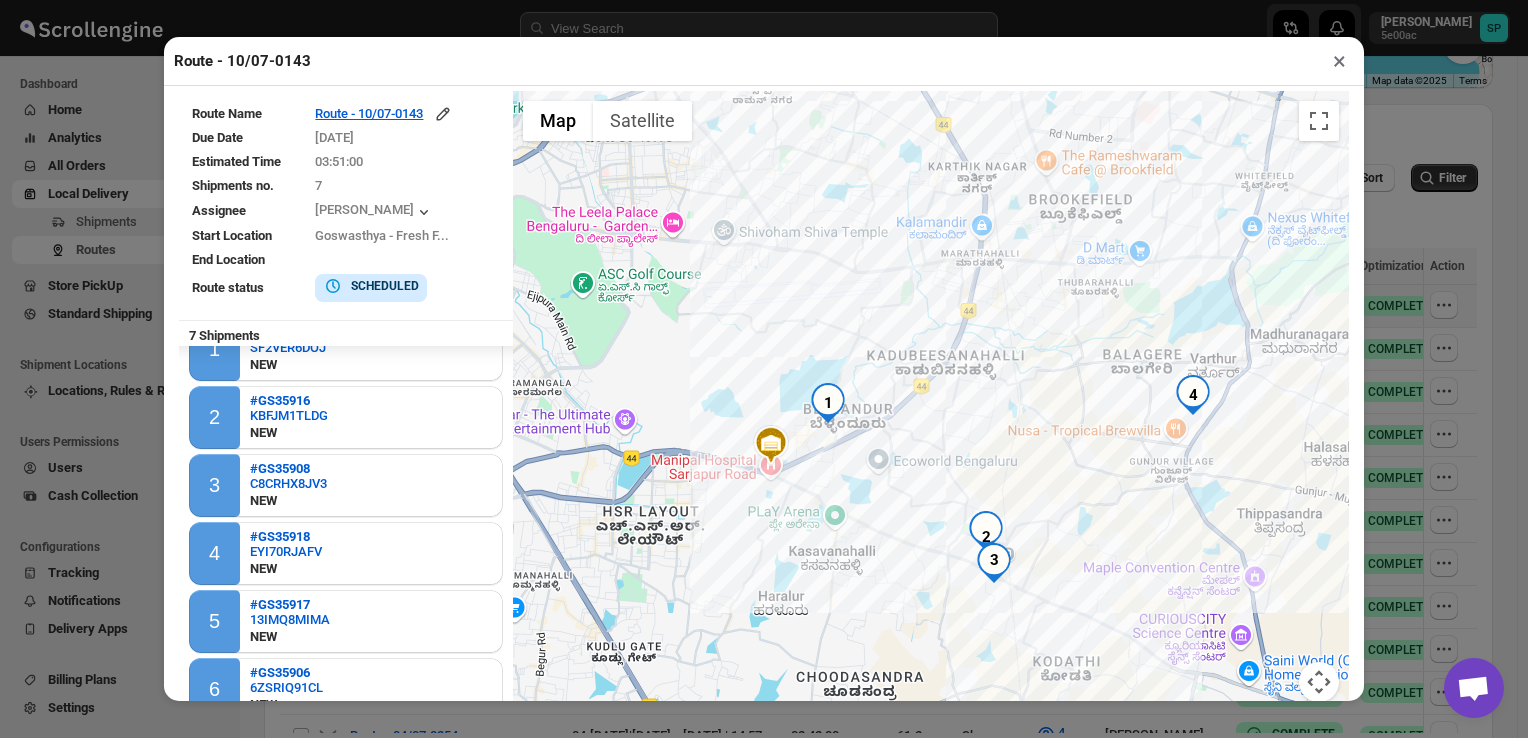 scroll, scrollTop: 0, scrollLeft: 0, axis: both 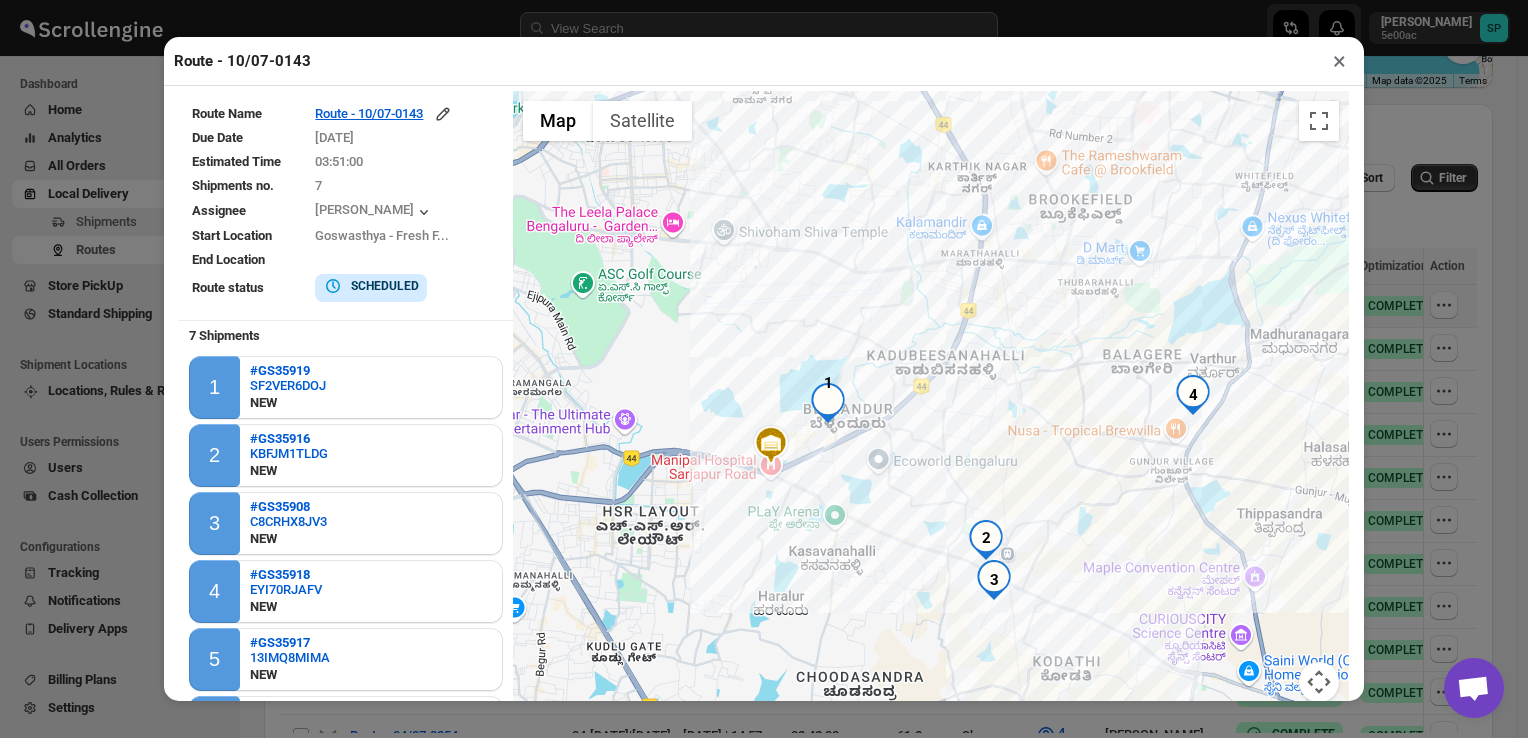 click at bounding box center [828, 403] 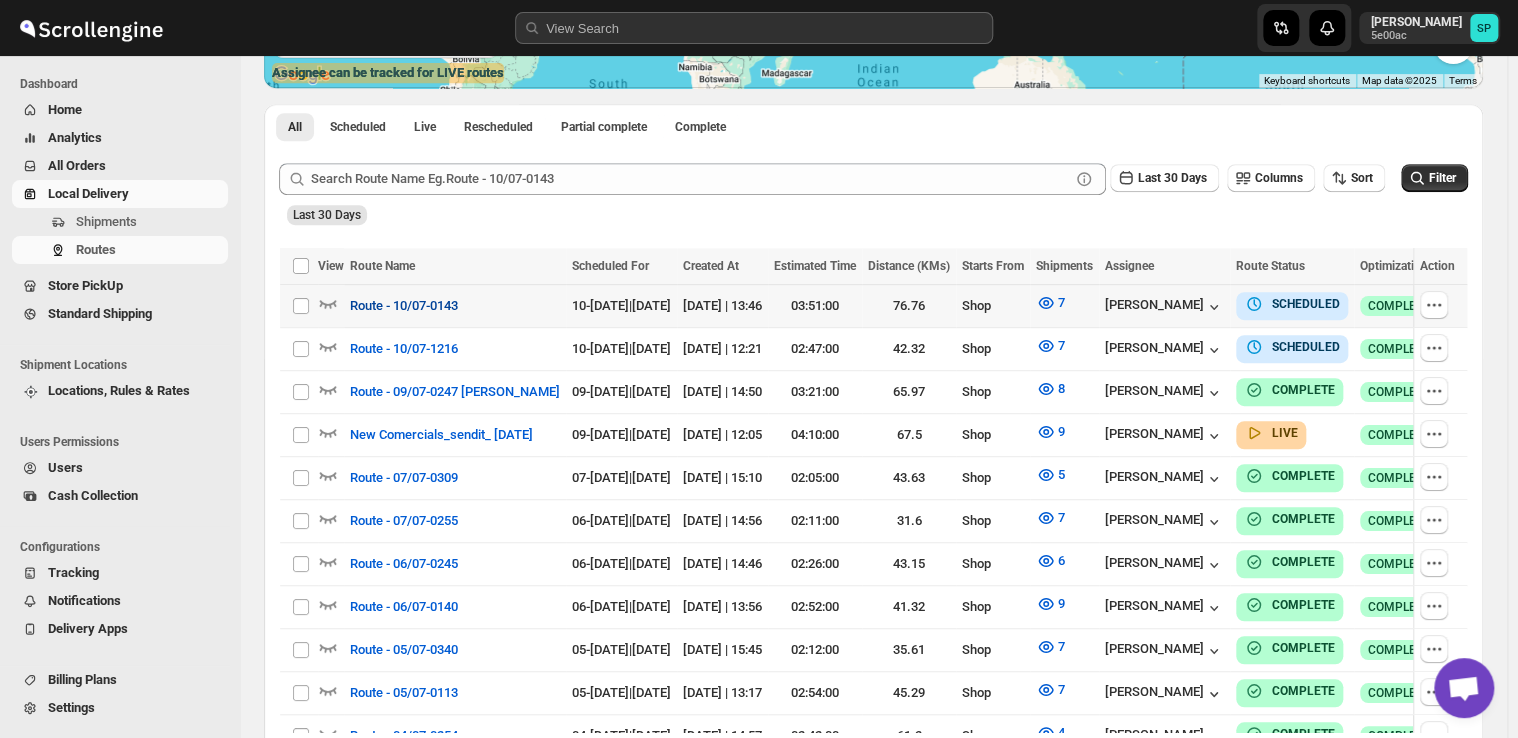 click on "Route - 10/07-0143" at bounding box center (404, 306) 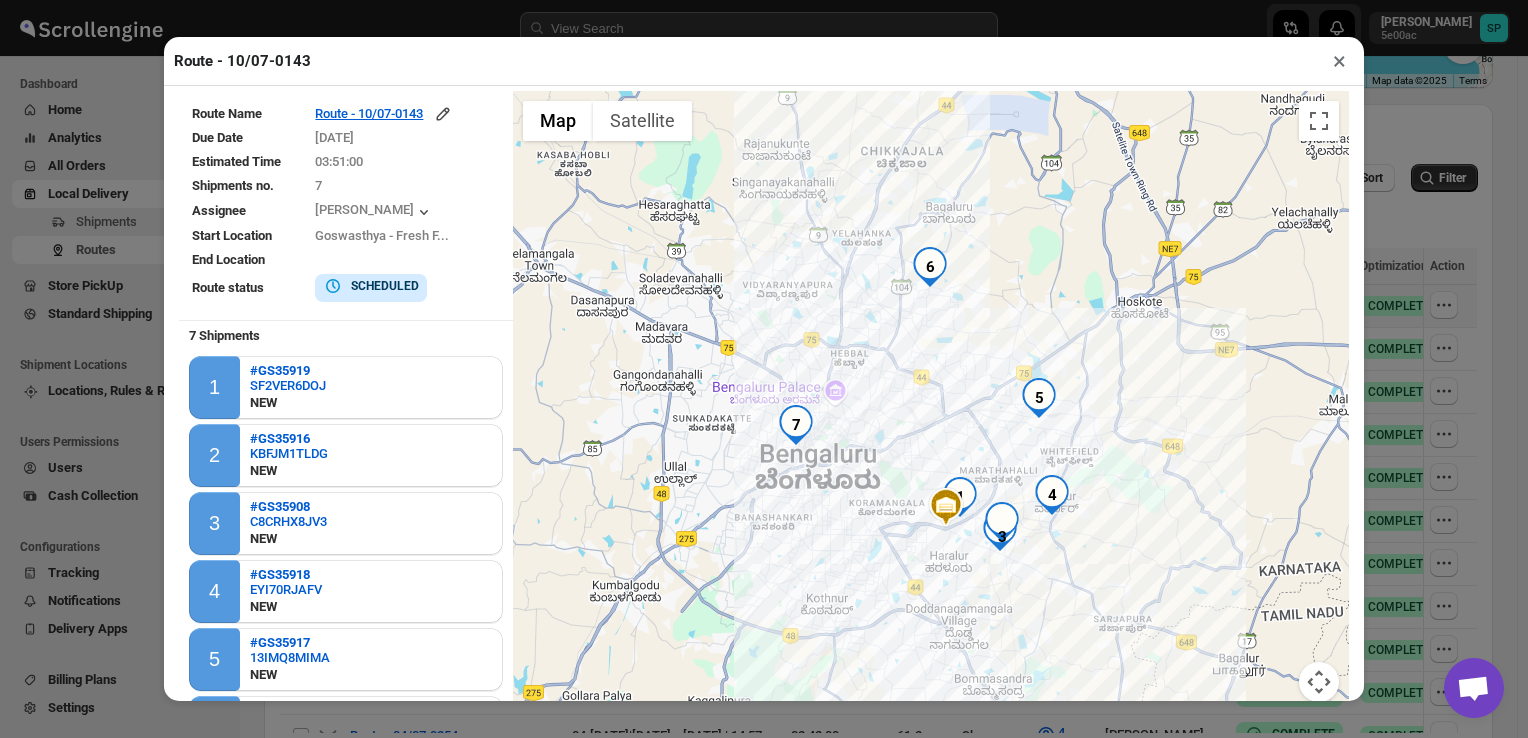scroll, scrollTop: 39, scrollLeft: 0, axis: vertical 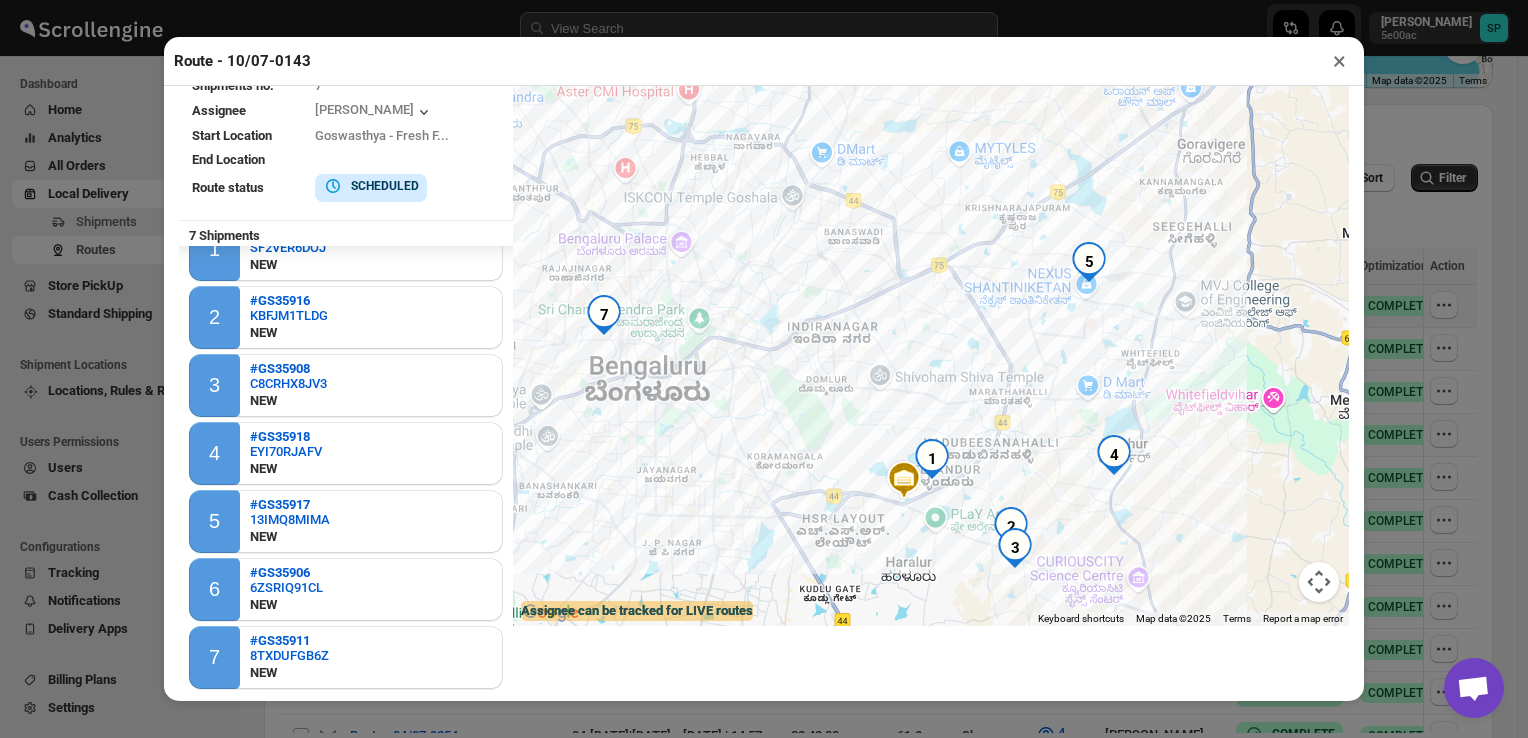 drag, startPoint x: 1040, startPoint y: 192, endPoint x: 1011, endPoint y: 387, distance: 197.14462 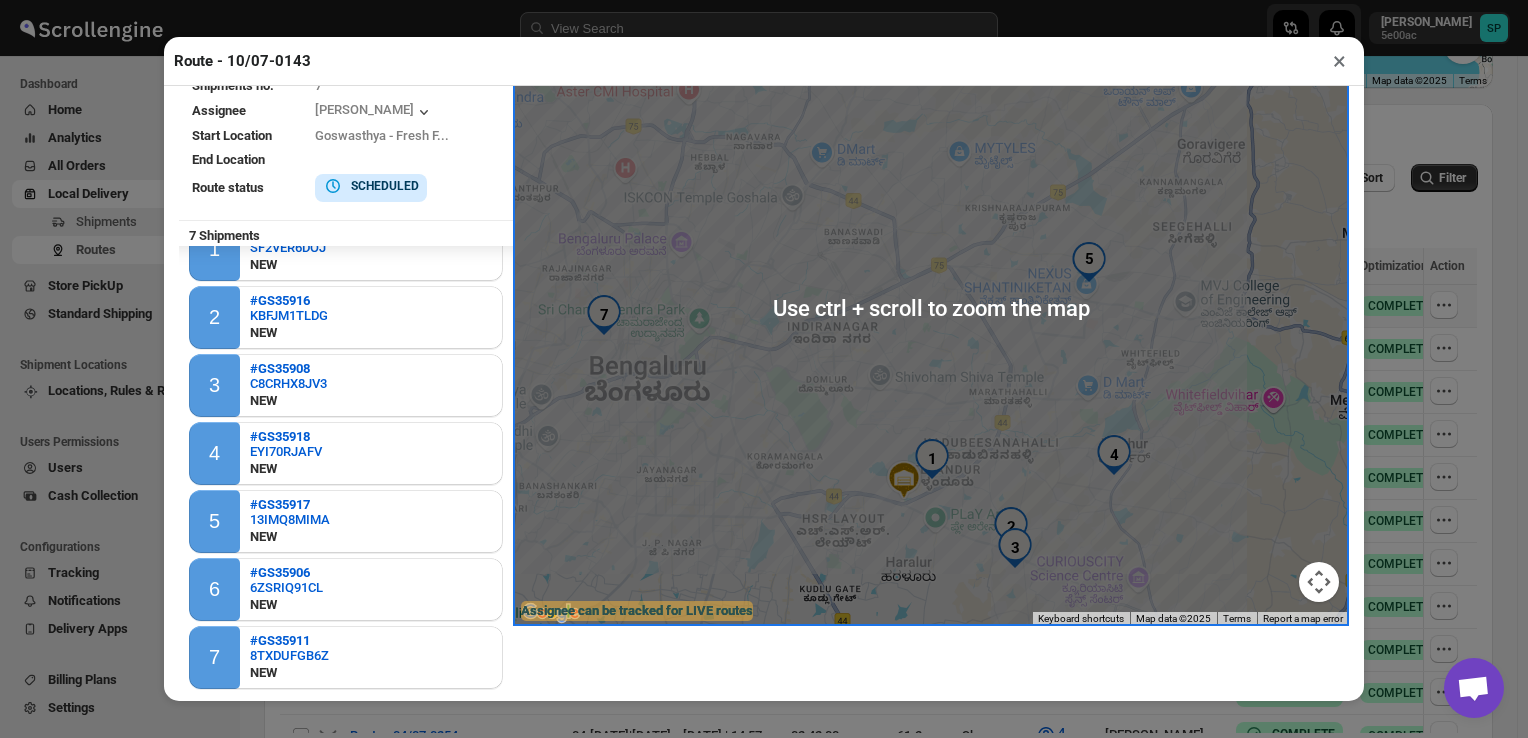 scroll, scrollTop: 115, scrollLeft: 0, axis: vertical 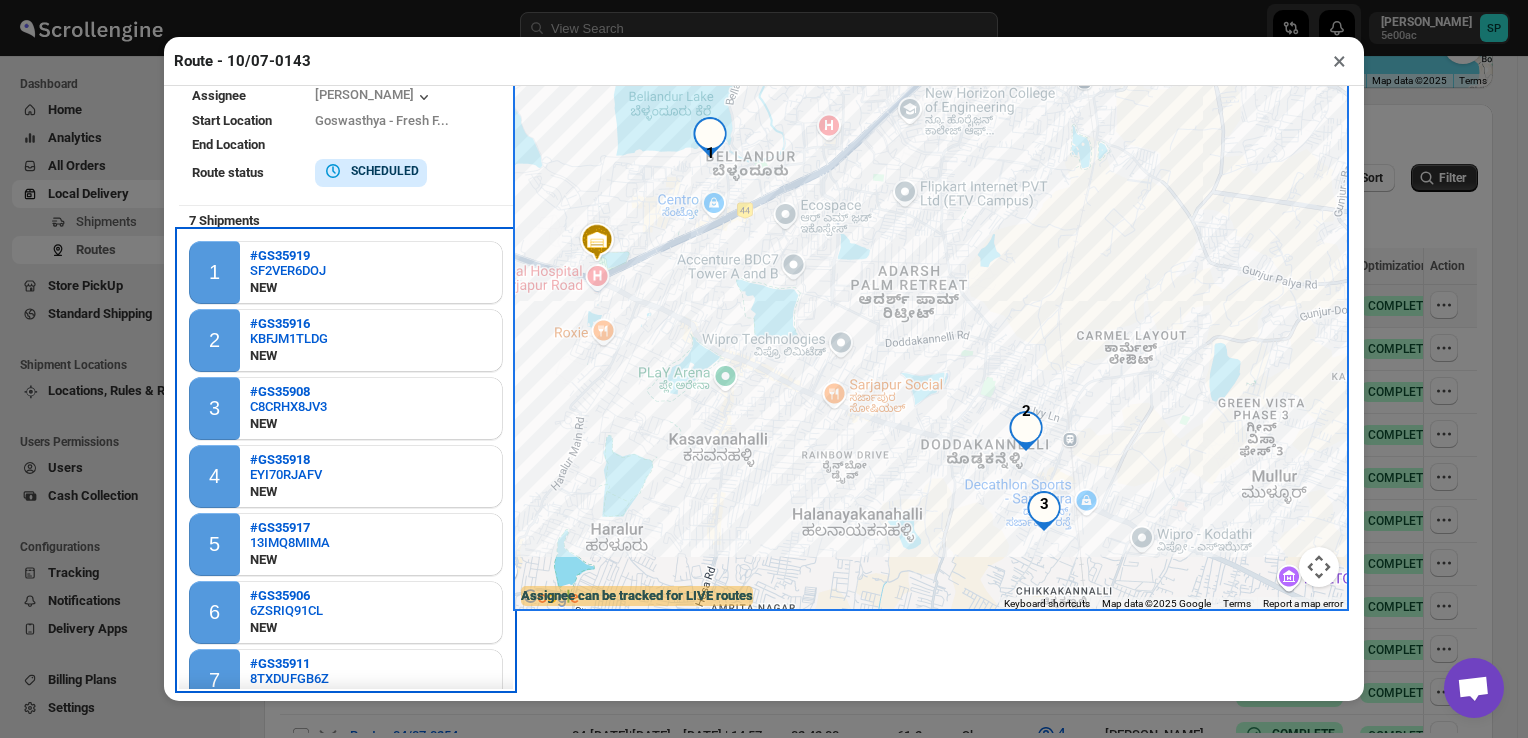 click on "1 #GS35919 SF2VER6DOJ NEW" at bounding box center [346, 272] 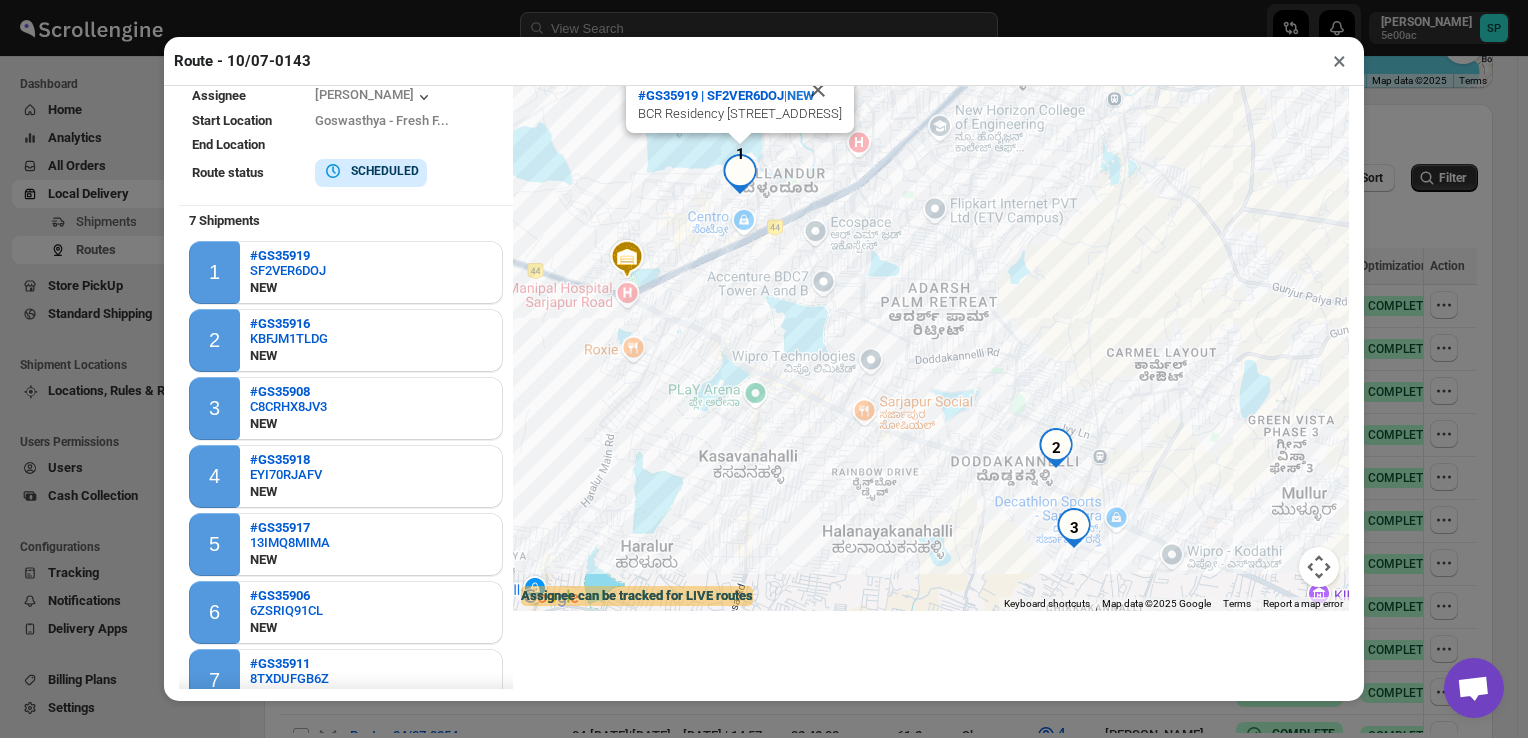 type 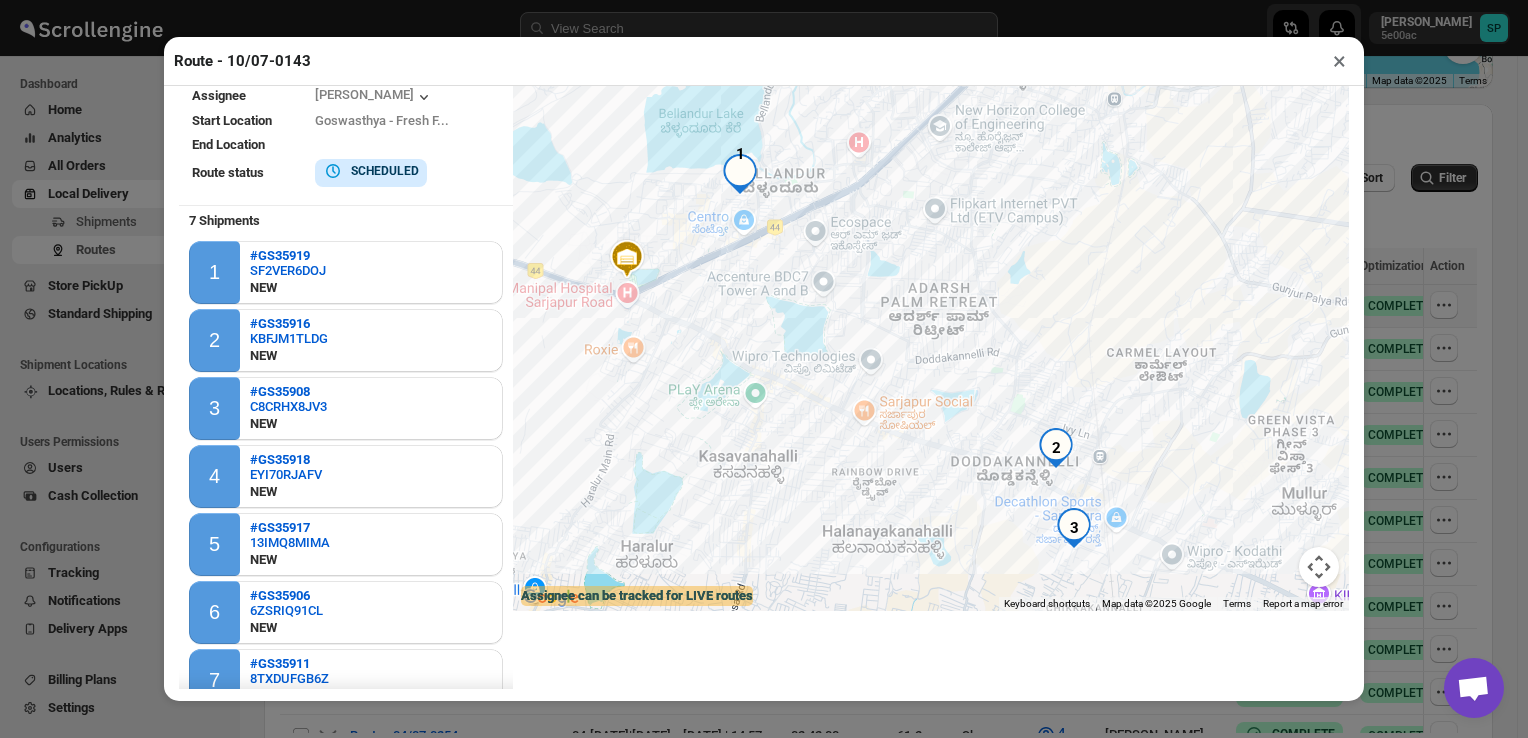 click on "×" at bounding box center [1339, 61] 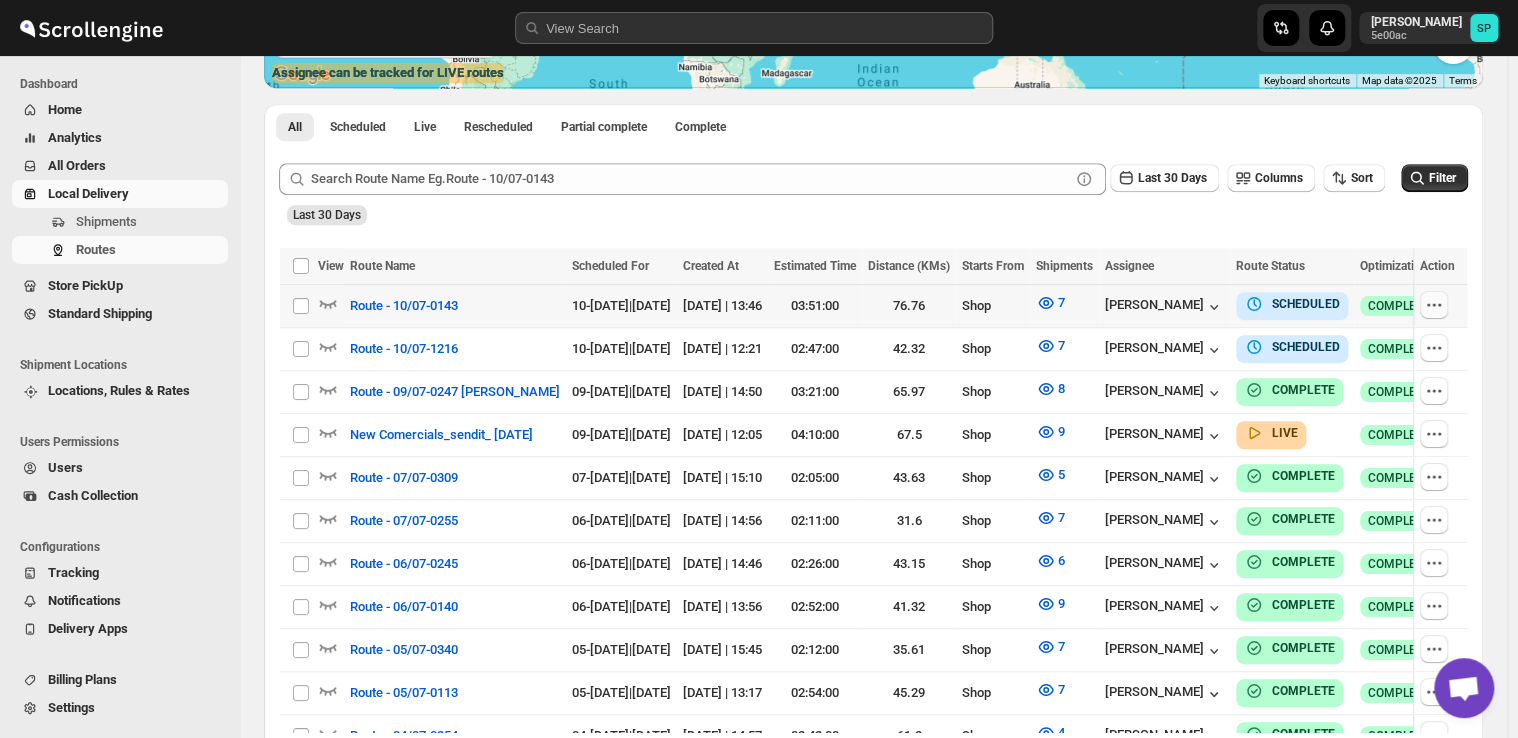click 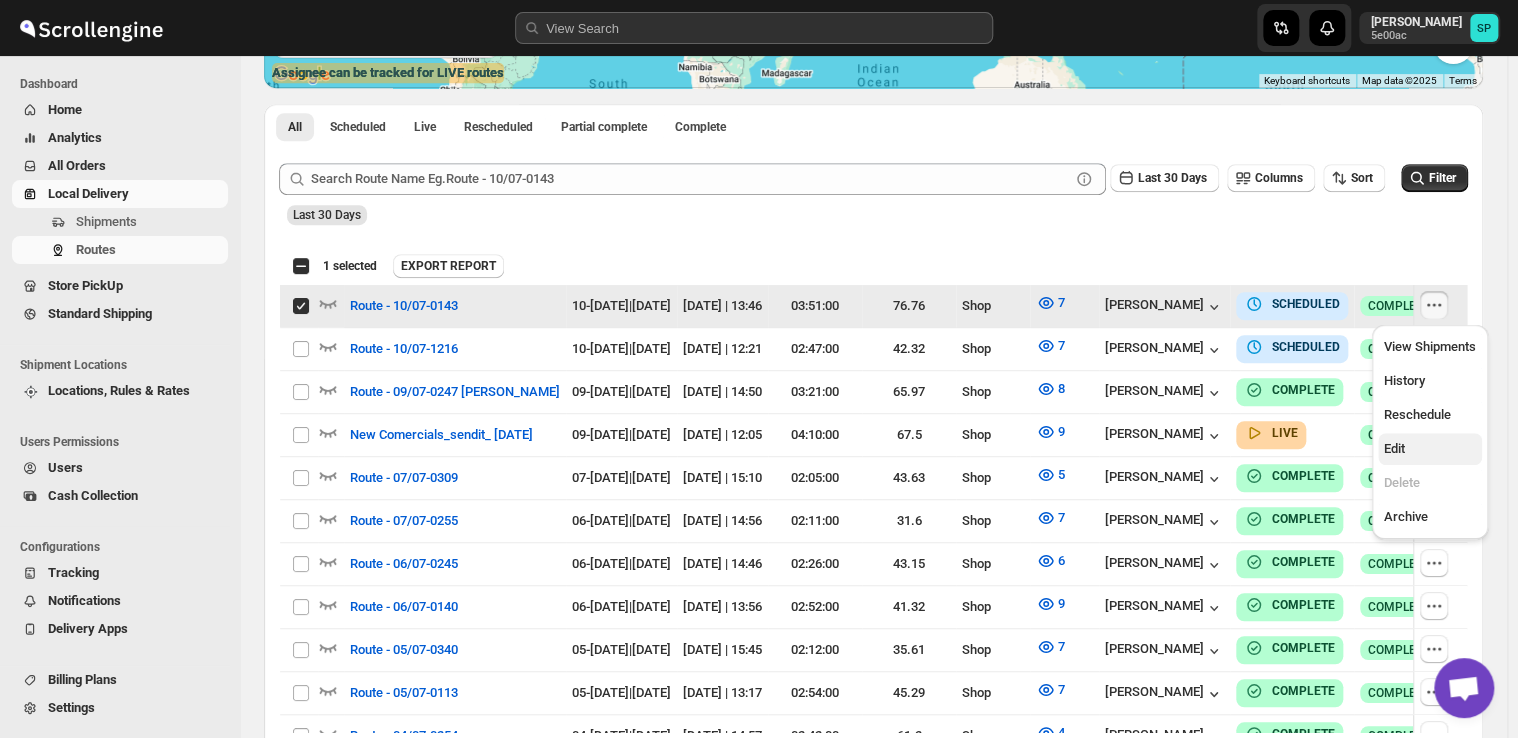 click on "Edit" at bounding box center [1430, 449] 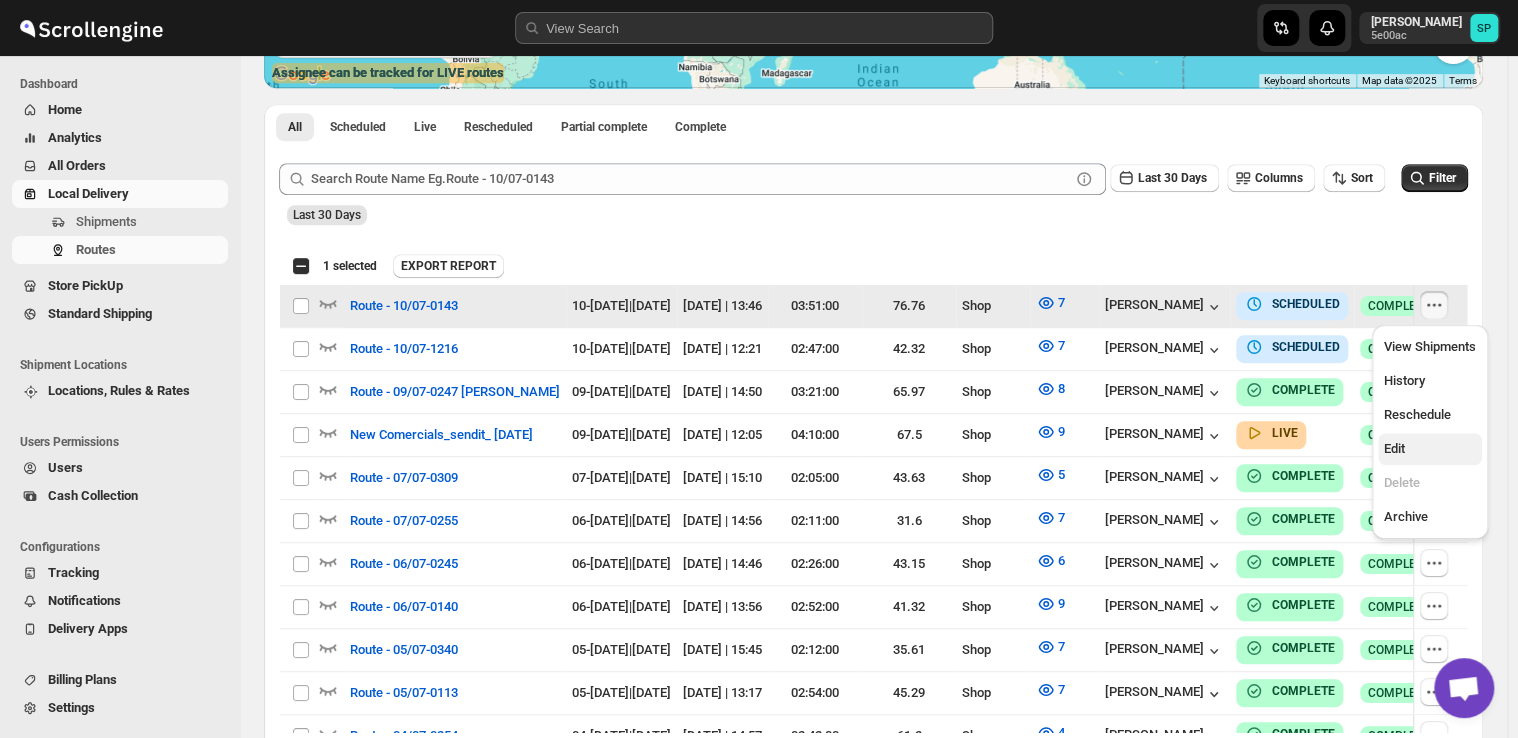 checkbox on "false" 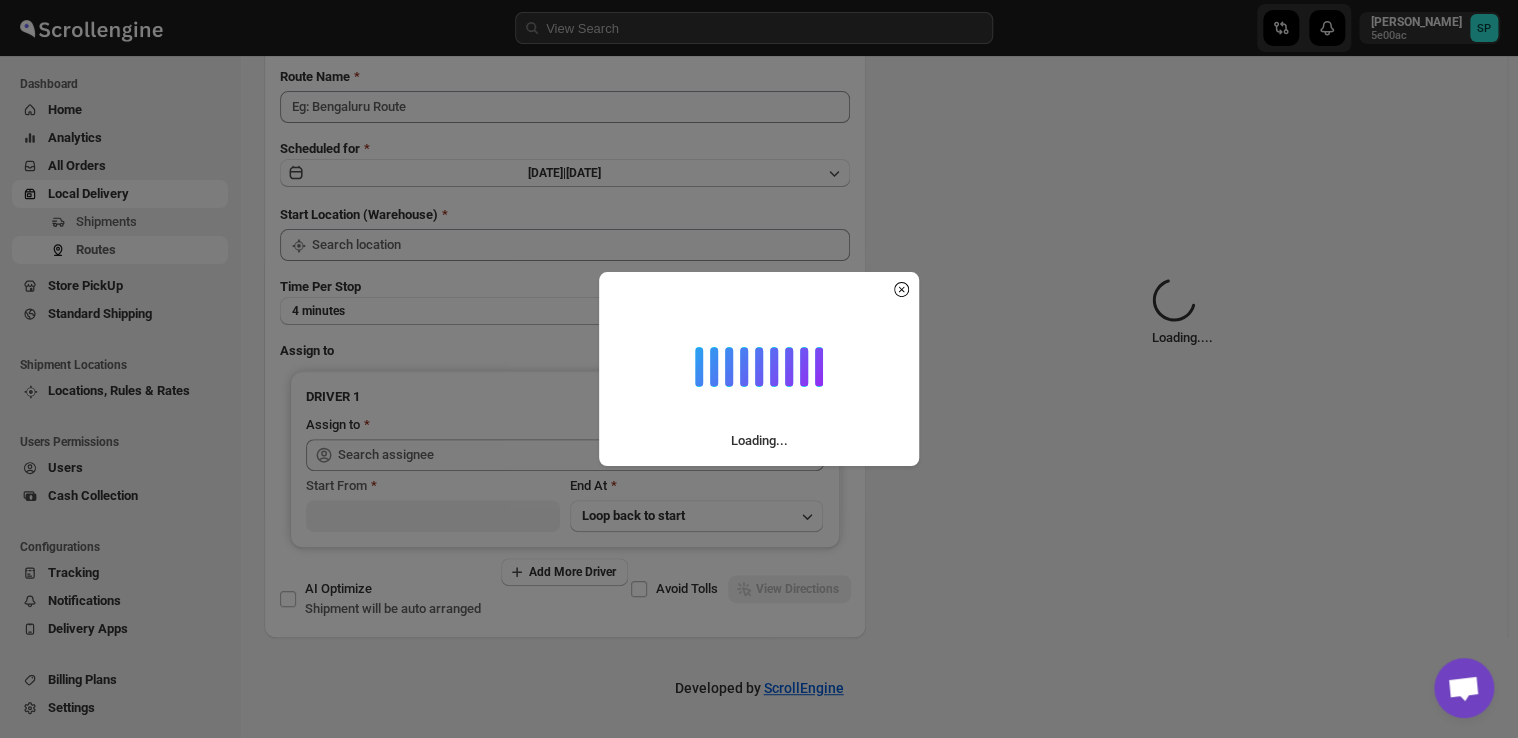 scroll, scrollTop: 0, scrollLeft: 0, axis: both 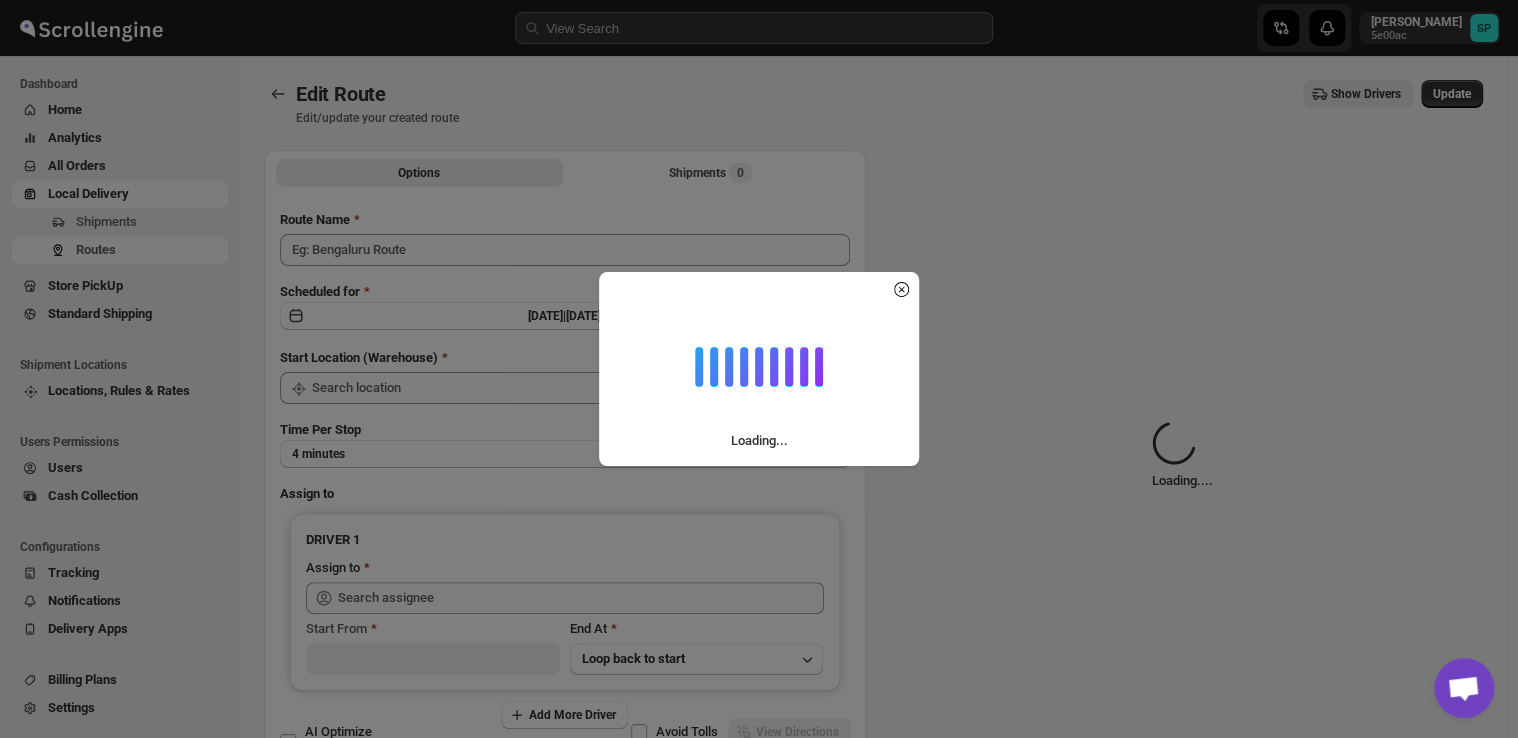 type on "Route - 10/07-0143" 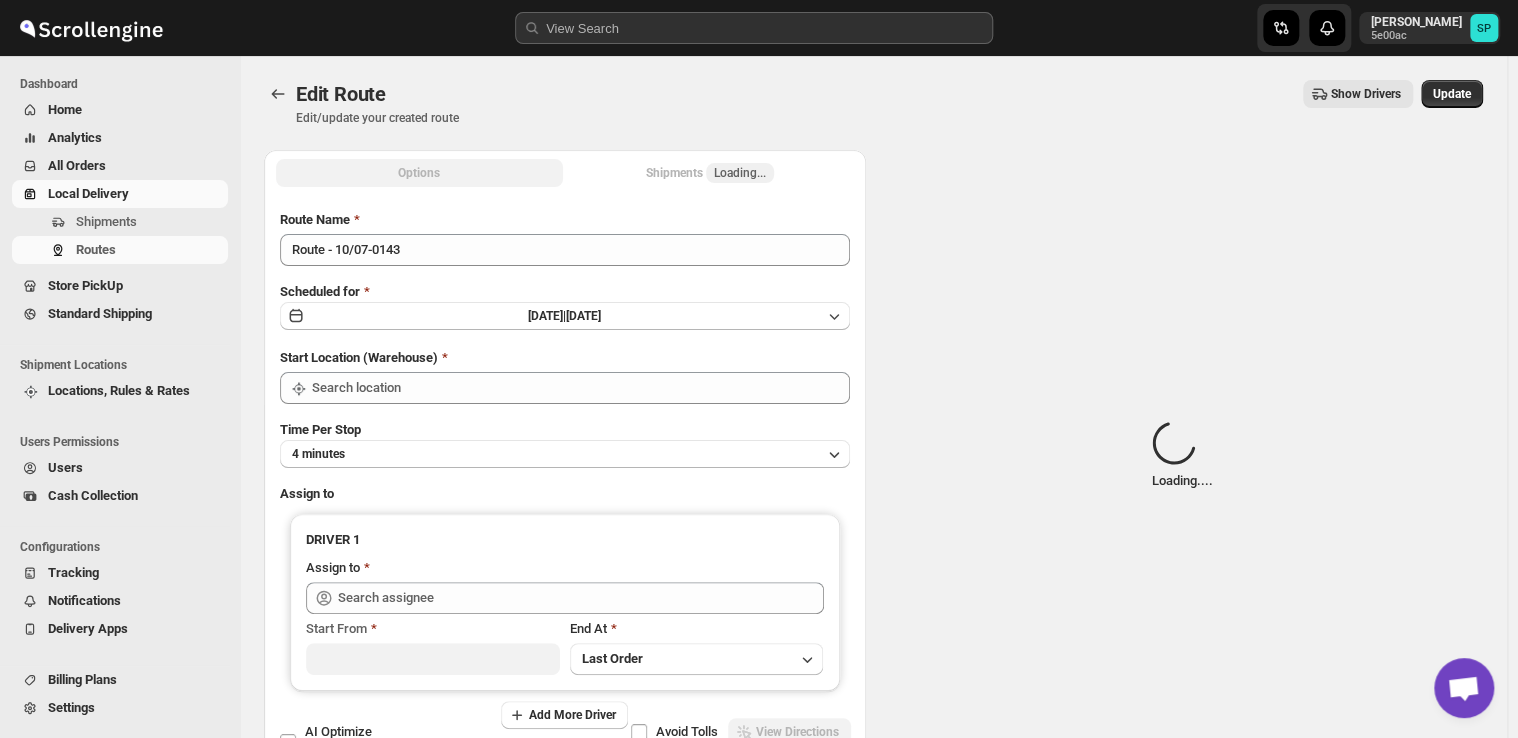 type on "Shop" 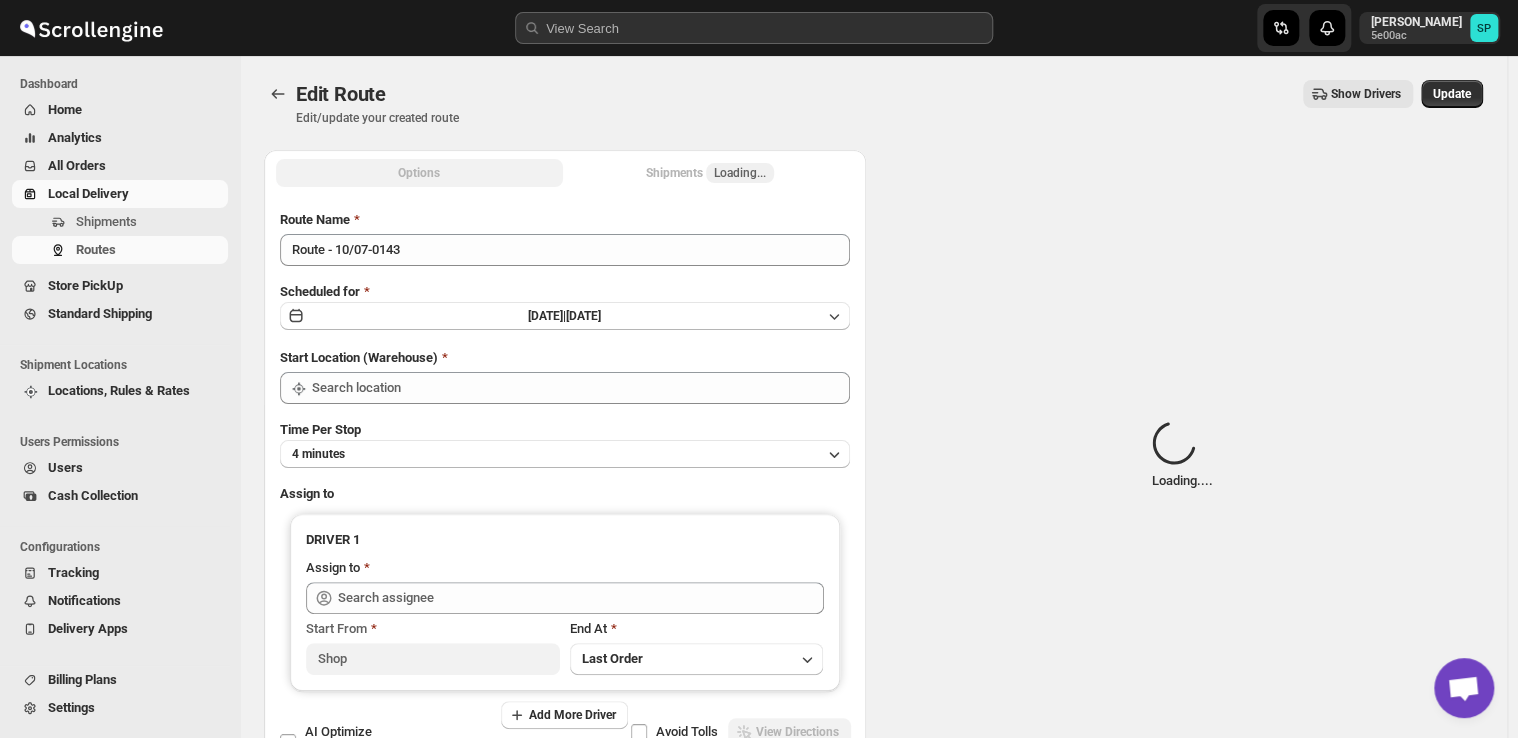 type on "Shop" 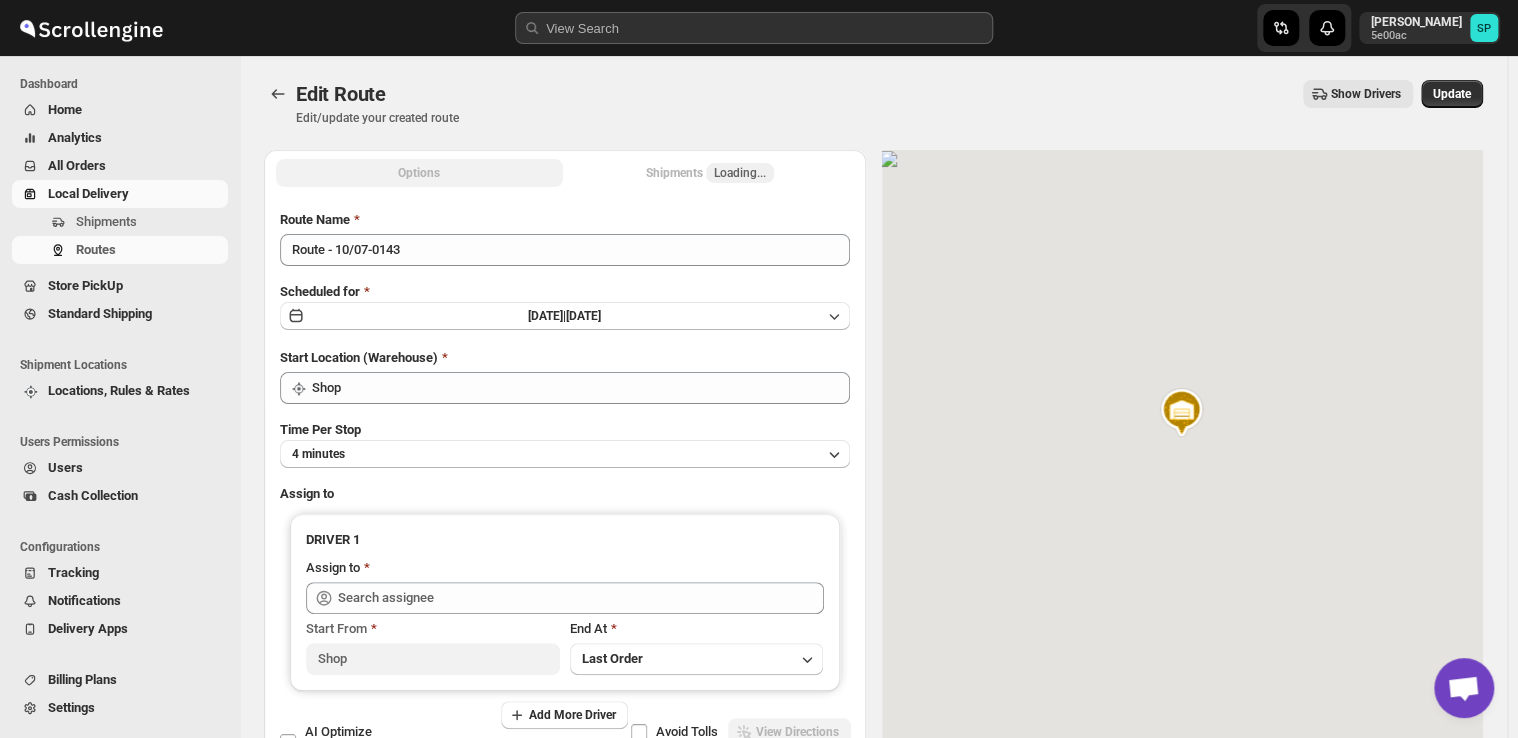 type on "[PERSON_NAME]" 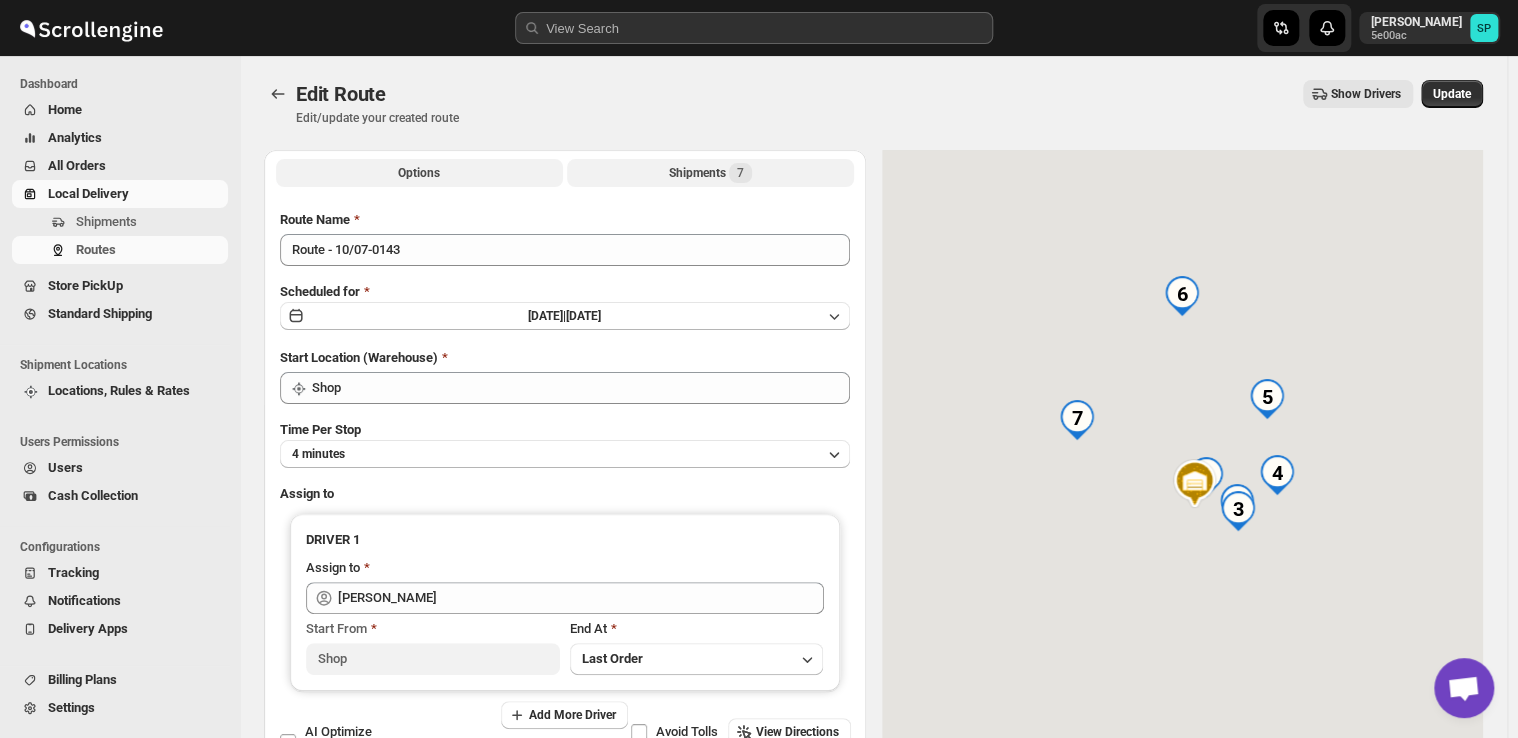 click on "Shipments   7" at bounding box center [710, 173] 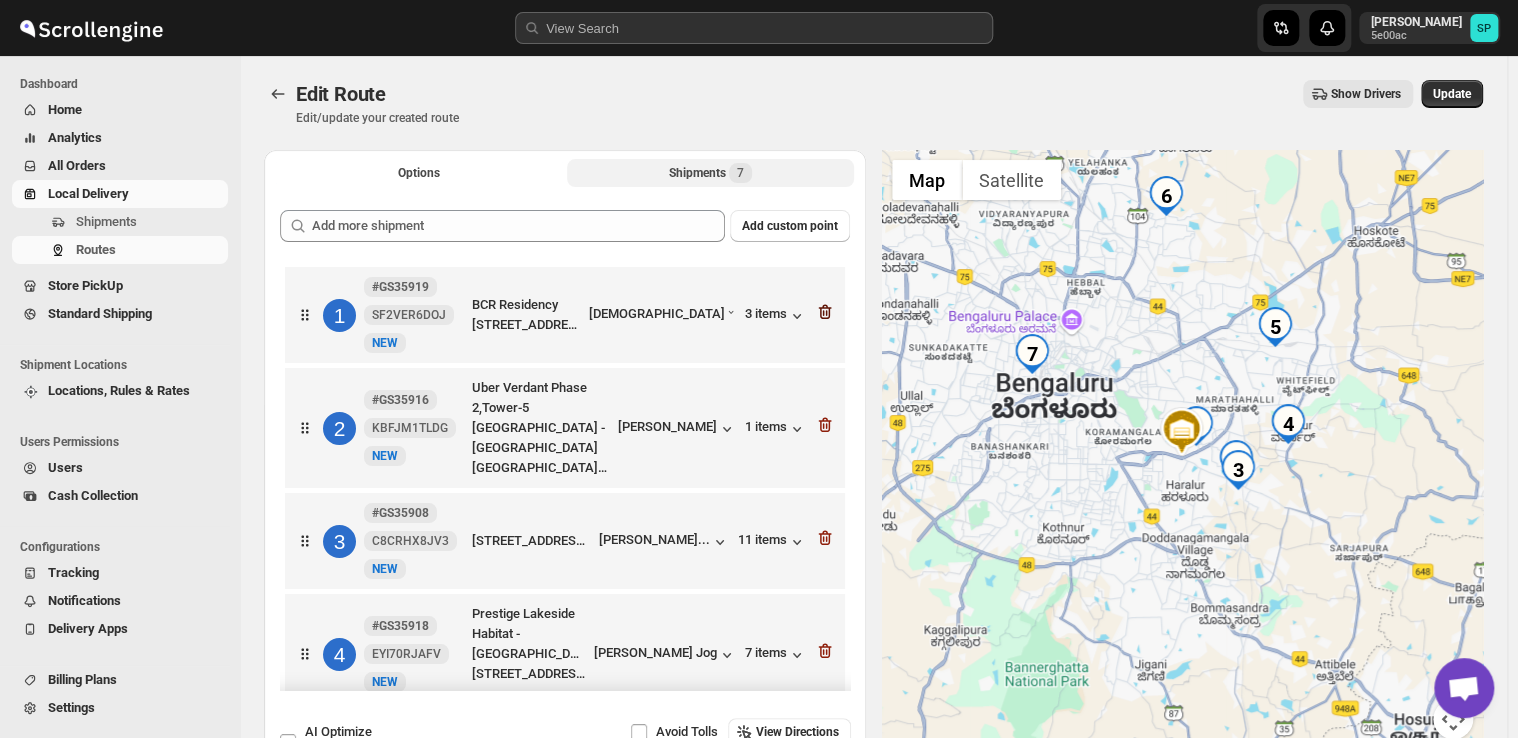 click 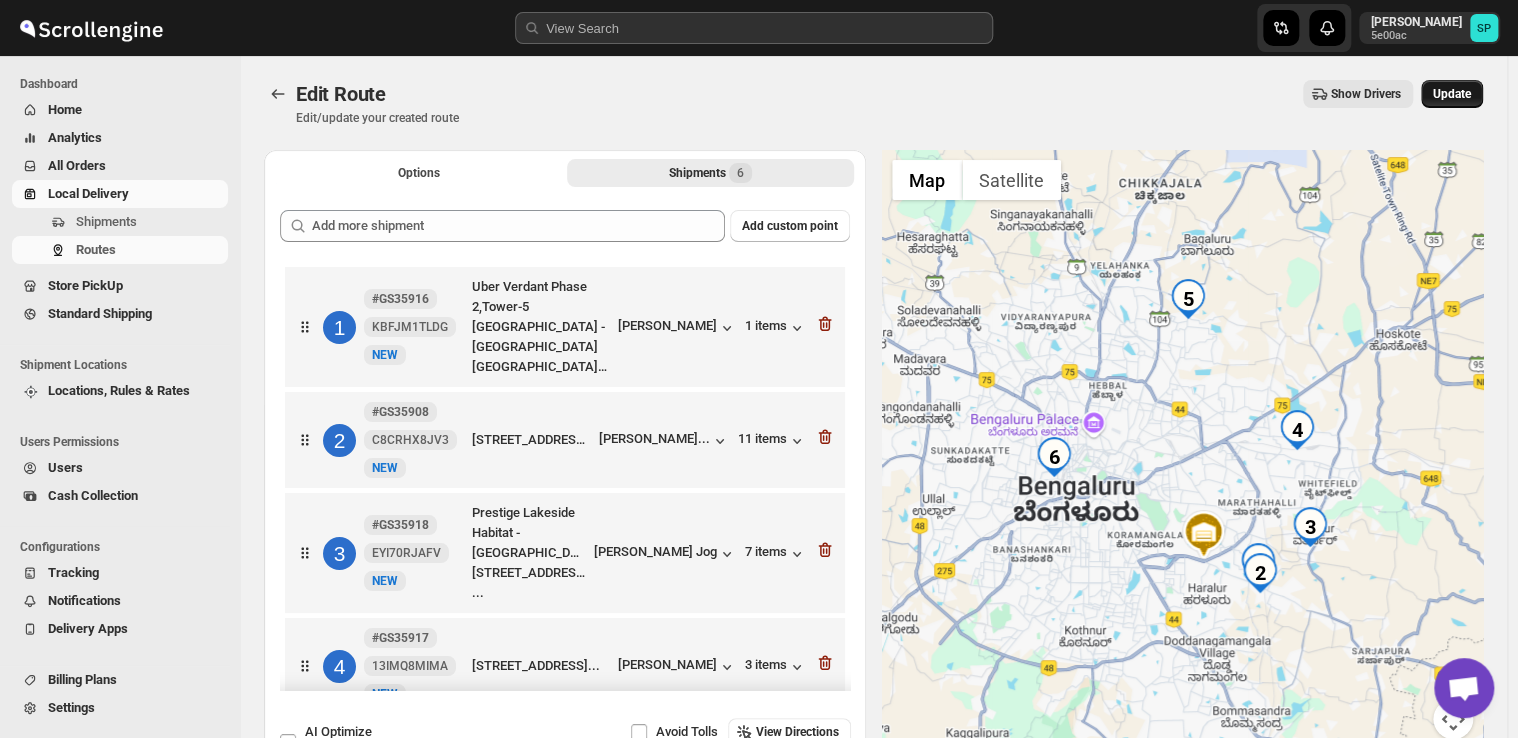 click on "Update" at bounding box center (1452, 94) 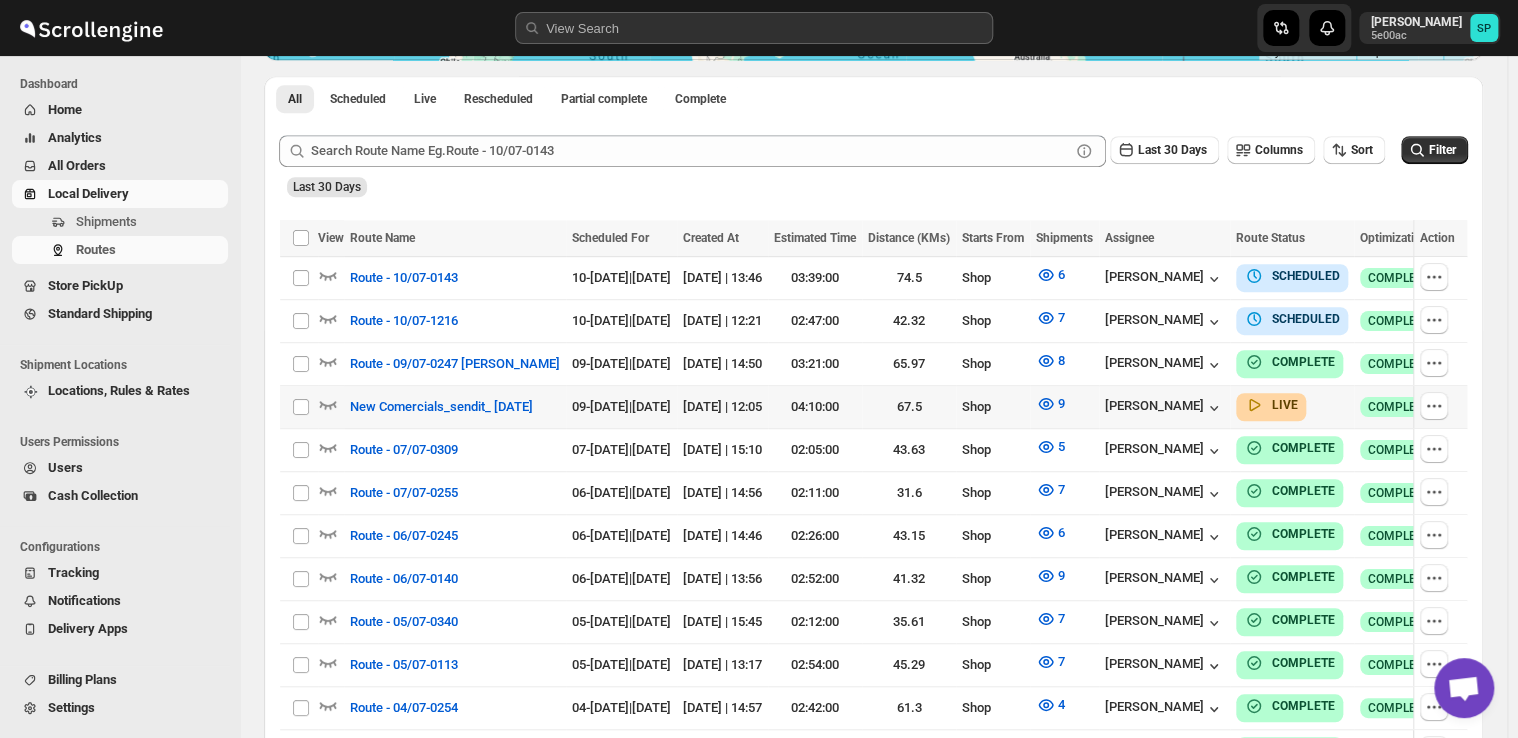 scroll, scrollTop: 400, scrollLeft: 0, axis: vertical 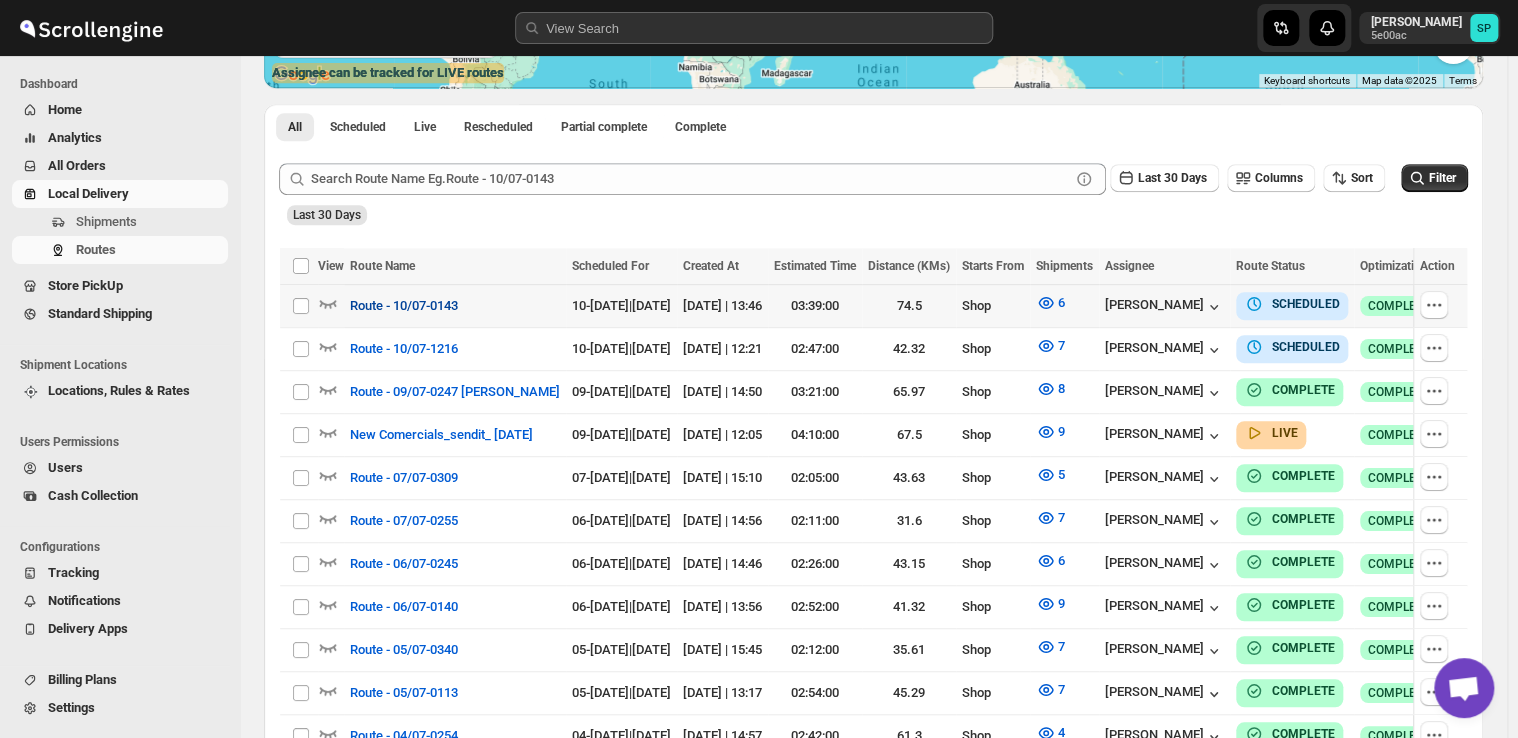 click on "Route - 10/07-0143" at bounding box center [404, 306] 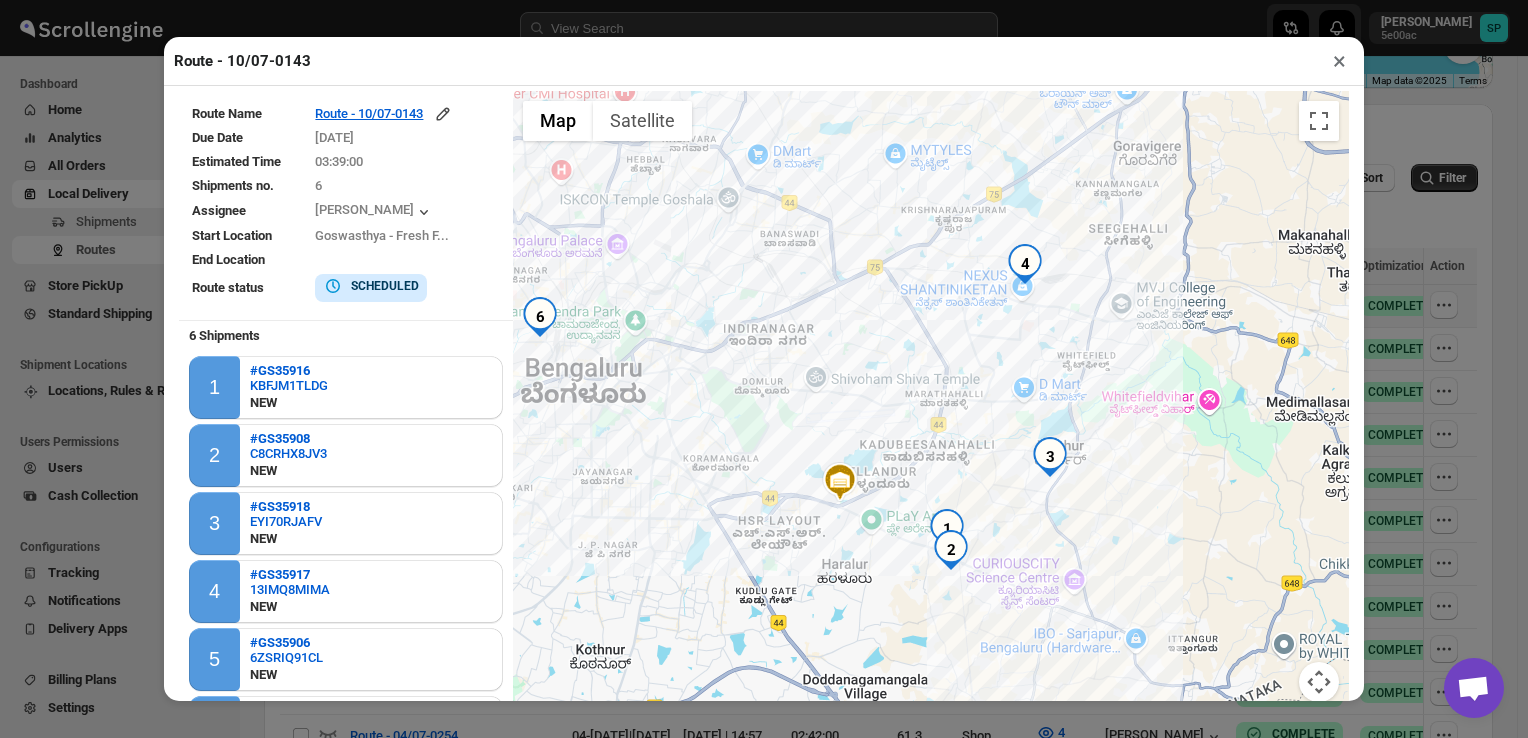 drag, startPoint x: 976, startPoint y: 564, endPoint x: 990, endPoint y: 527, distance: 39.56008 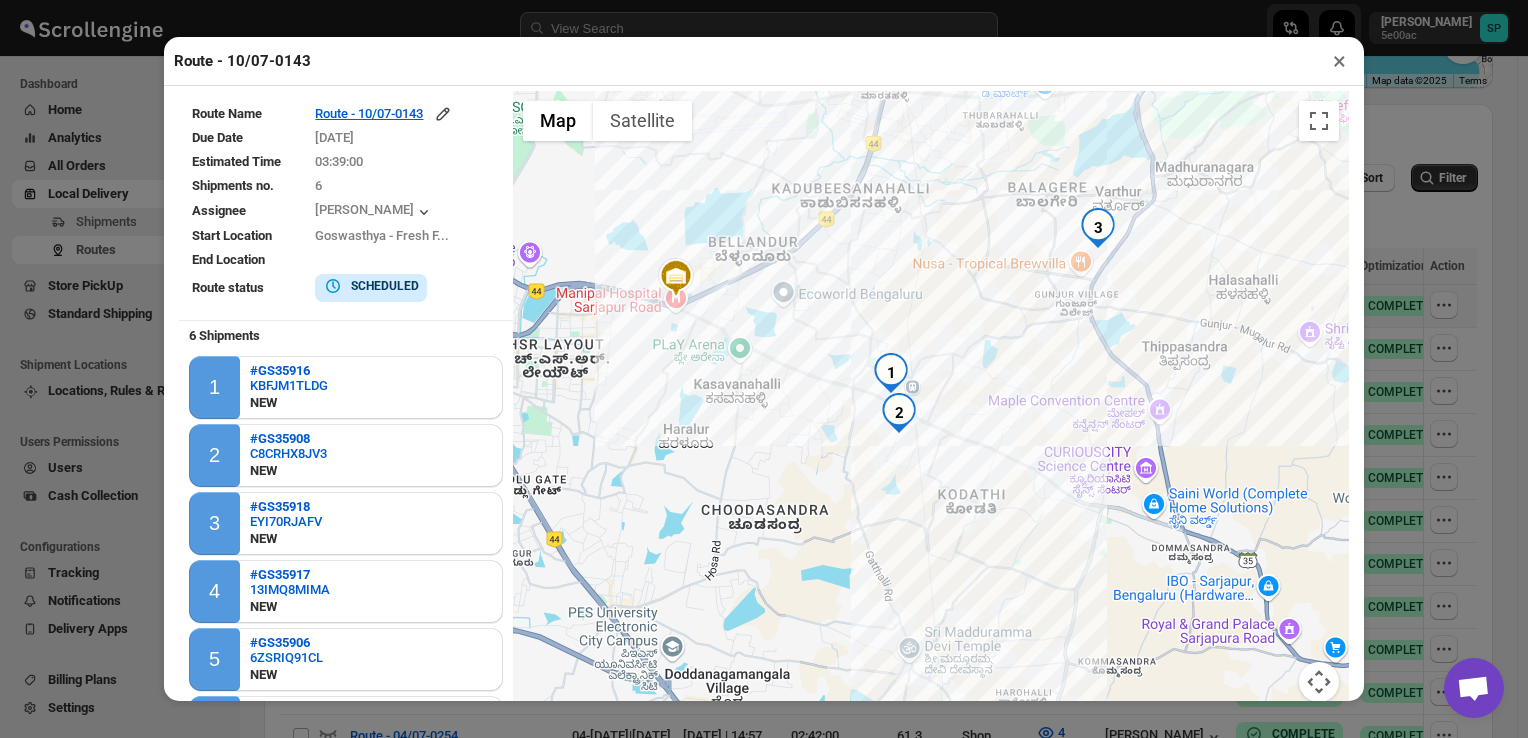 drag, startPoint x: 1080, startPoint y: 494, endPoint x: 768, endPoint y: 426, distance: 319.32428 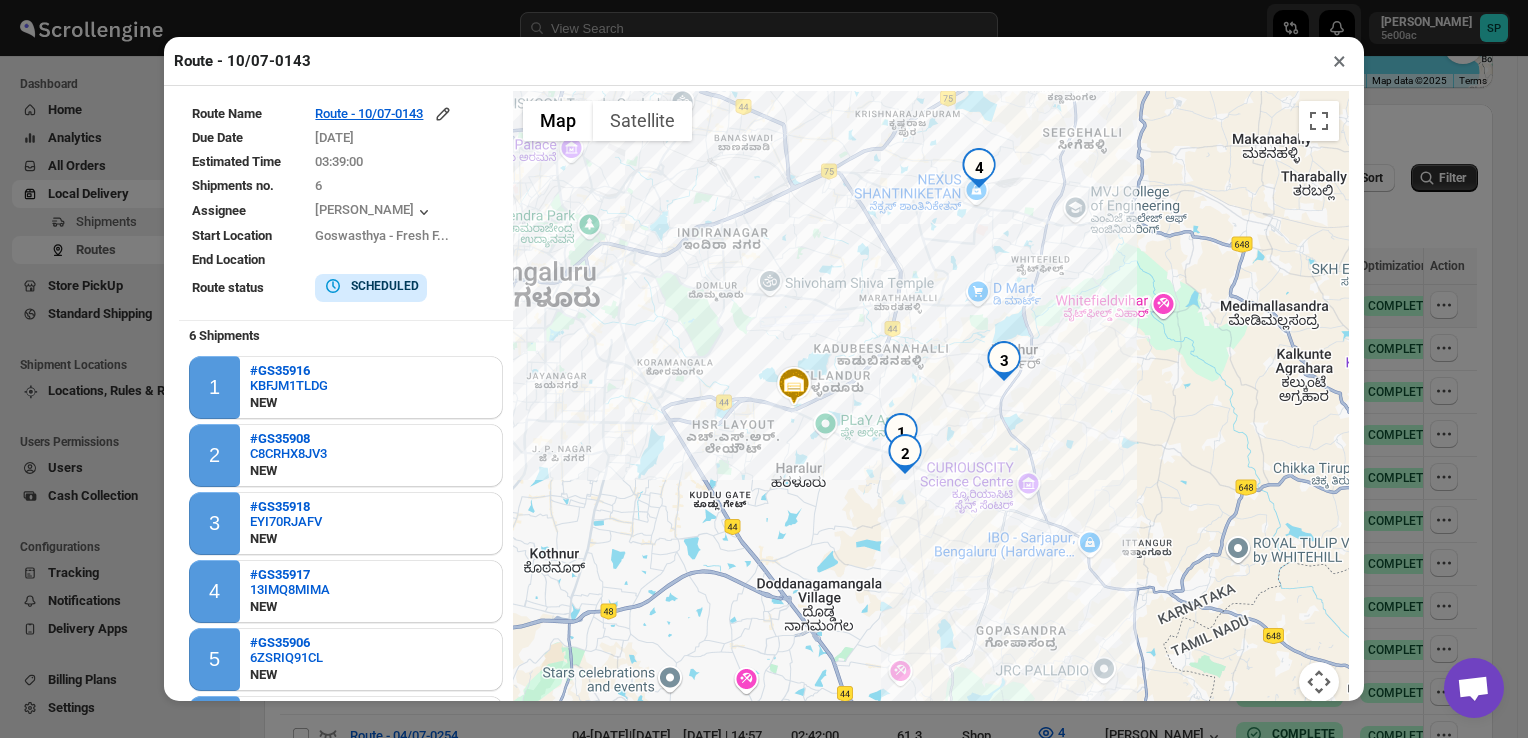 click on "×" at bounding box center (1339, 61) 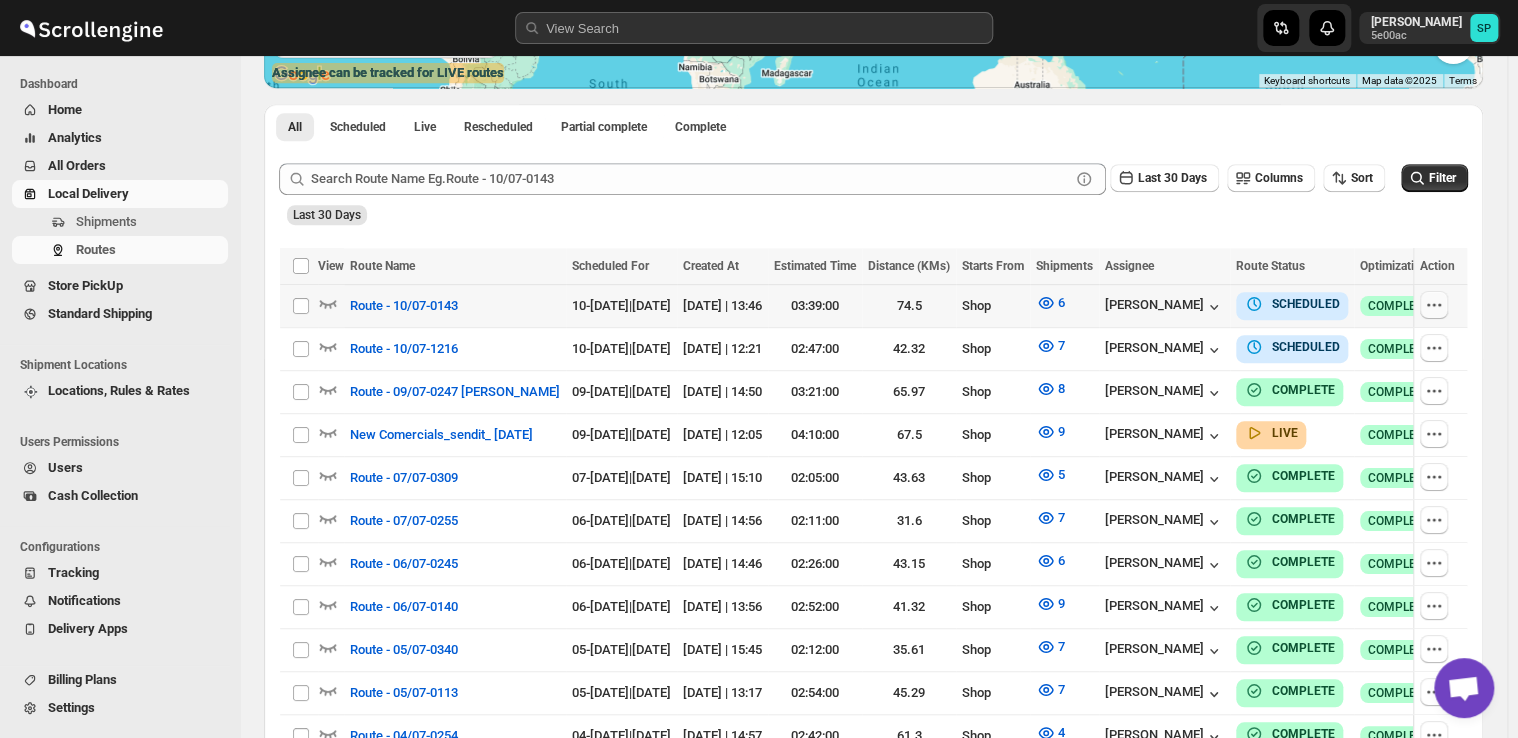 click at bounding box center [1434, 305] 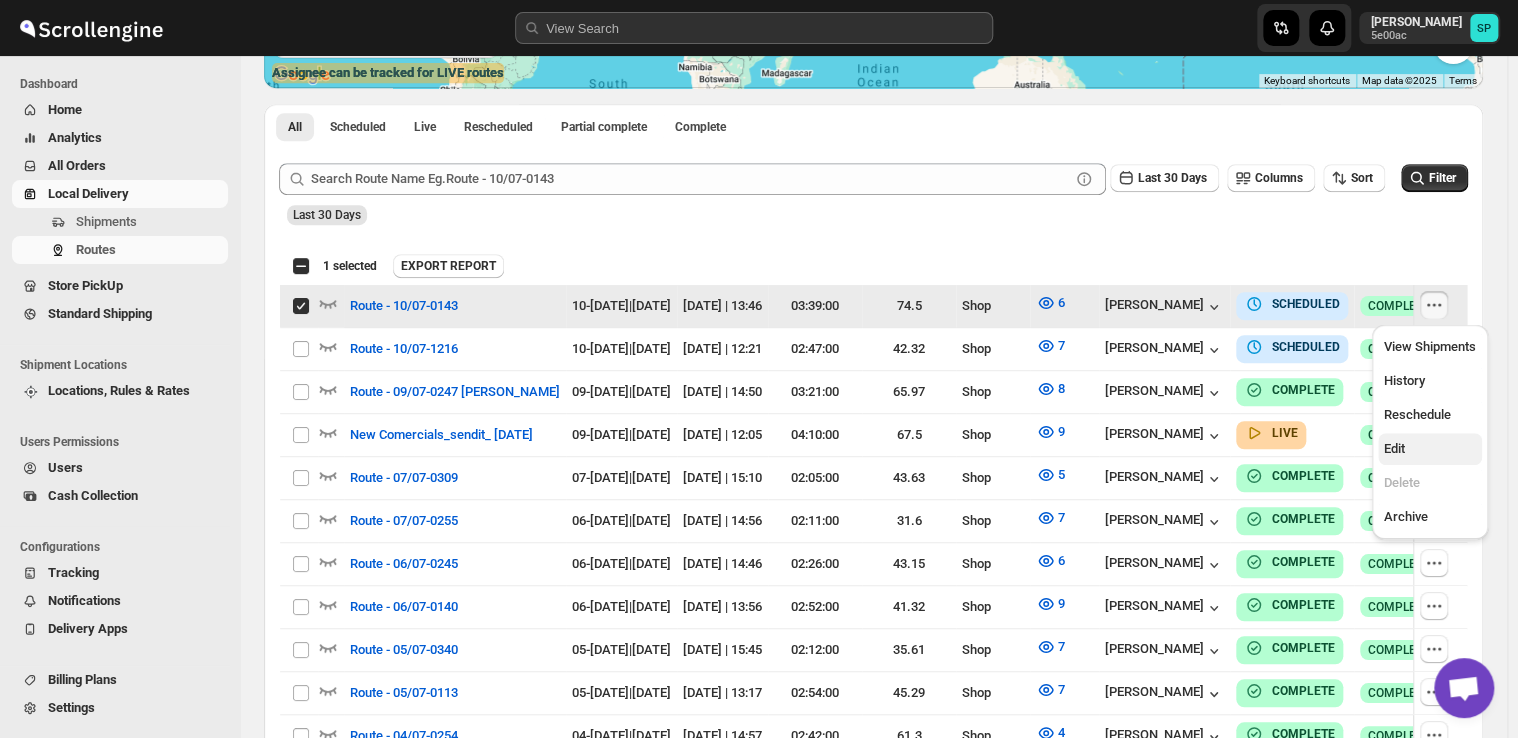 click on "Edit" at bounding box center [1430, 449] 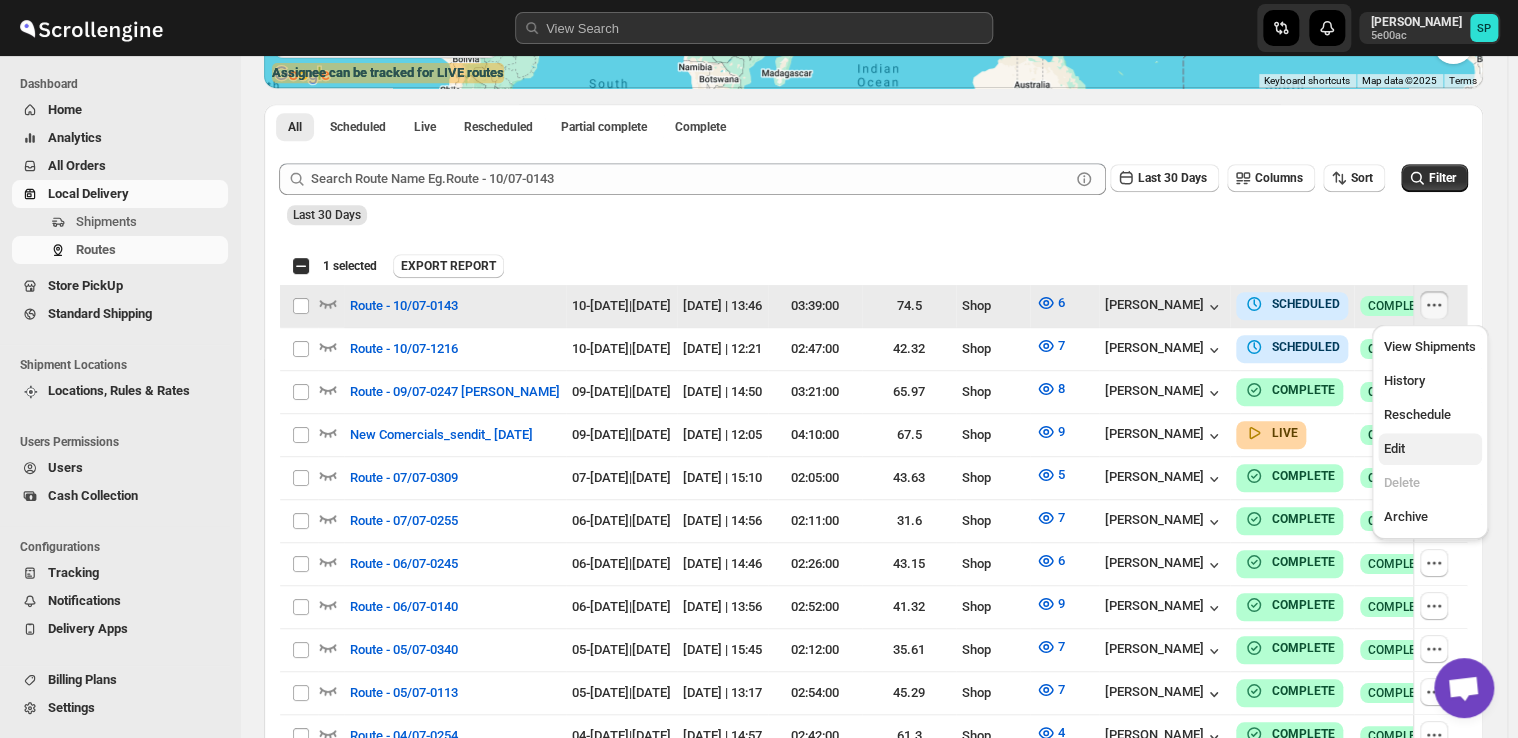 checkbox on "false" 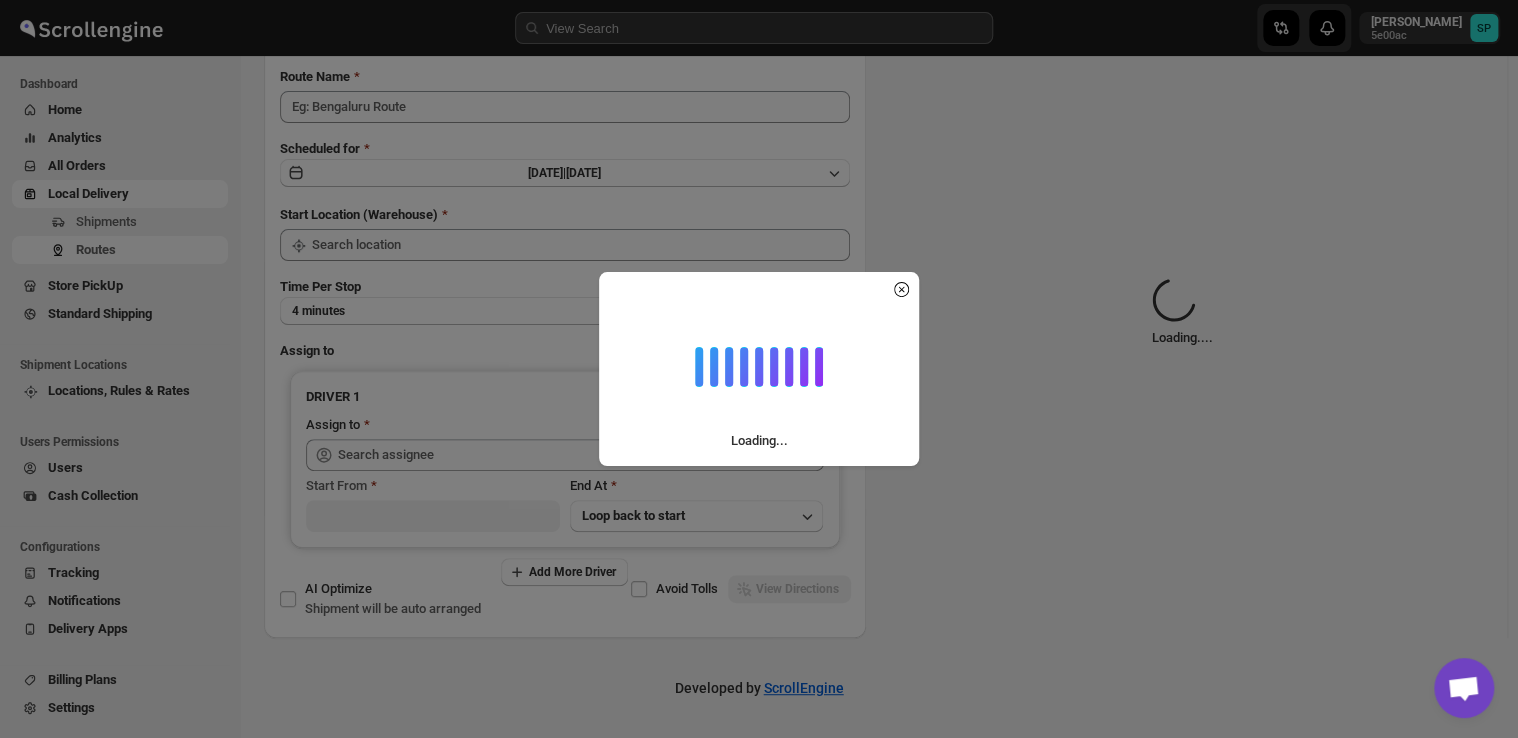 scroll, scrollTop: 0, scrollLeft: 0, axis: both 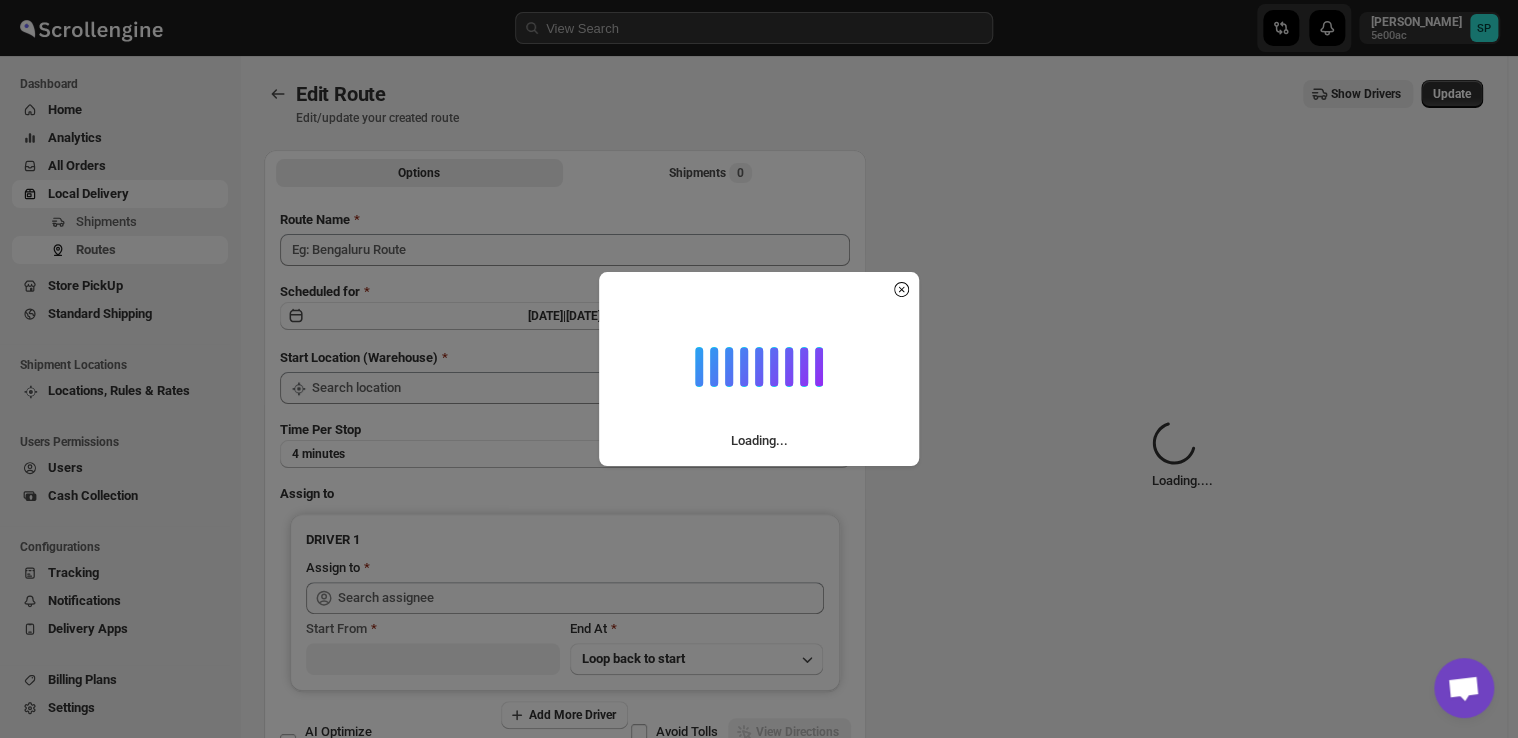 type on "Route - 10/07-0143" 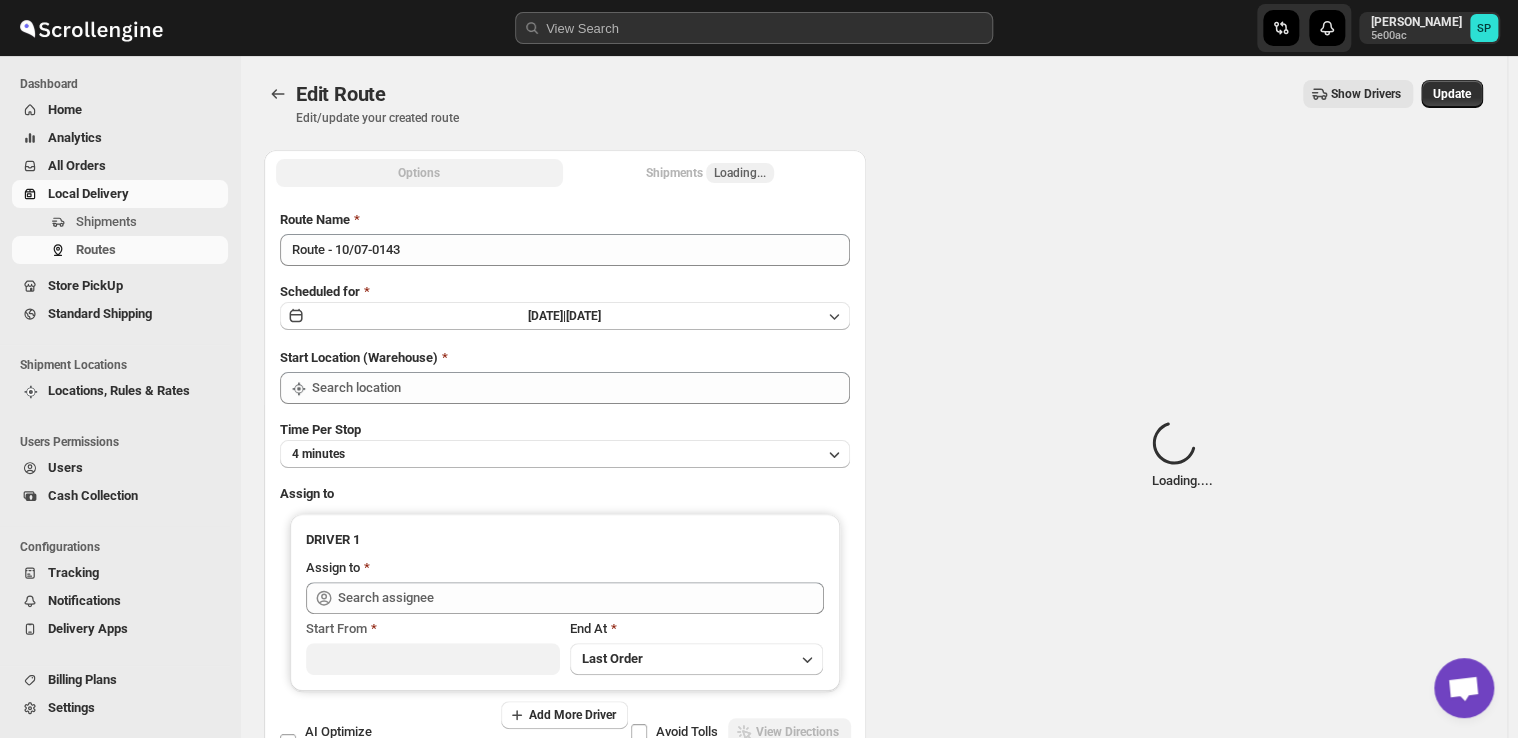 type on "Shop" 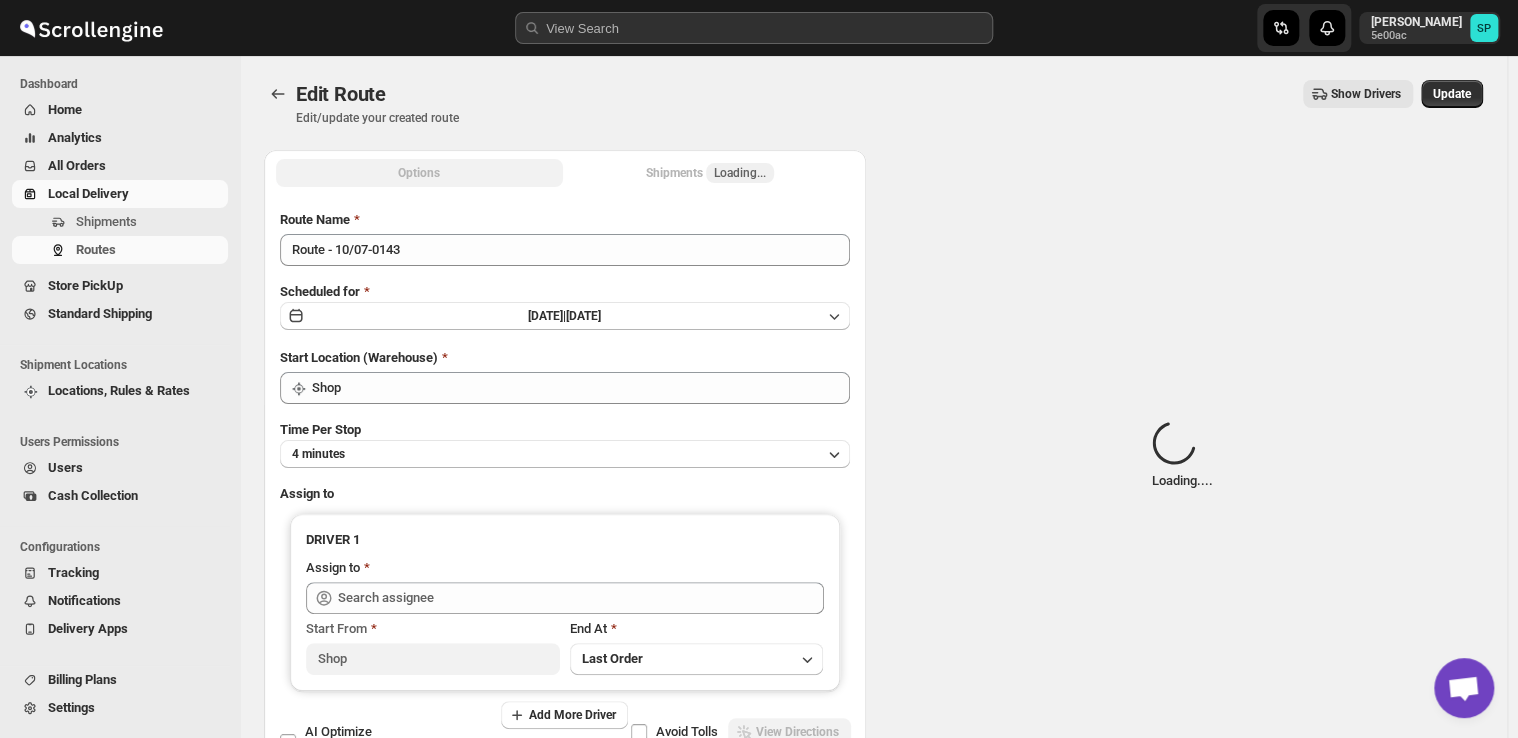 type on "[PERSON_NAME]" 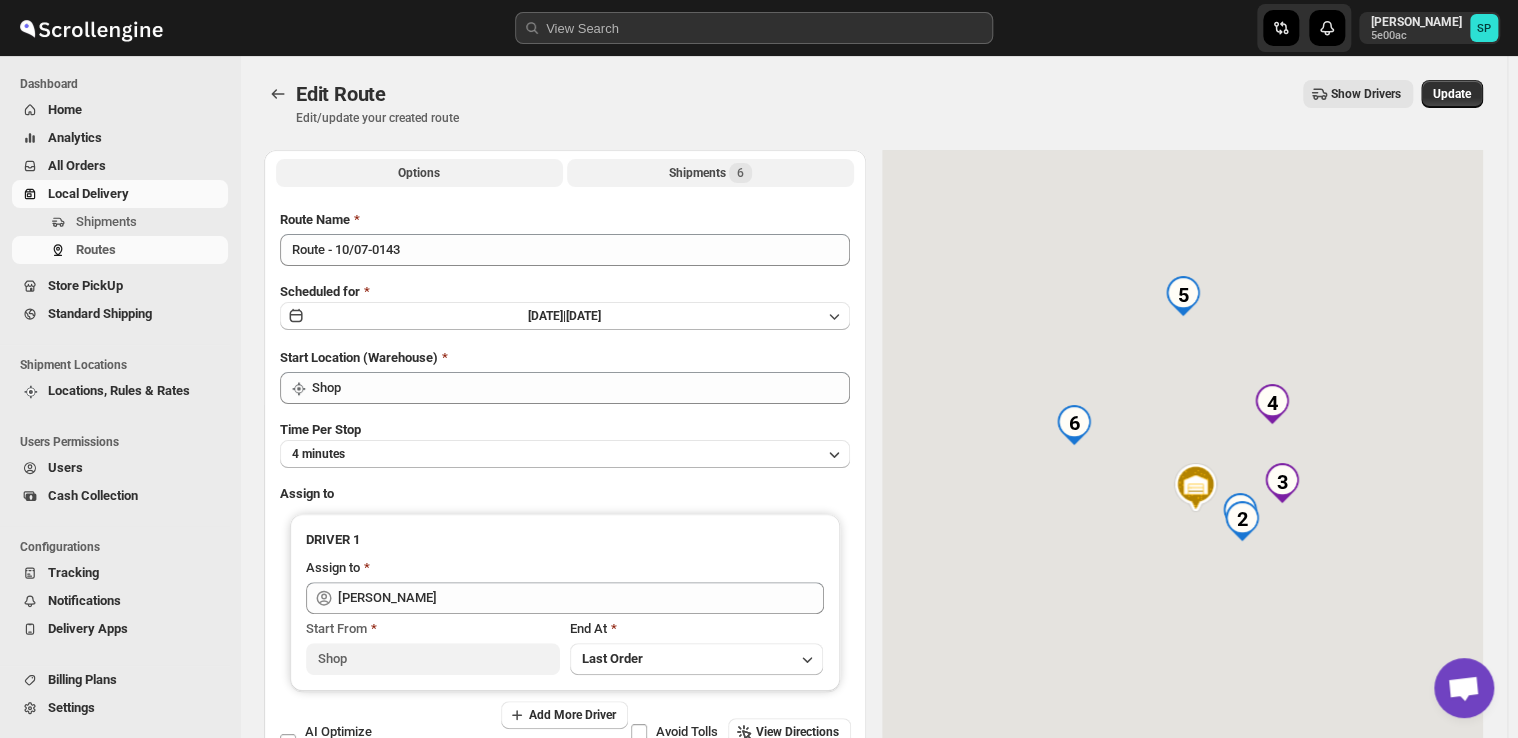 click on "Shipments   6" at bounding box center (710, 173) 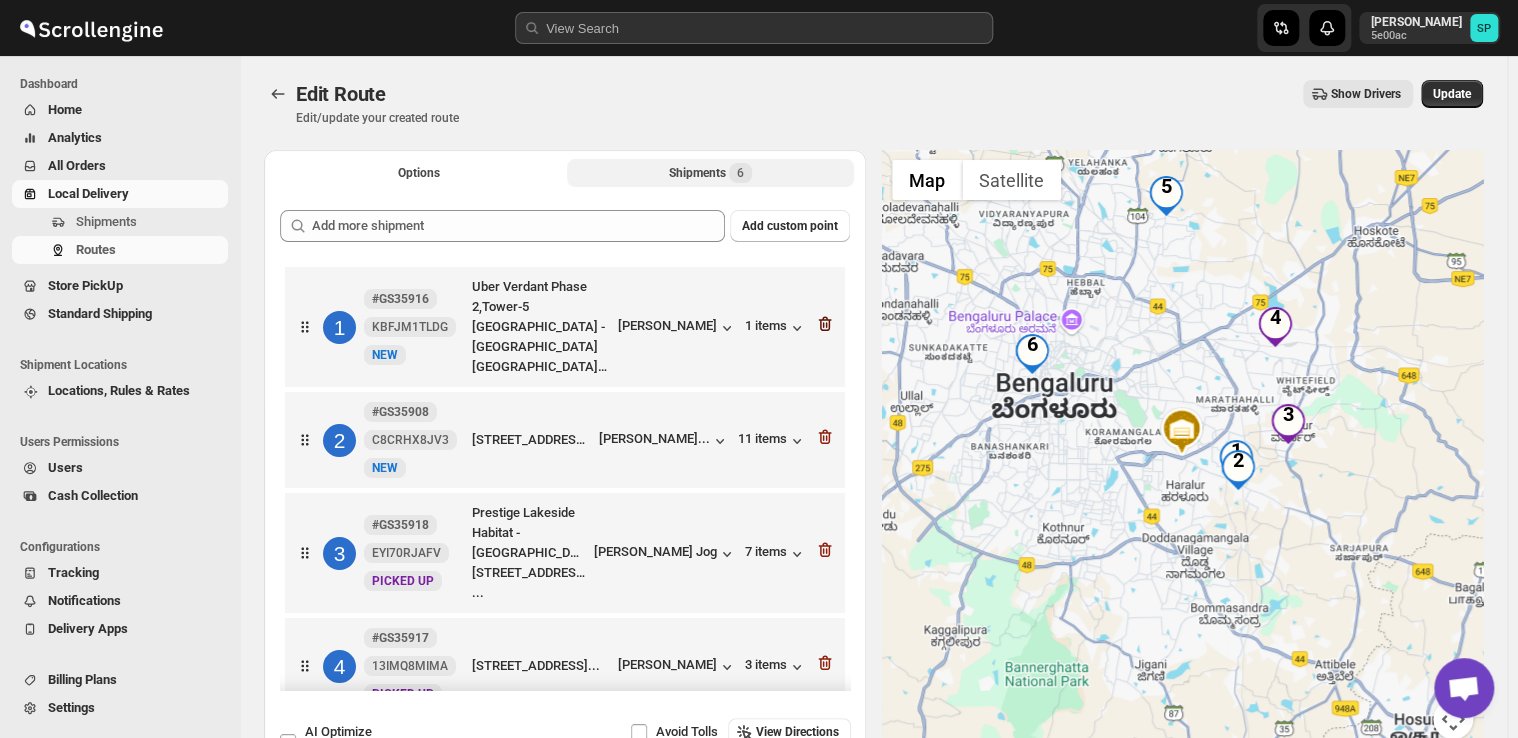 click 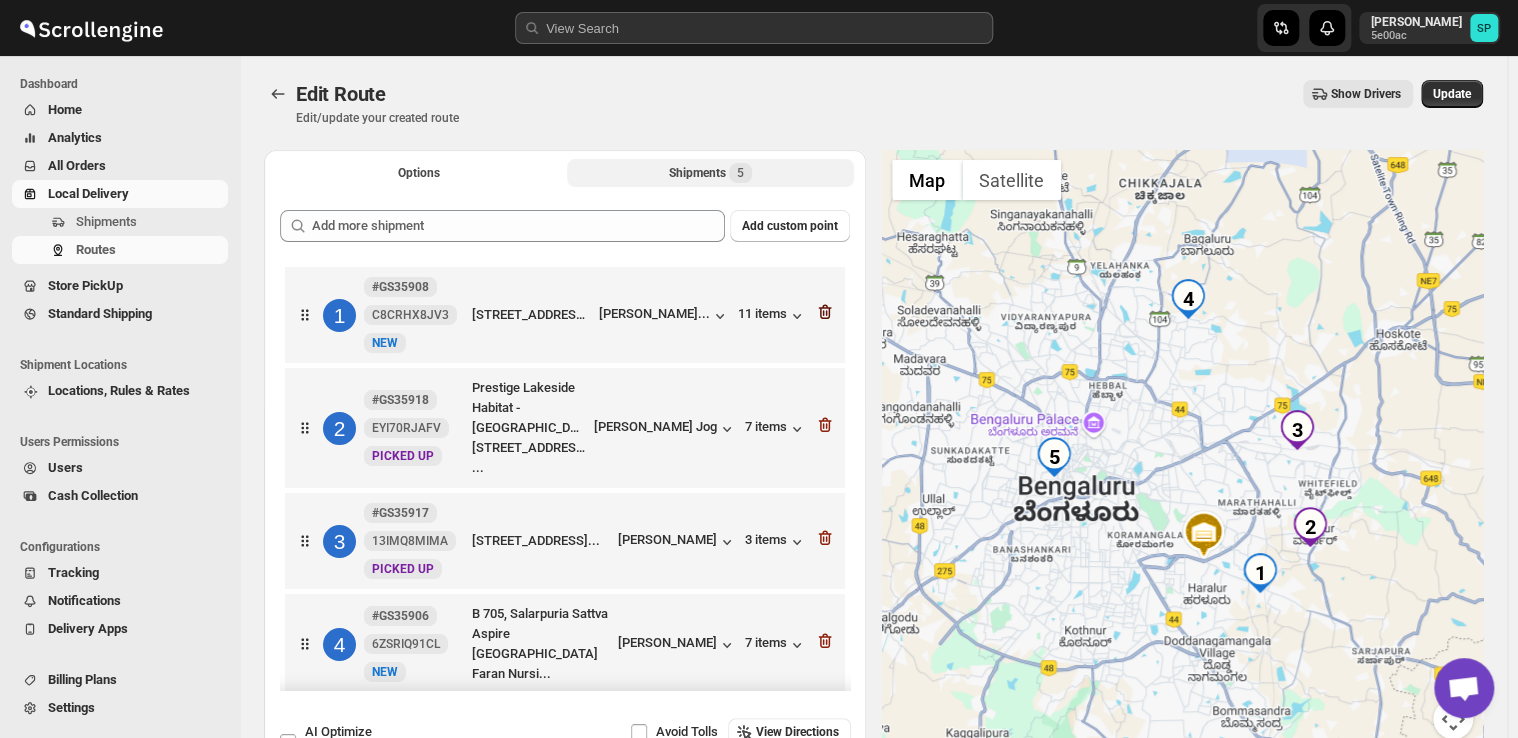 click 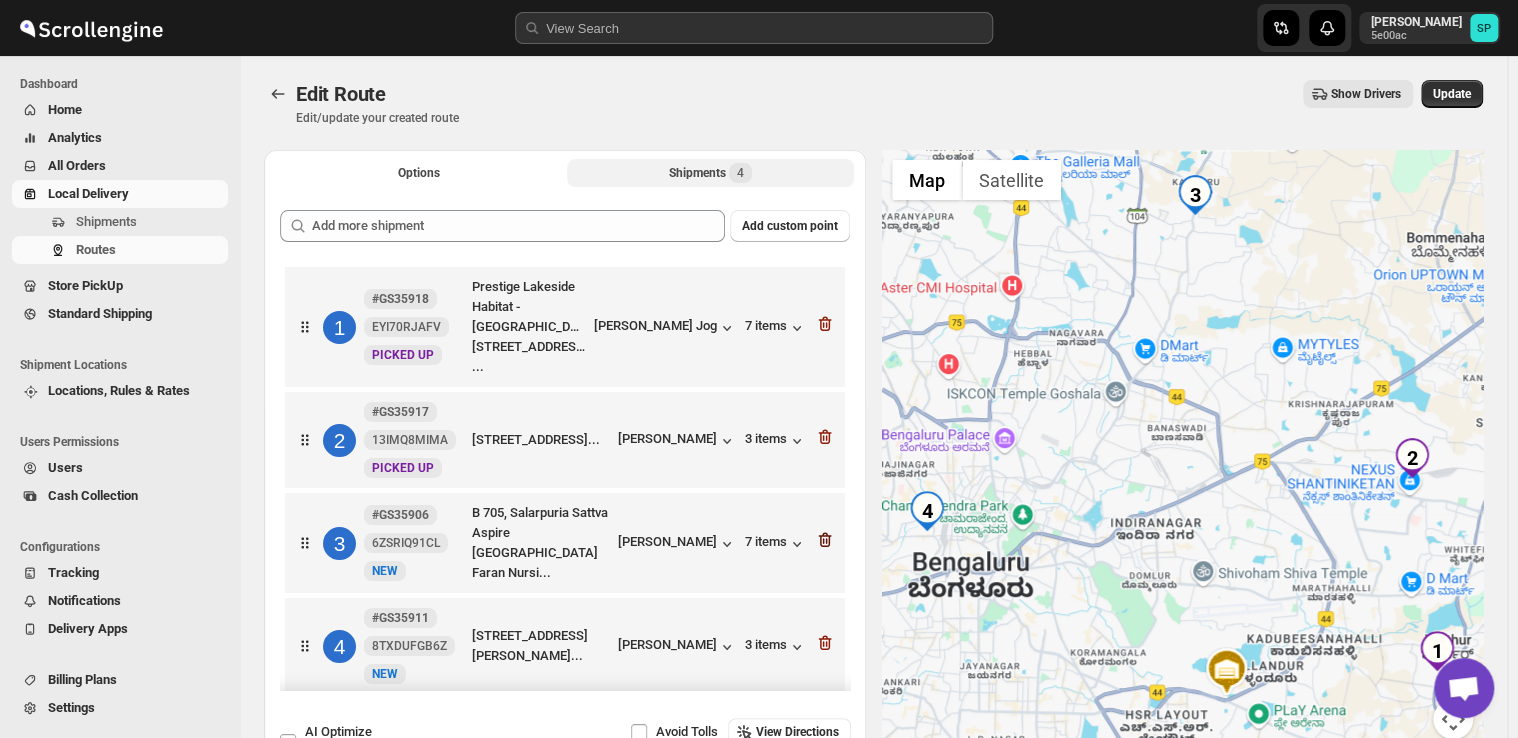click 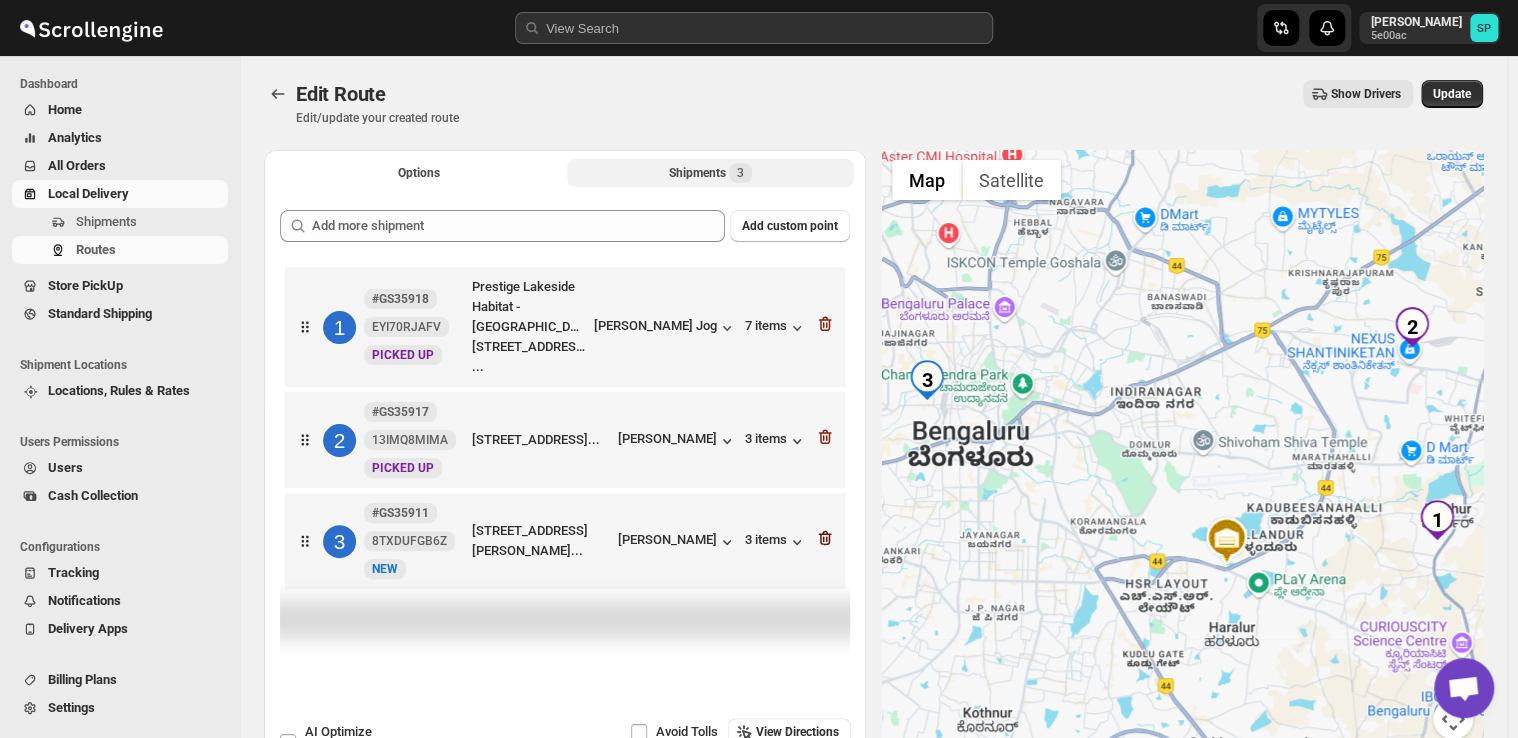 click 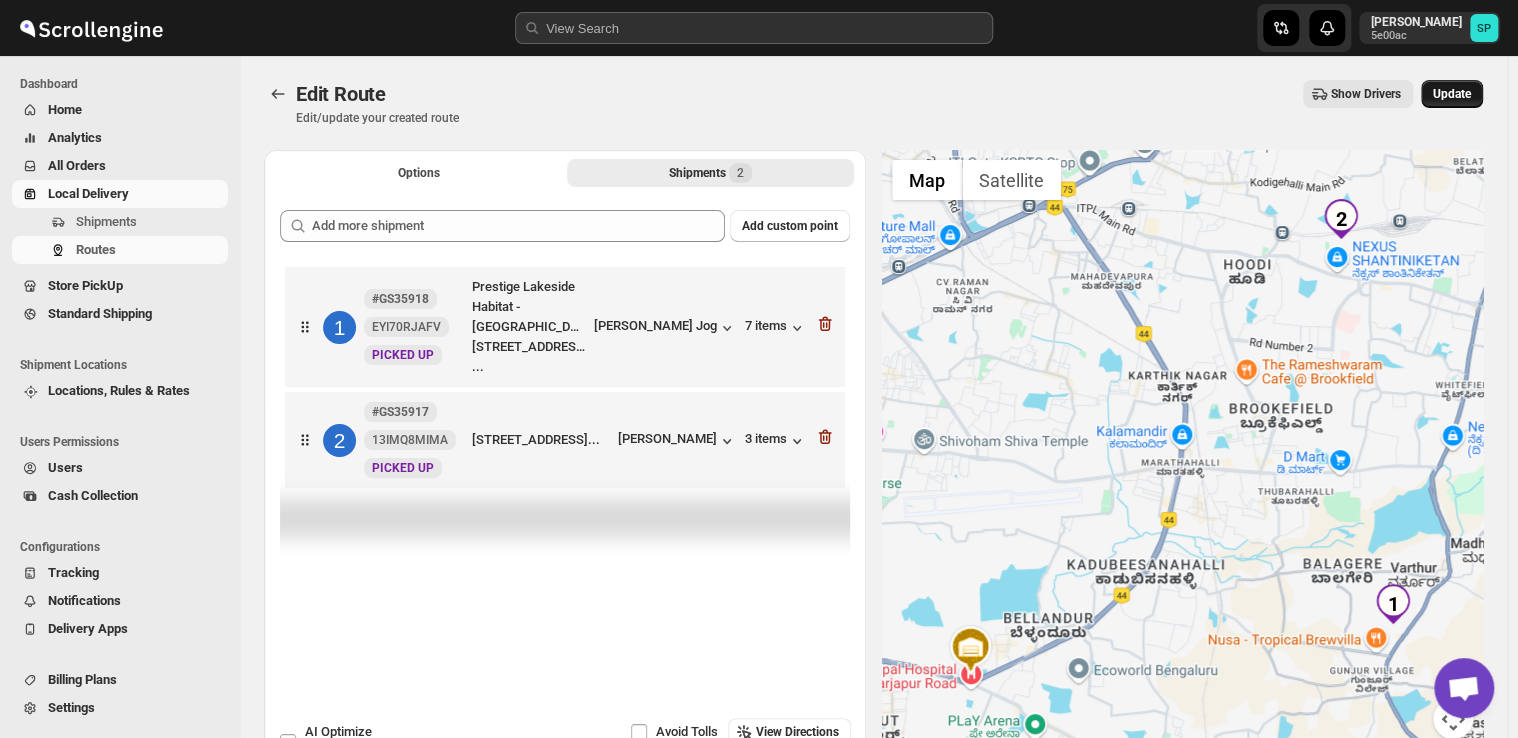 click on "Update" at bounding box center (1452, 94) 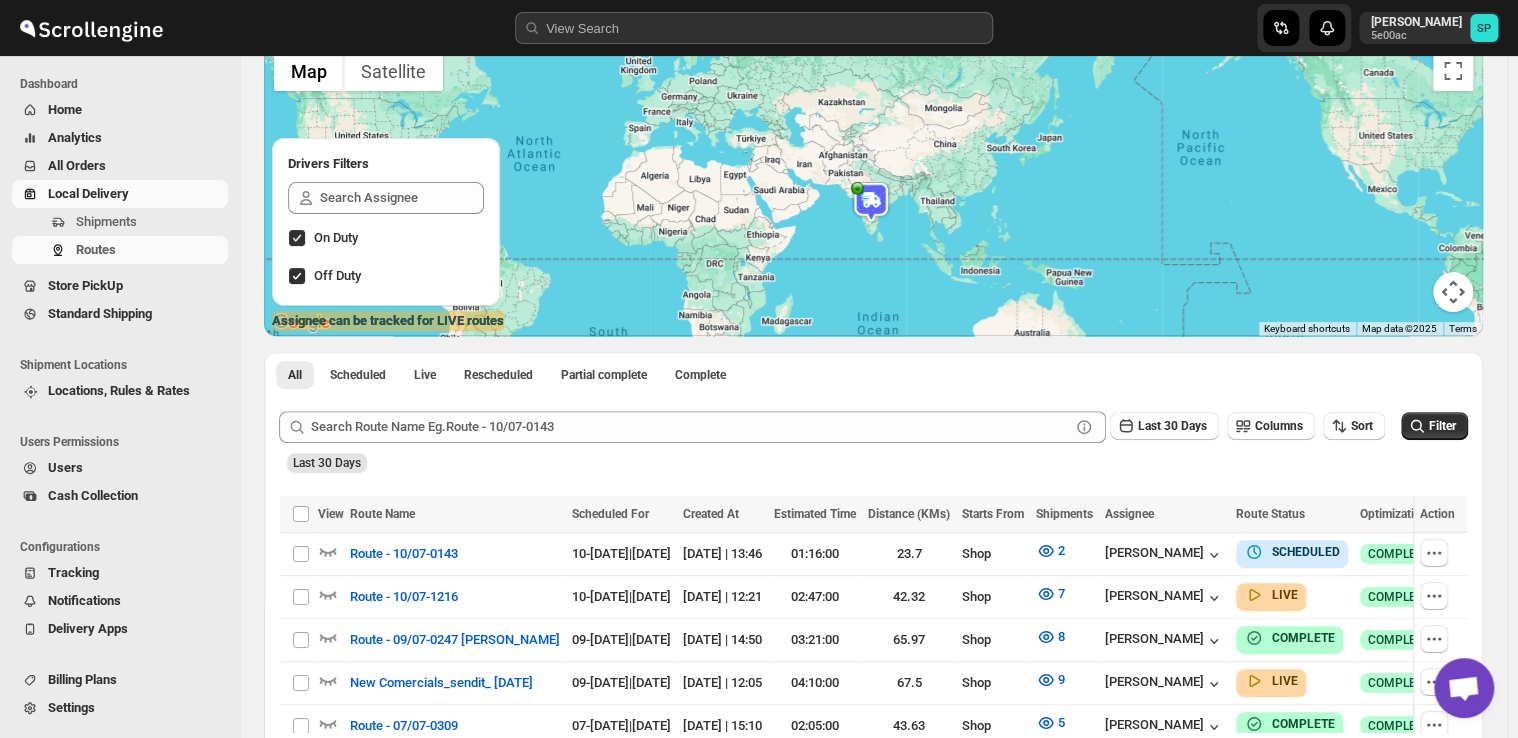 scroll, scrollTop: 0, scrollLeft: 0, axis: both 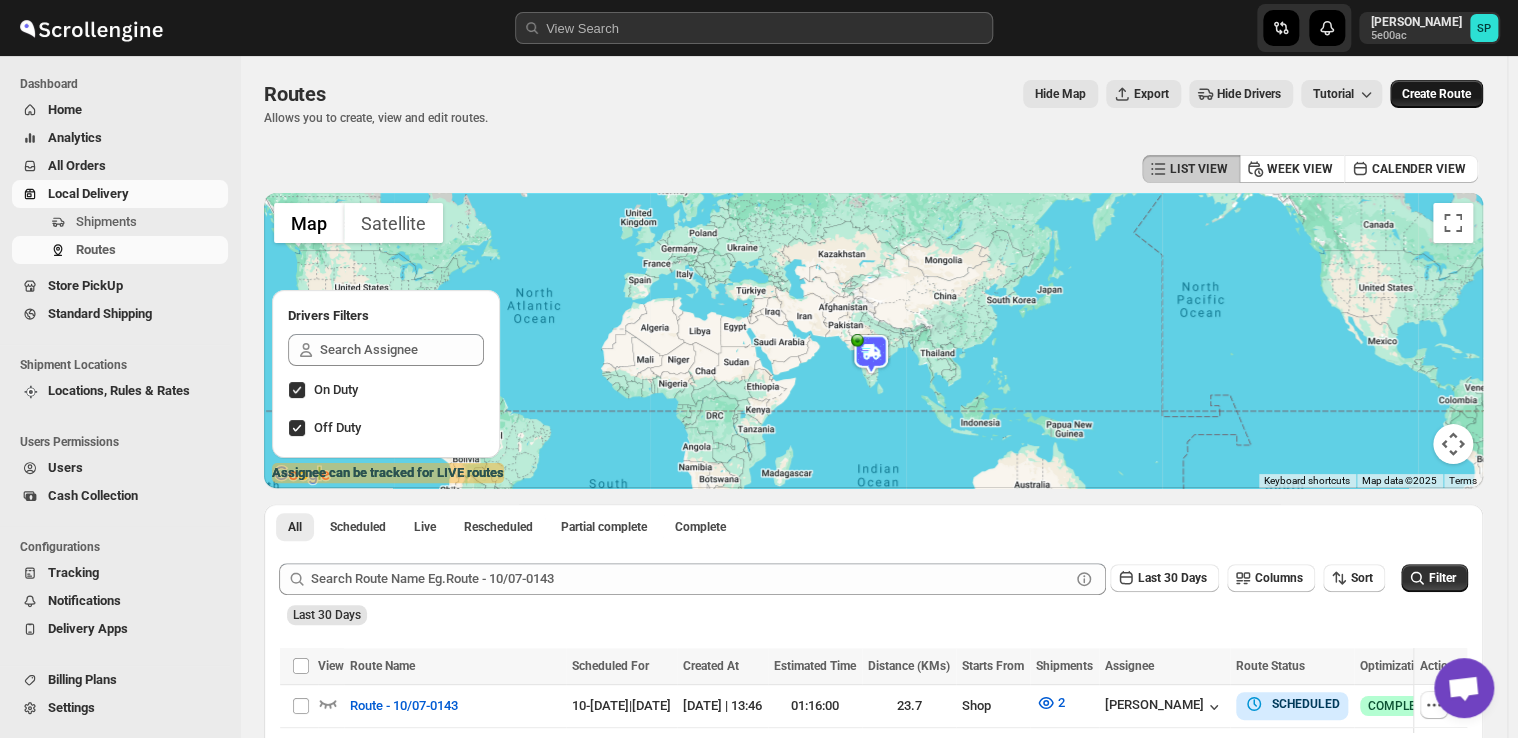 click on "Create Route" at bounding box center [1436, 94] 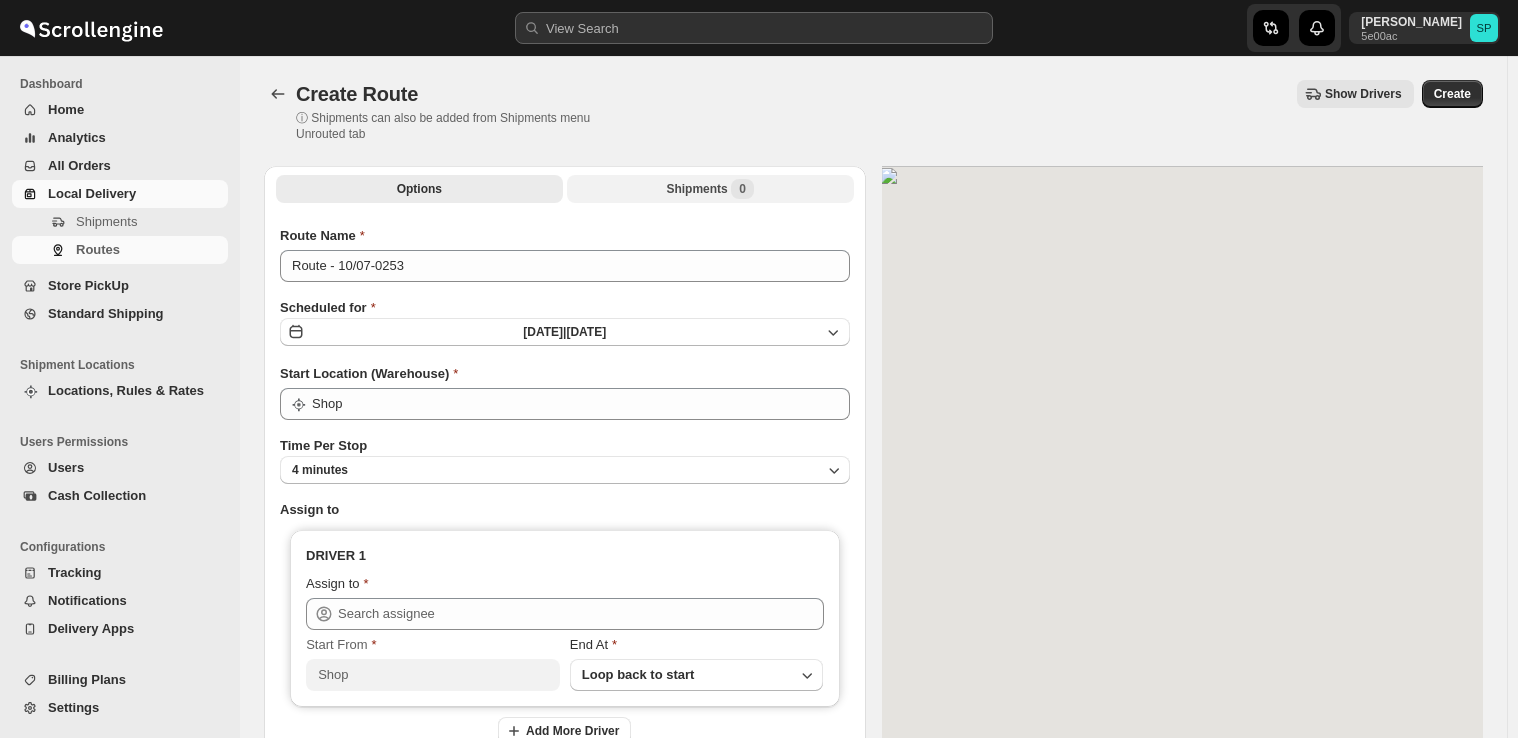 scroll, scrollTop: 0, scrollLeft: 0, axis: both 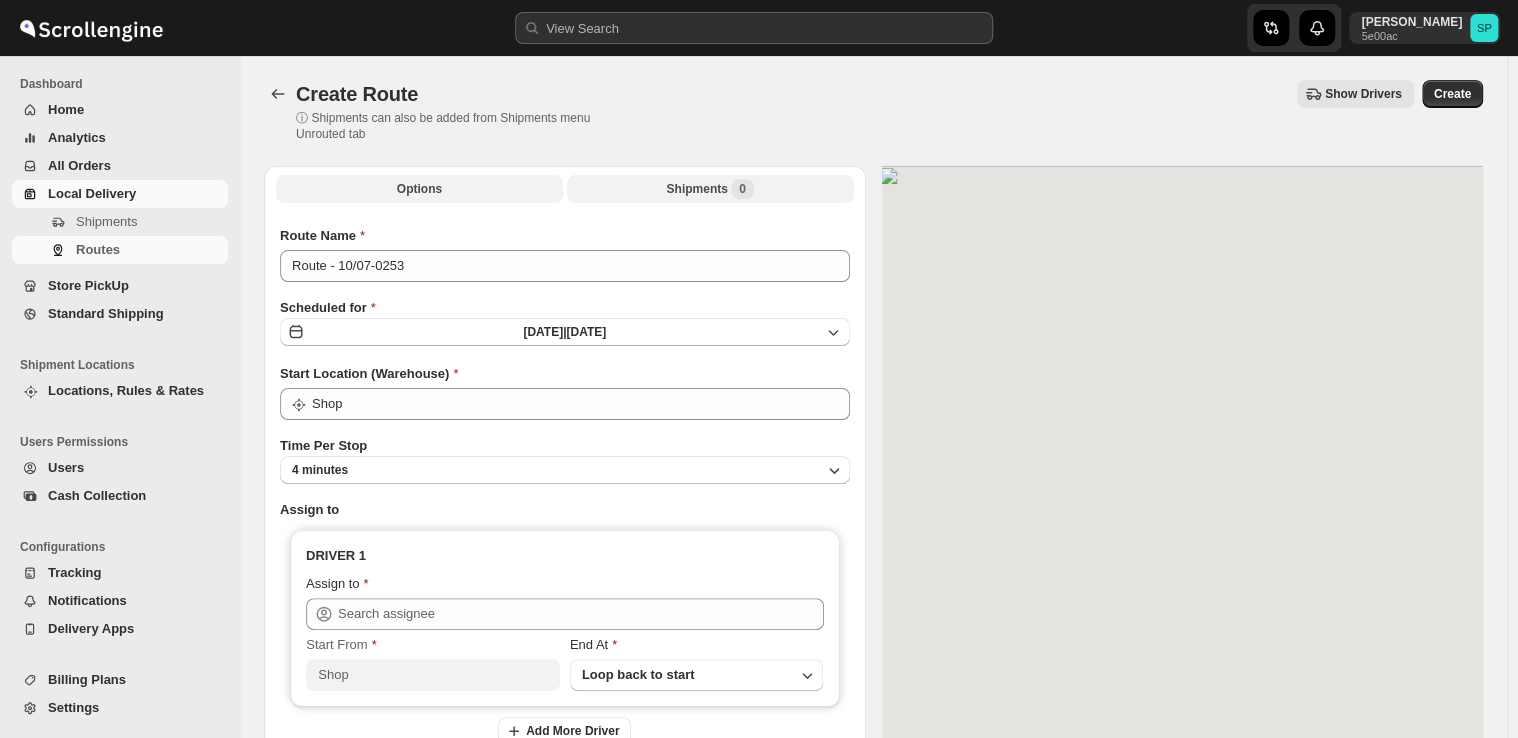 click on "Shipments   0" at bounding box center [709, 189] 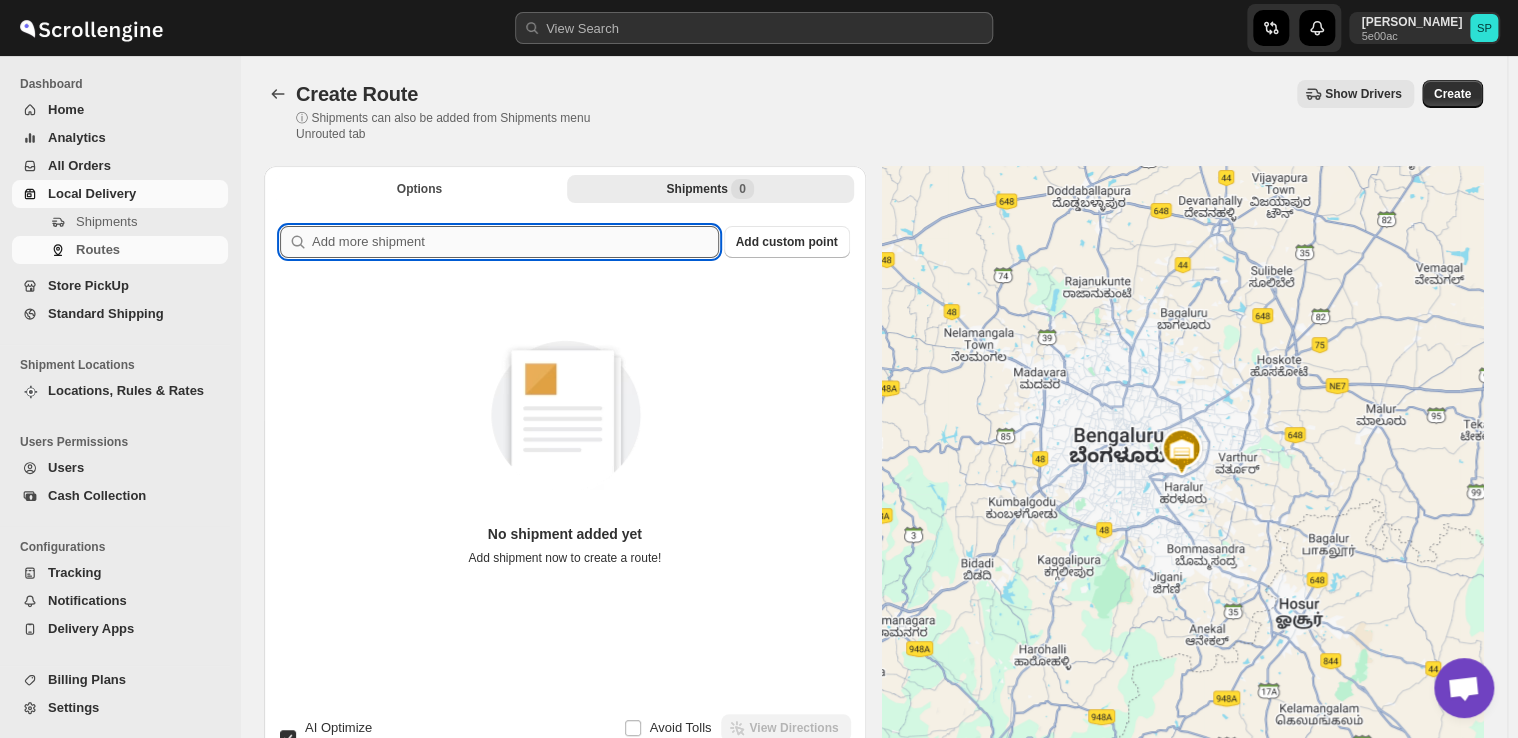 click at bounding box center (515, 242) 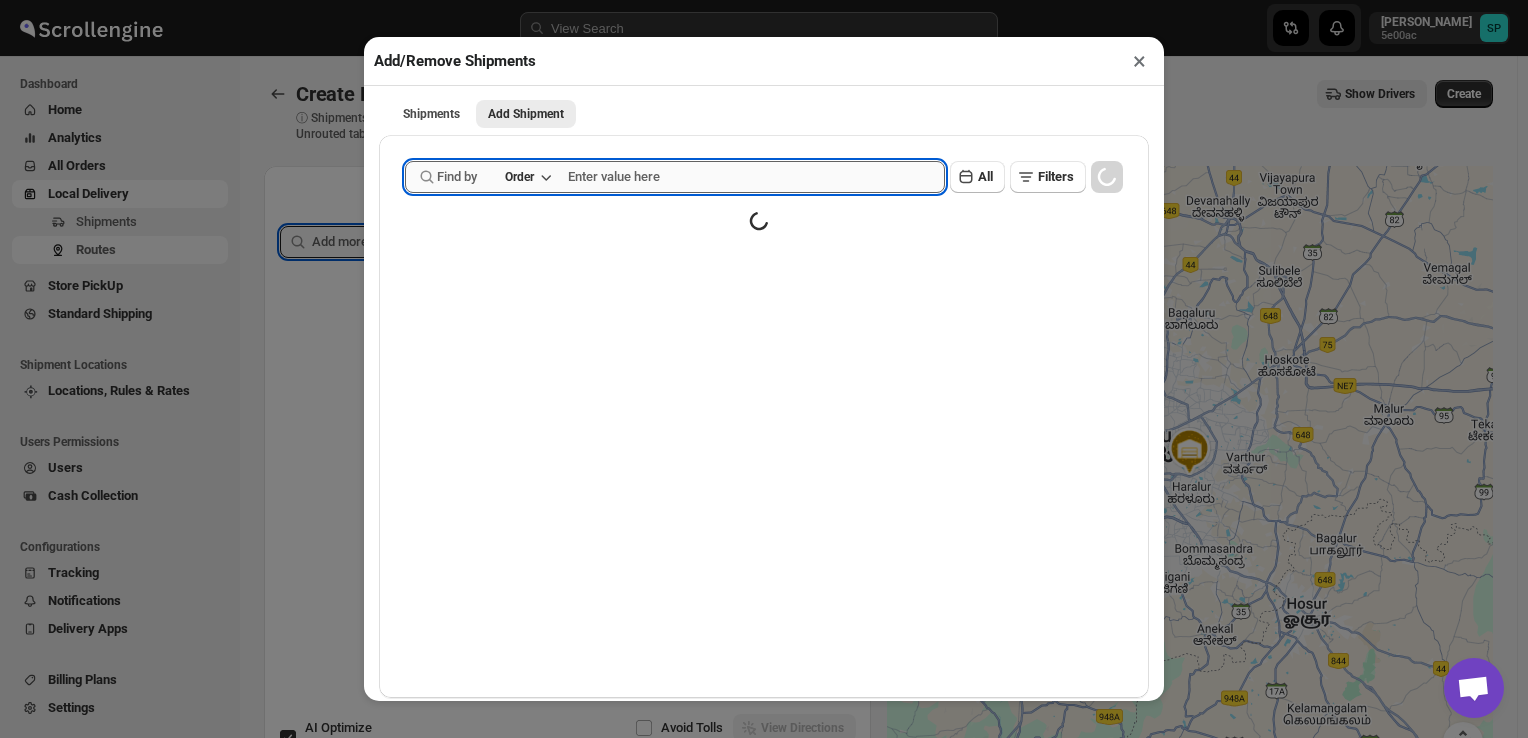click at bounding box center [756, 177] 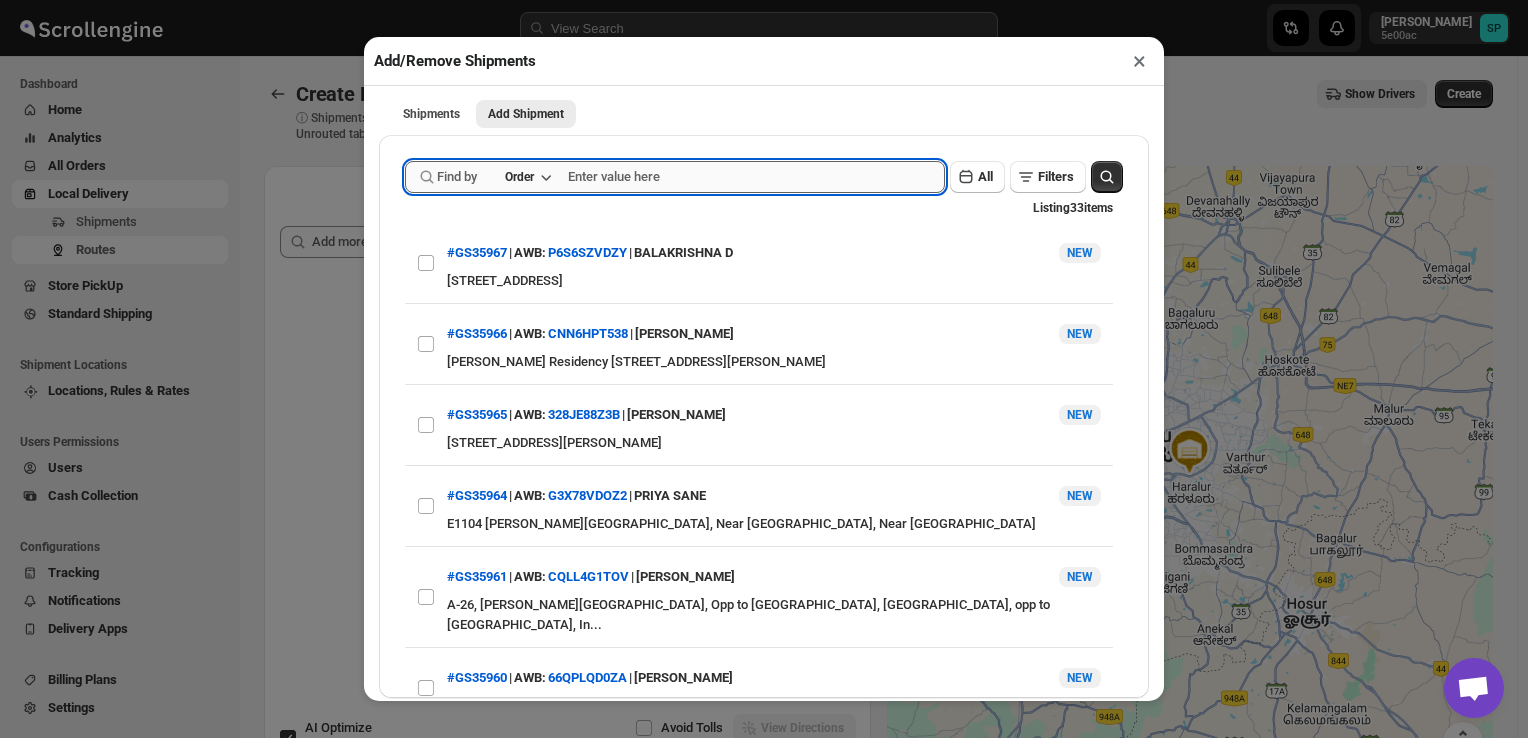 paste on "GS35941" 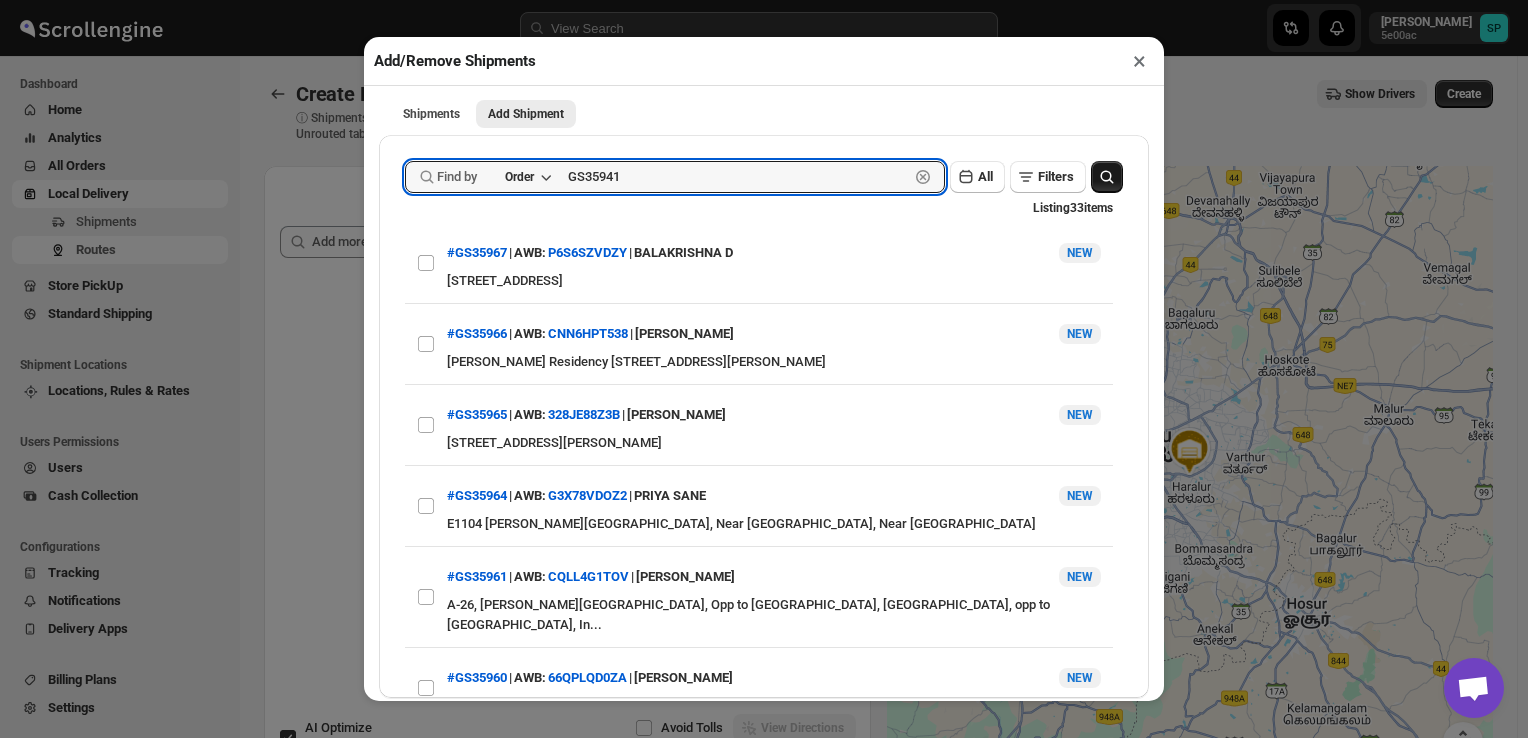 type on "GS35941" 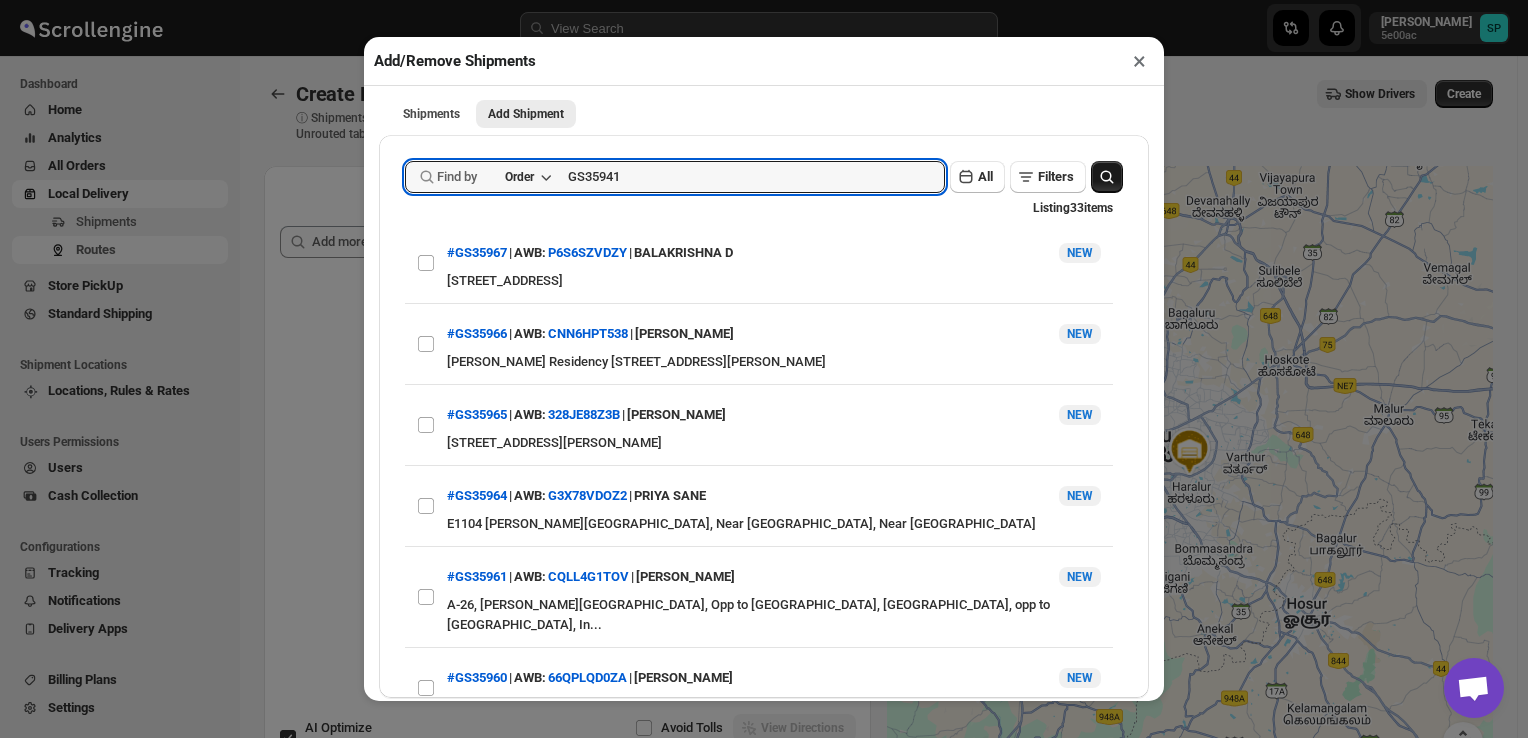 click 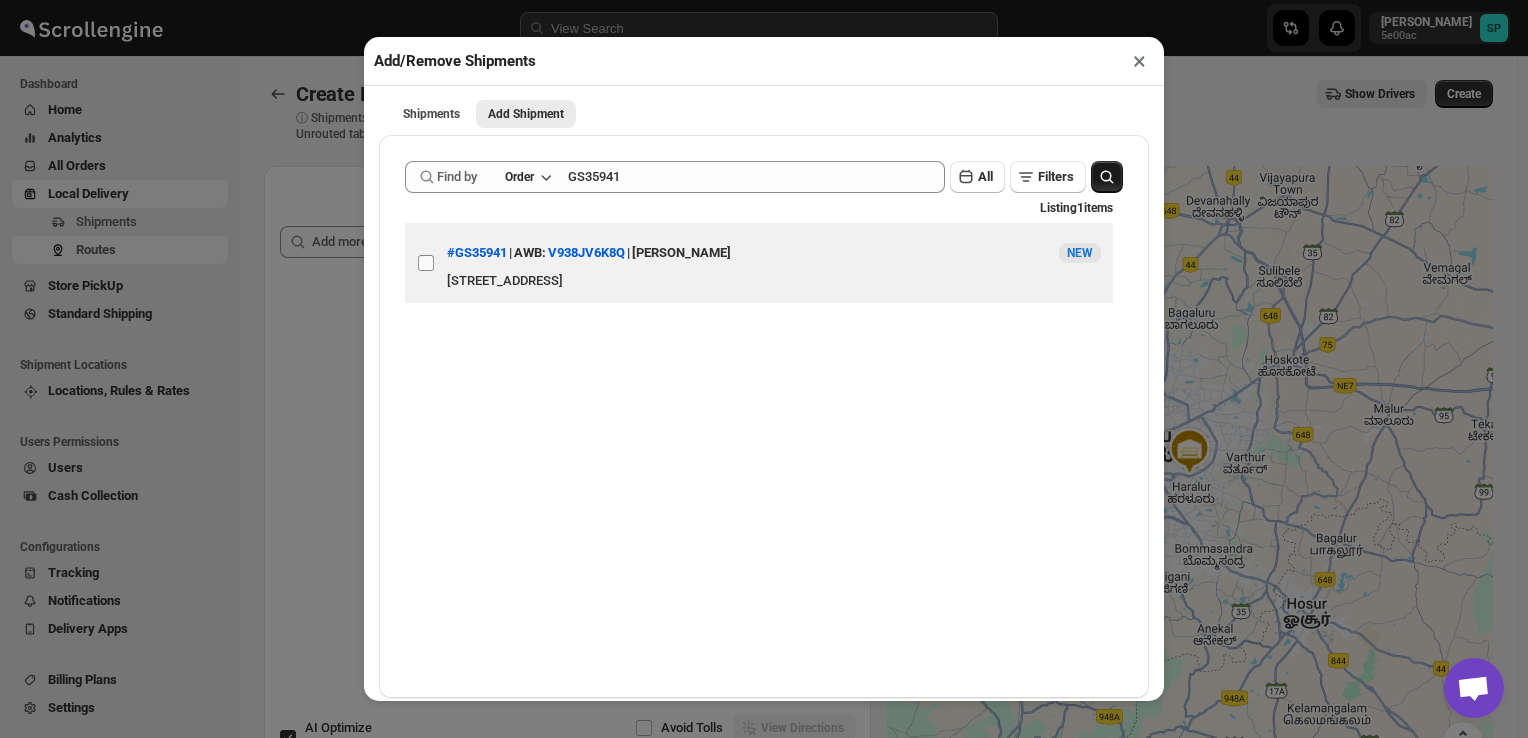 click on "View details for 686e7bb1b07747a2d9ffe620" at bounding box center [426, 263] 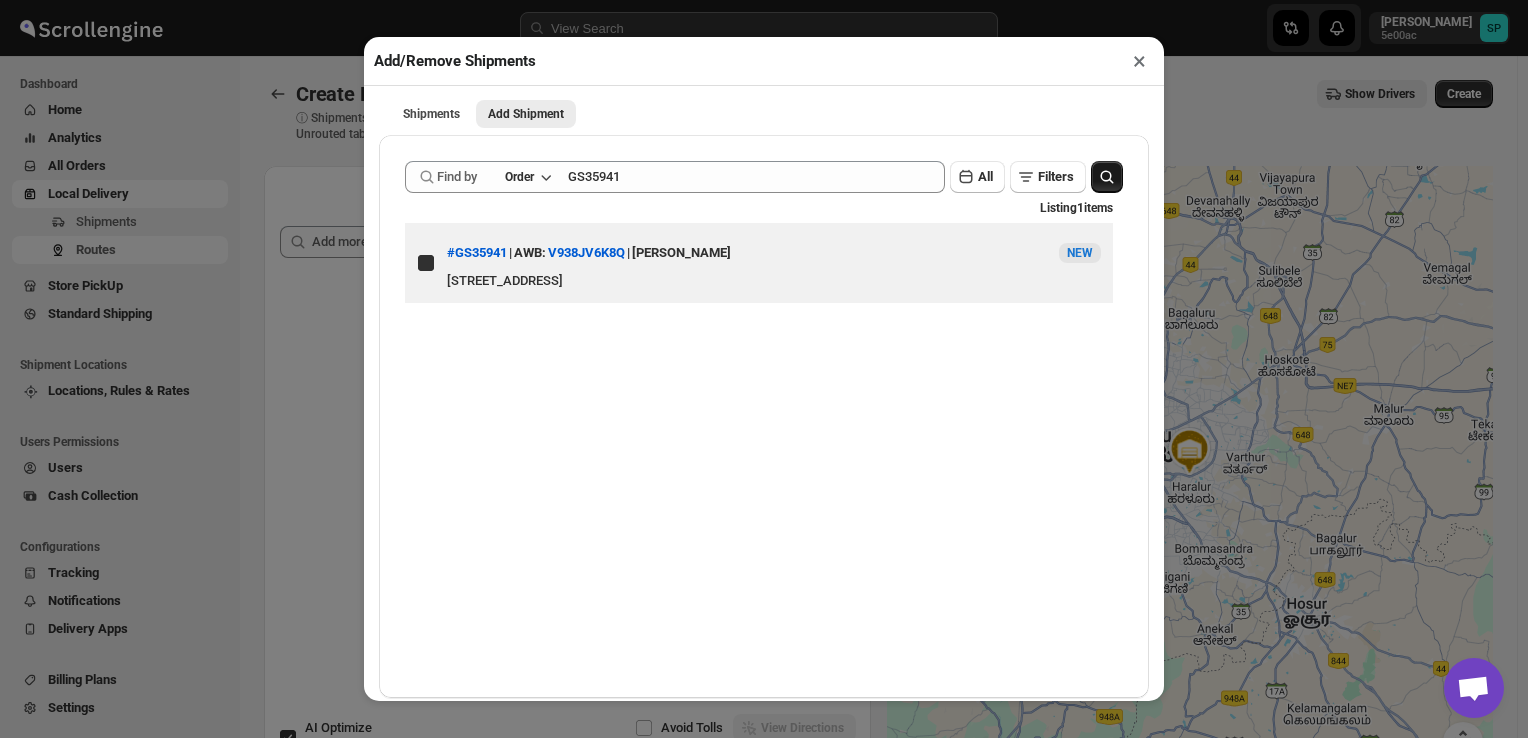 checkbox on "true" 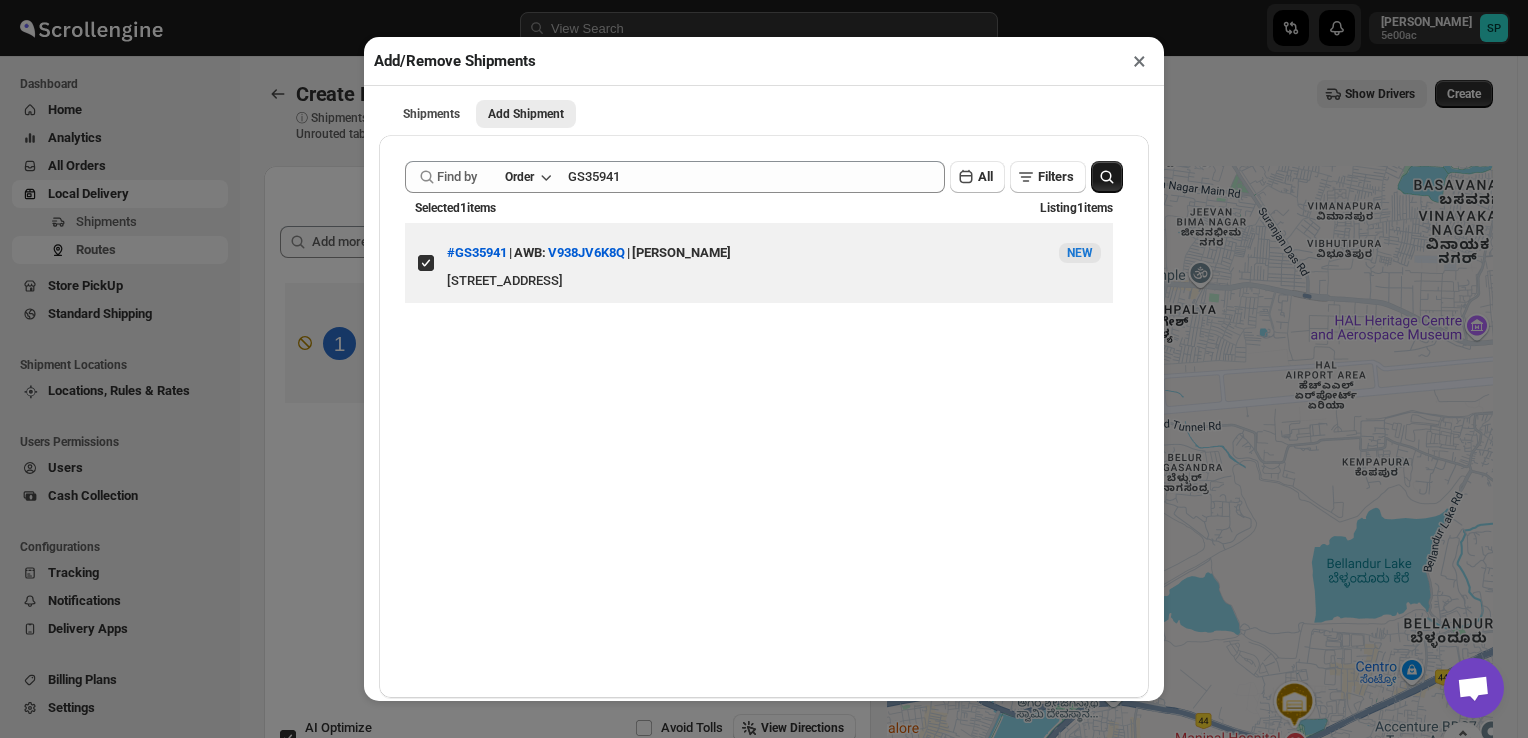 click on "×" at bounding box center [1139, 61] 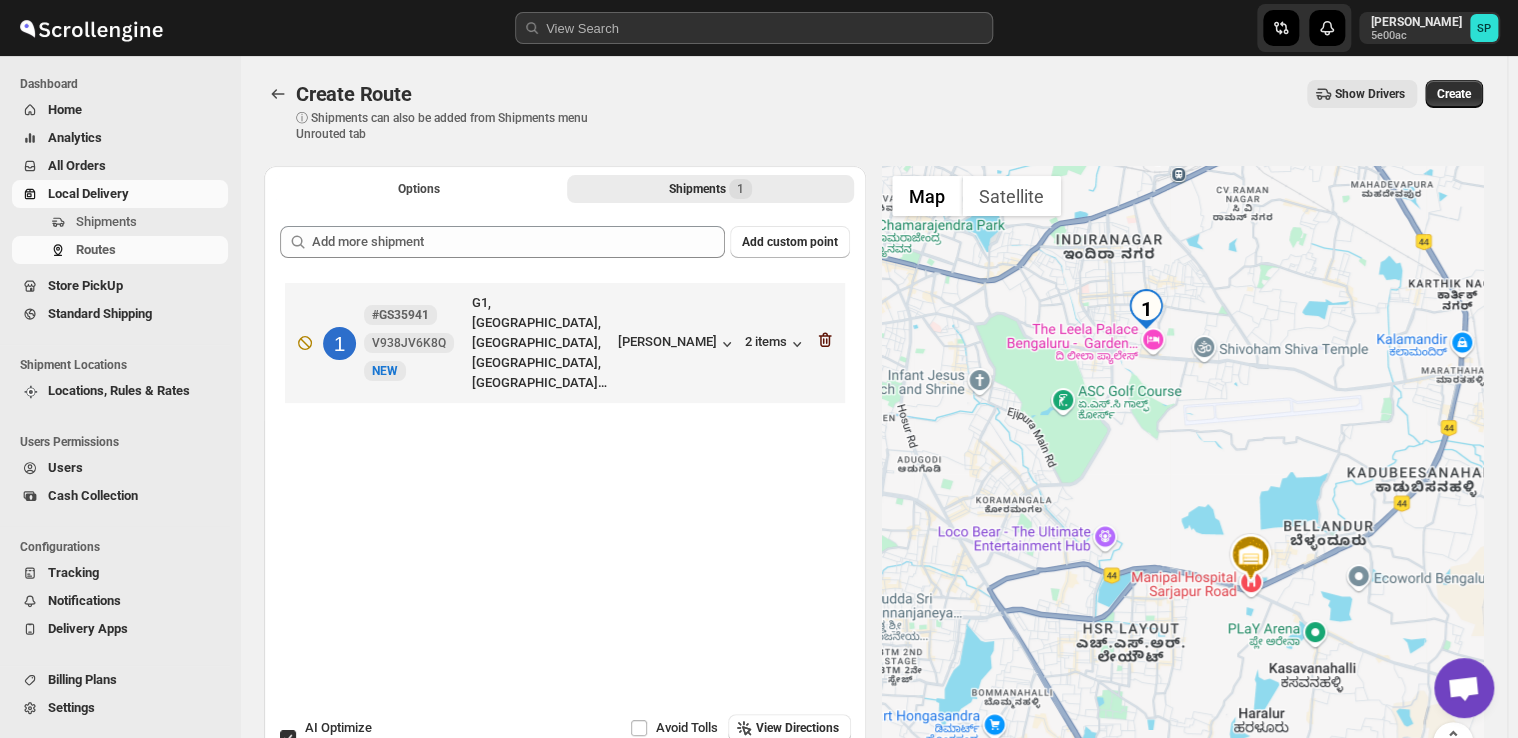click 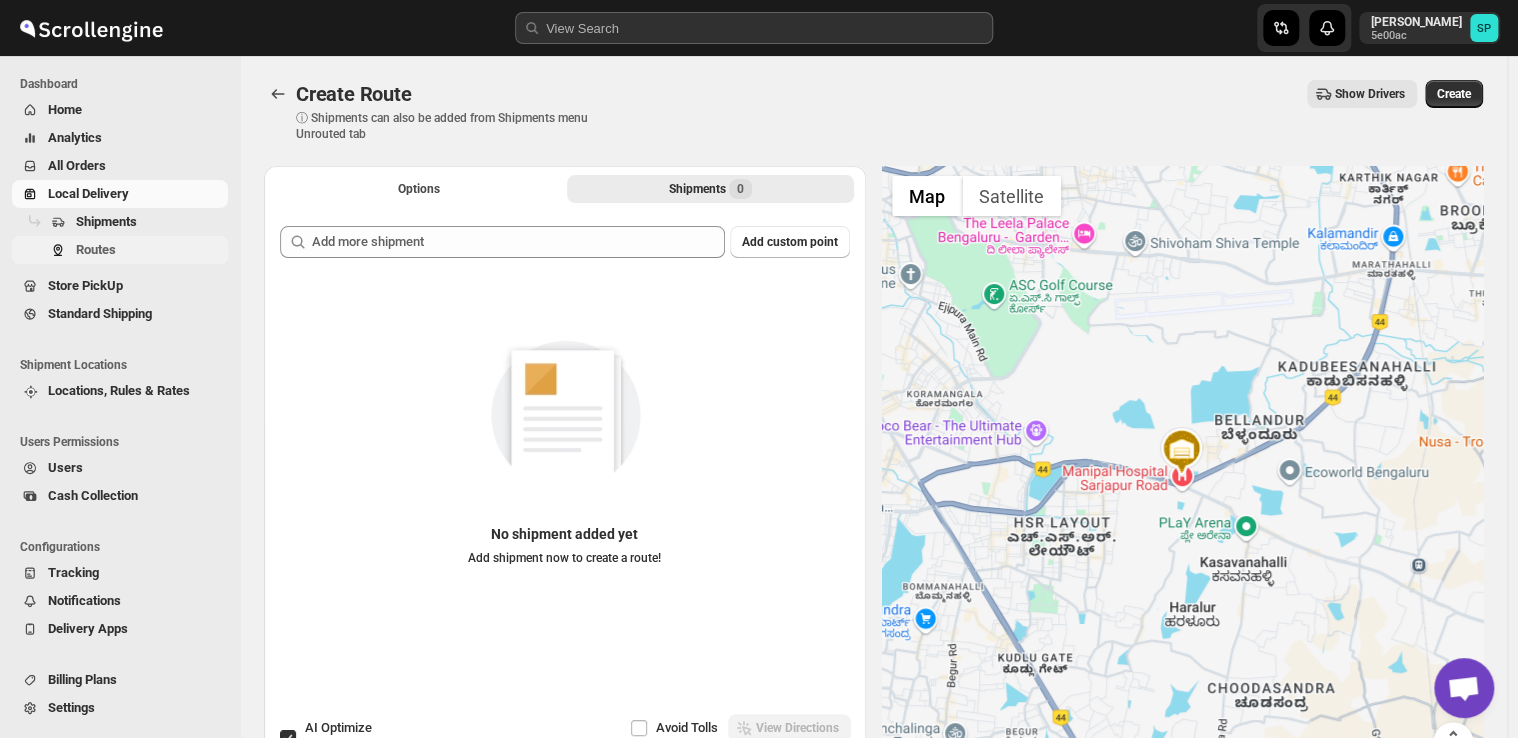 click on "Routes" at bounding box center (96, 249) 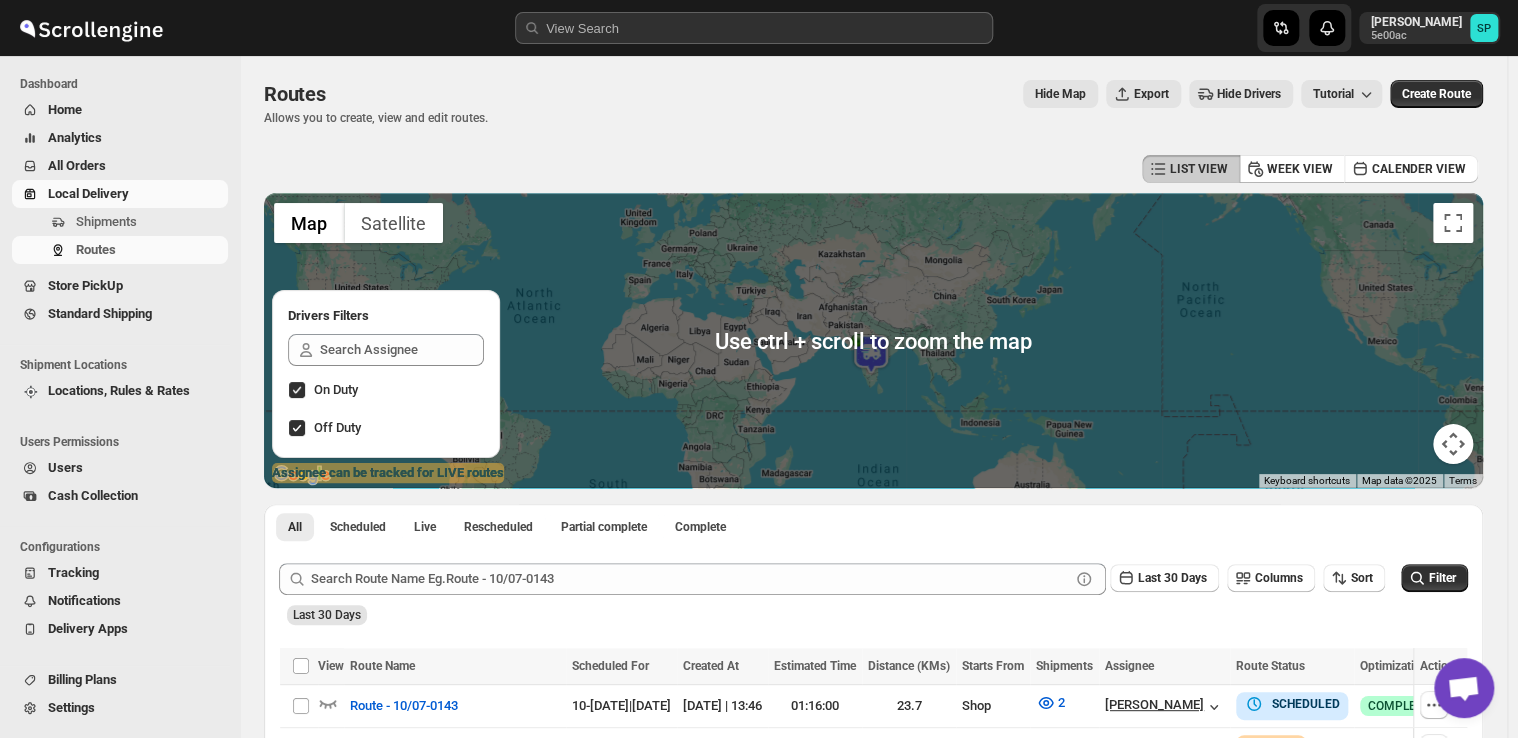scroll, scrollTop: 200, scrollLeft: 0, axis: vertical 